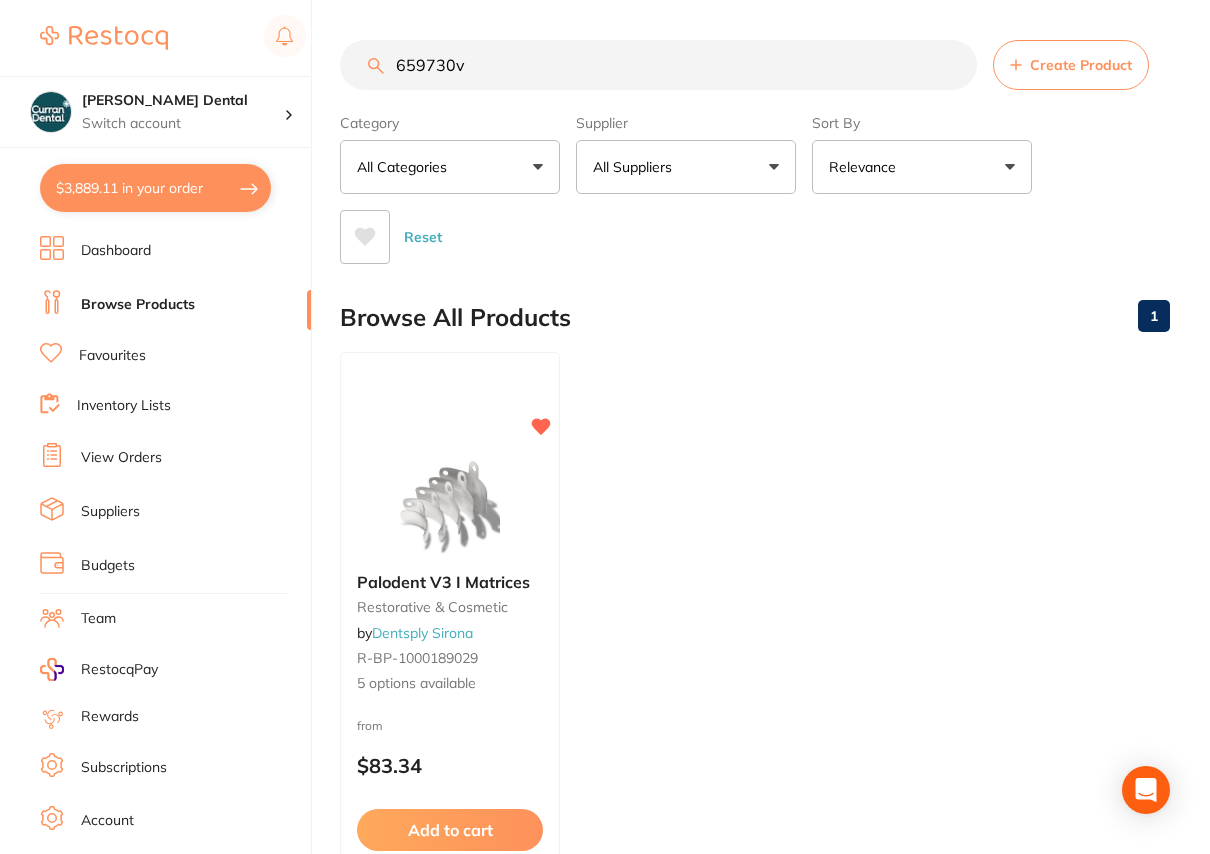 scroll, scrollTop: 20, scrollLeft: 0, axis: vertical 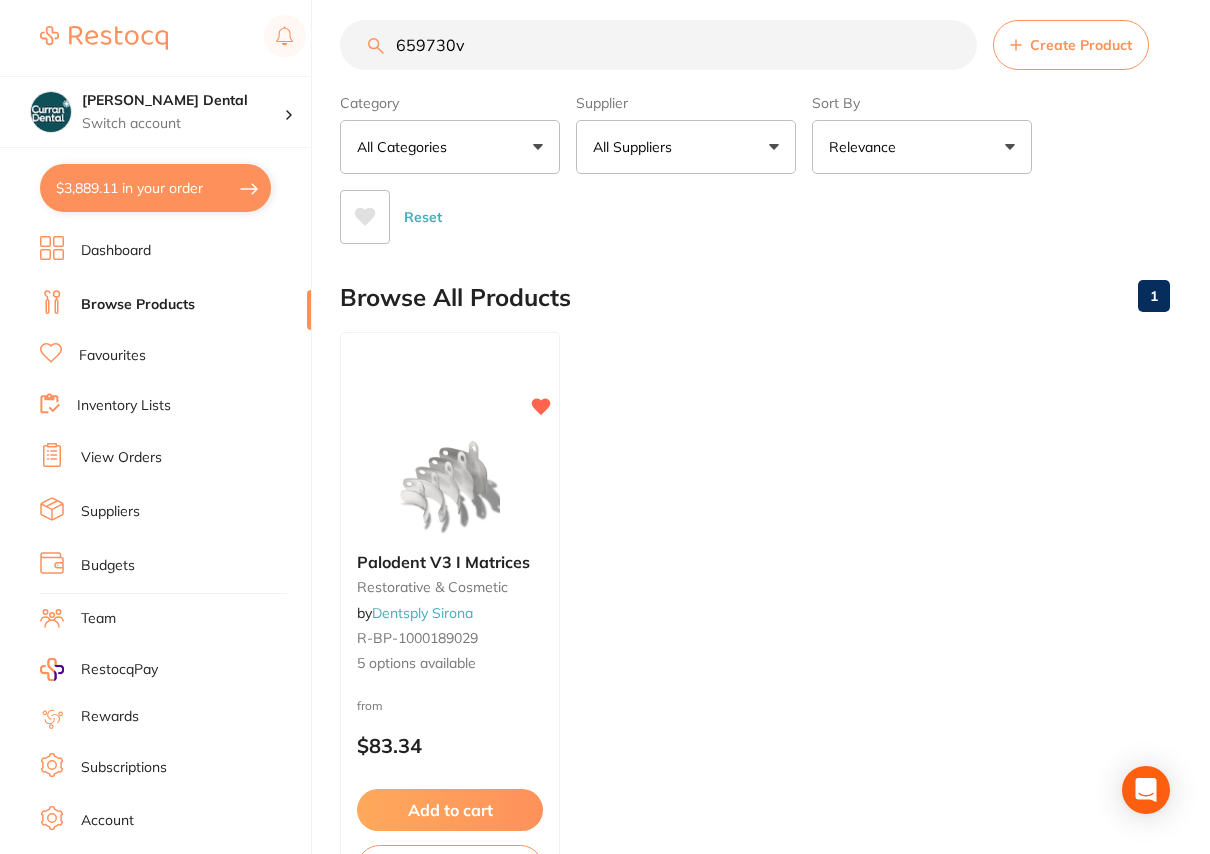 click on "$3,889.11   in your order" at bounding box center [155, 188] 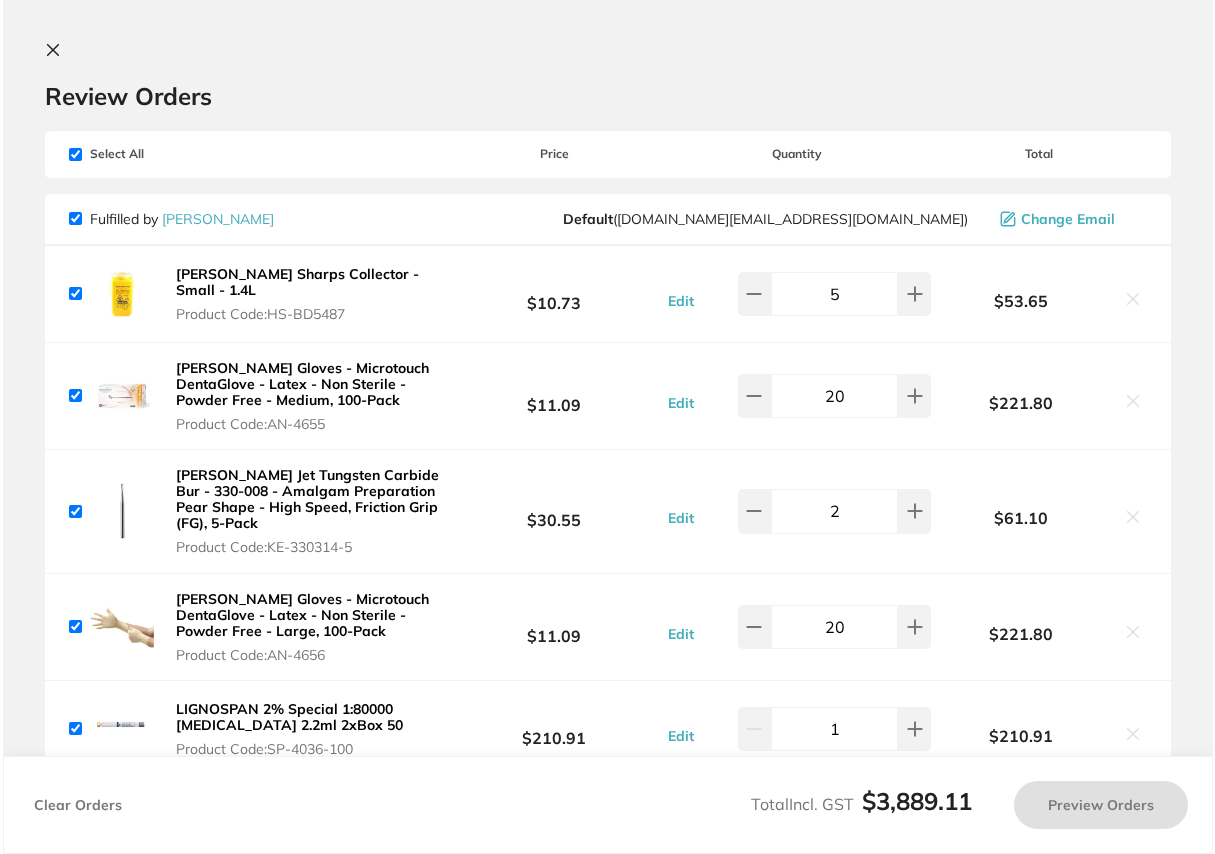 scroll, scrollTop: 0, scrollLeft: 0, axis: both 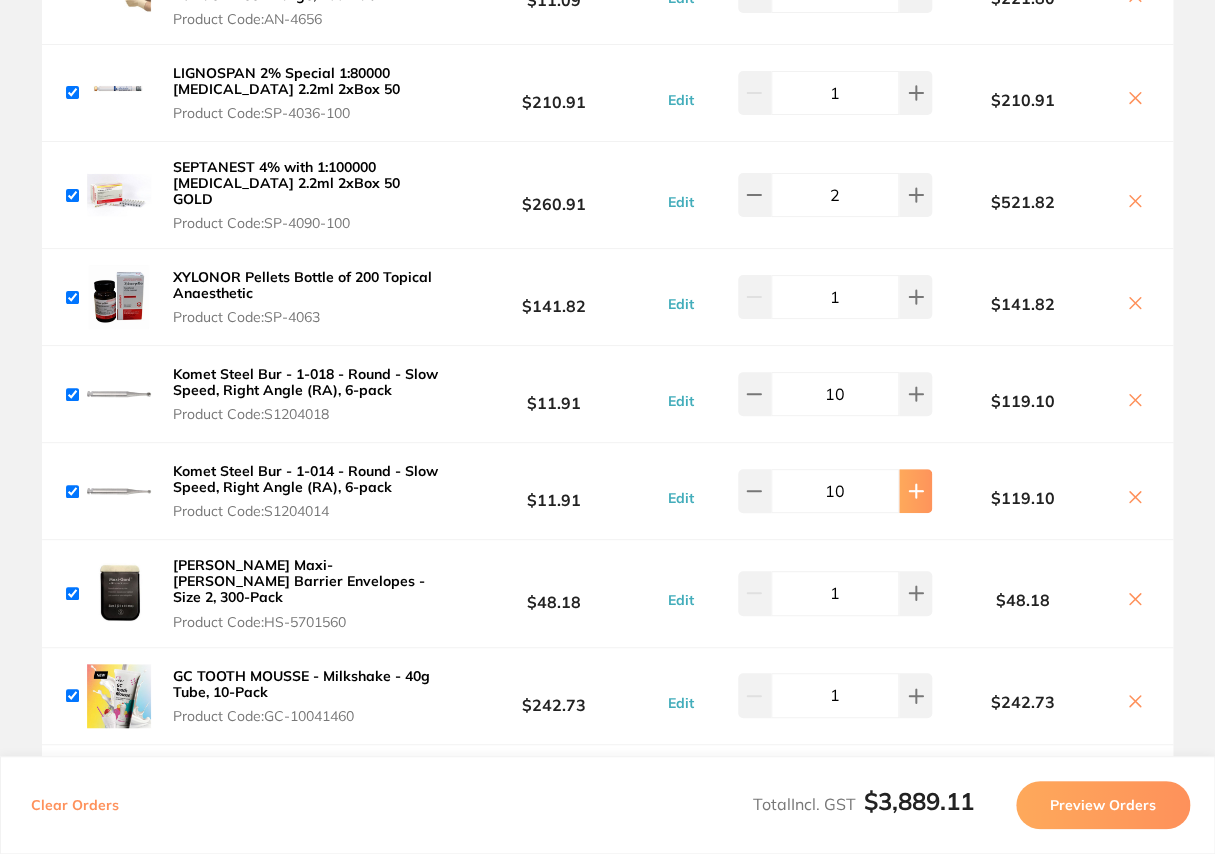 click at bounding box center [915, -342] 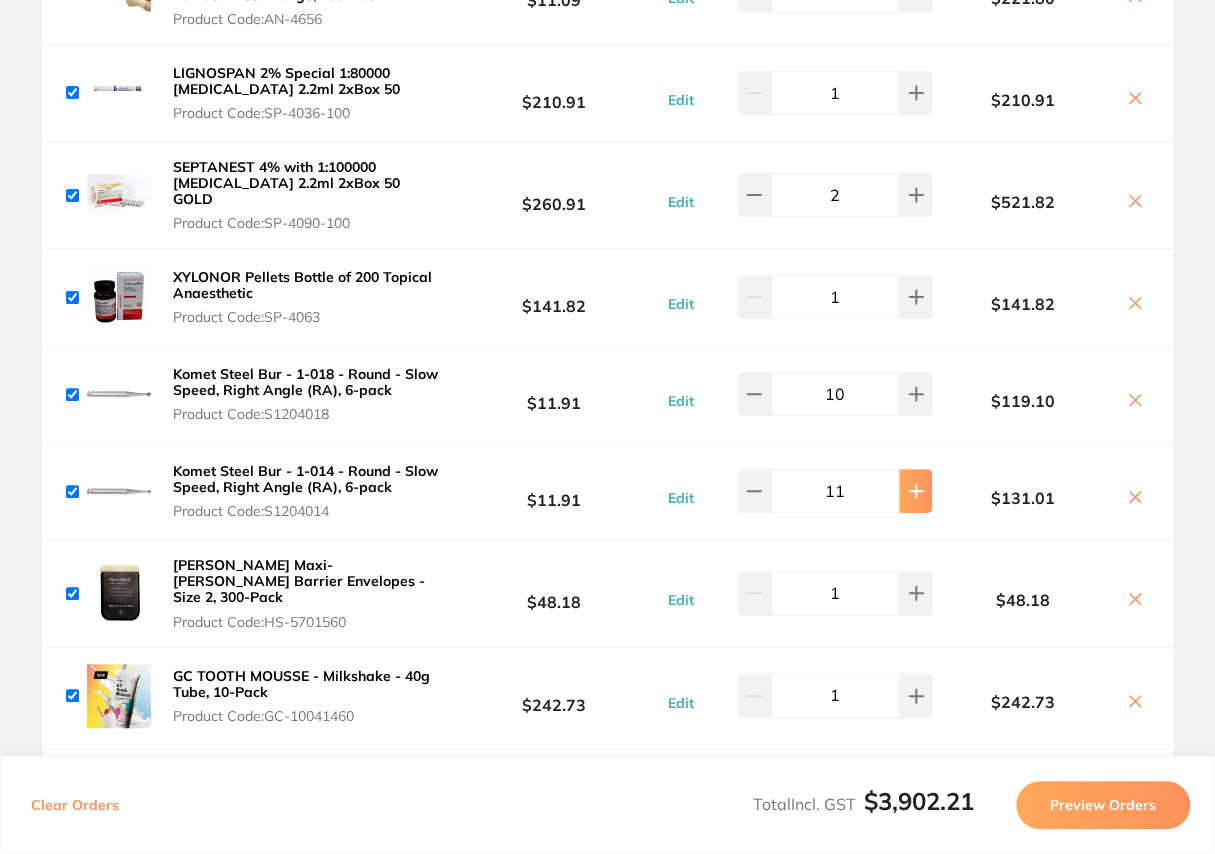 click at bounding box center [915, -342] 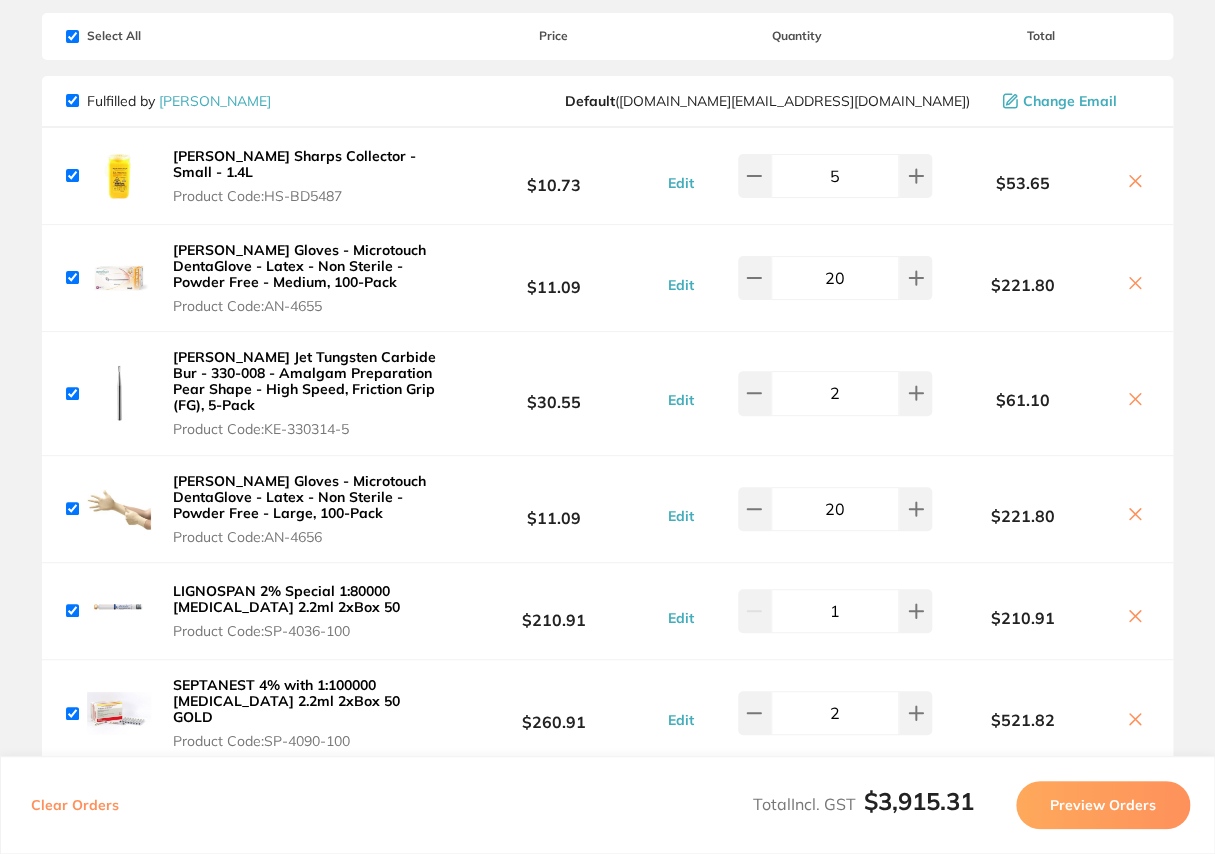 scroll, scrollTop: 0, scrollLeft: 0, axis: both 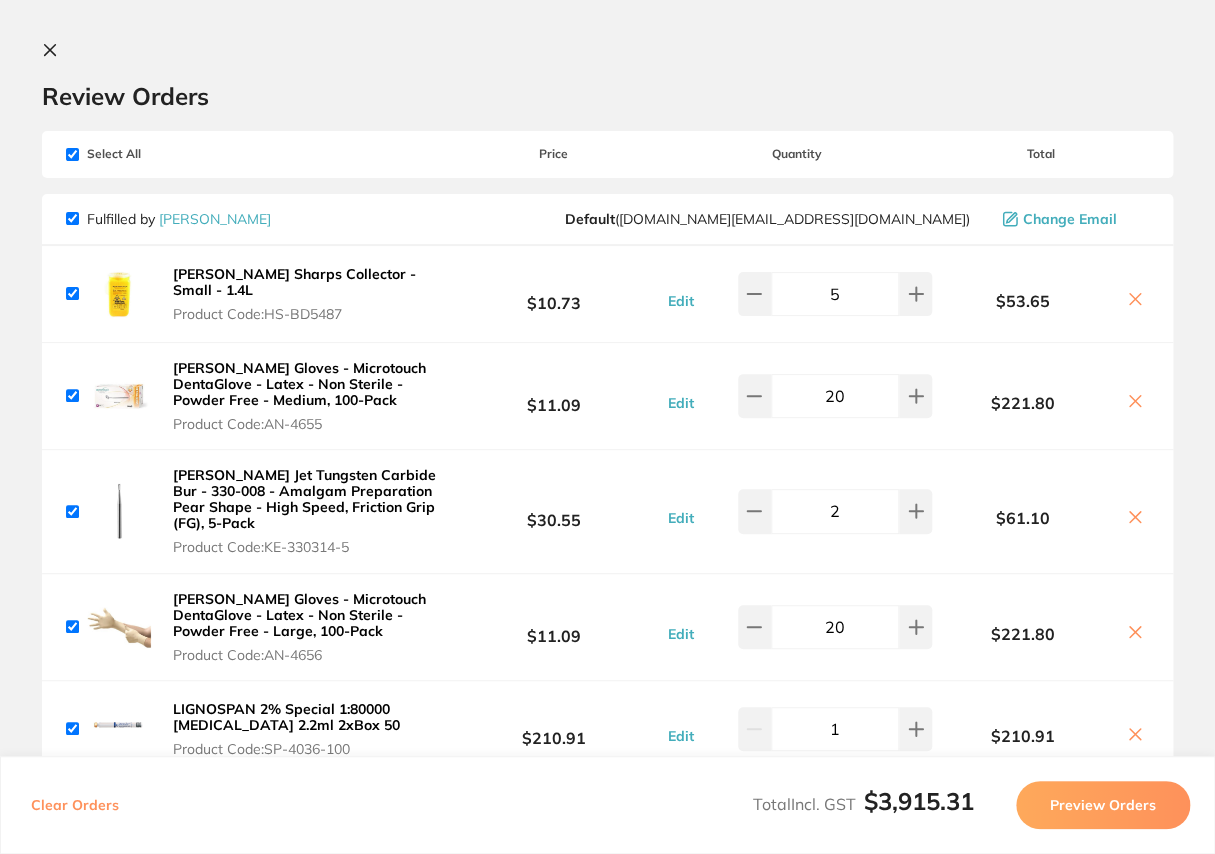 click 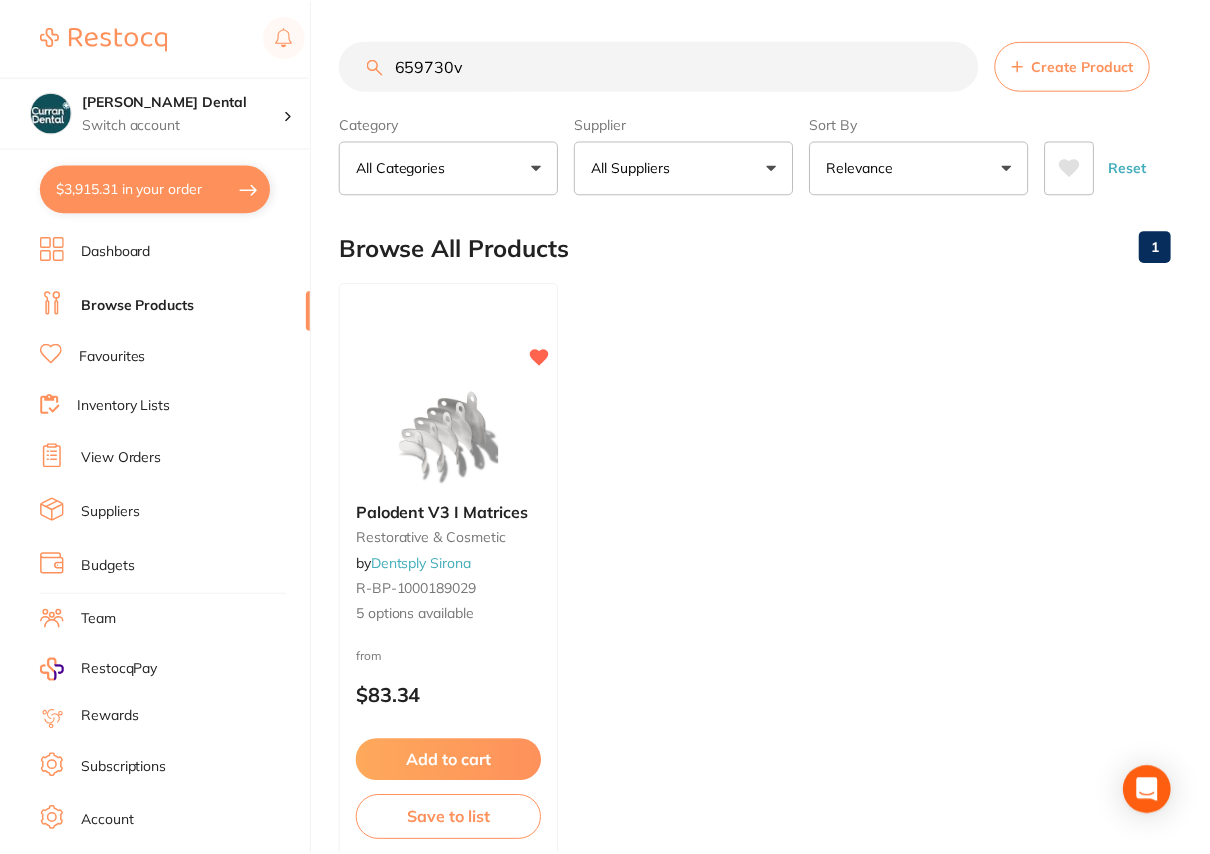 scroll, scrollTop: 20, scrollLeft: 0, axis: vertical 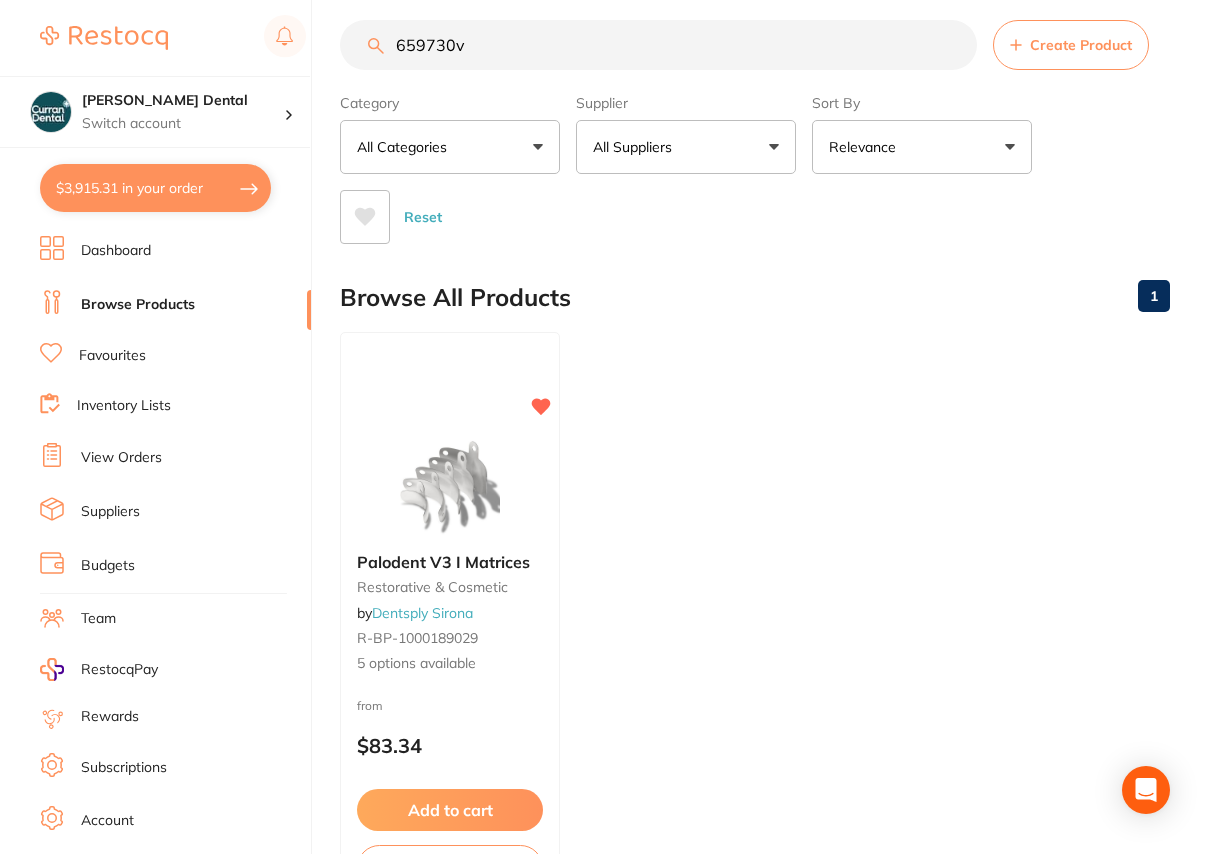 drag, startPoint x: 540, startPoint y: 44, endPoint x: 343, endPoint y: 40, distance: 197.0406 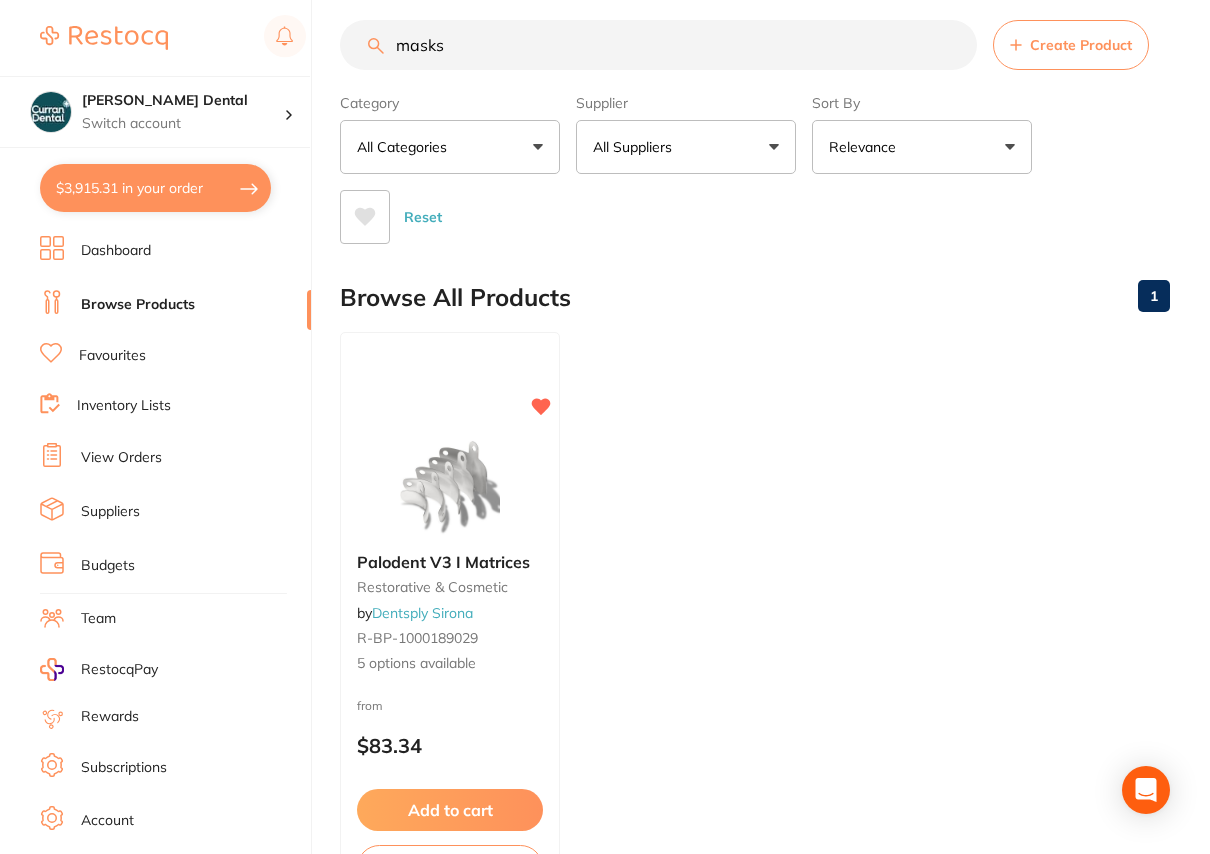 type on "masks" 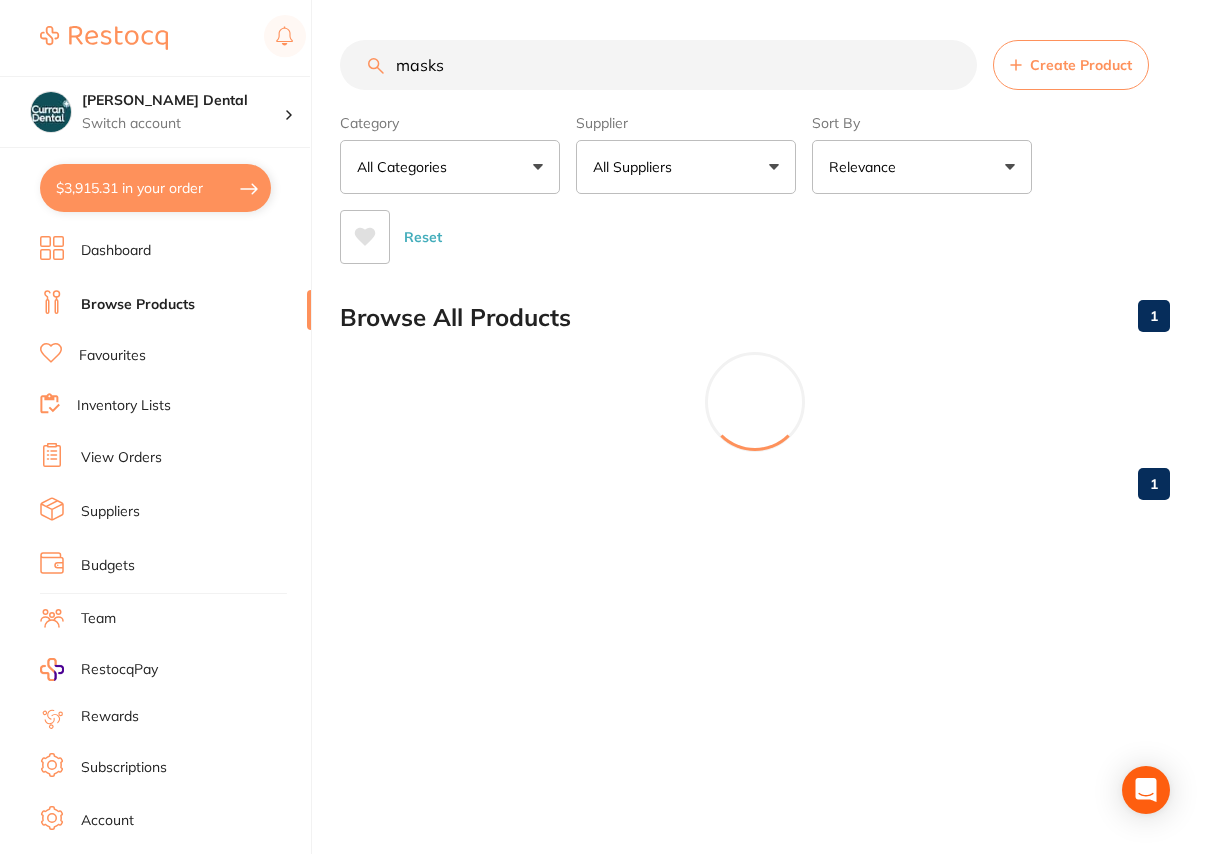 scroll, scrollTop: 0, scrollLeft: 0, axis: both 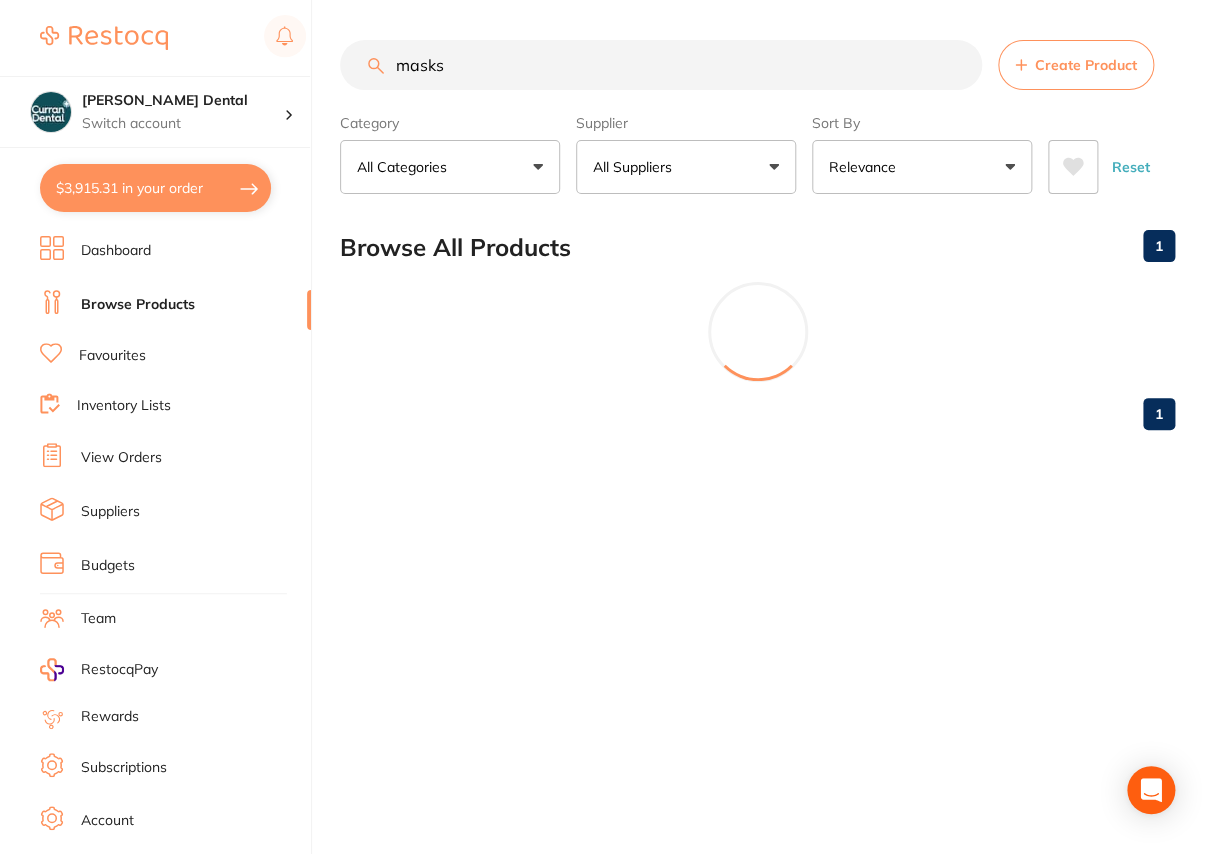 click on "masks" at bounding box center [661, 65] 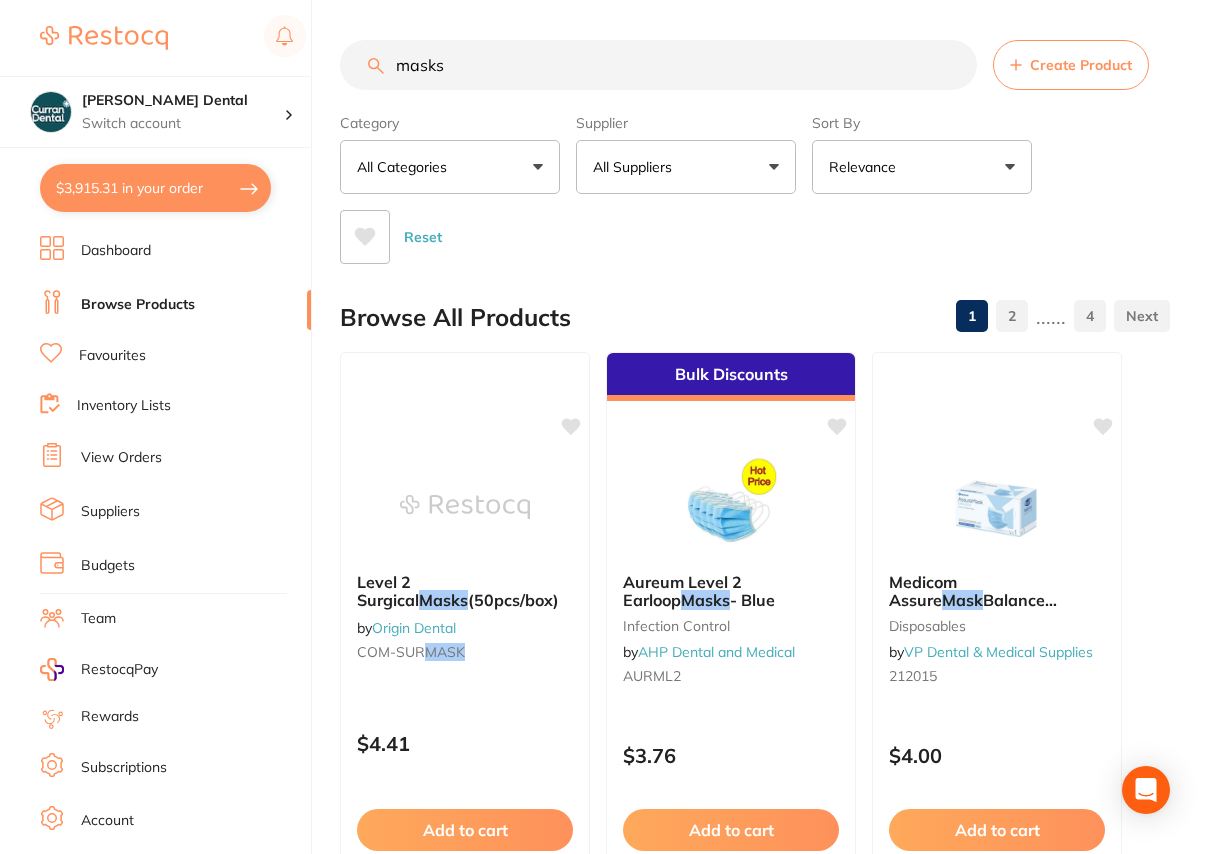 click on "masks" at bounding box center [658, 65] 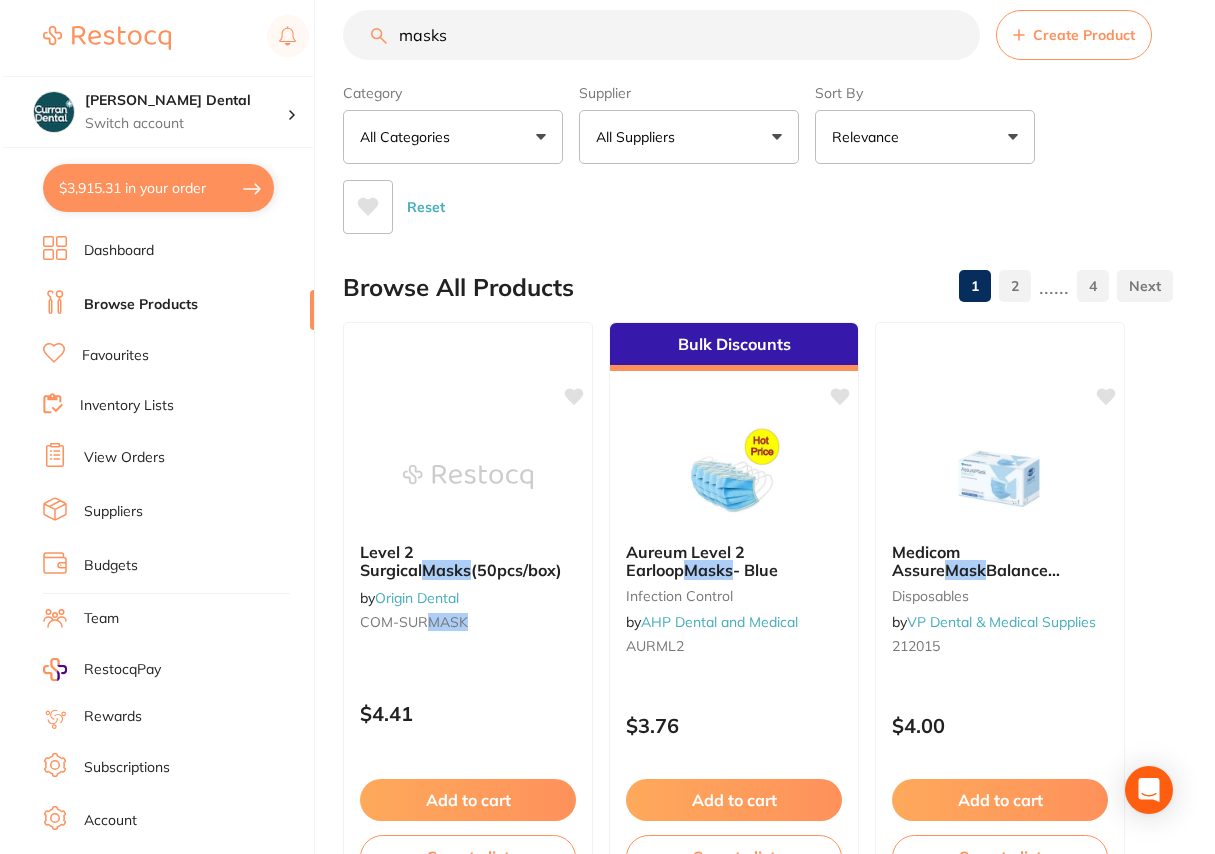 scroll, scrollTop: 0, scrollLeft: 0, axis: both 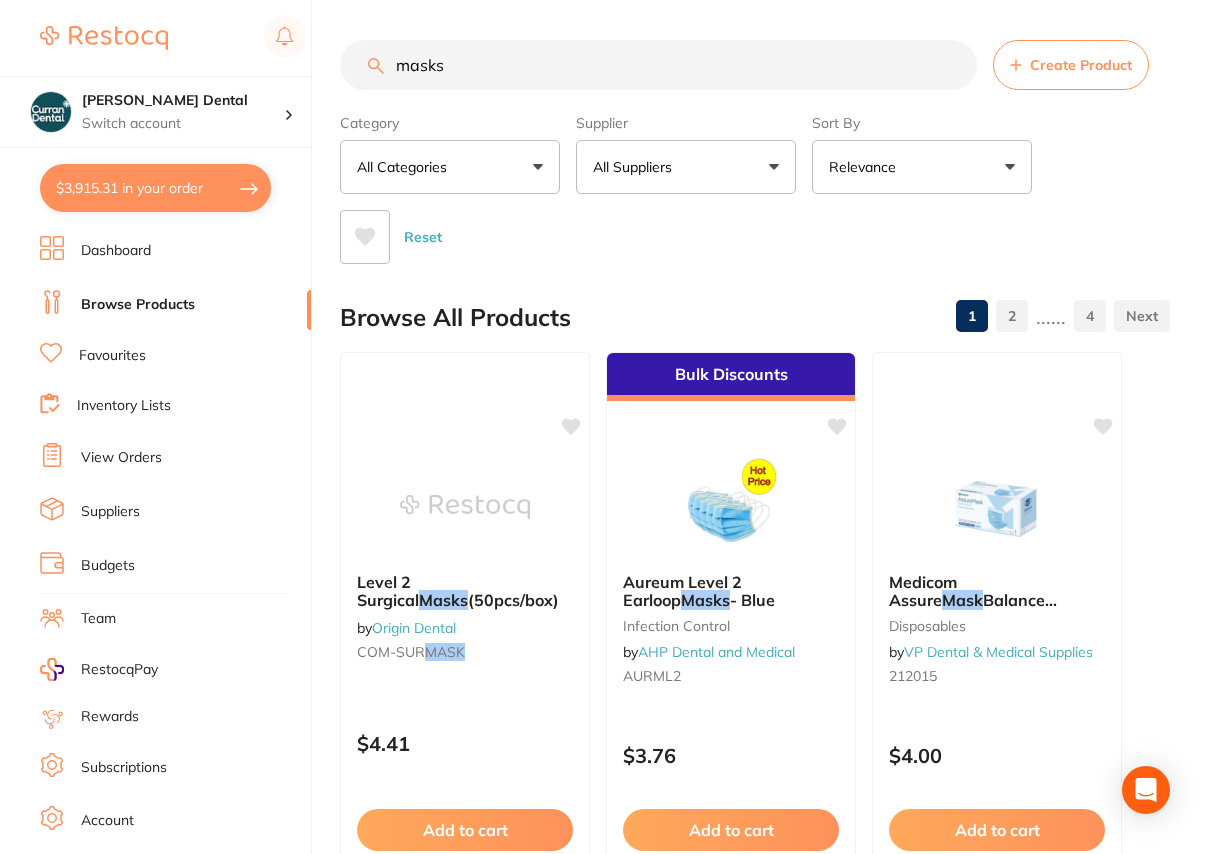 click on "All Suppliers" at bounding box center (686, 167) 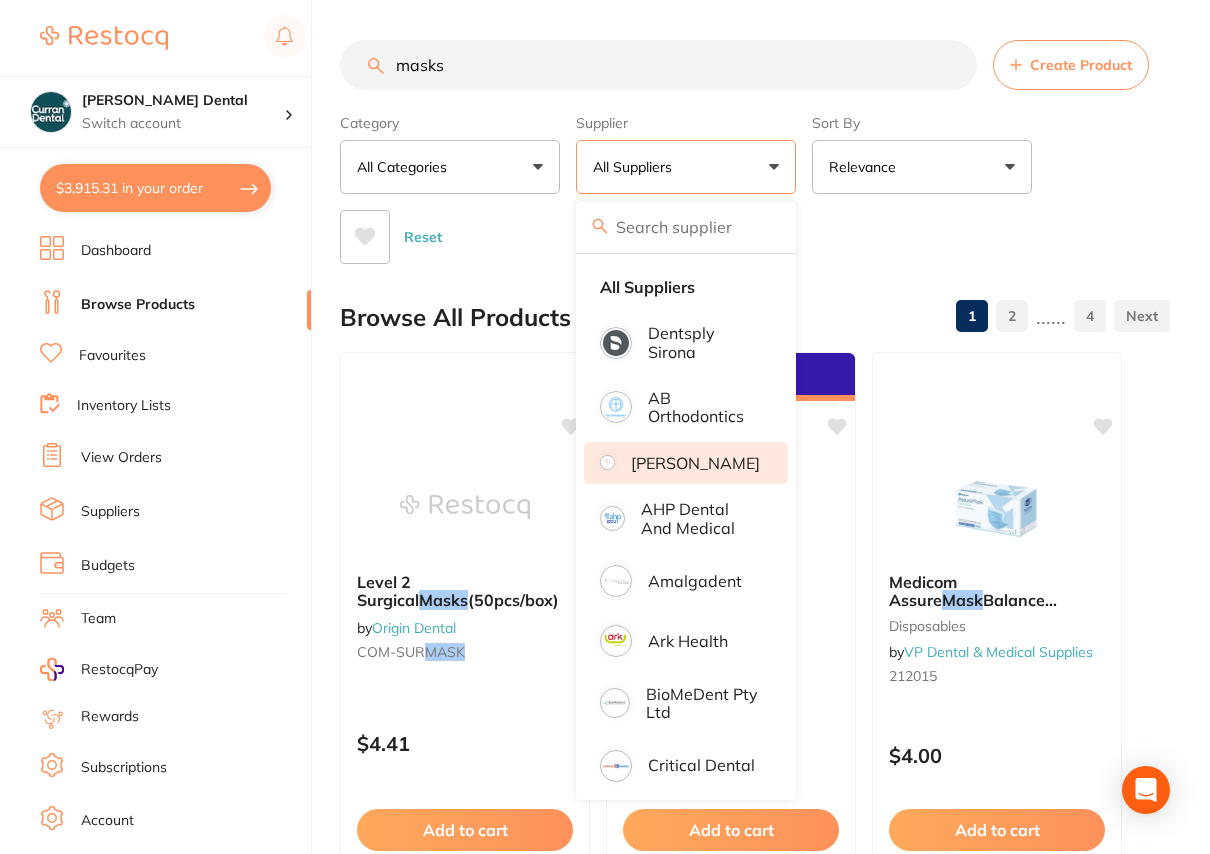 click on "[PERSON_NAME]" at bounding box center (695, 463) 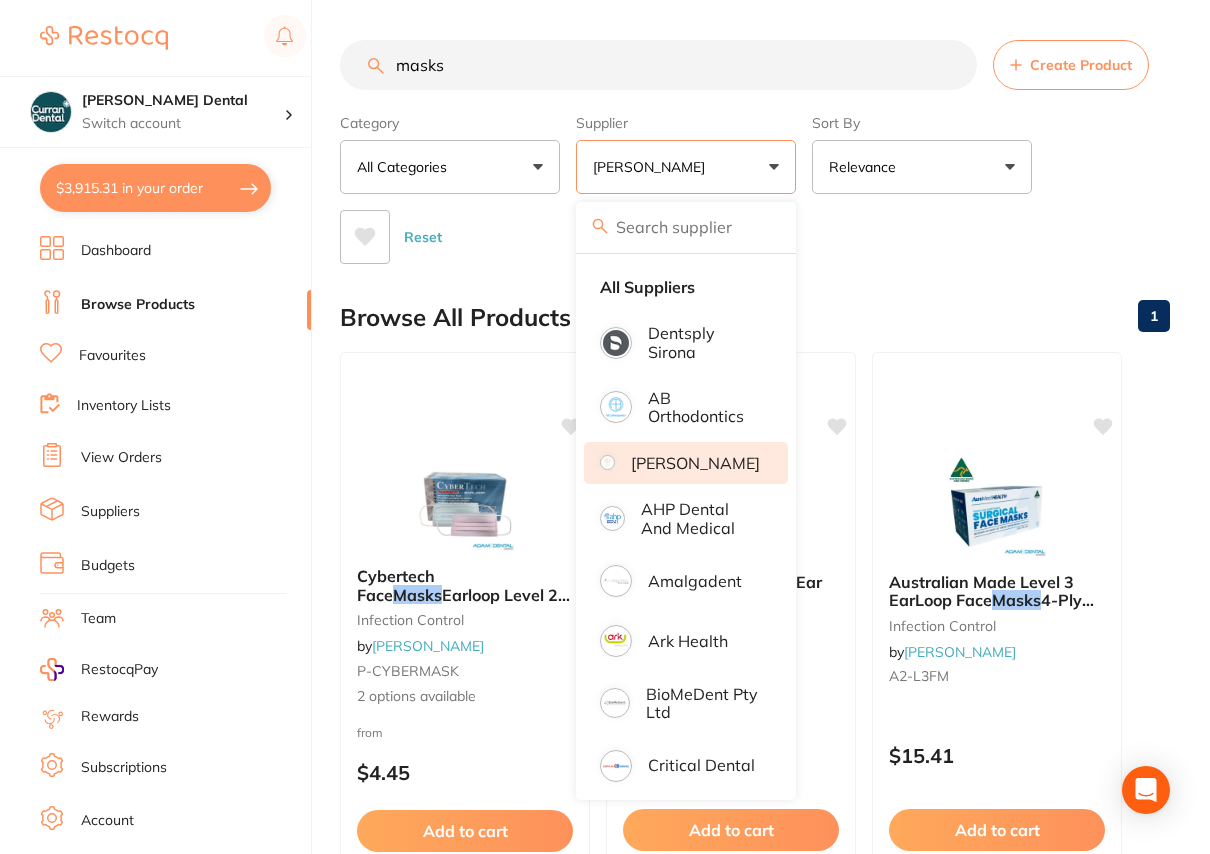 click at bounding box center [465, 501] 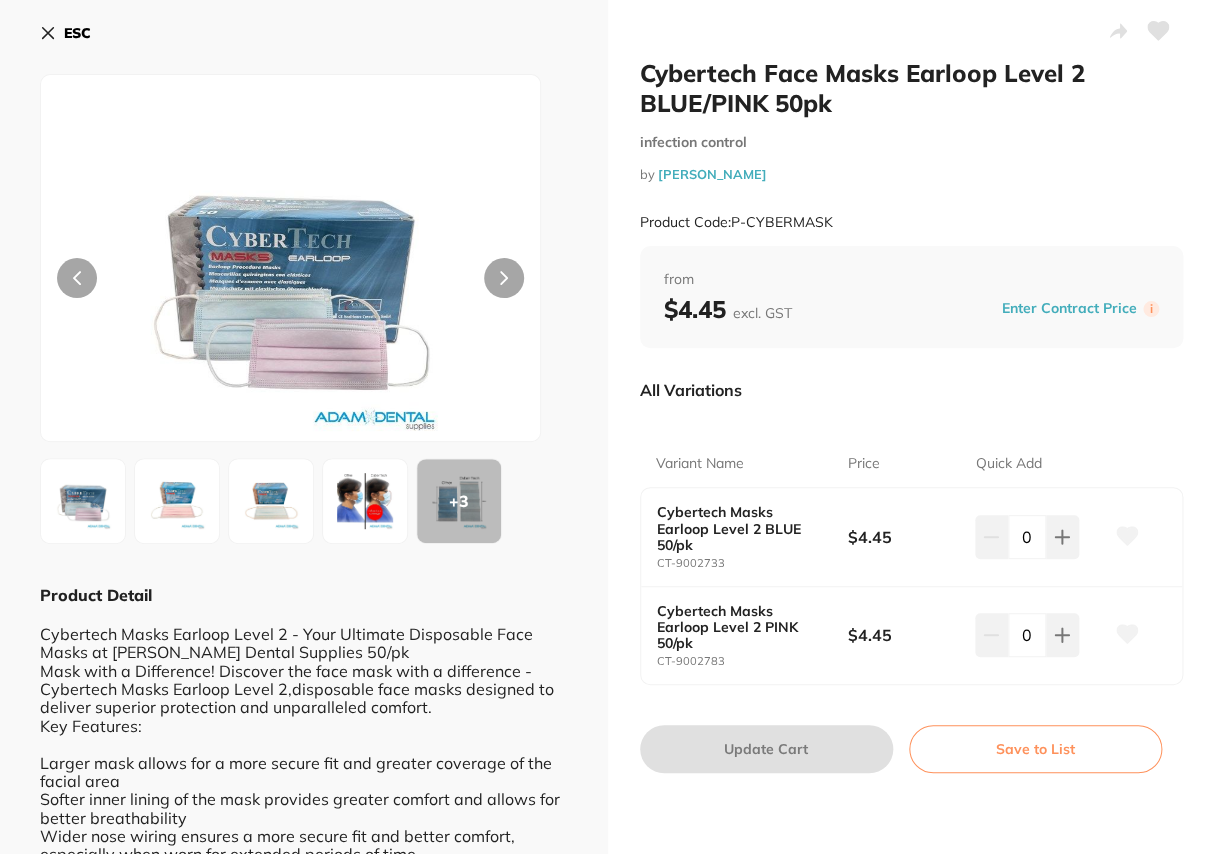 click 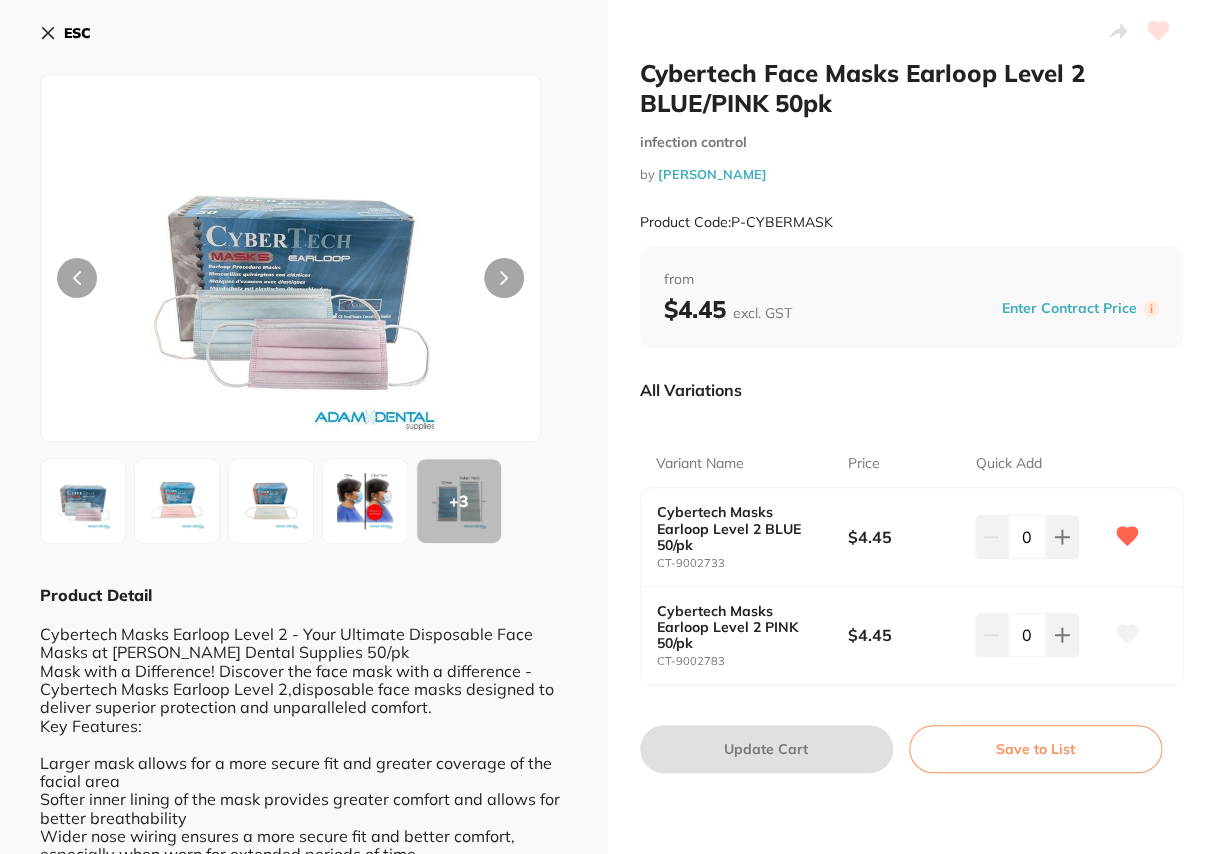 click 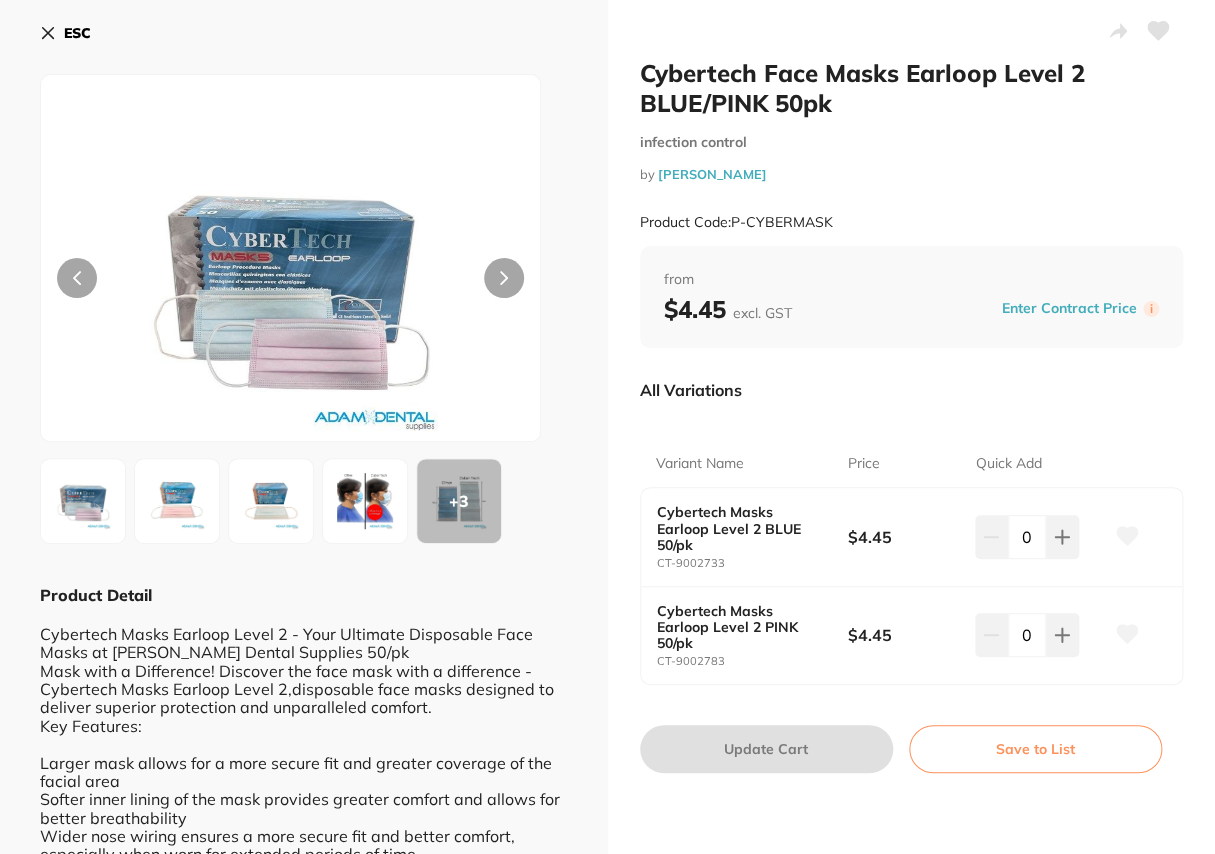 click 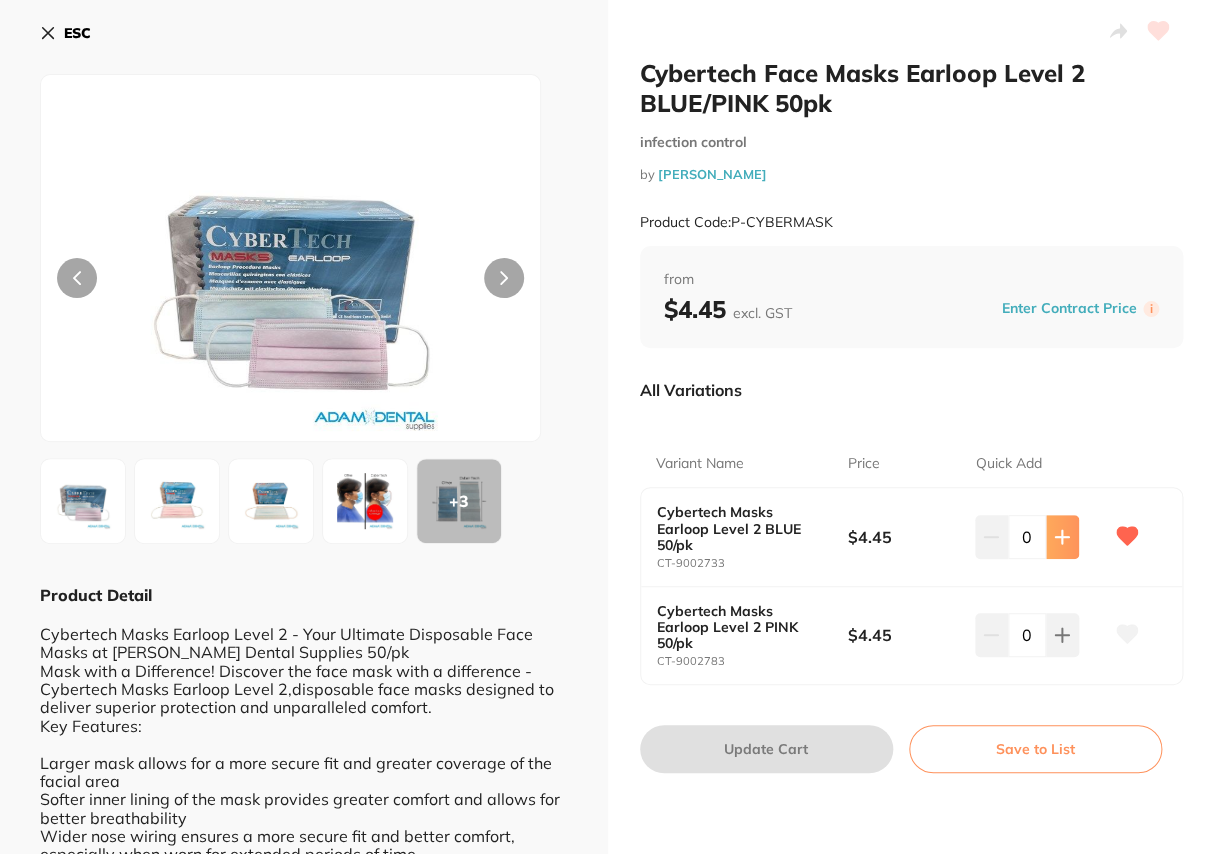 click 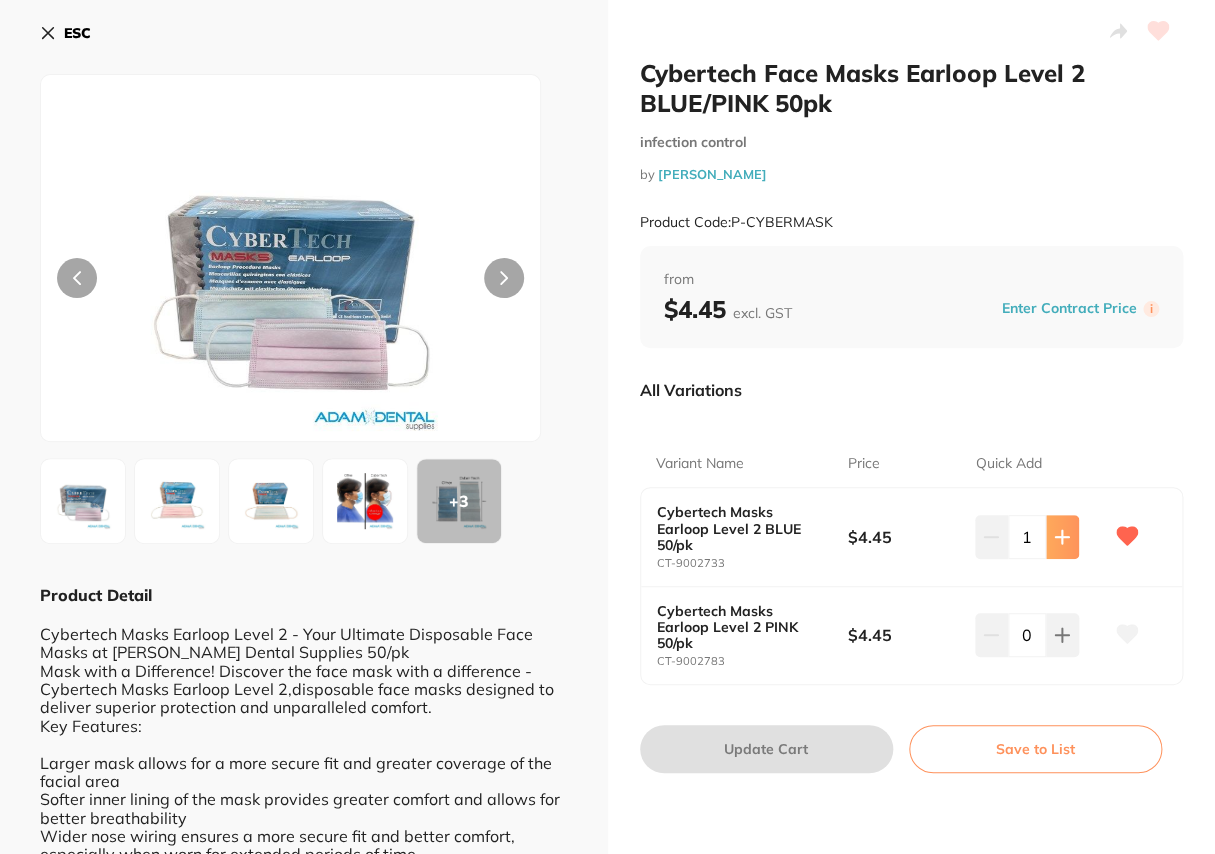 click 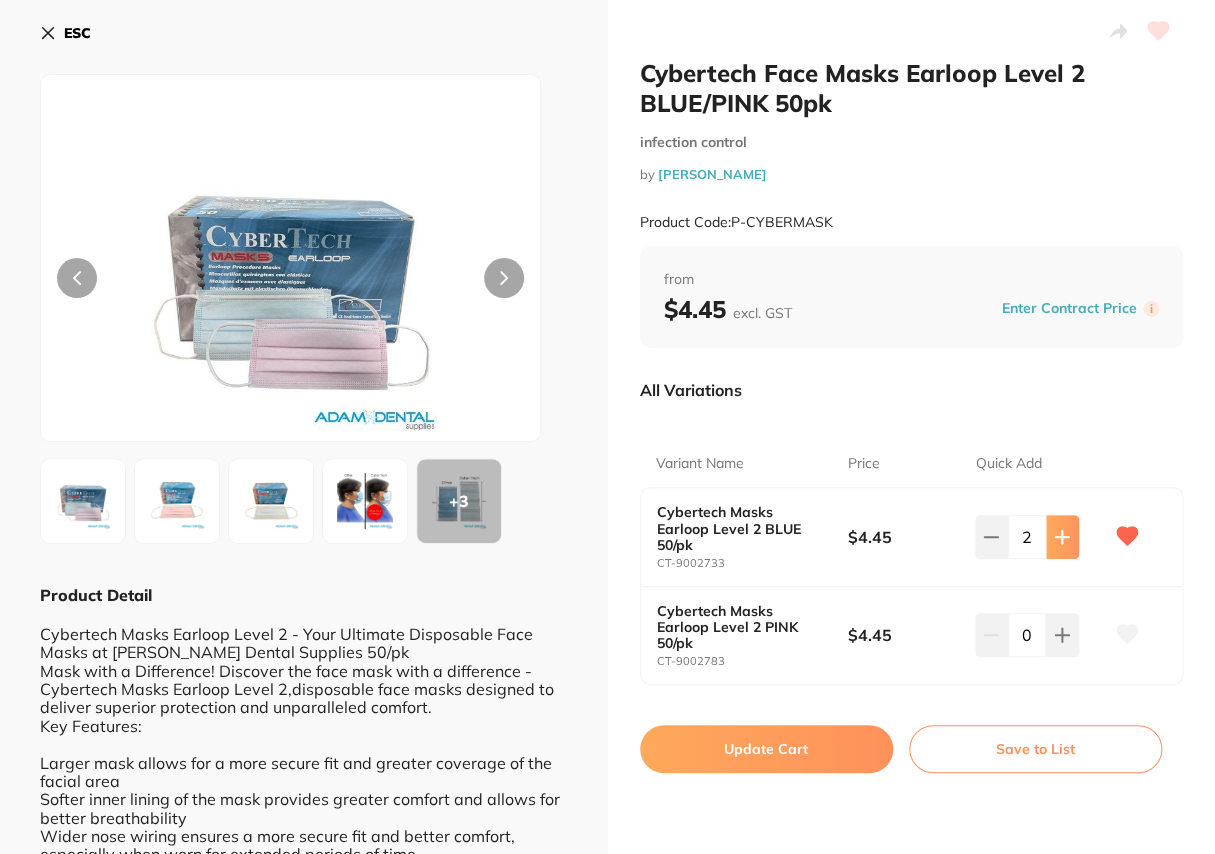 click 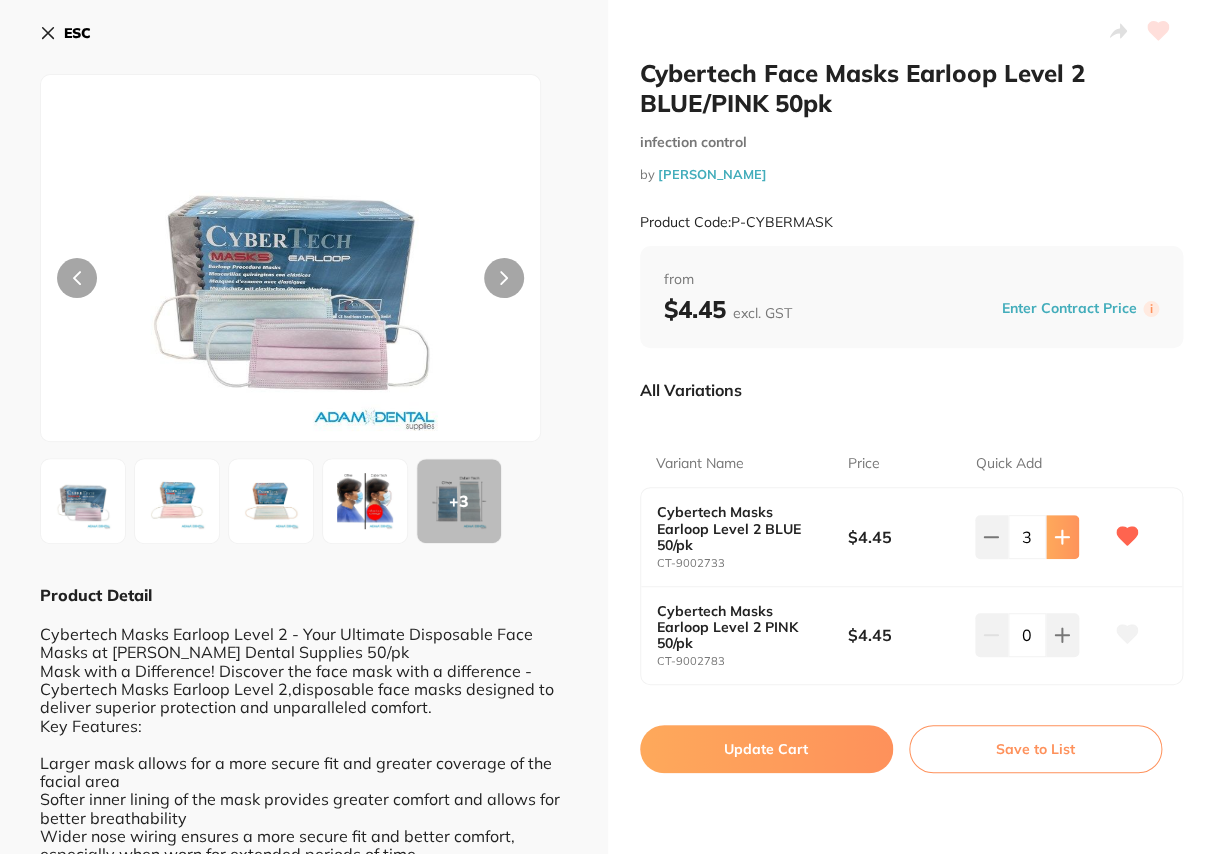 click 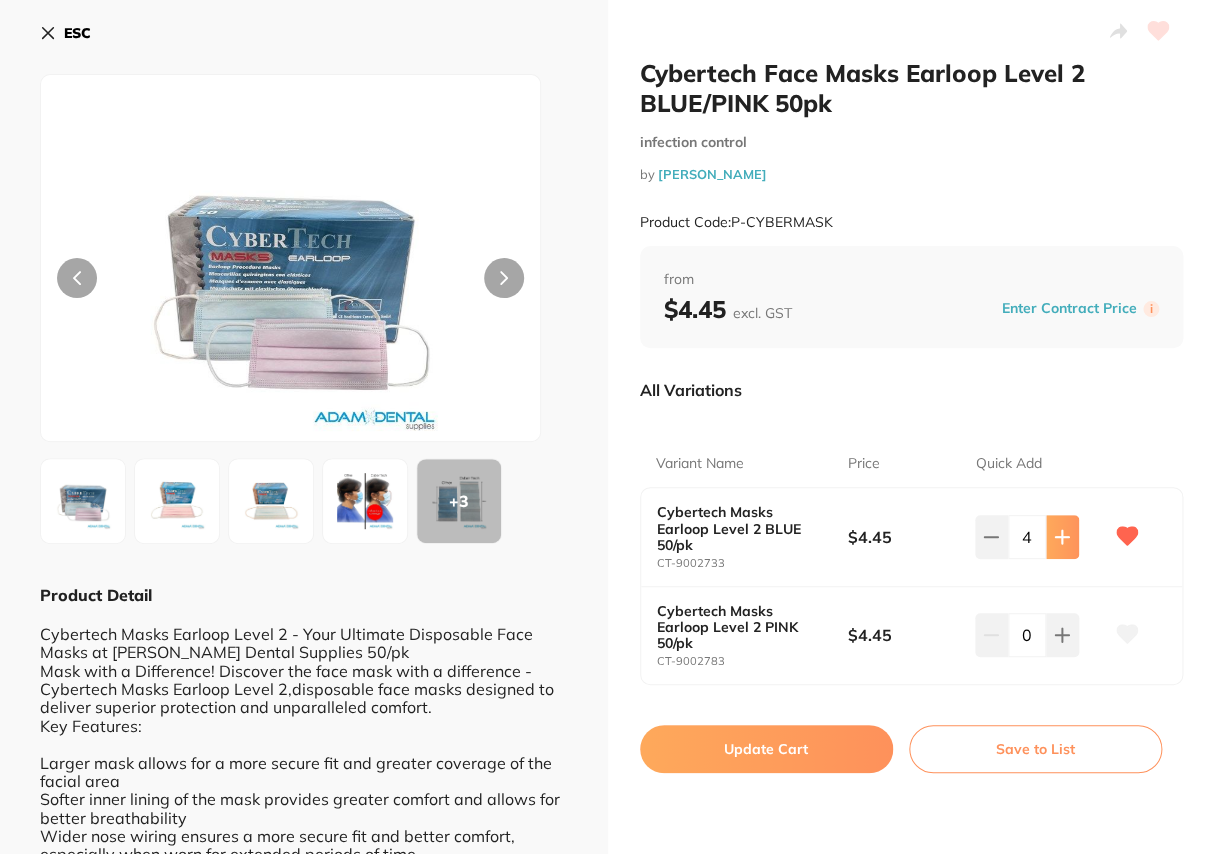 click 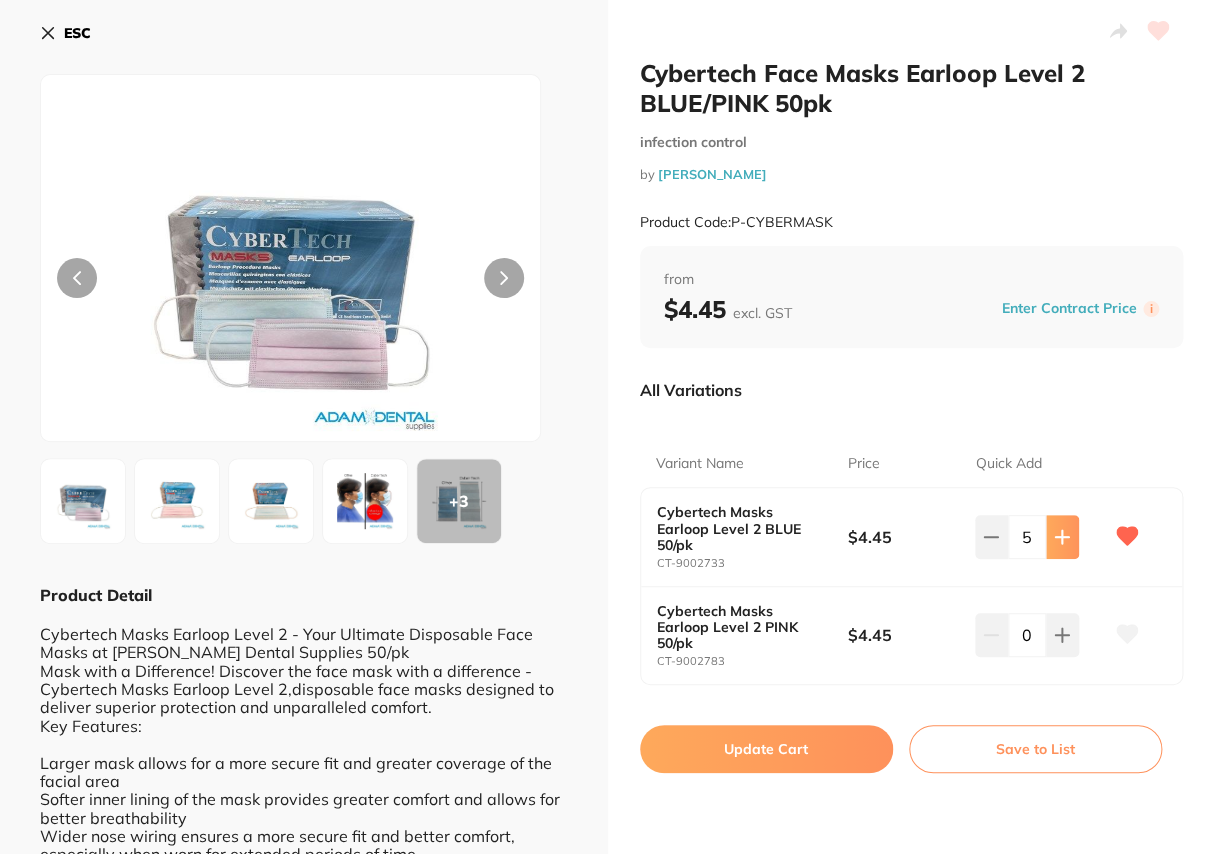 click 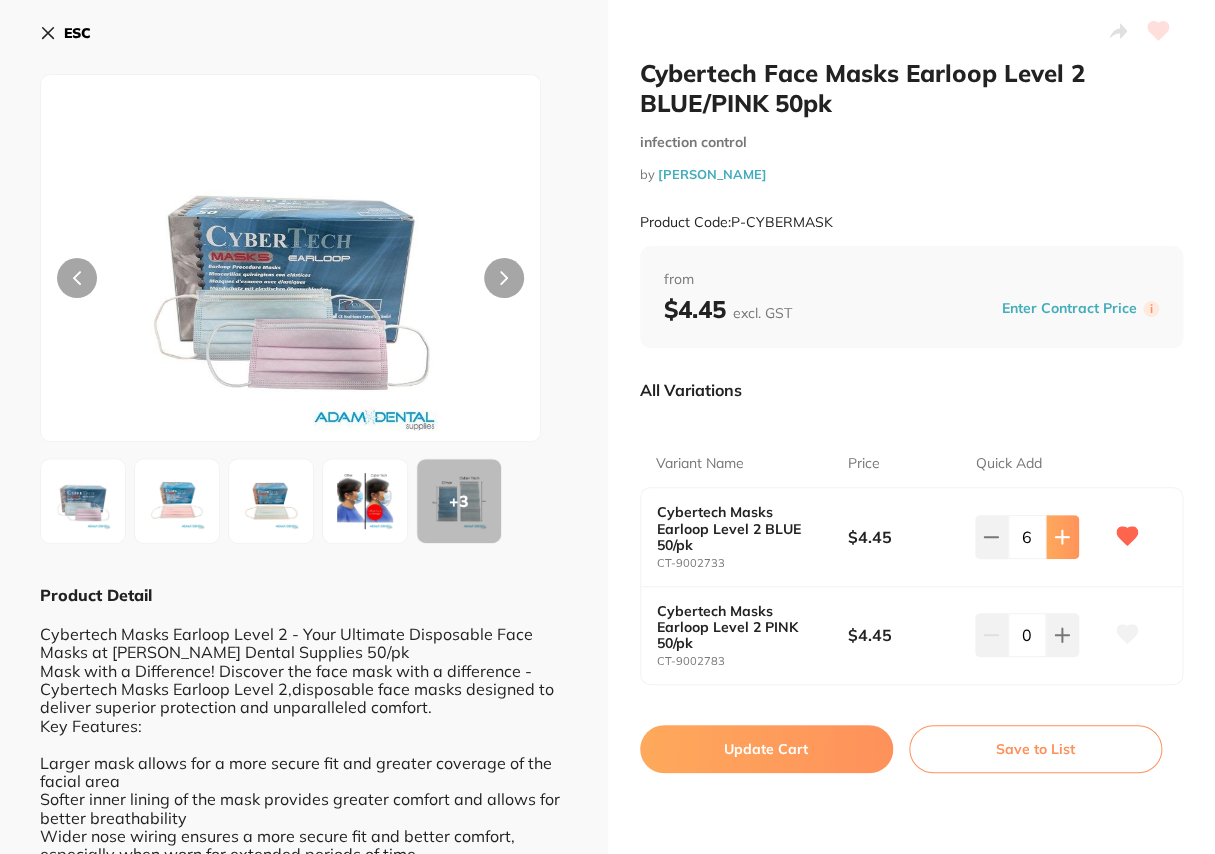 click 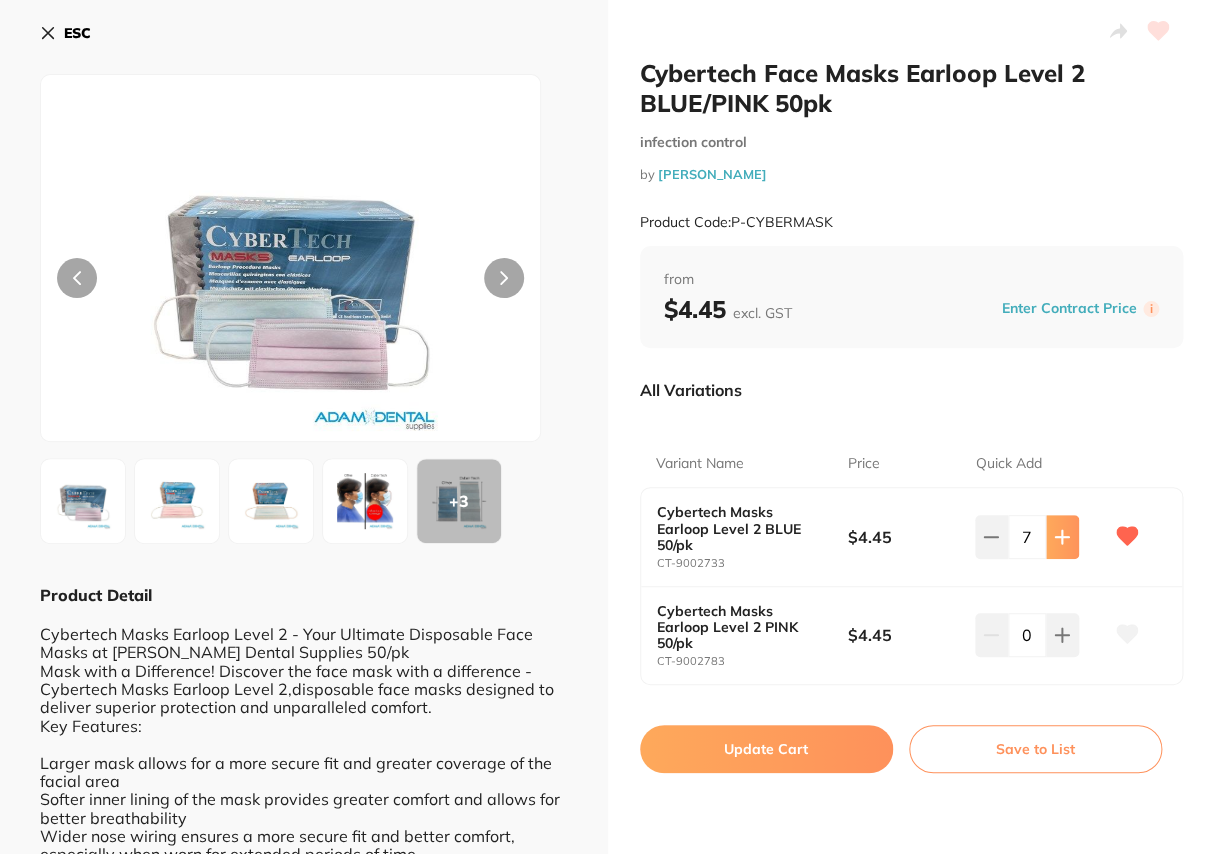 click 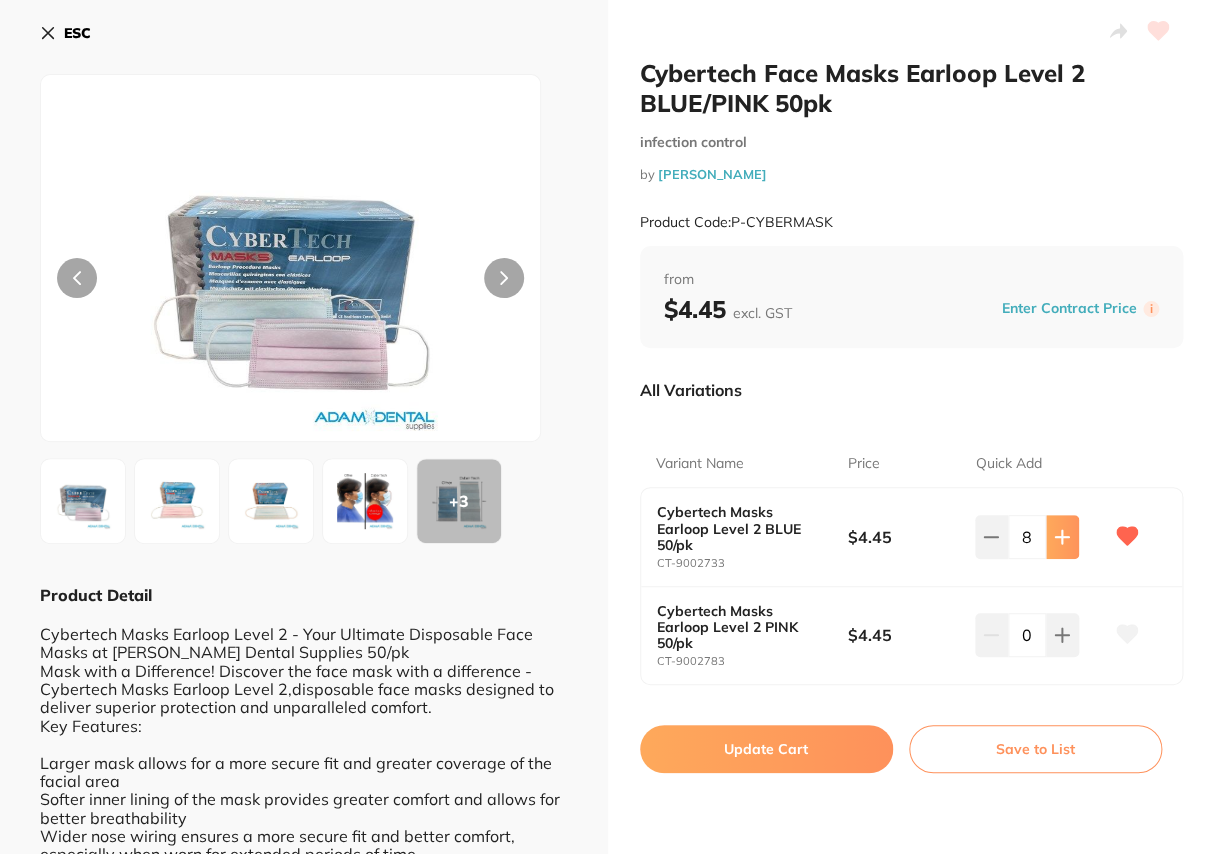 click 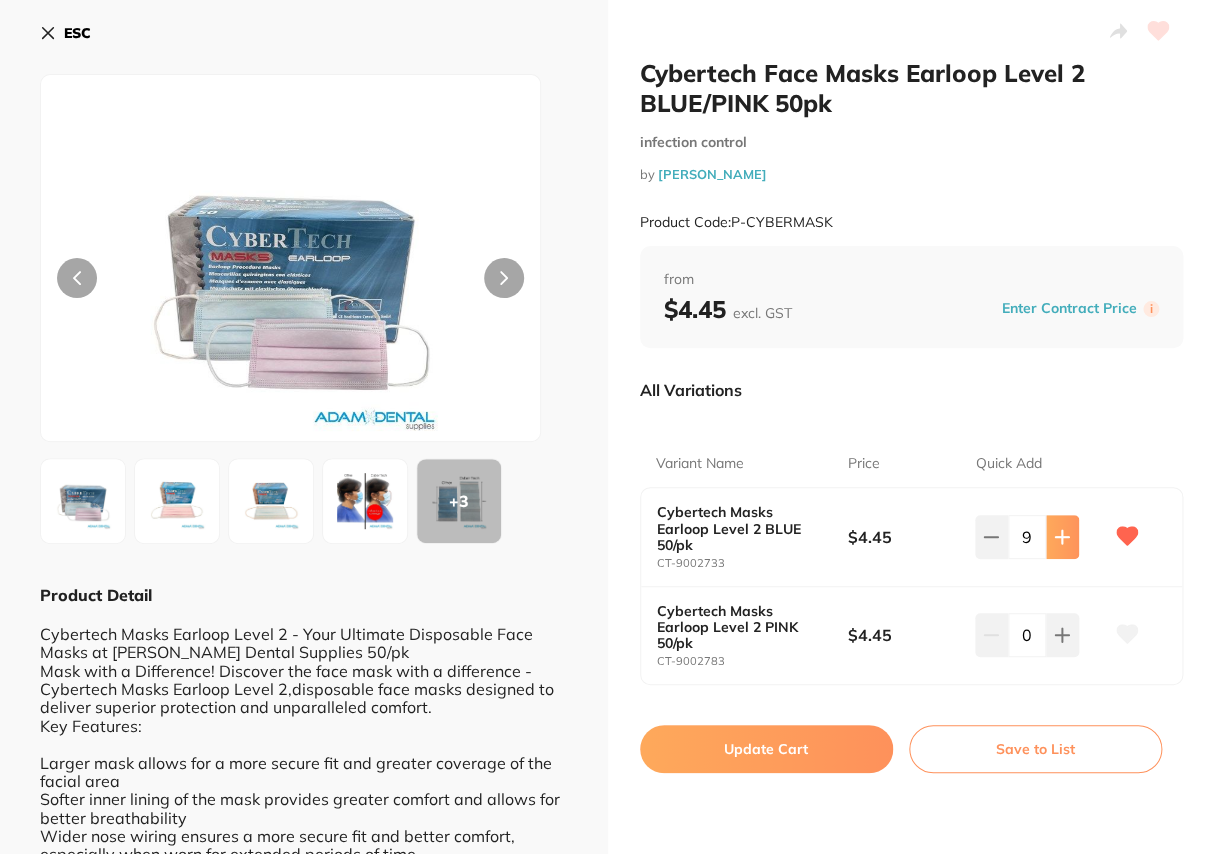 click 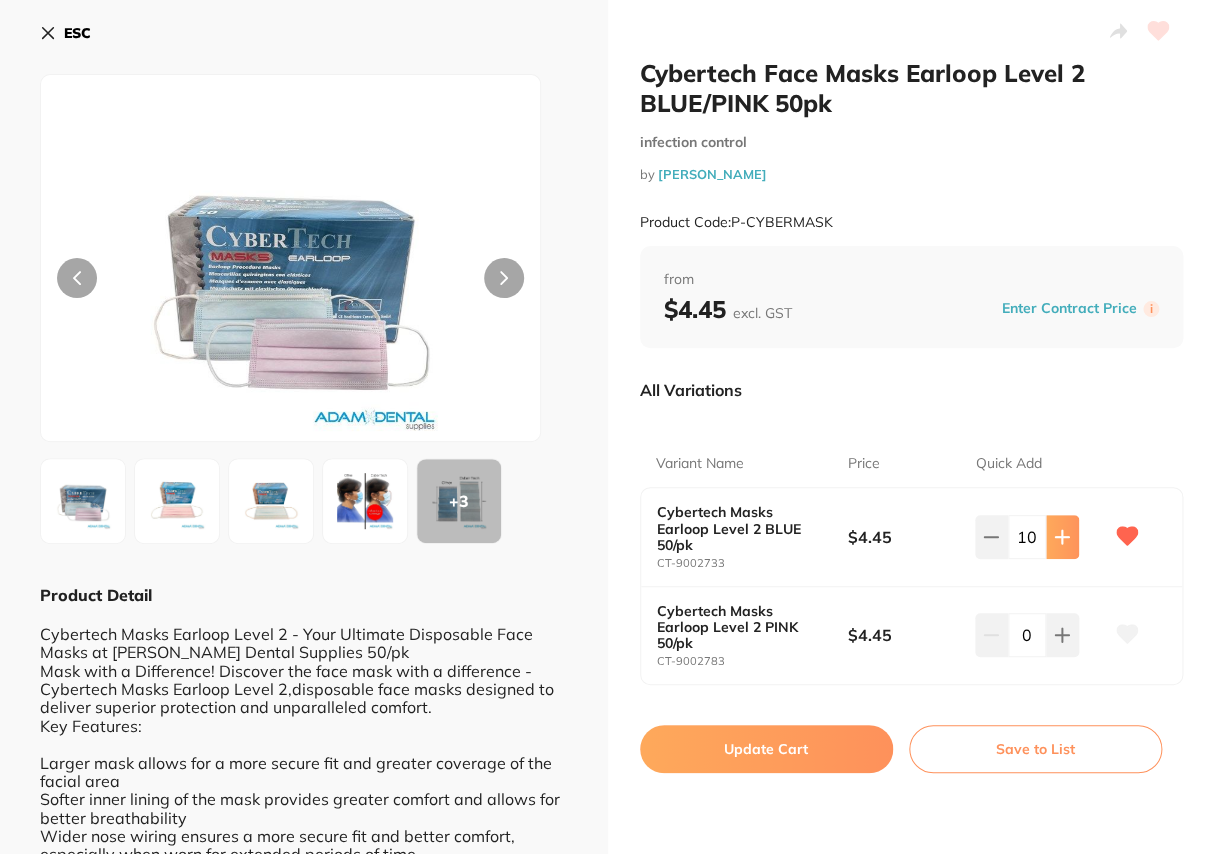 click 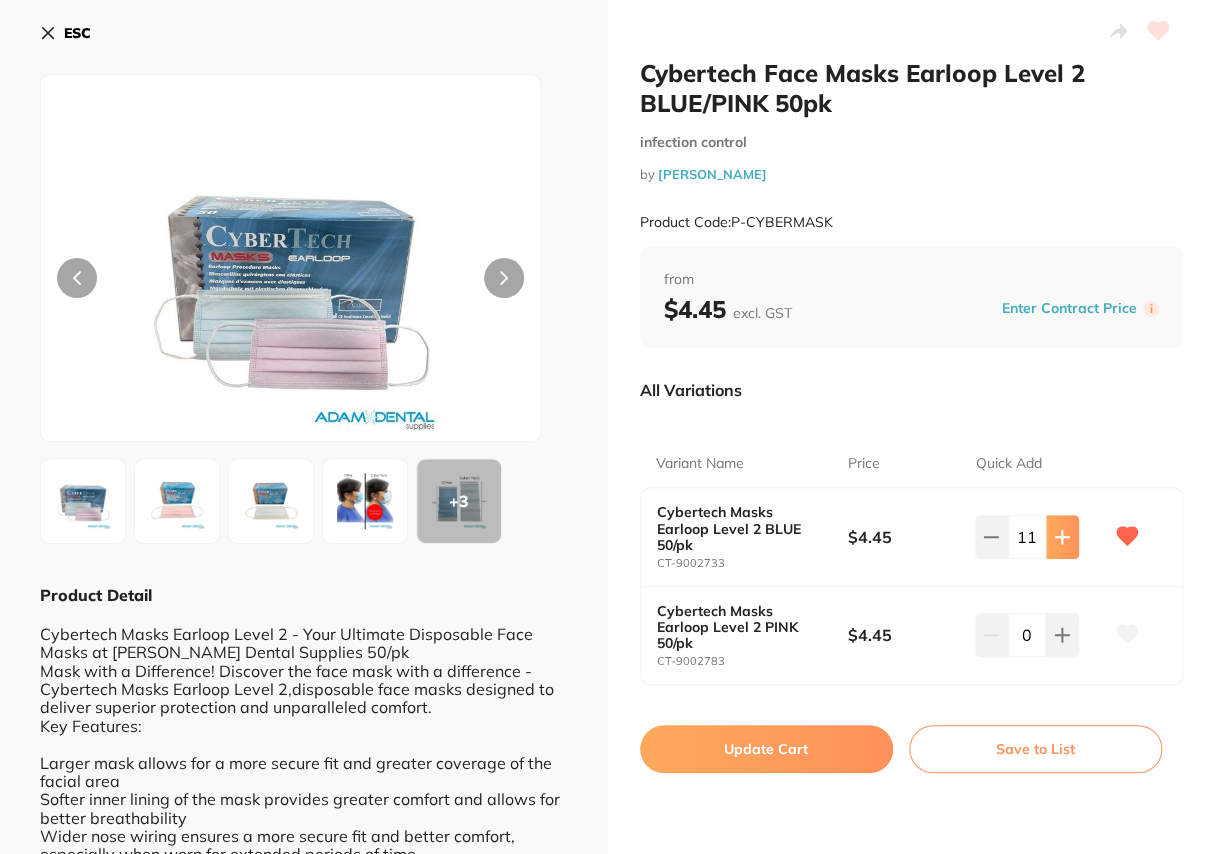 click 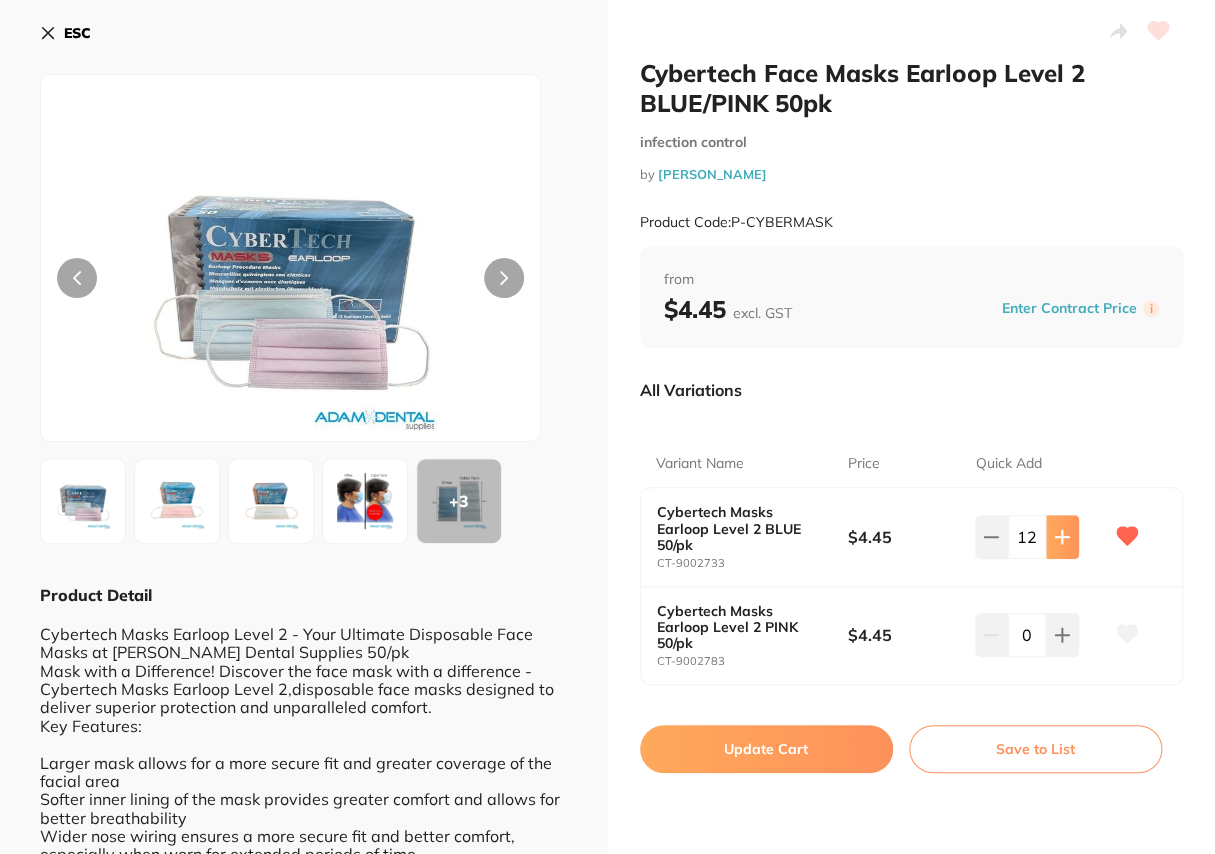 click 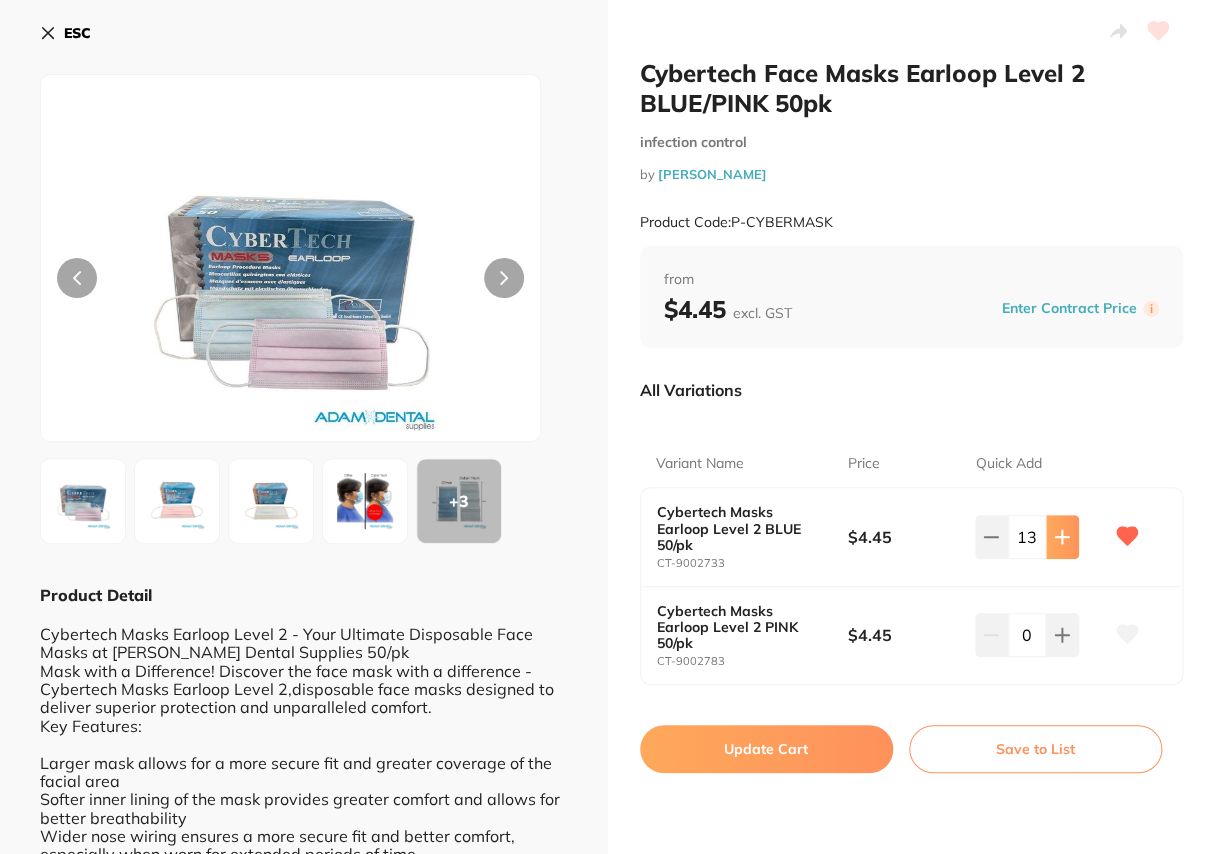click 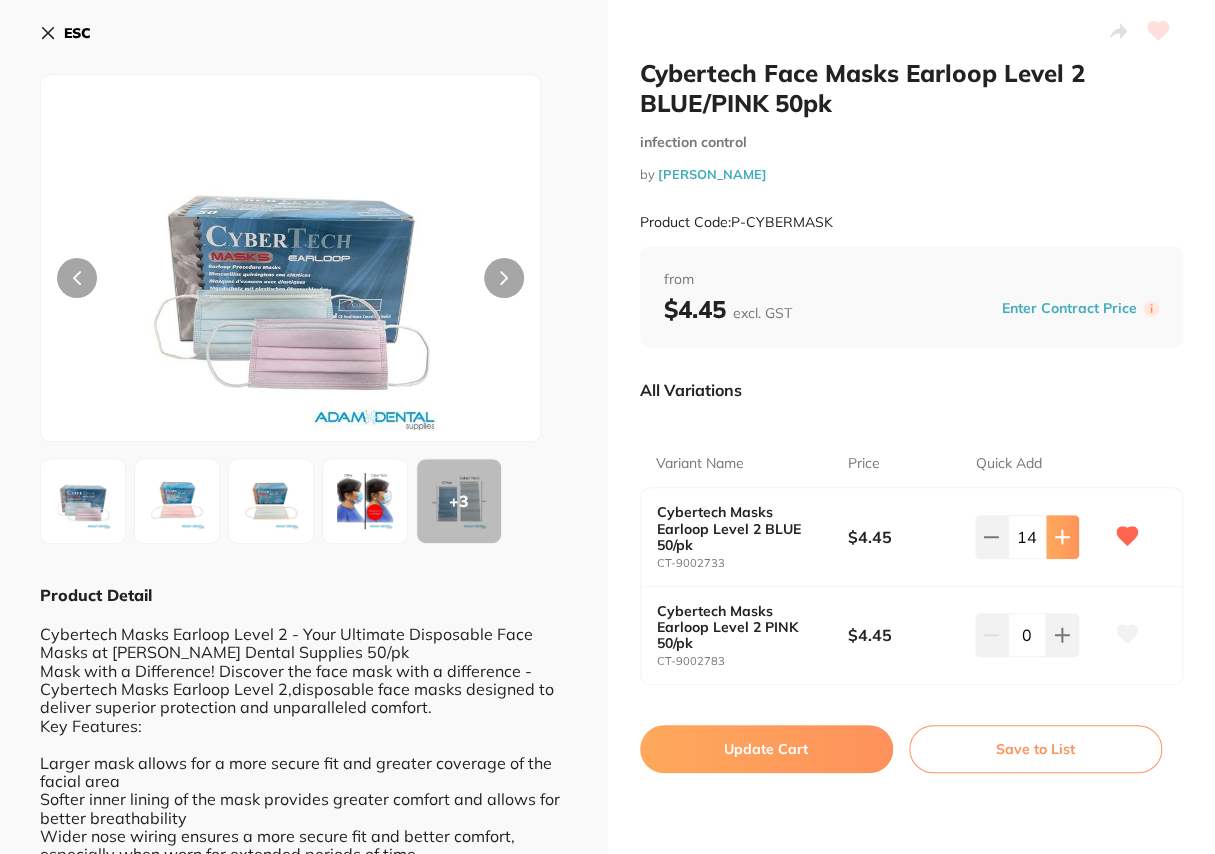 click 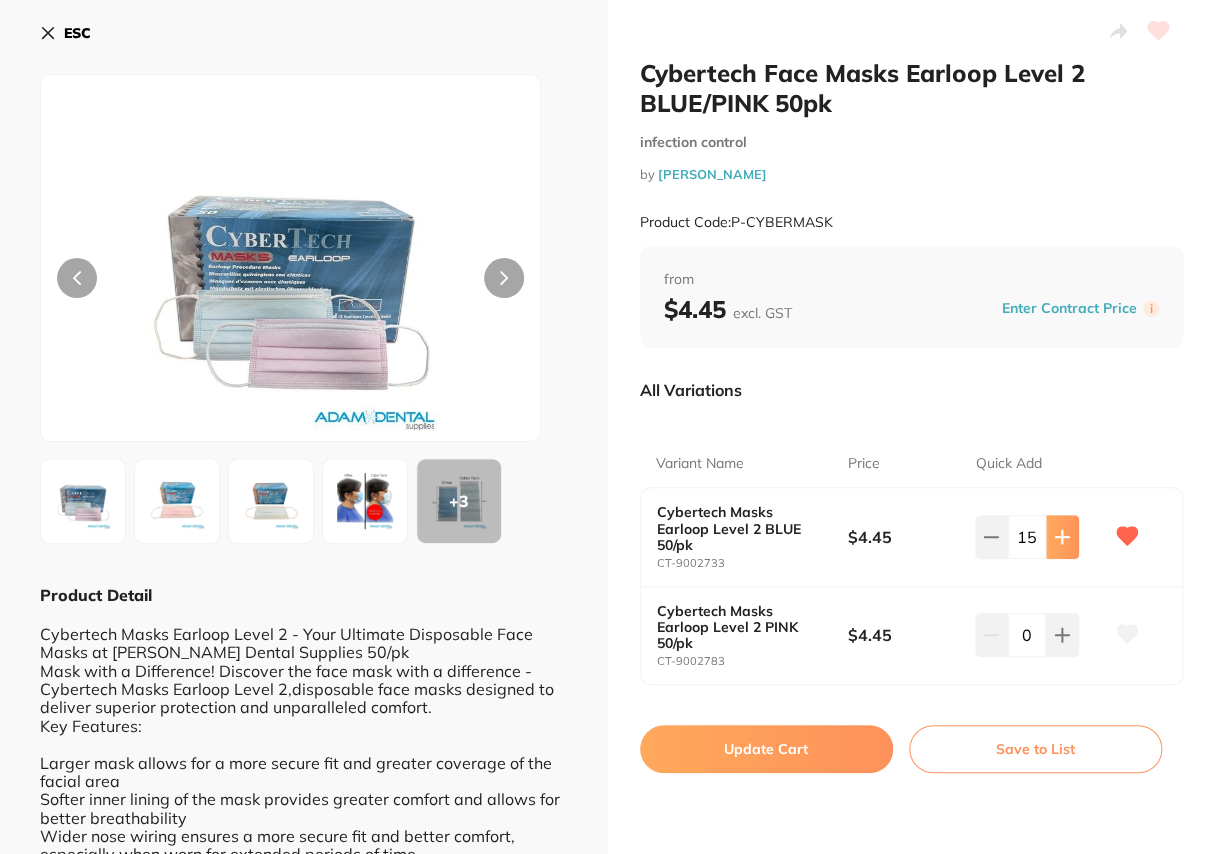 click 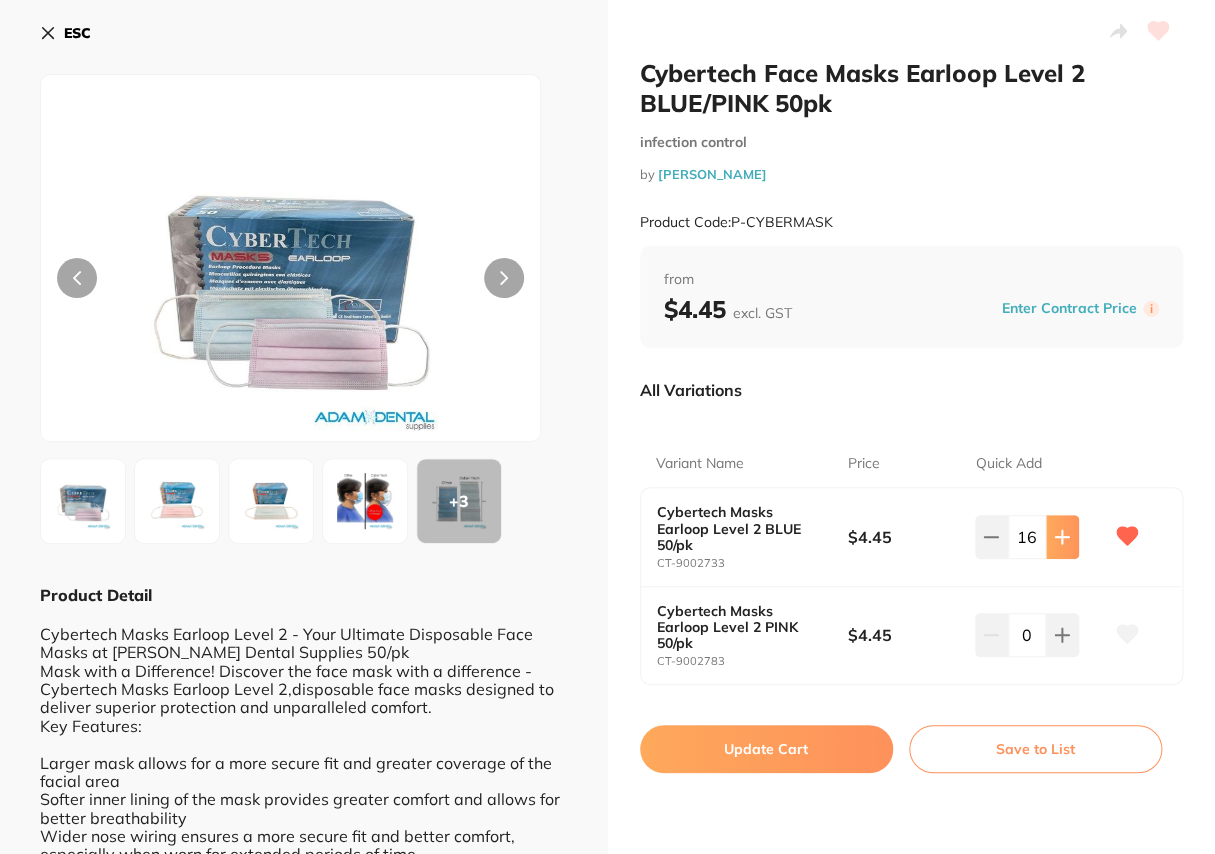 click at bounding box center (1062, 537) 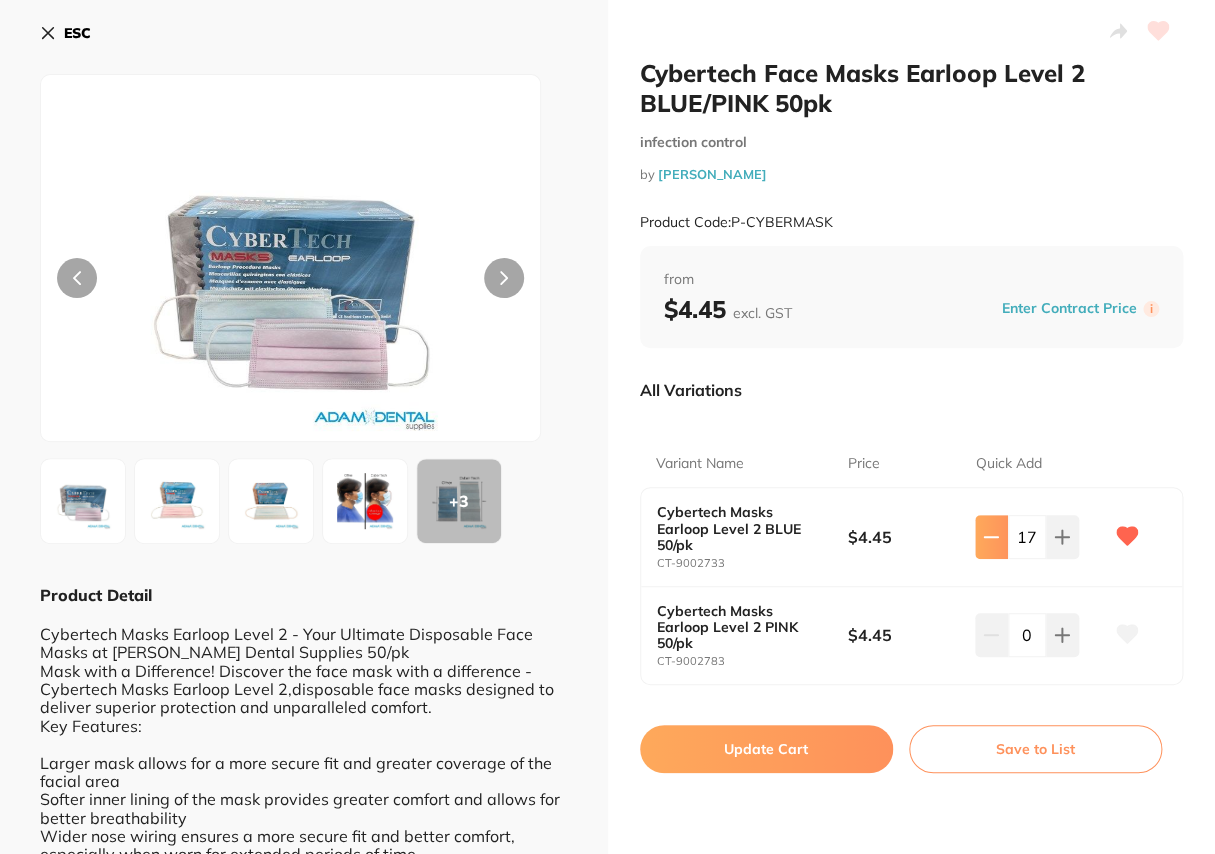 click at bounding box center [991, 537] 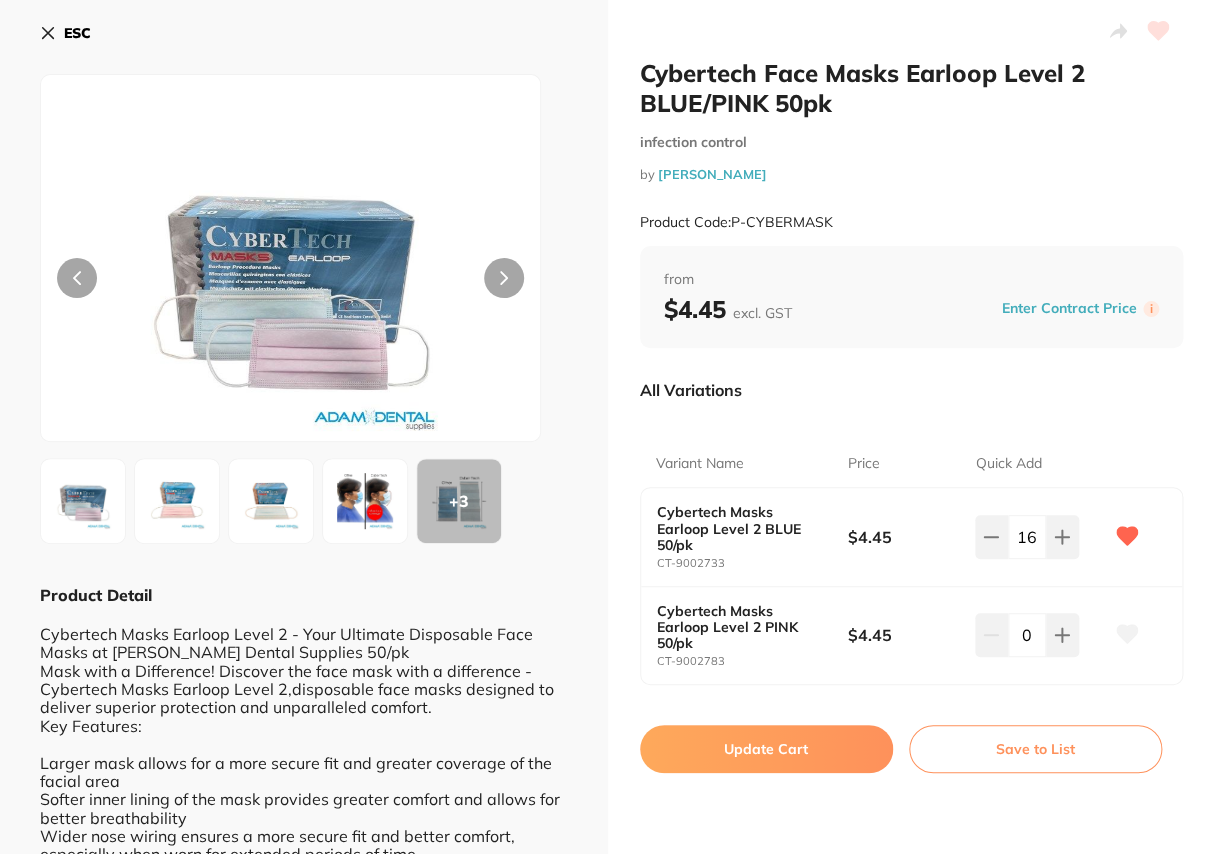 click on "ESC" at bounding box center [65, 33] 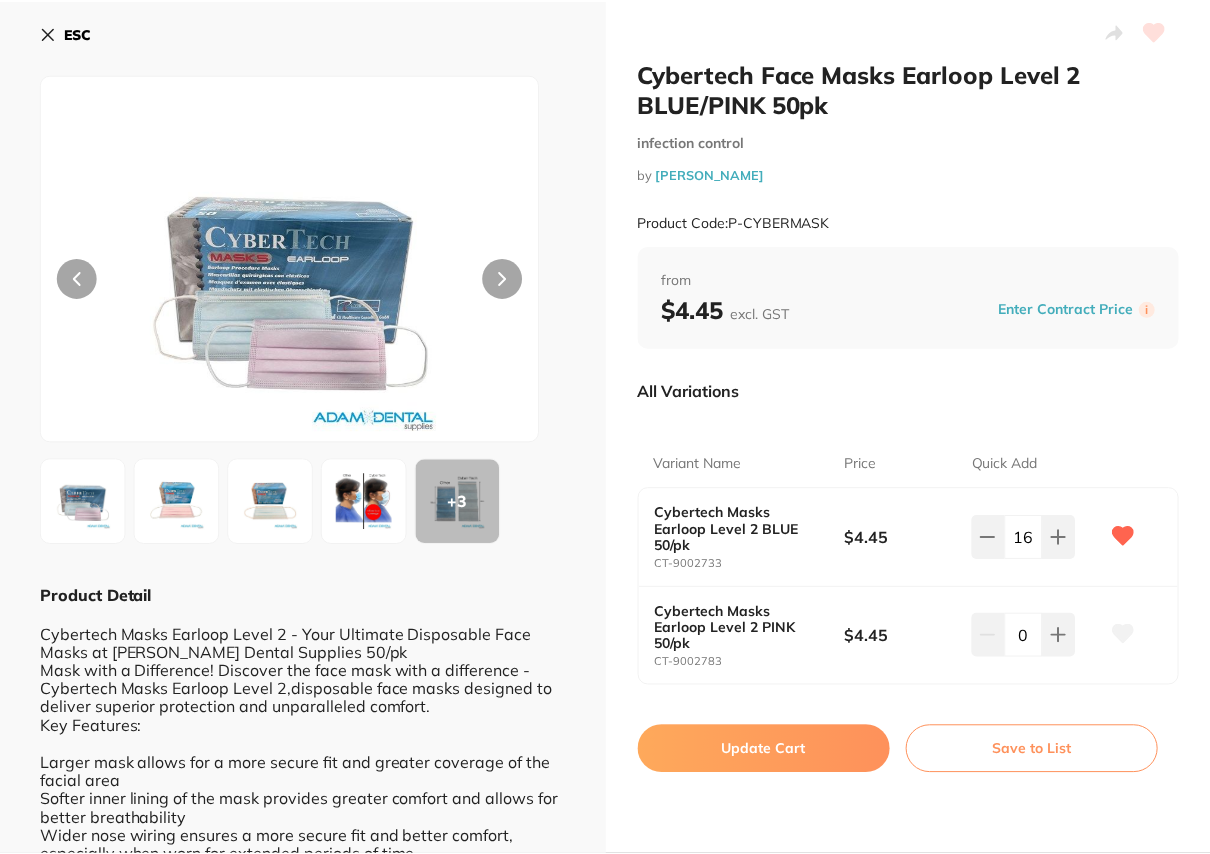 scroll, scrollTop: 0, scrollLeft: 0, axis: both 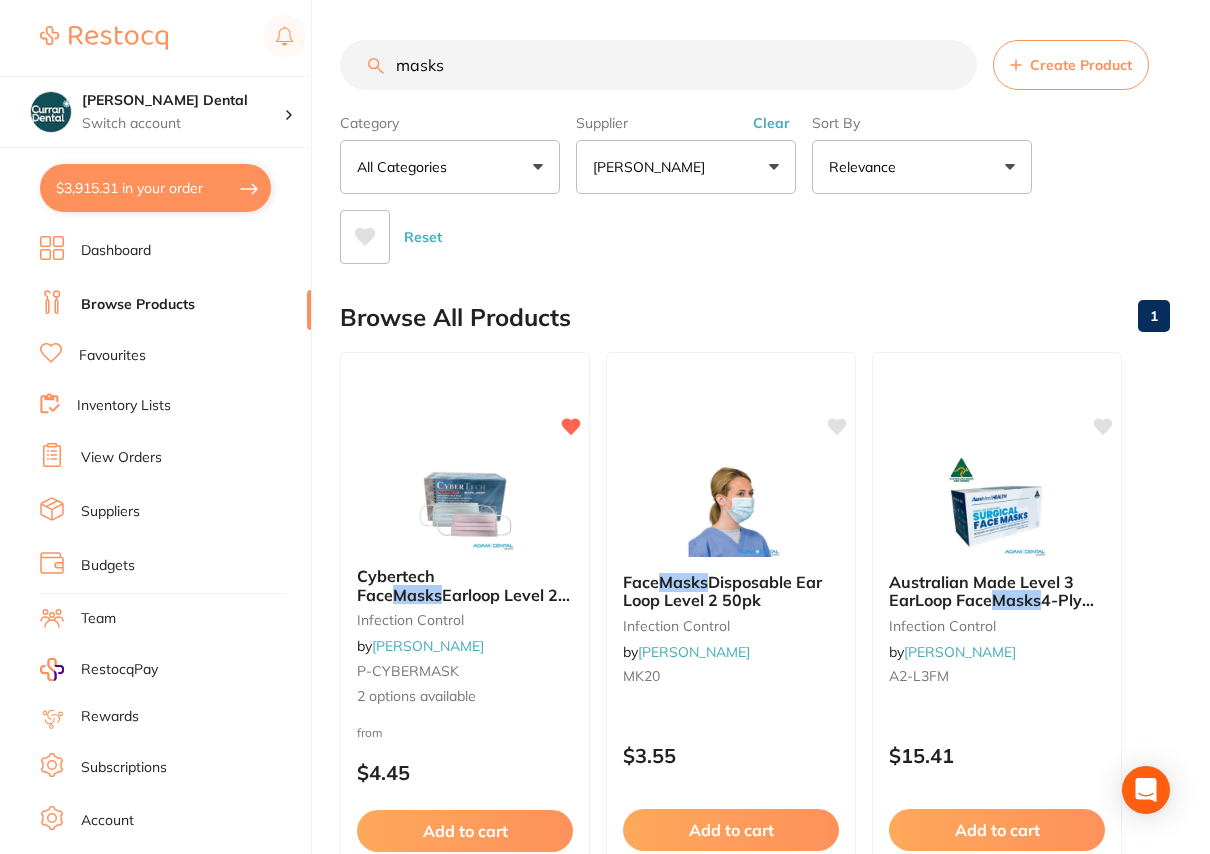 click on "Clear" at bounding box center (771, 123) 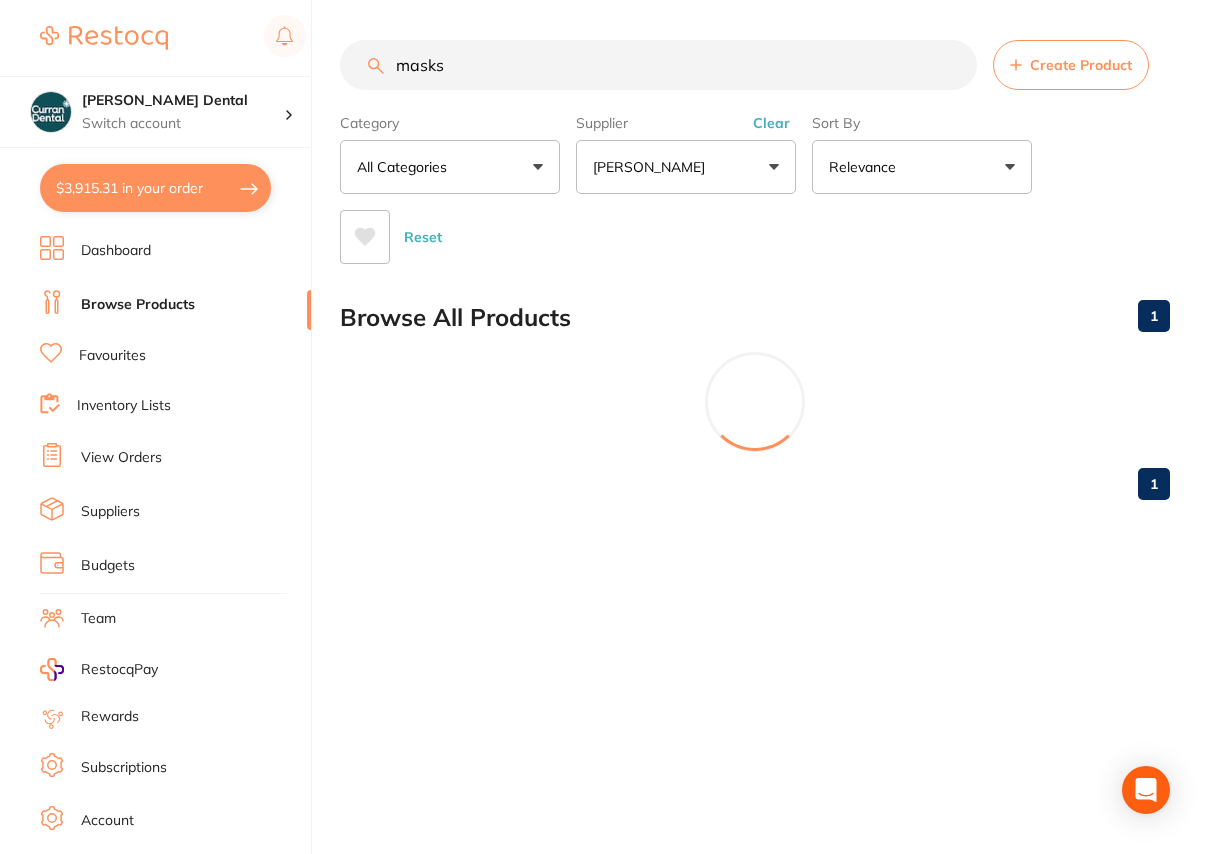 scroll, scrollTop: 0, scrollLeft: 0, axis: both 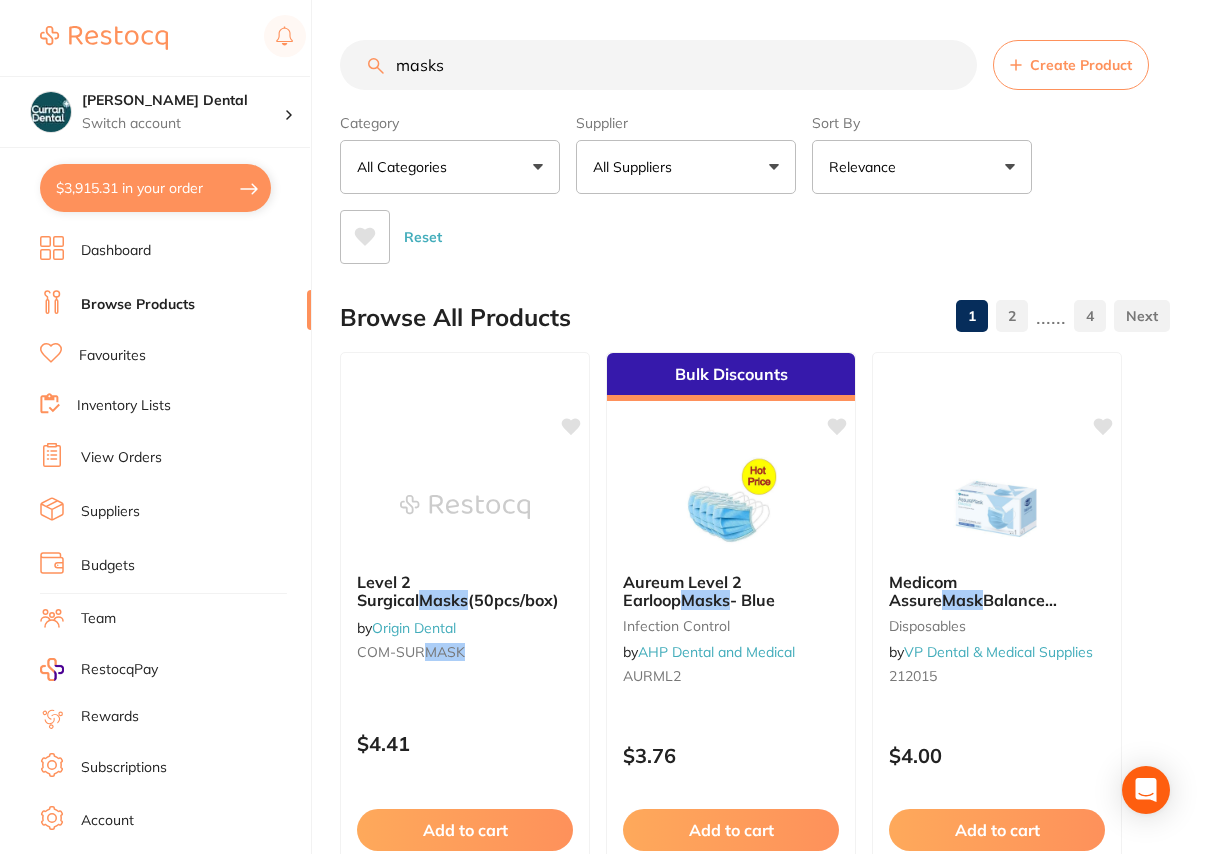 drag, startPoint x: 449, startPoint y: 64, endPoint x: 381, endPoint y: 73, distance: 68.593 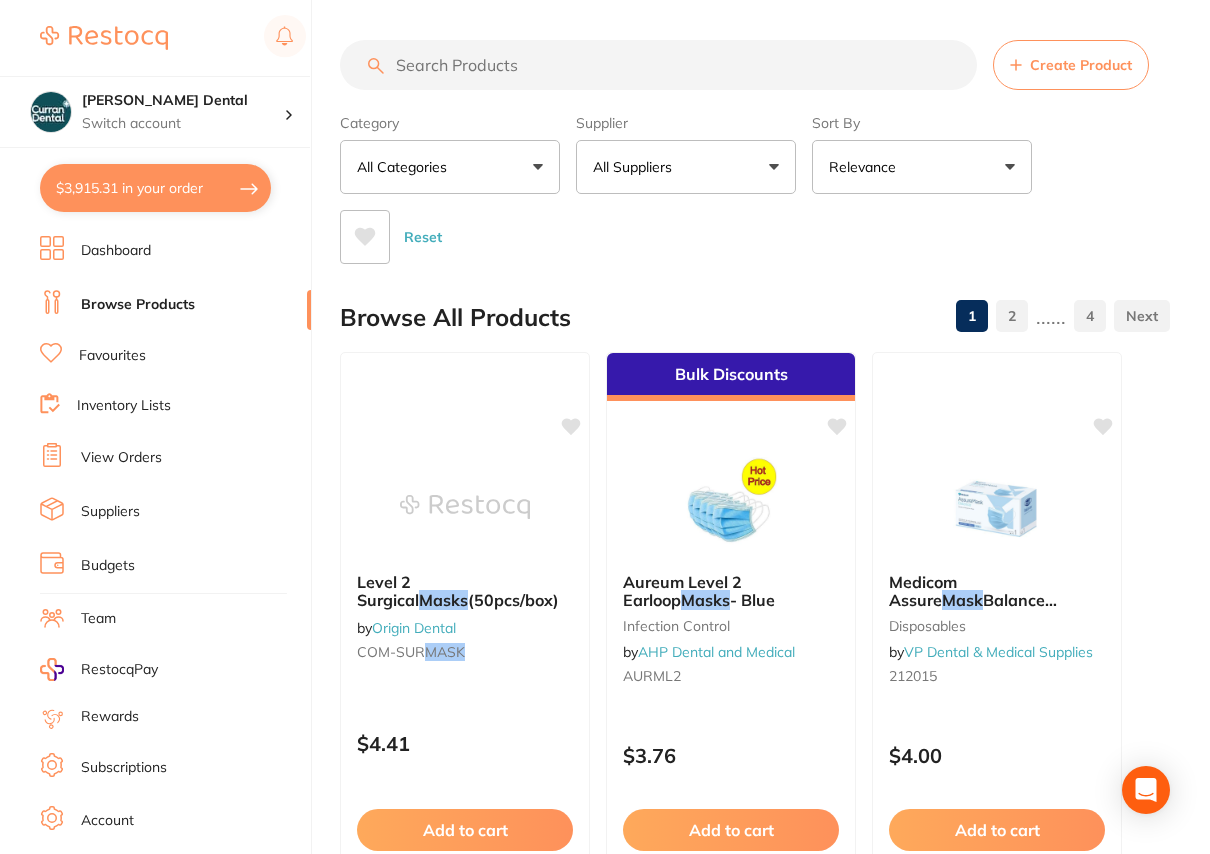 scroll, scrollTop: 0, scrollLeft: 0, axis: both 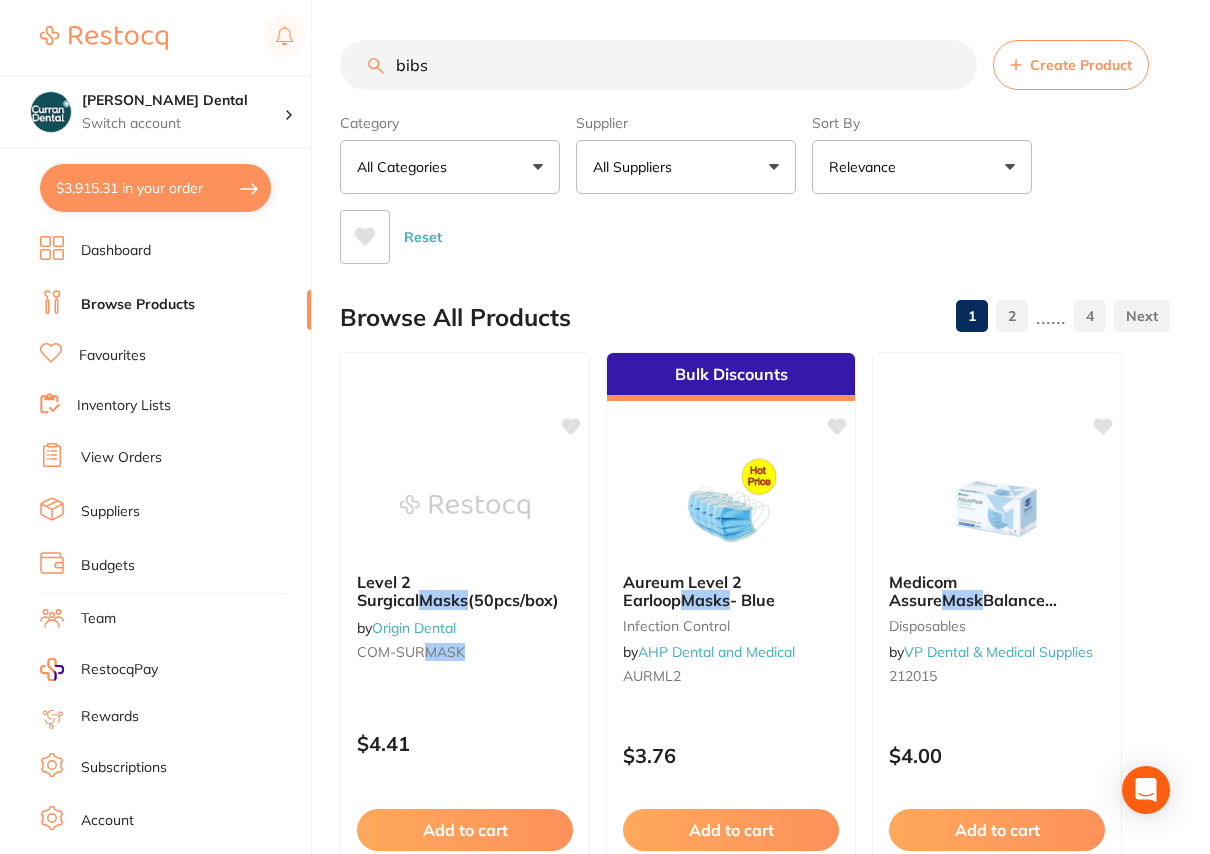 type on "bibs" 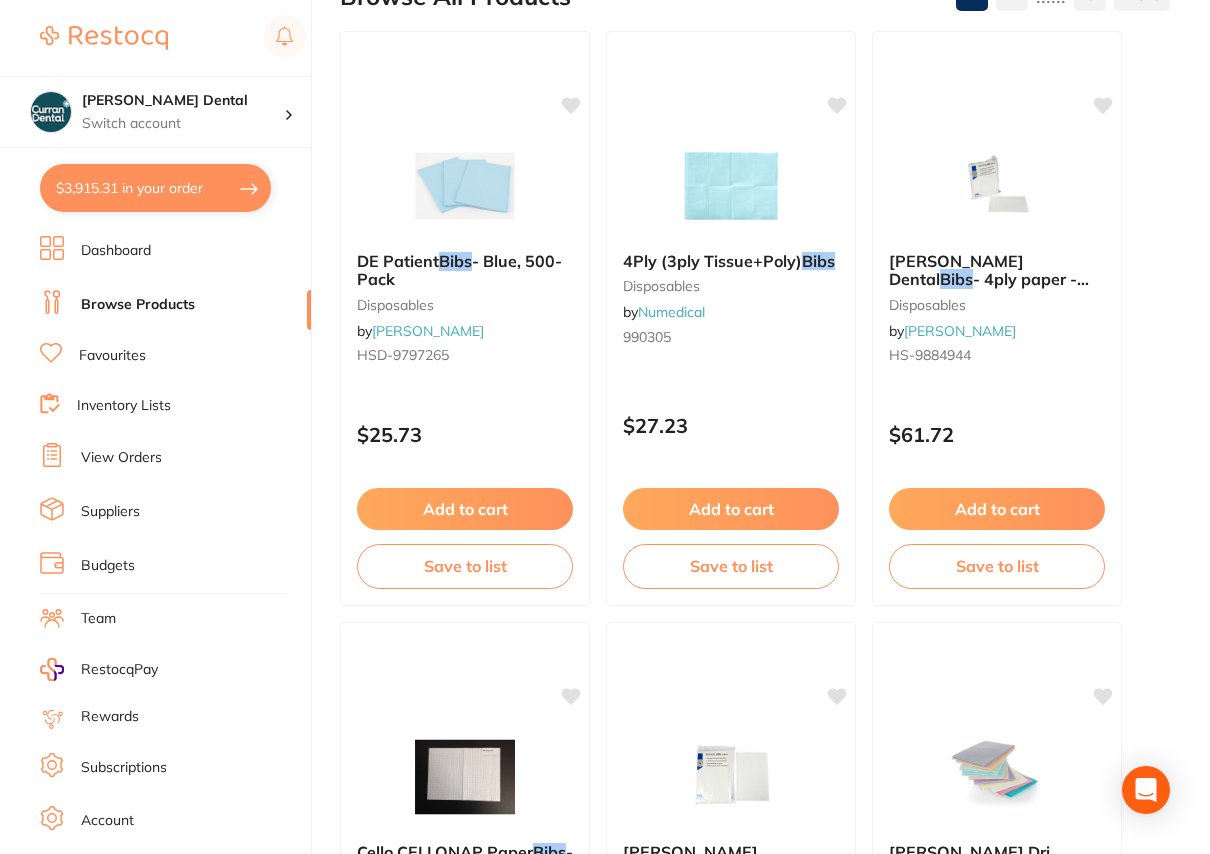 scroll, scrollTop: 0, scrollLeft: 0, axis: both 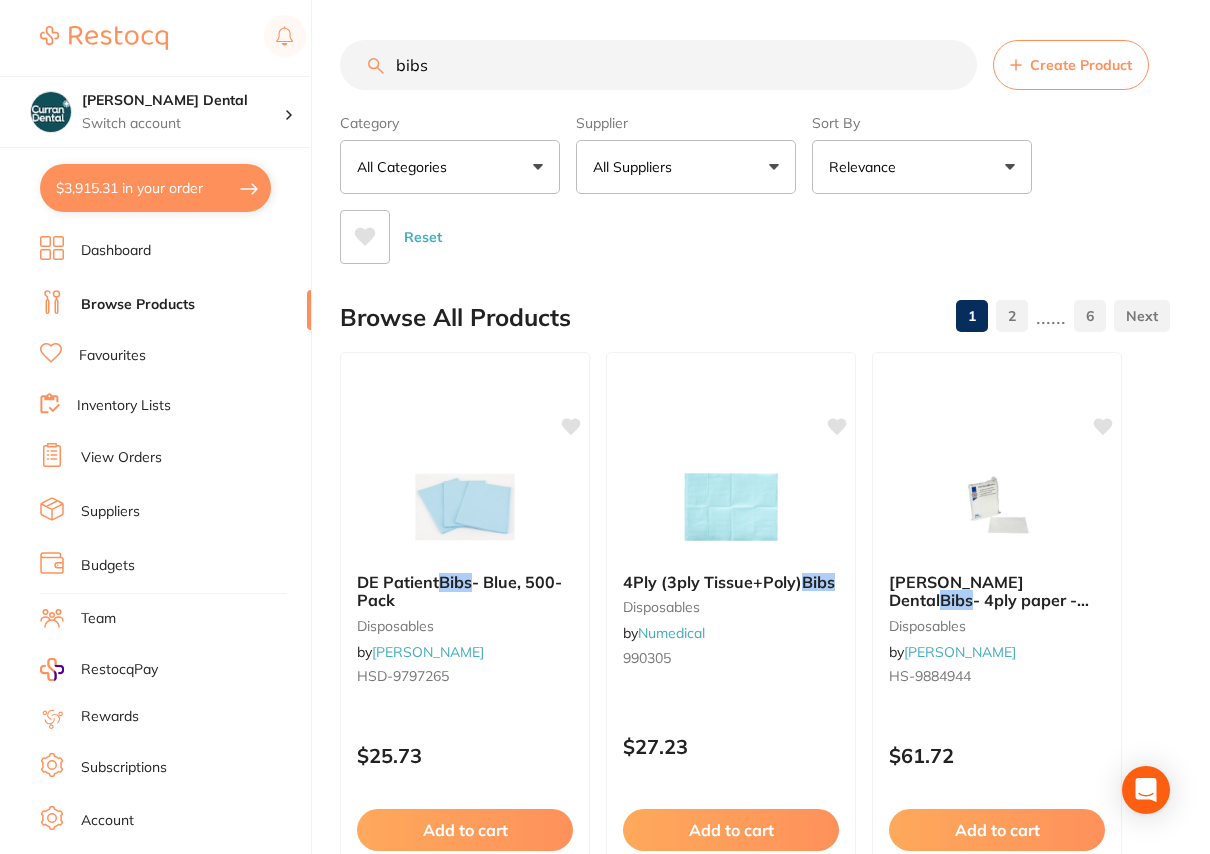 click on "All Suppliers" at bounding box center [686, 167] 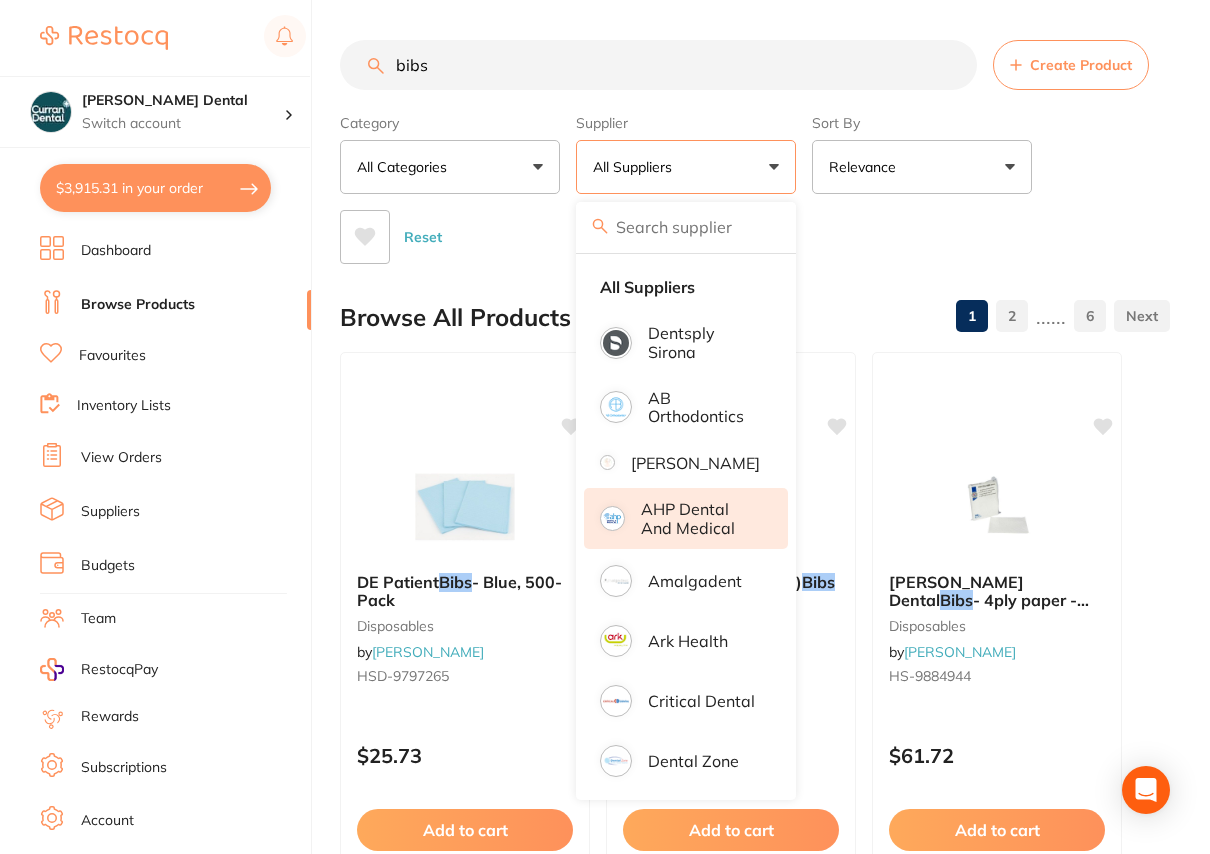 click on "AHP Dental and Medical" at bounding box center [700, 518] 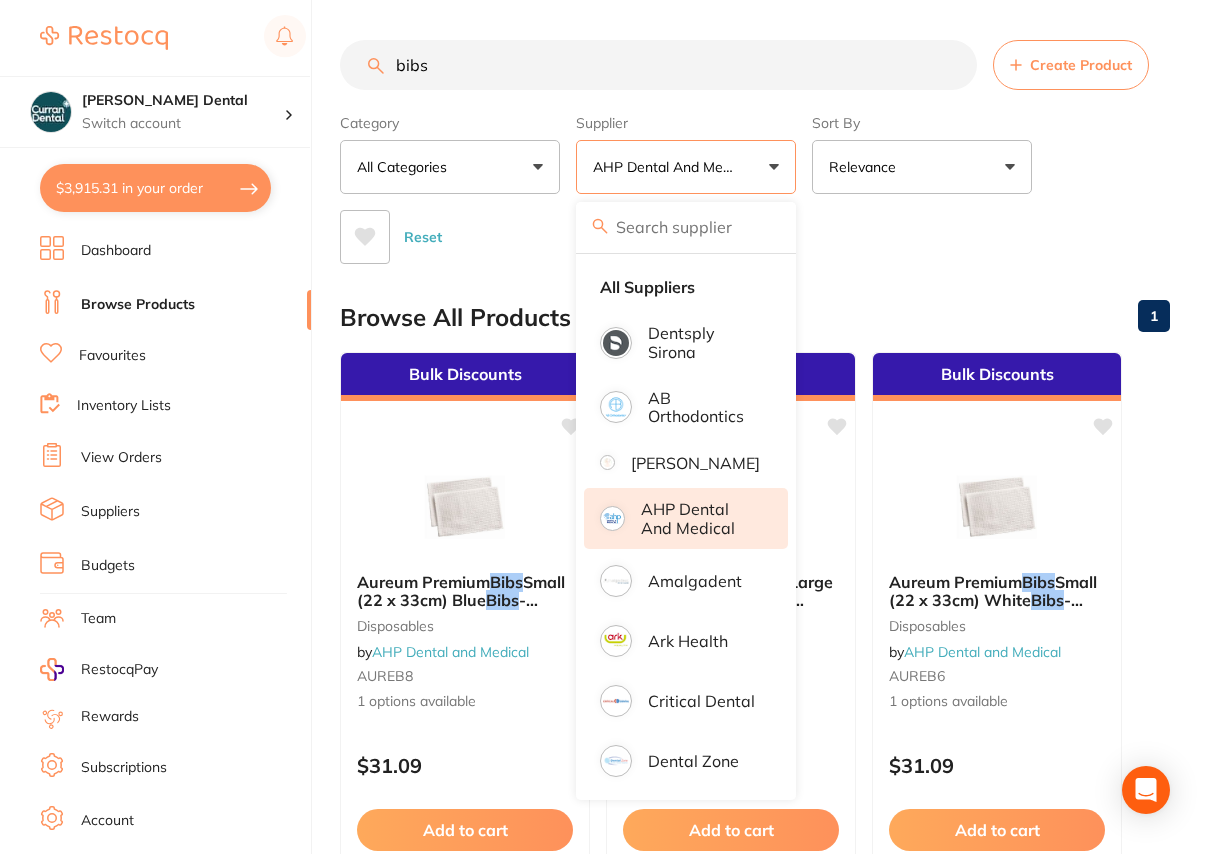 click on "AHP Dental and Medical" at bounding box center [700, 518] 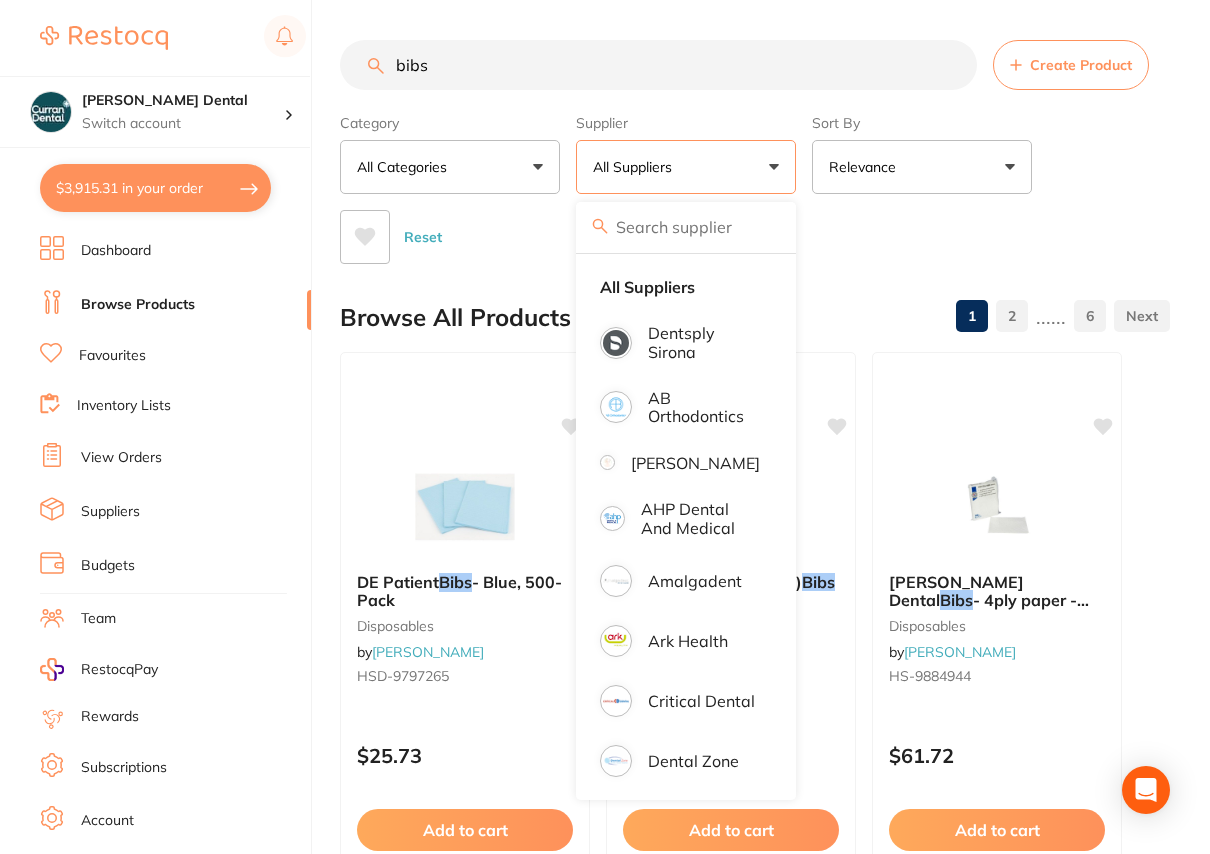 click on "Reset" at bounding box center (747, 229) 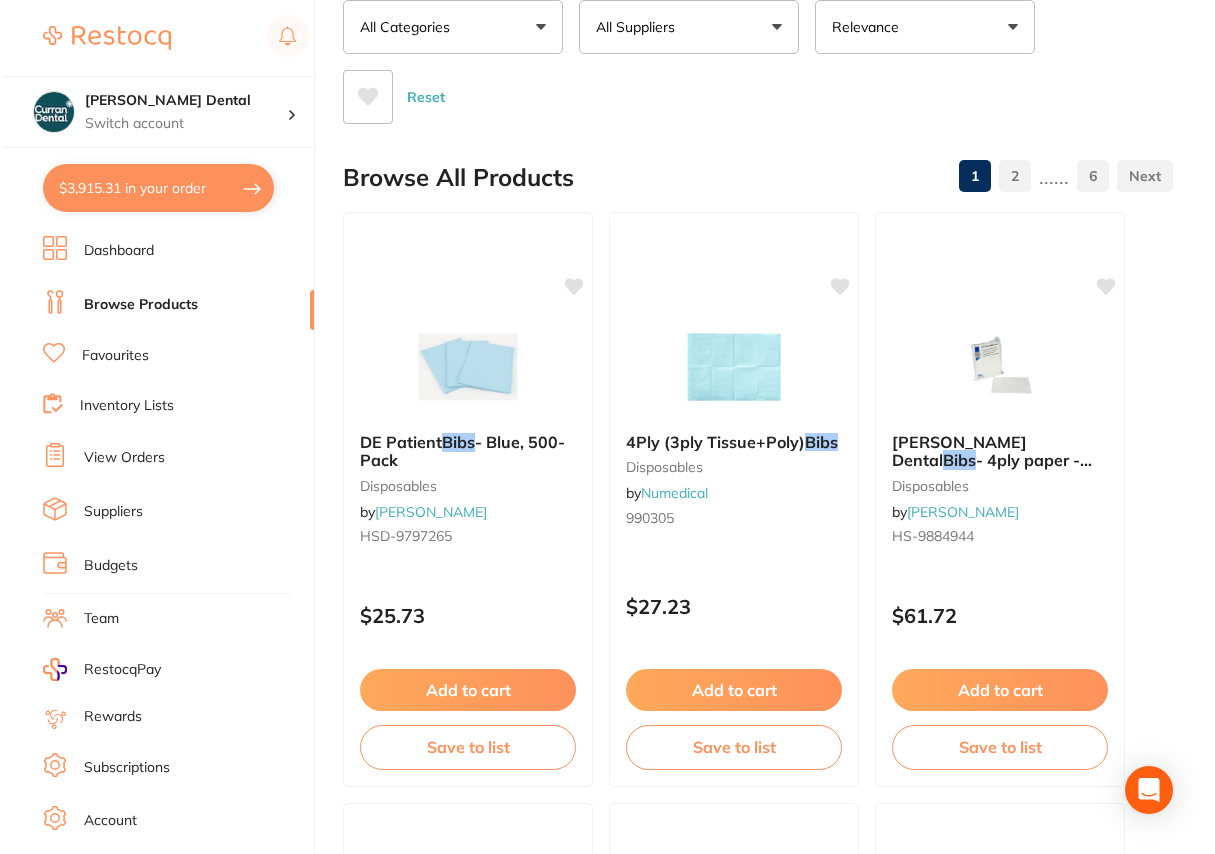scroll, scrollTop: 0, scrollLeft: 0, axis: both 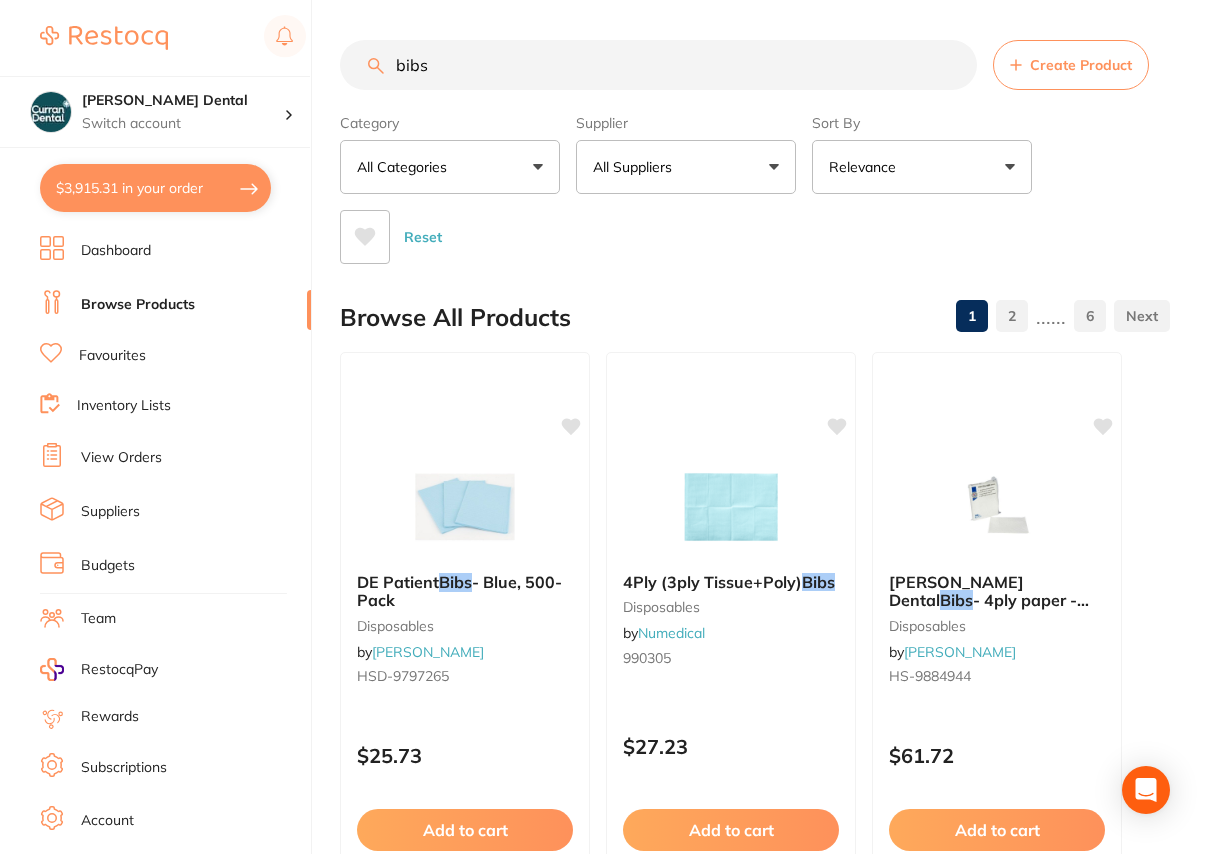 click on "All Suppliers" at bounding box center (686, 167) 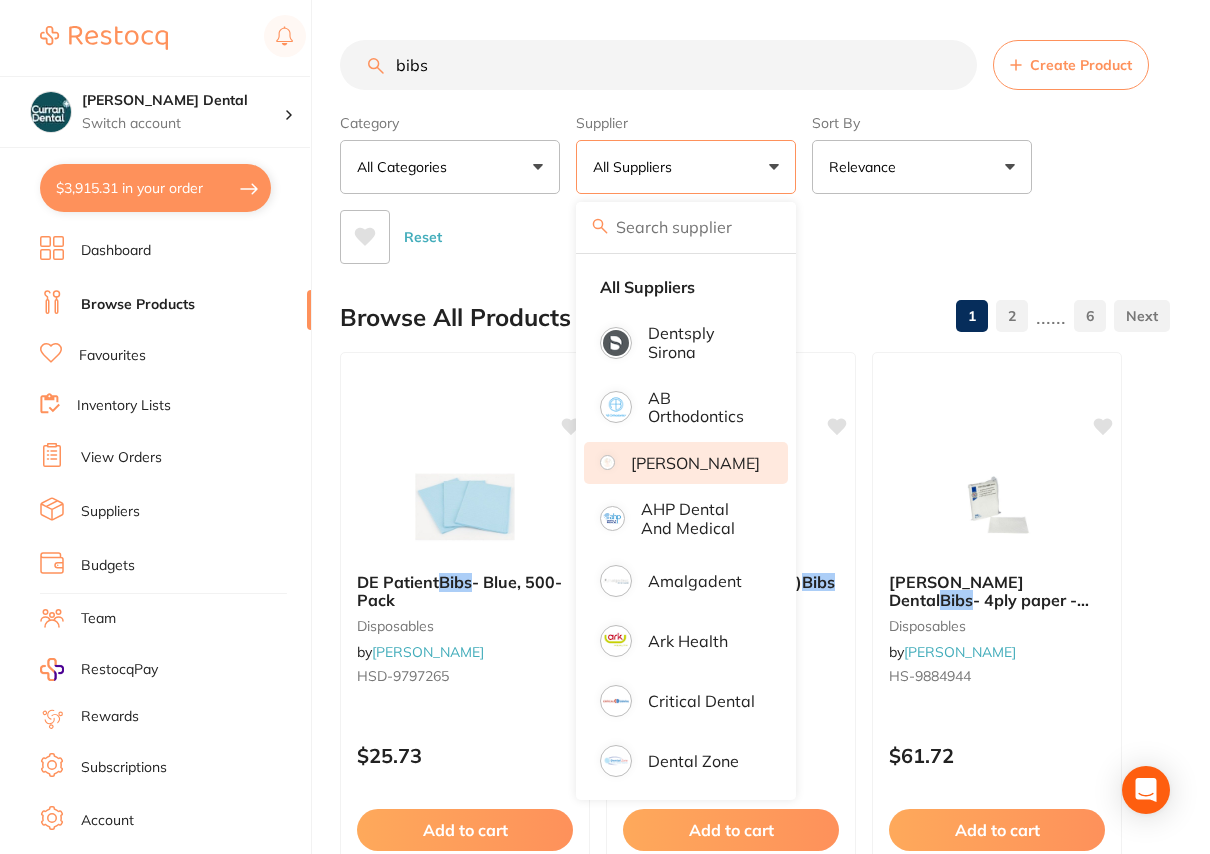 click on "[PERSON_NAME]" at bounding box center [695, 463] 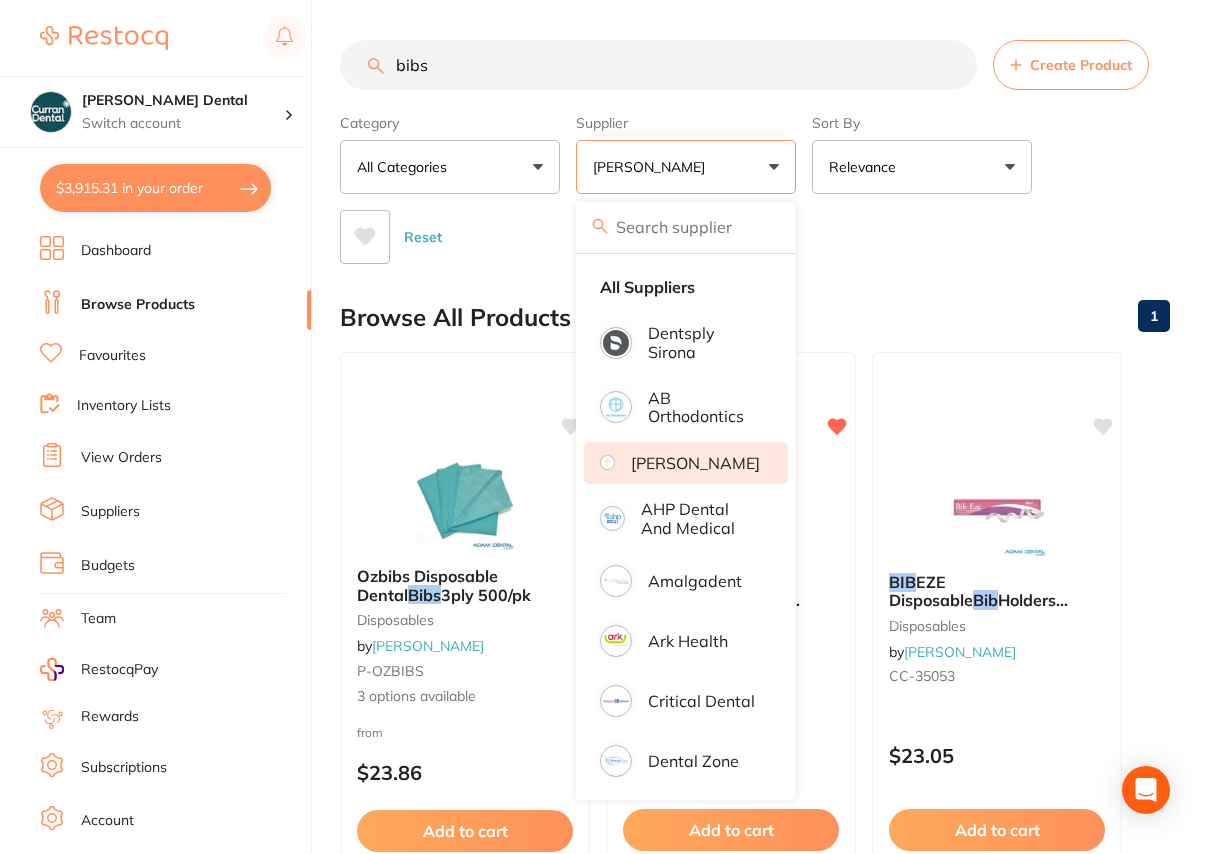 click on "Browse All Products 1" at bounding box center (755, 317) 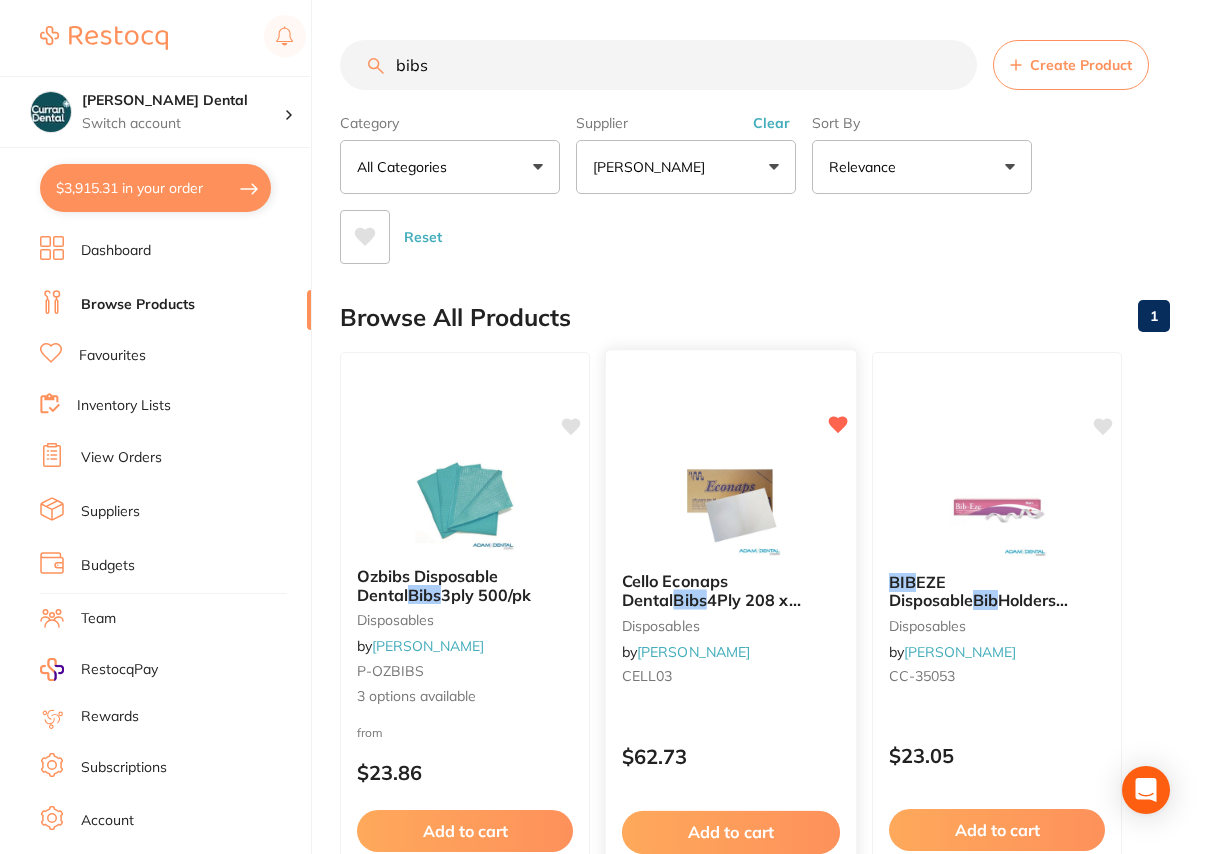 click on "Cello Econaps Dental" at bounding box center [675, 590] 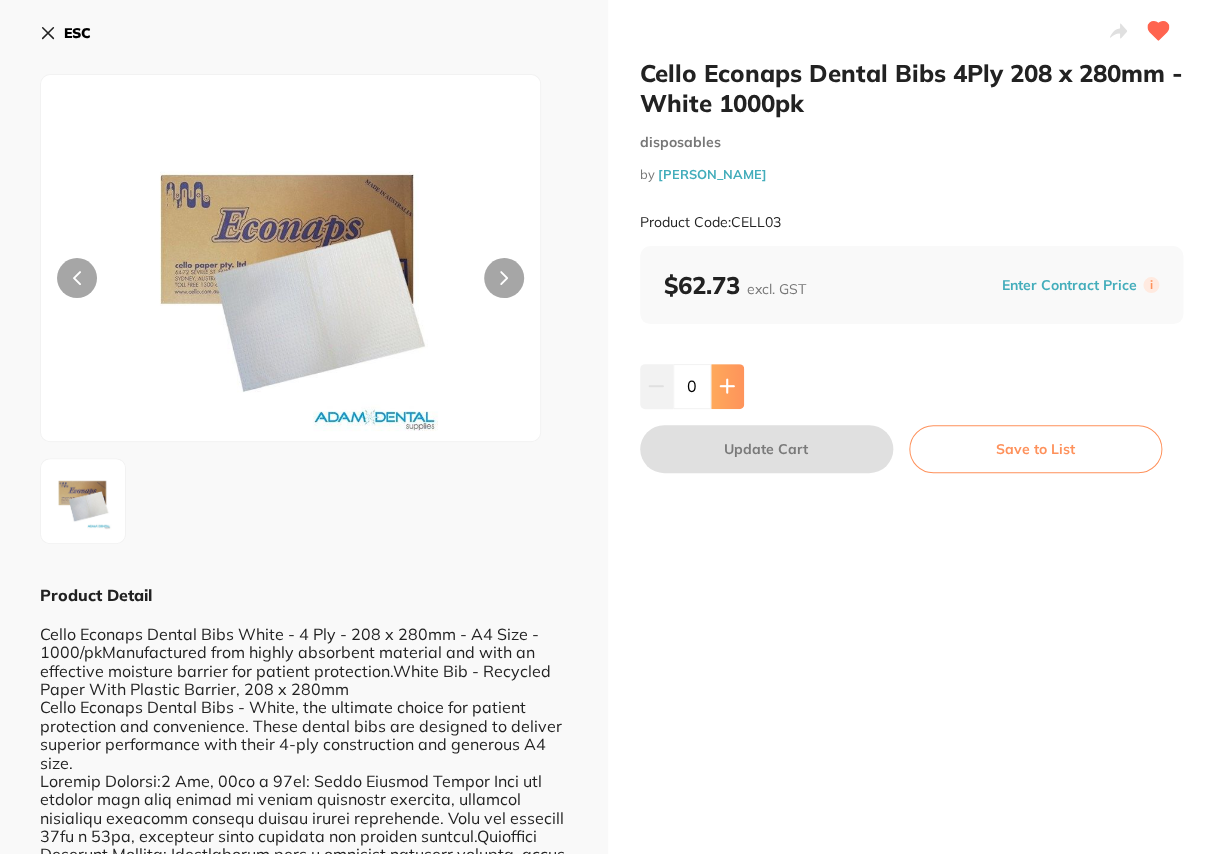 click 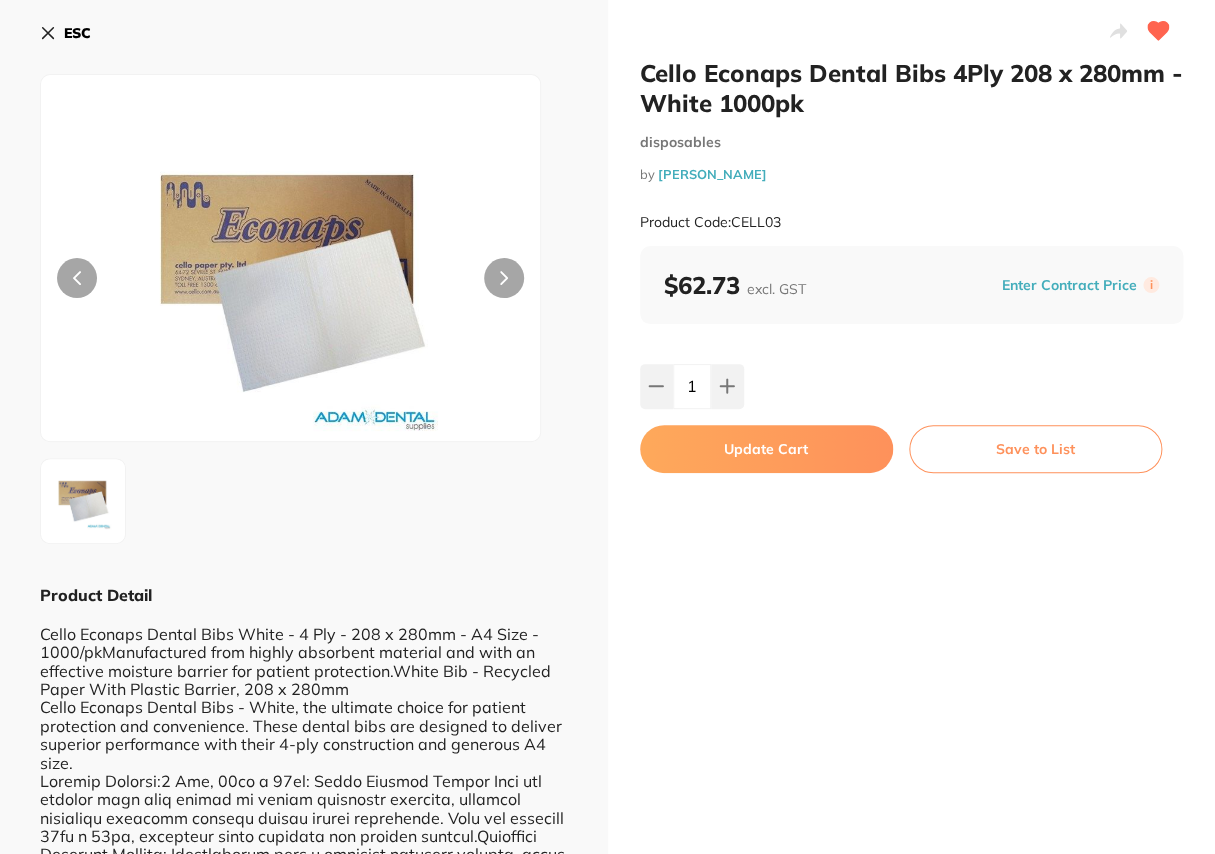 click on "Update Cart" at bounding box center (766, 449) 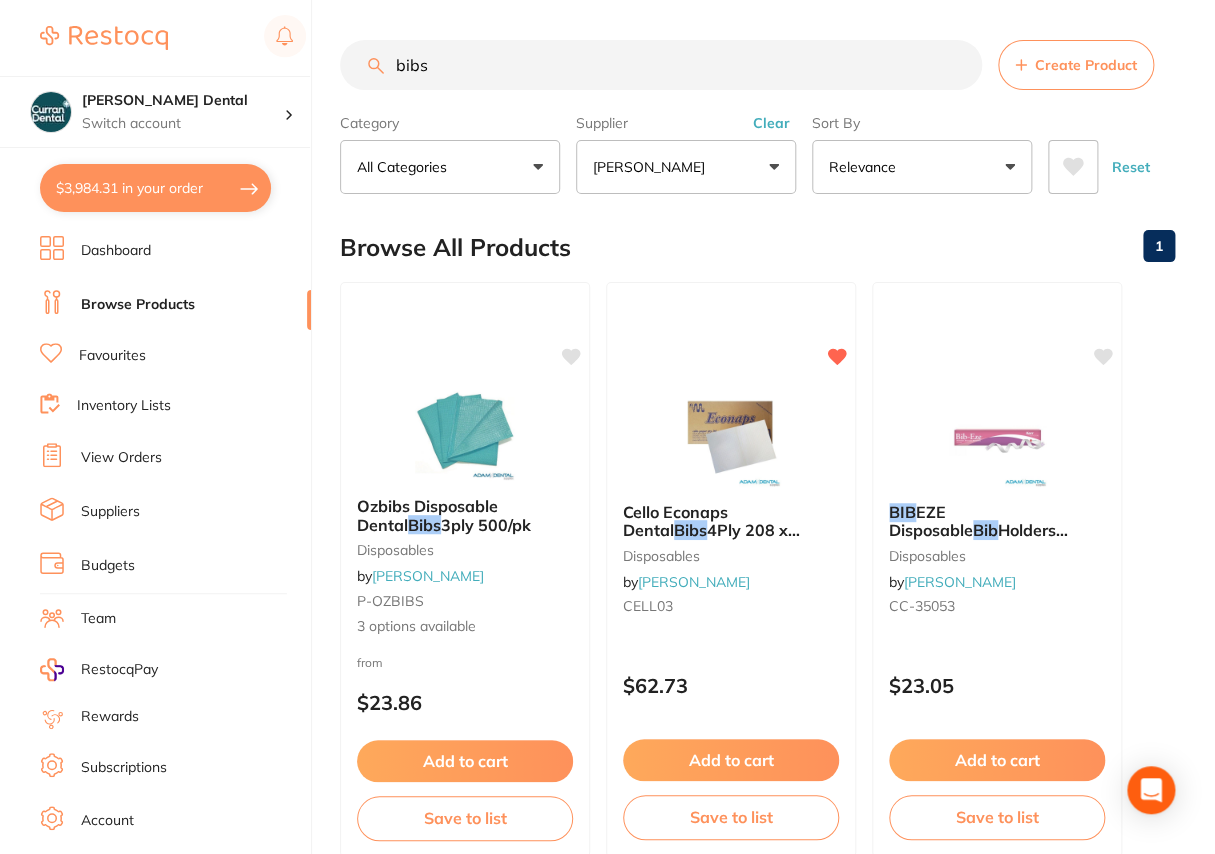 checkbox on "false" 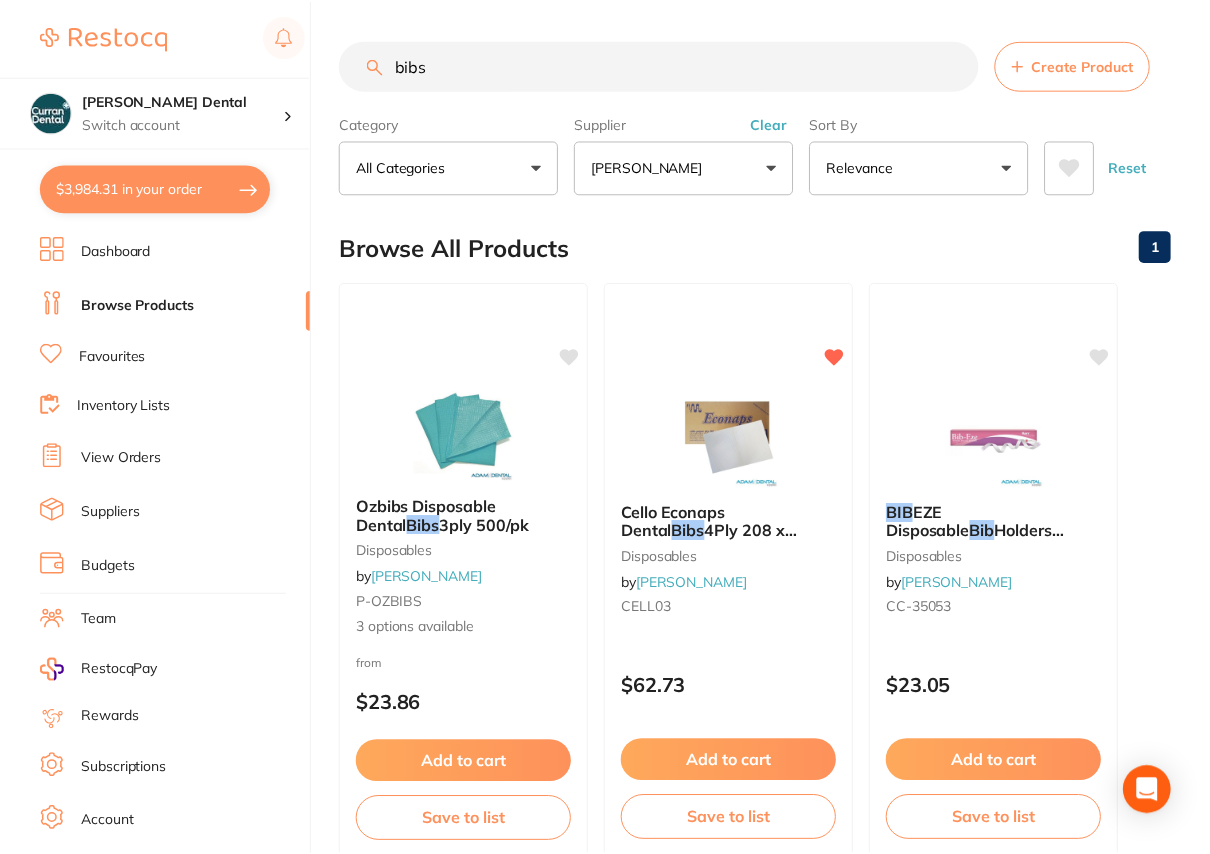 scroll, scrollTop: 8, scrollLeft: 0, axis: vertical 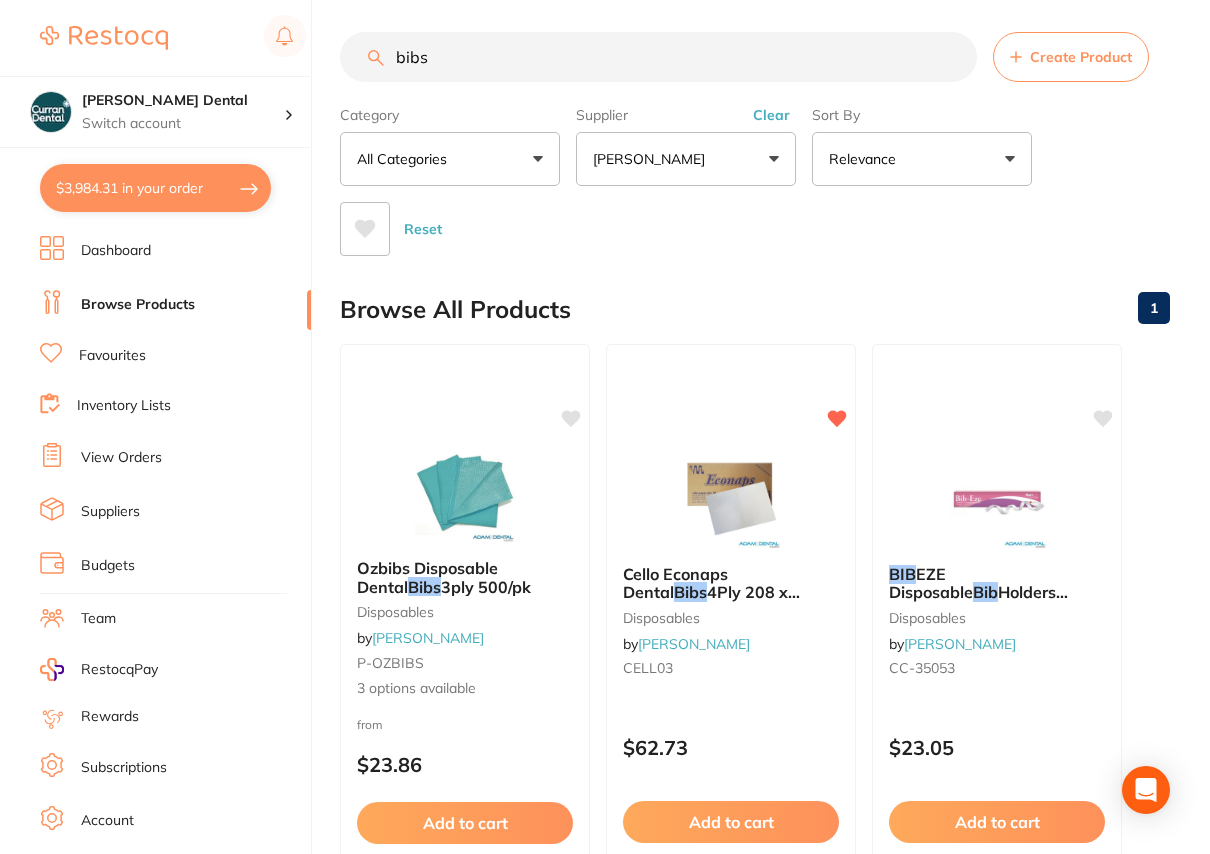 click on "$3,984.31   in your order" at bounding box center [155, 188] 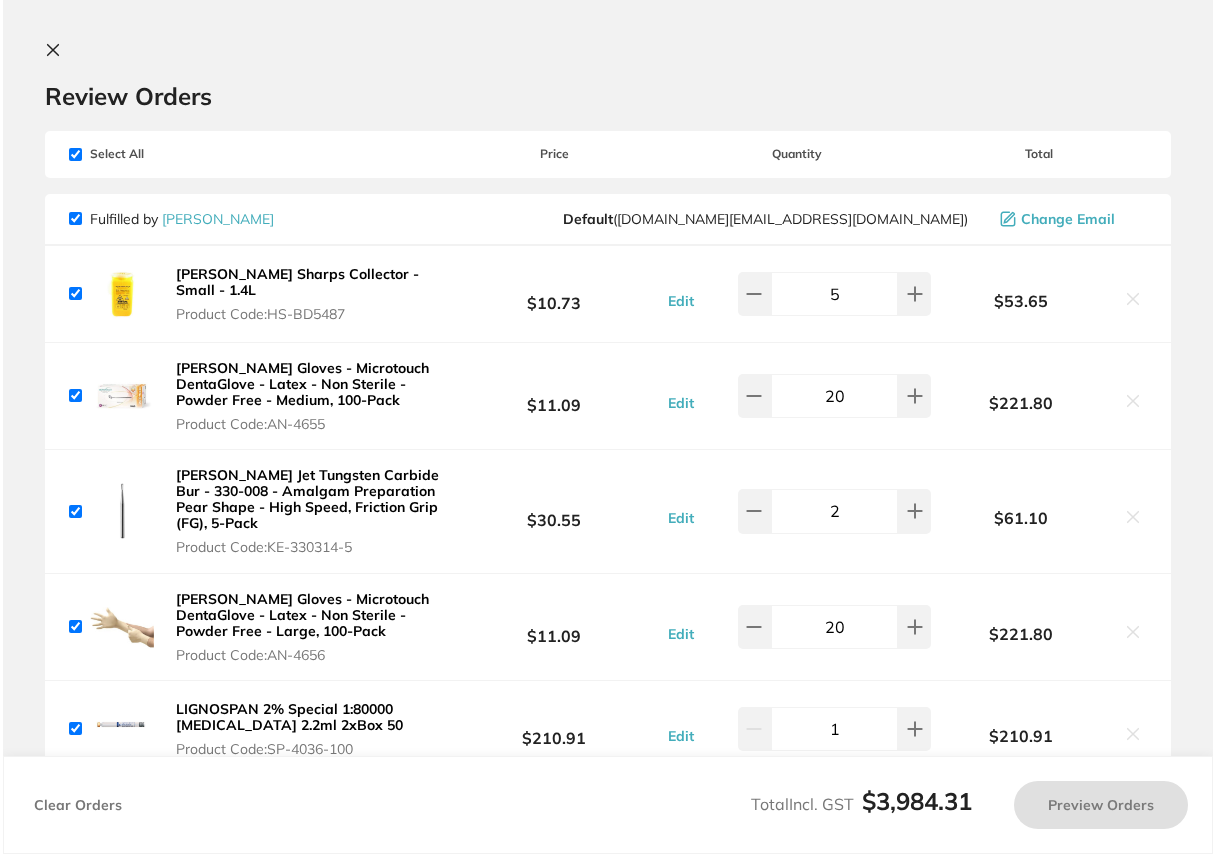 scroll, scrollTop: 0, scrollLeft: 0, axis: both 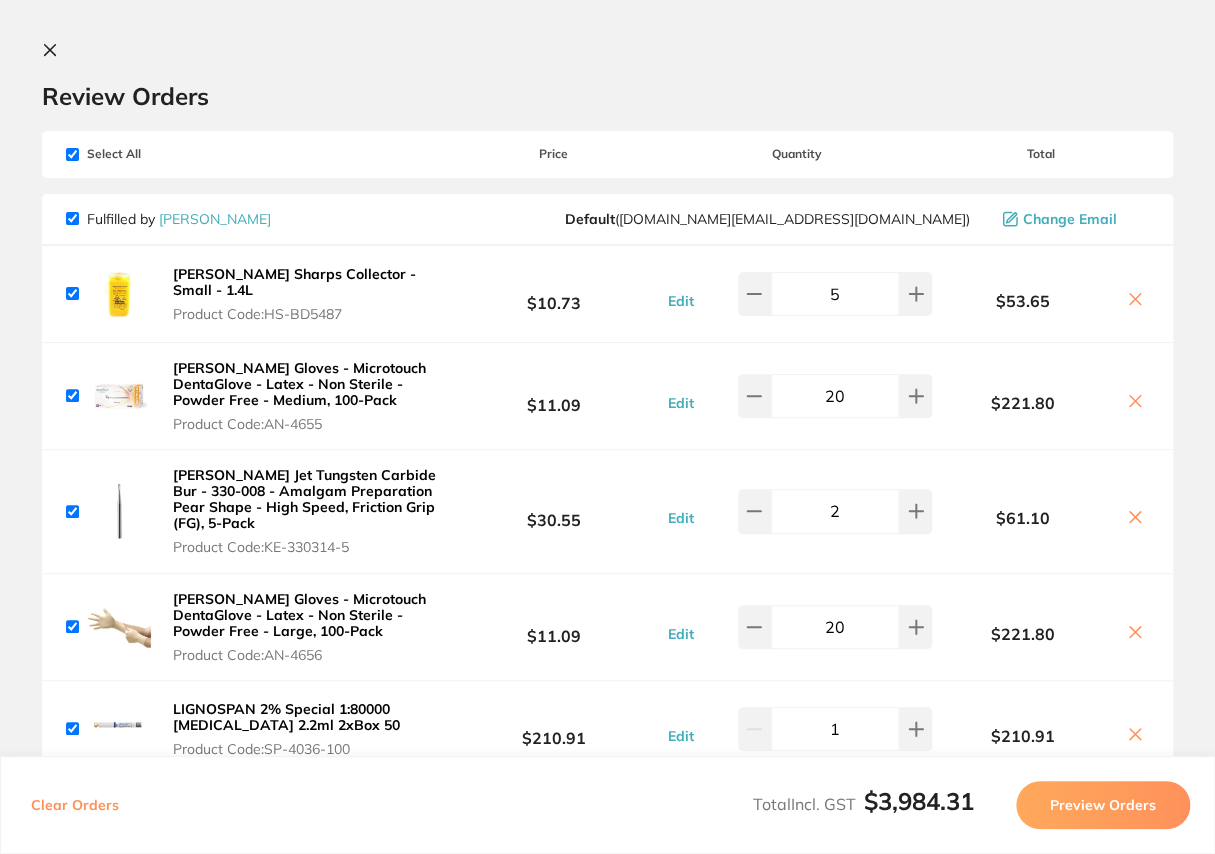 click 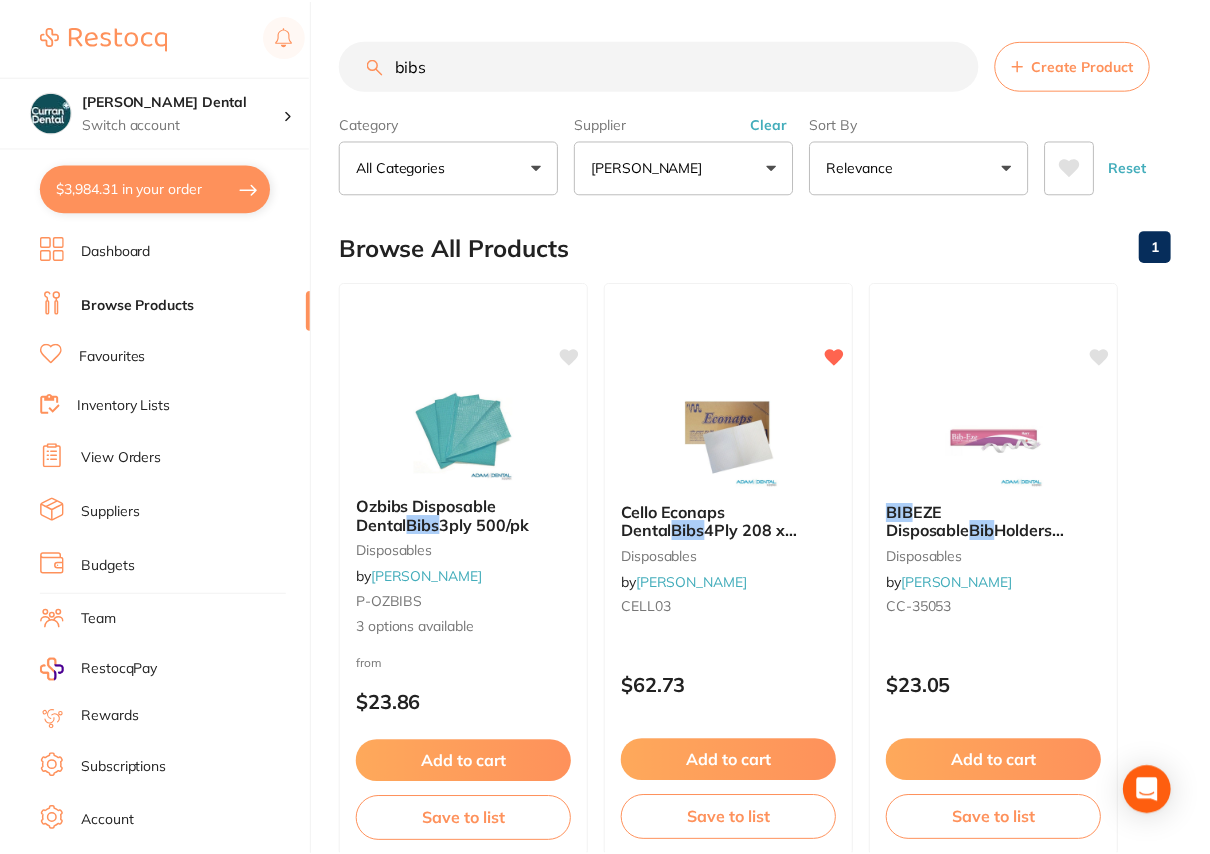 scroll, scrollTop: 8, scrollLeft: 0, axis: vertical 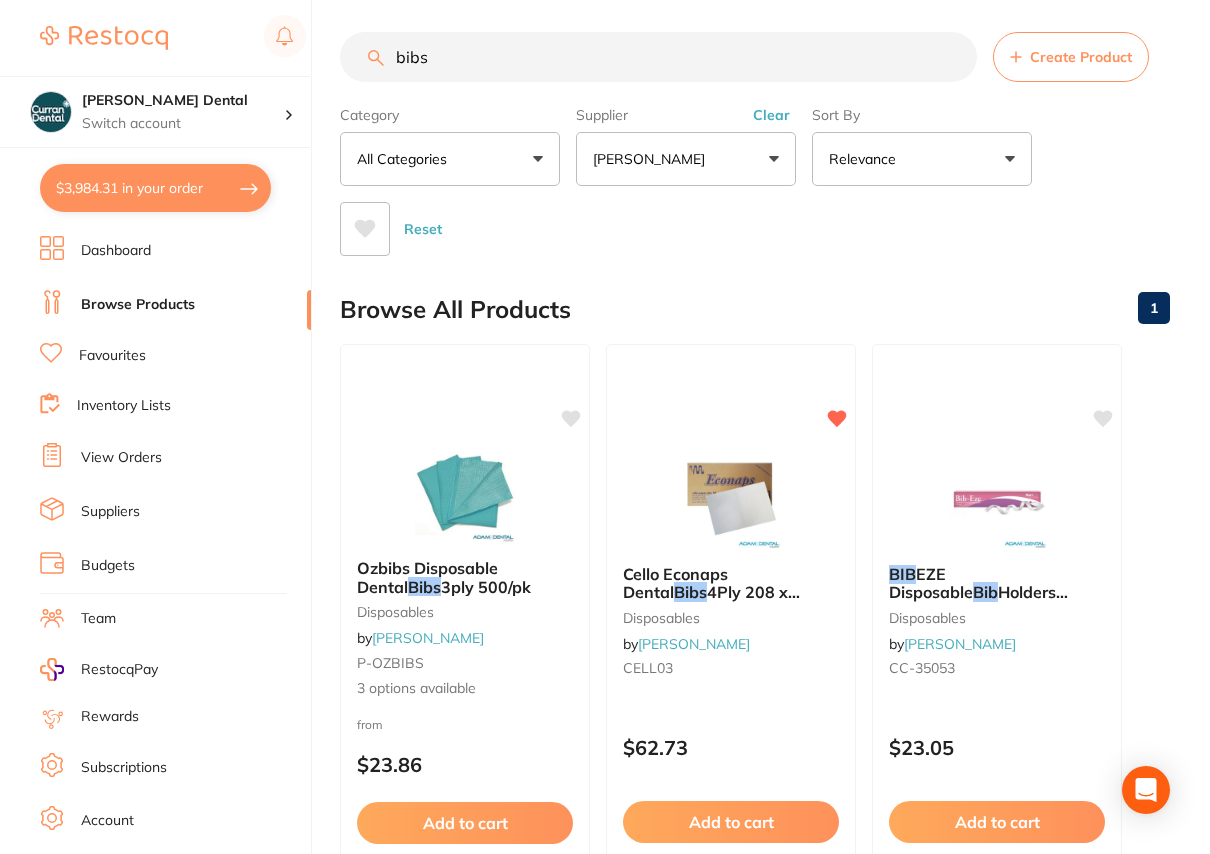 drag, startPoint x: 456, startPoint y: 68, endPoint x: 384, endPoint y: 64, distance: 72.11102 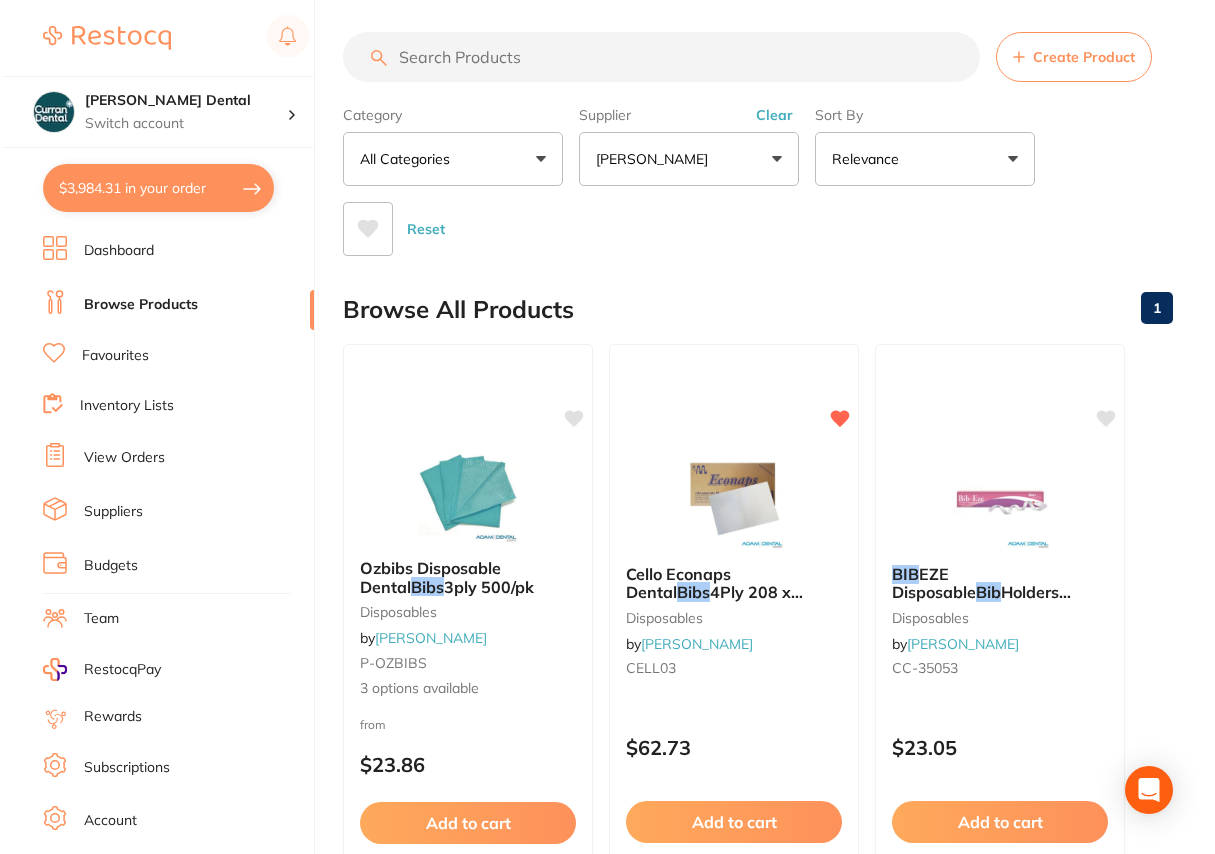 scroll, scrollTop: 0, scrollLeft: 0, axis: both 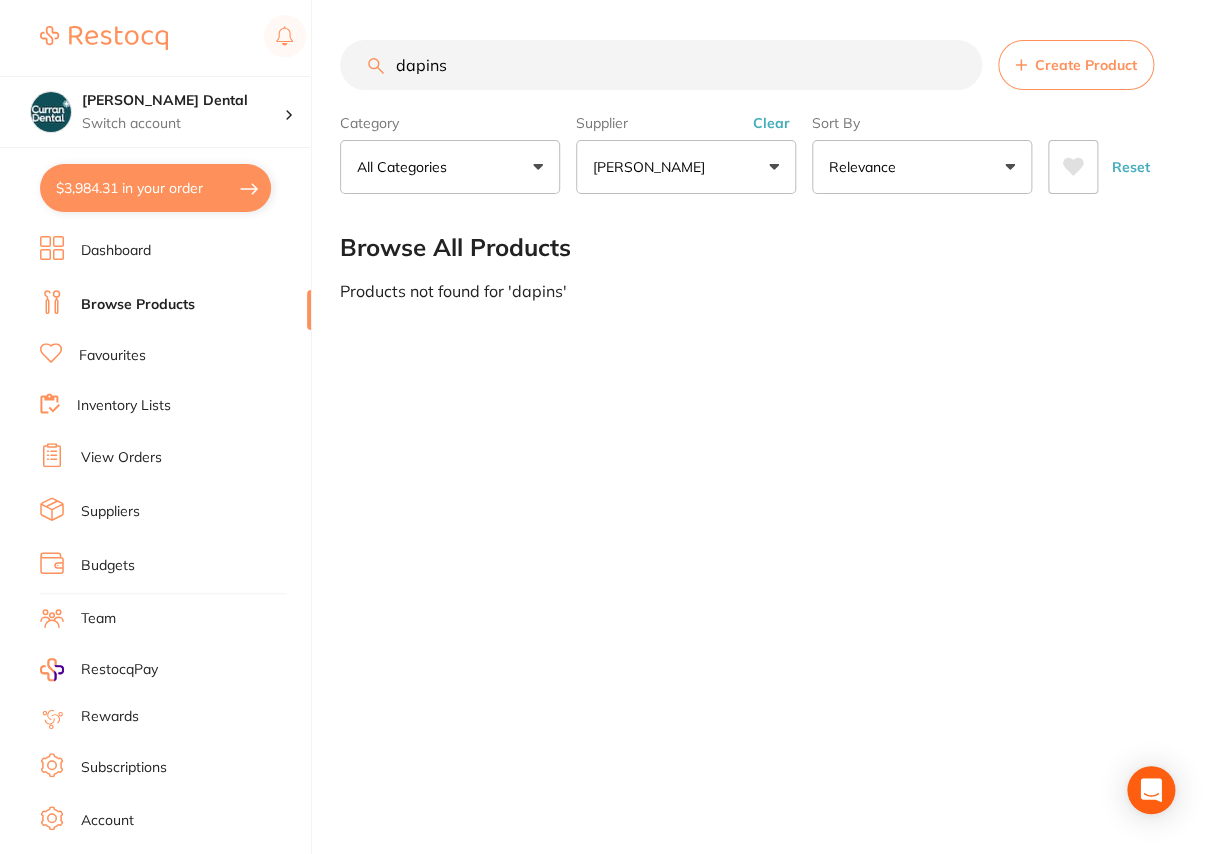 drag, startPoint x: 455, startPoint y: 66, endPoint x: 421, endPoint y: 65, distance: 34.0147 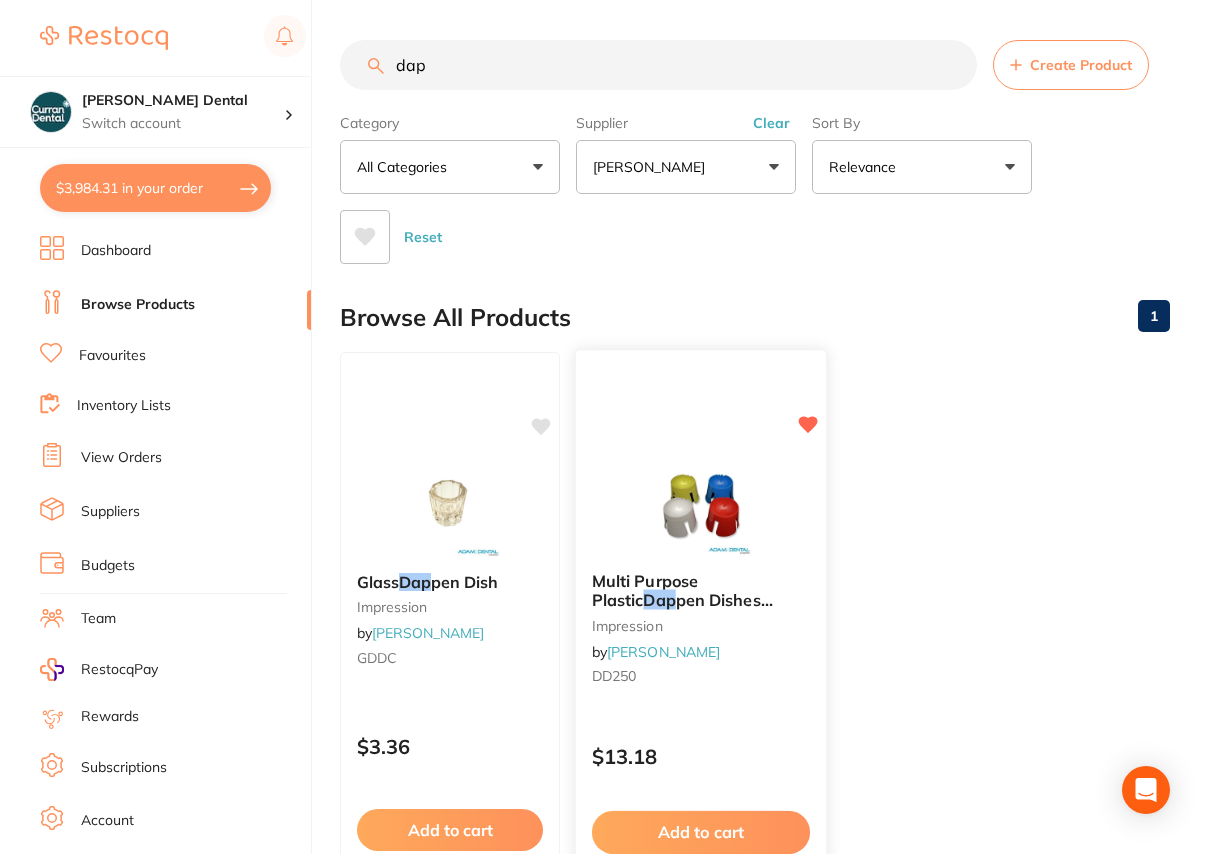 type on "dap" 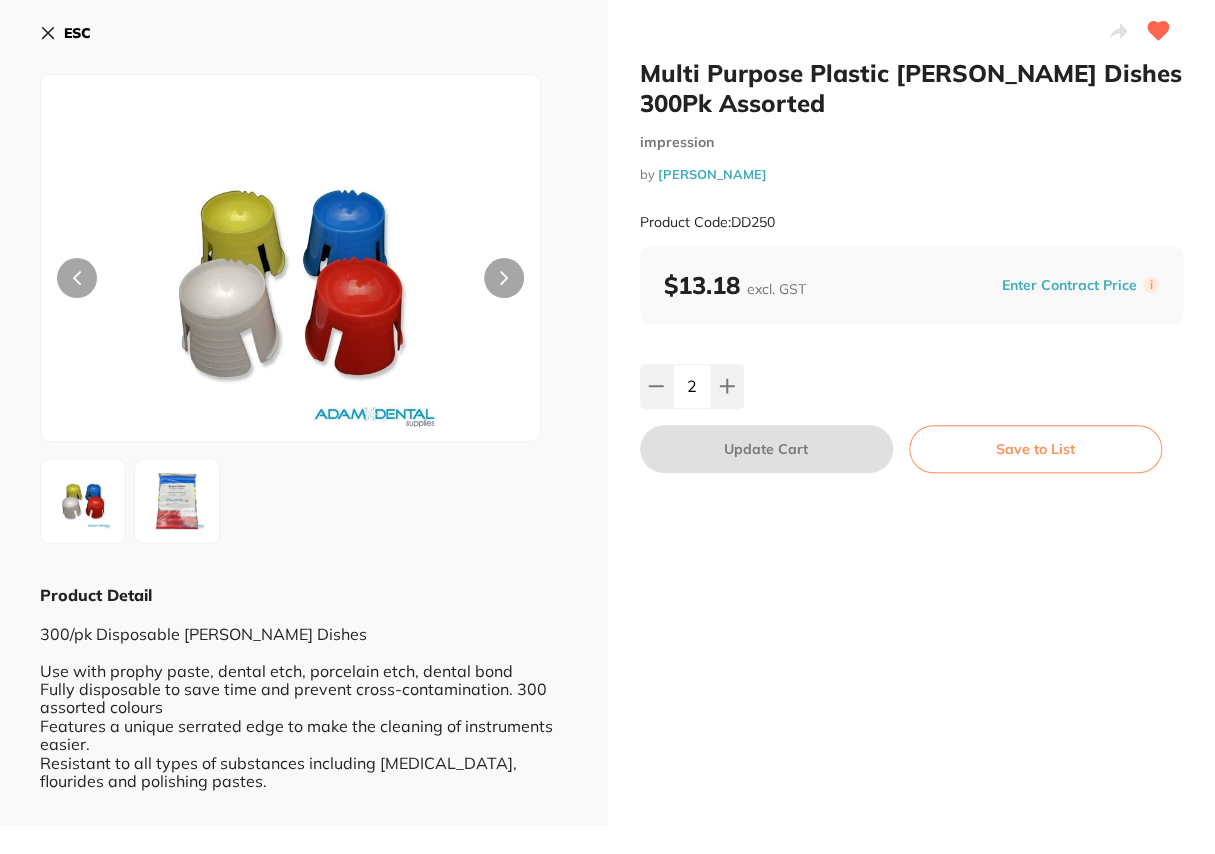 click 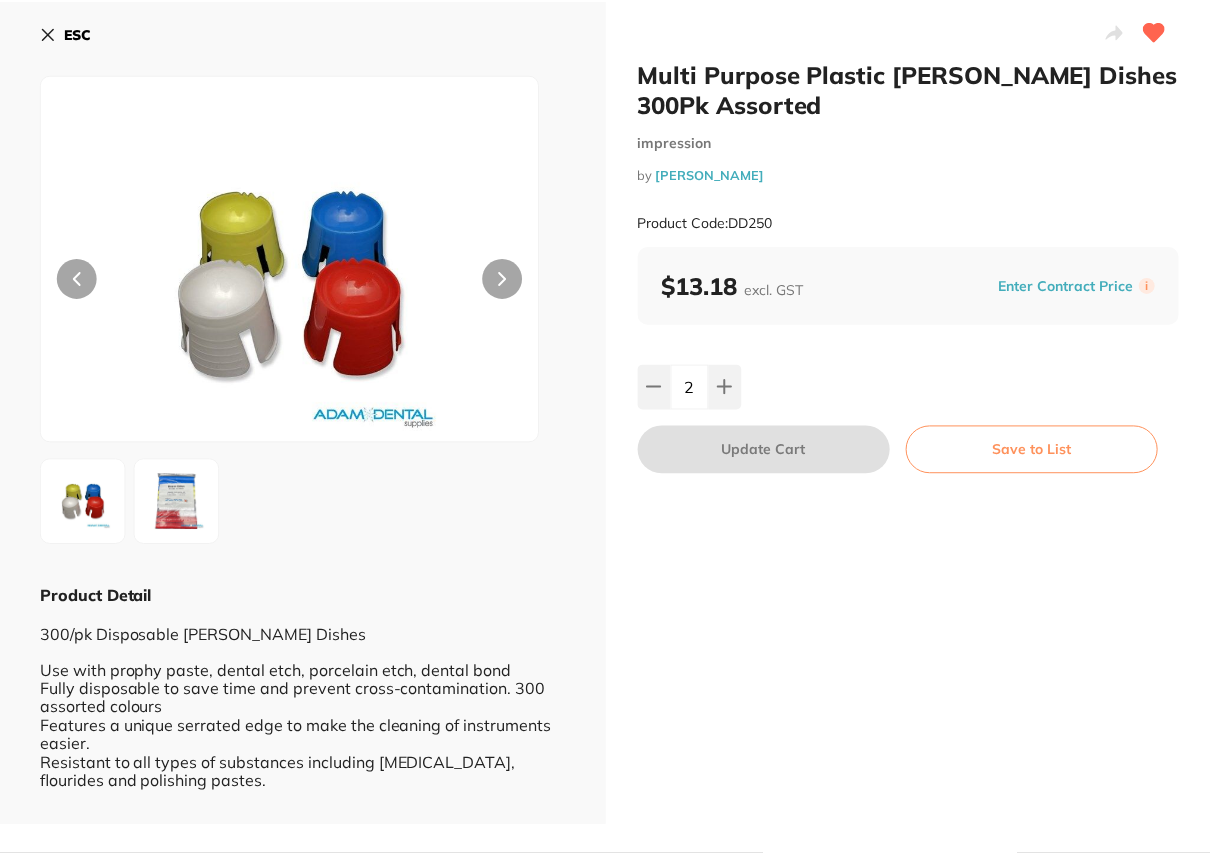 scroll, scrollTop: 8, scrollLeft: 0, axis: vertical 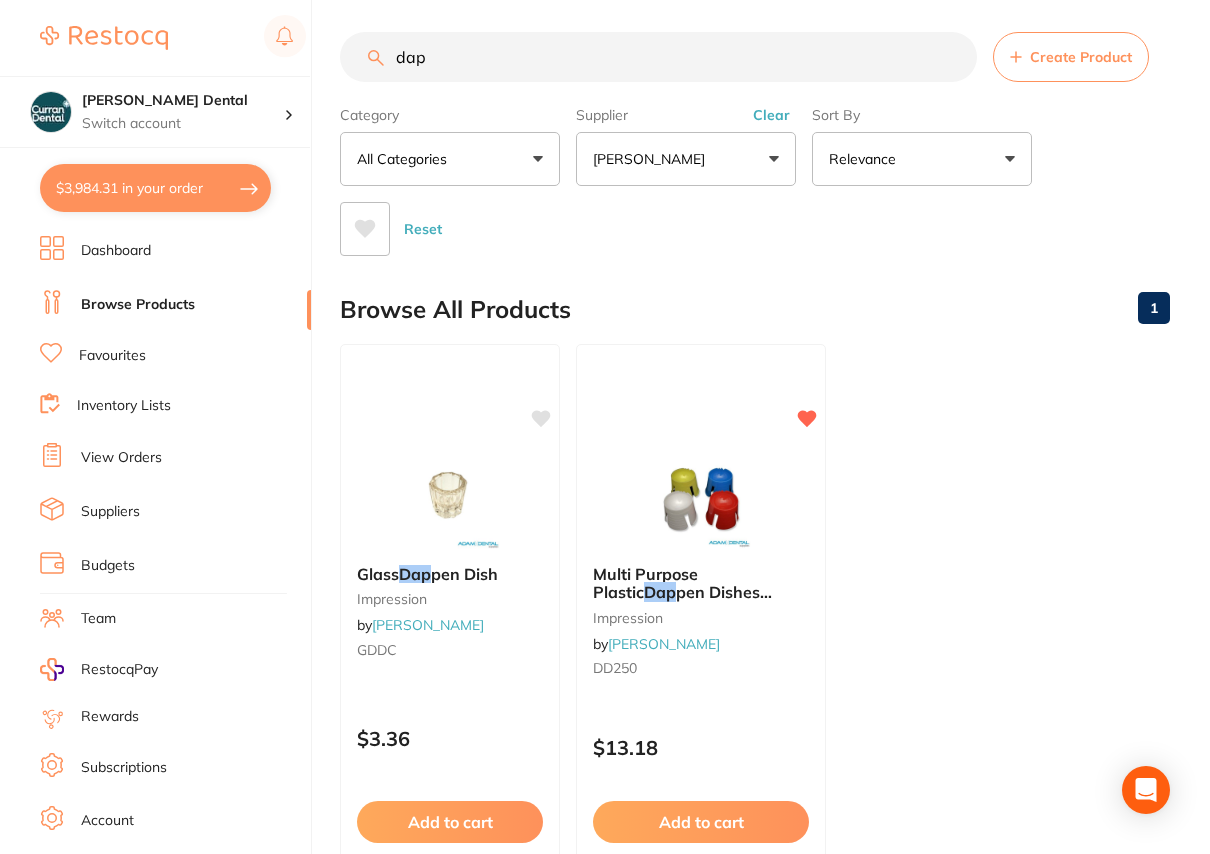drag, startPoint x: 439, startPoint y: 50, endPoint x: 313, endPoint y: 55, distance: 126.09917 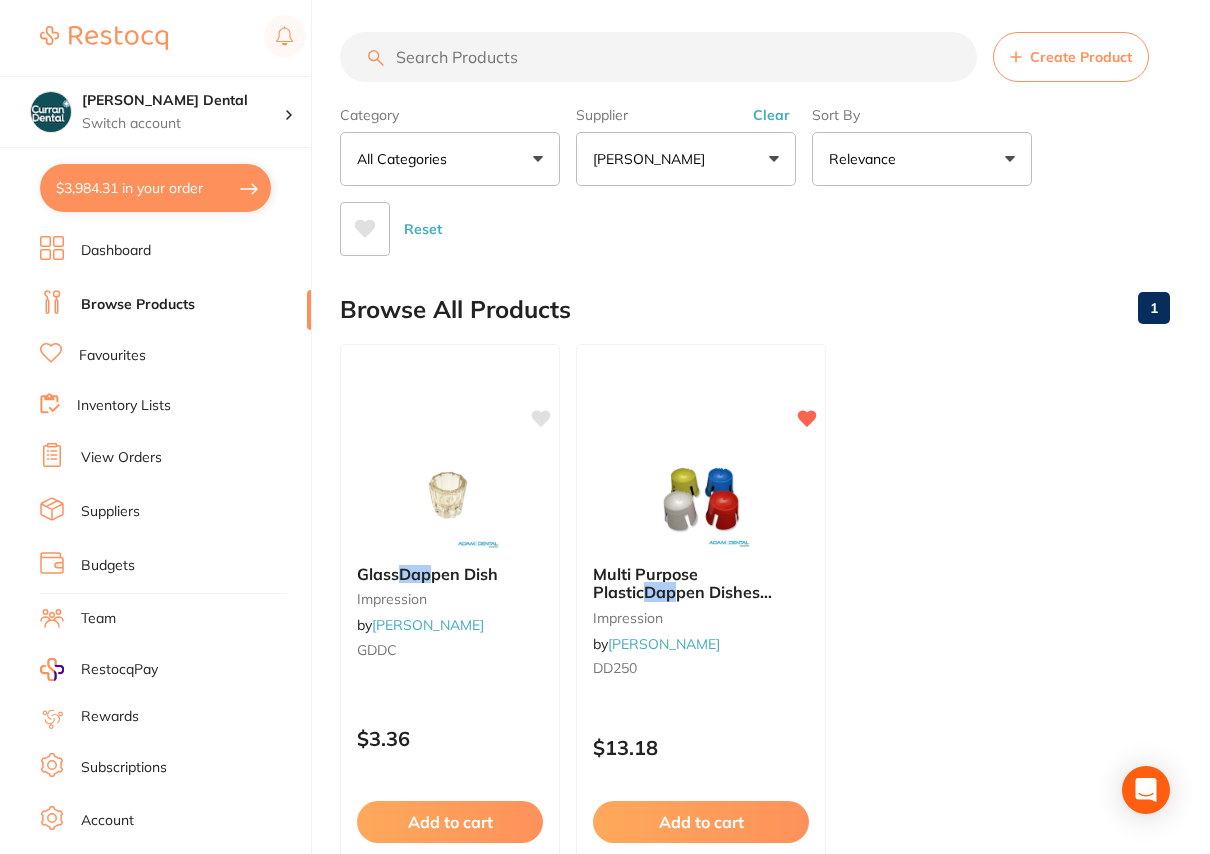 scroll, scrollTop: 0, scrollLeft: 0, axis: both 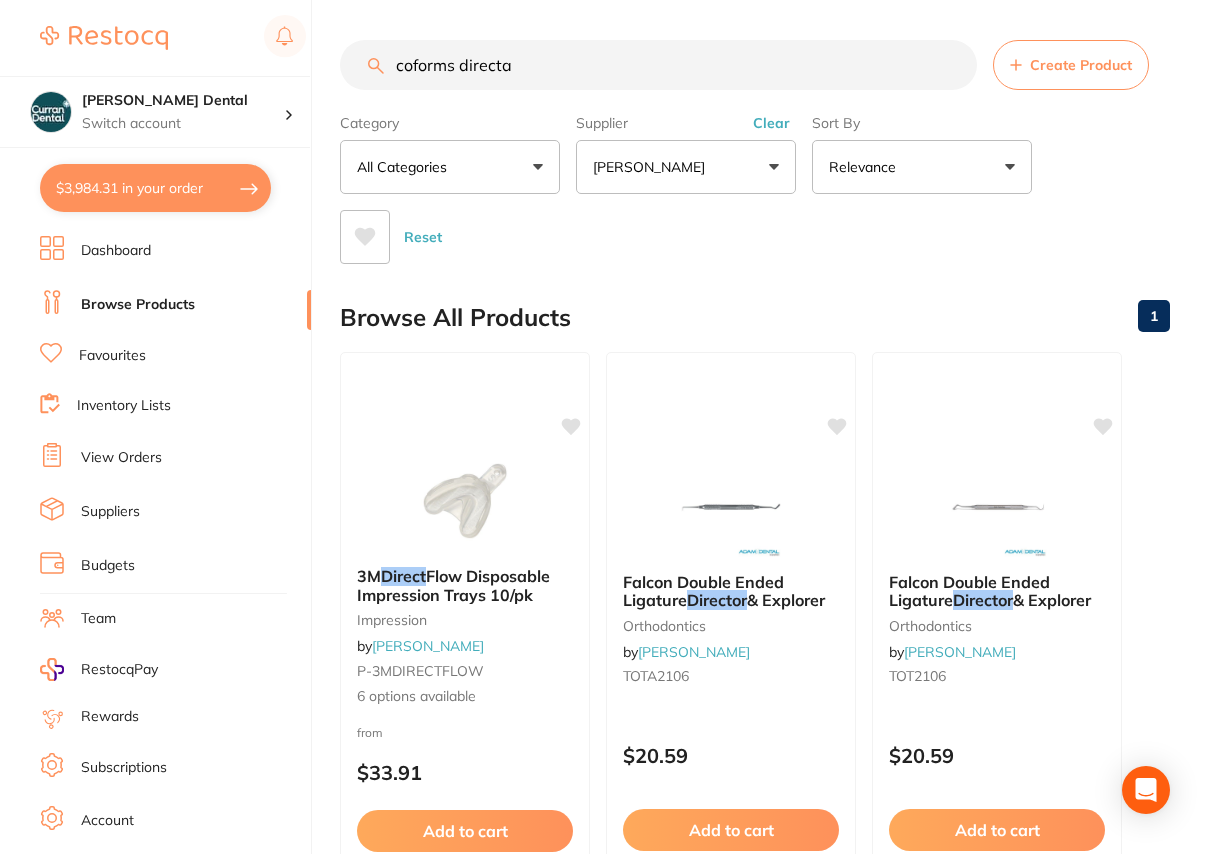 type on "coforms directa" 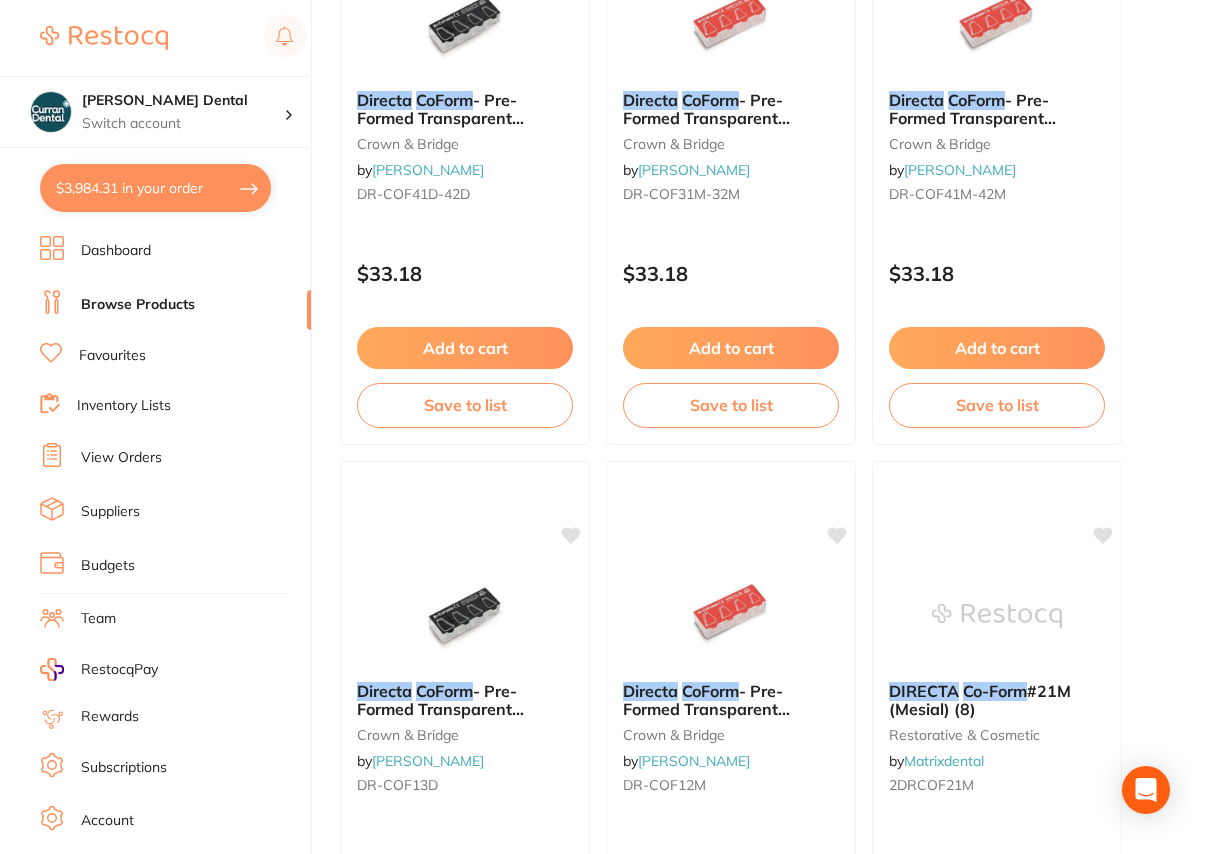 scroll, scrollTop: 363, scrollLeft: 0, axis: vertical 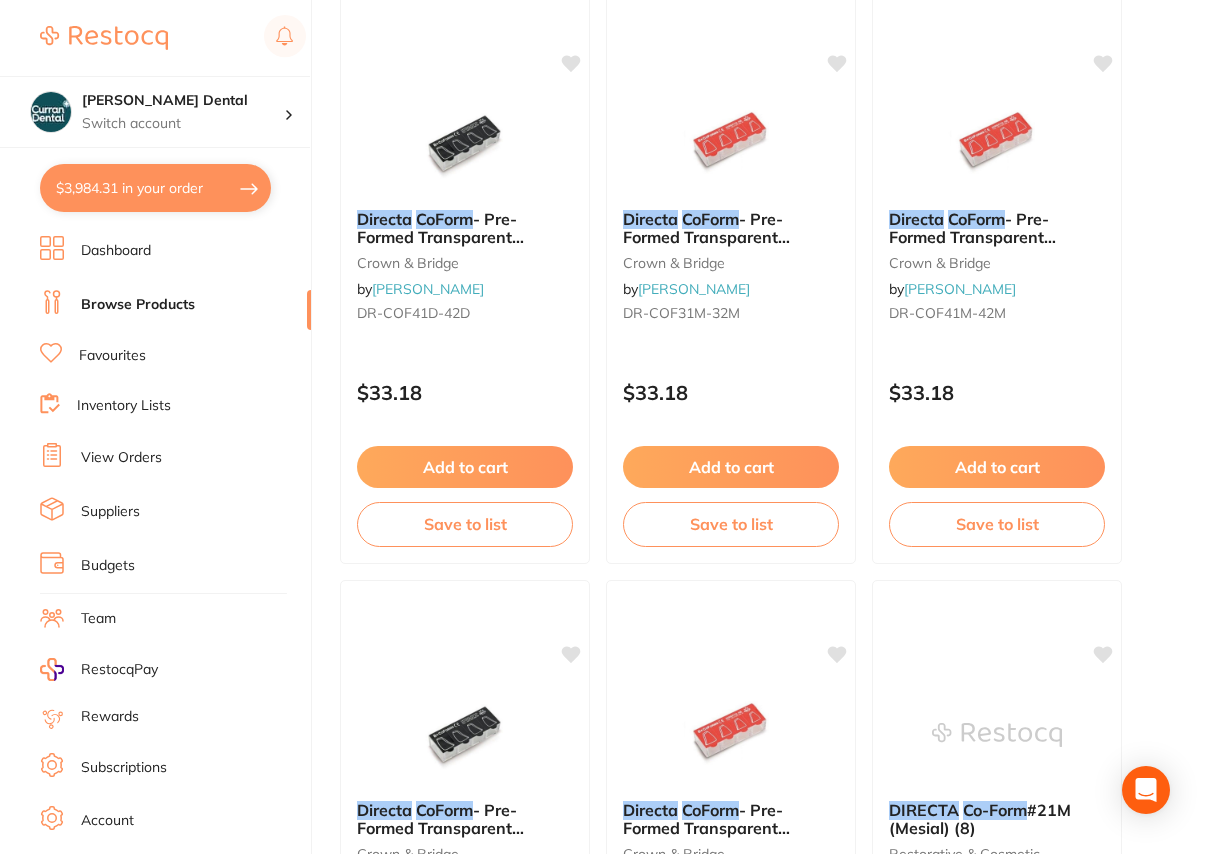 drag, startPoint x: 494, startPoint y: 229, endPoint x: 353, endPoint y: 822, distance: 609.5326 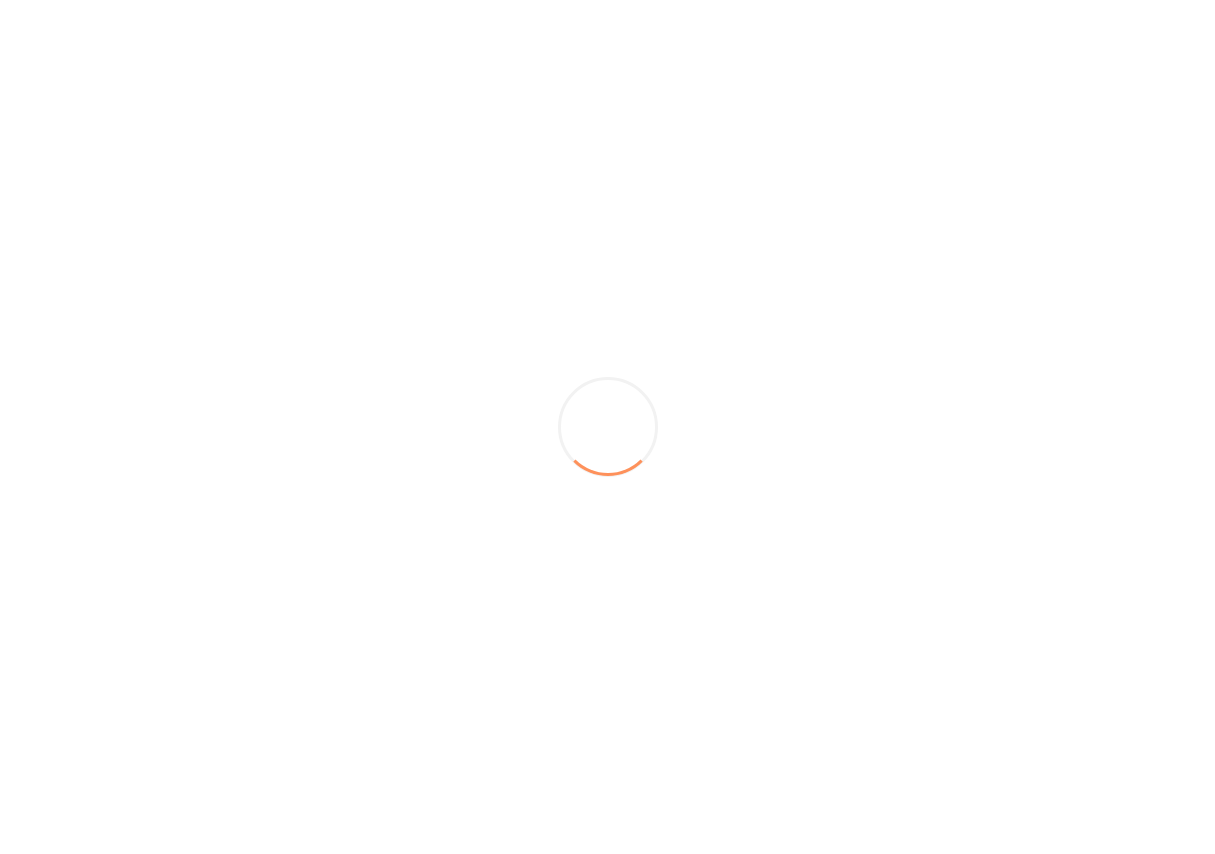scroll, scrollTop: 0, scrollLeft: 0, axis: both 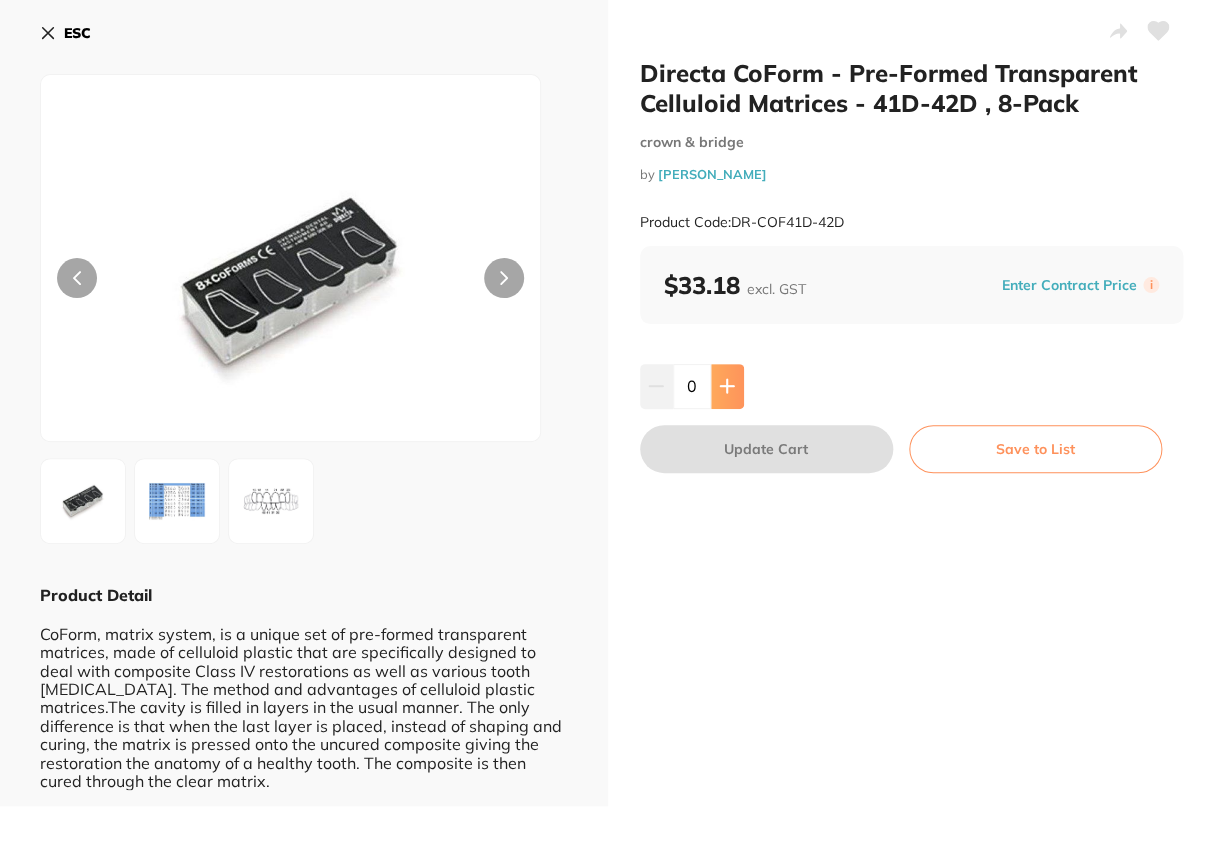 click 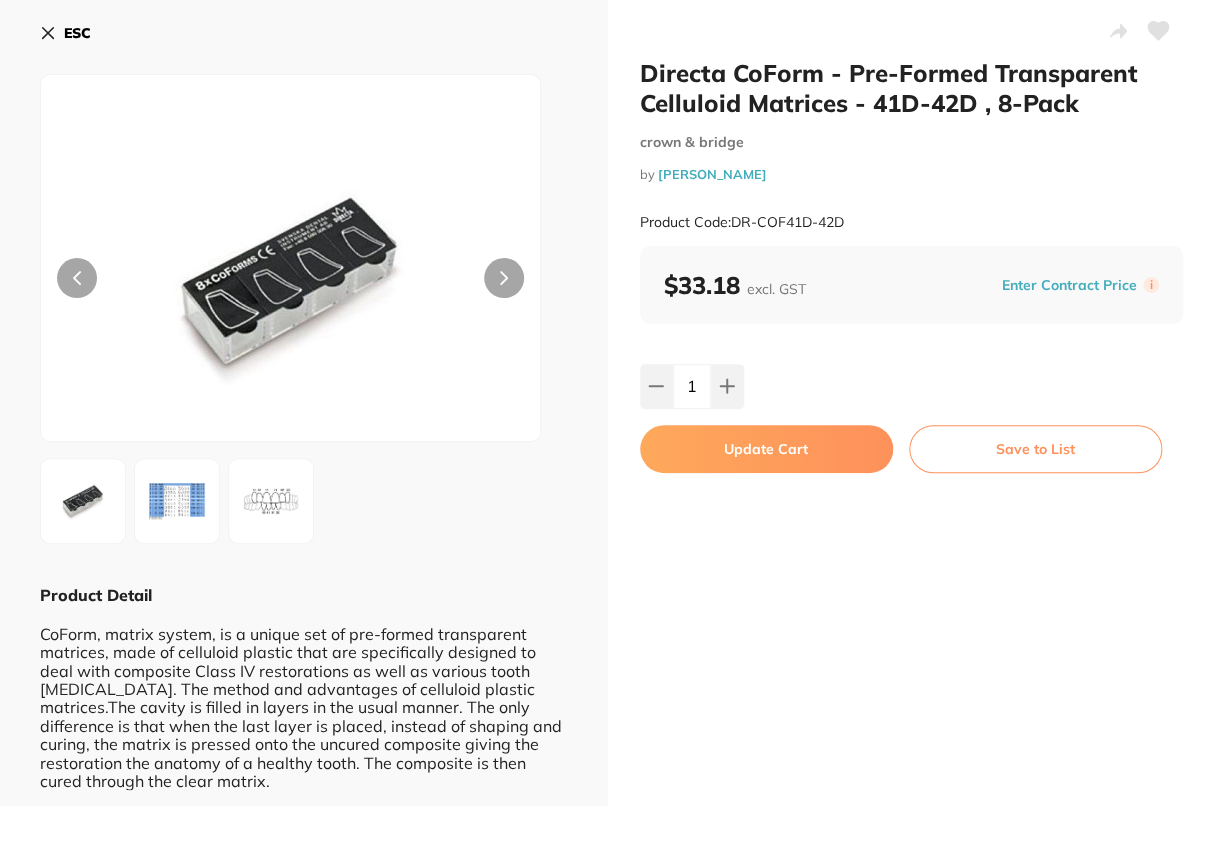 click on "Update Cart" at bounding box center [766, 449] 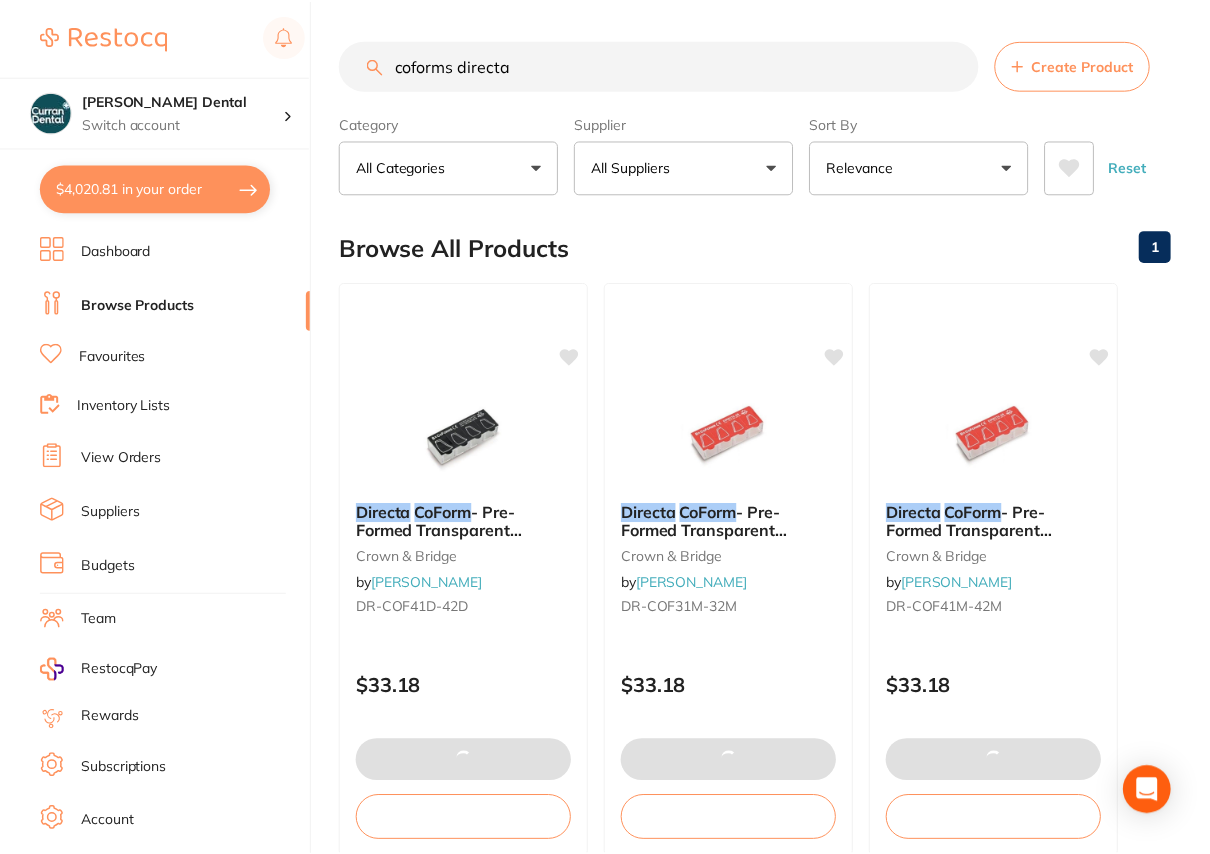 scroll, scrollTop: 363, scrollLeft: 0, axis: vertical 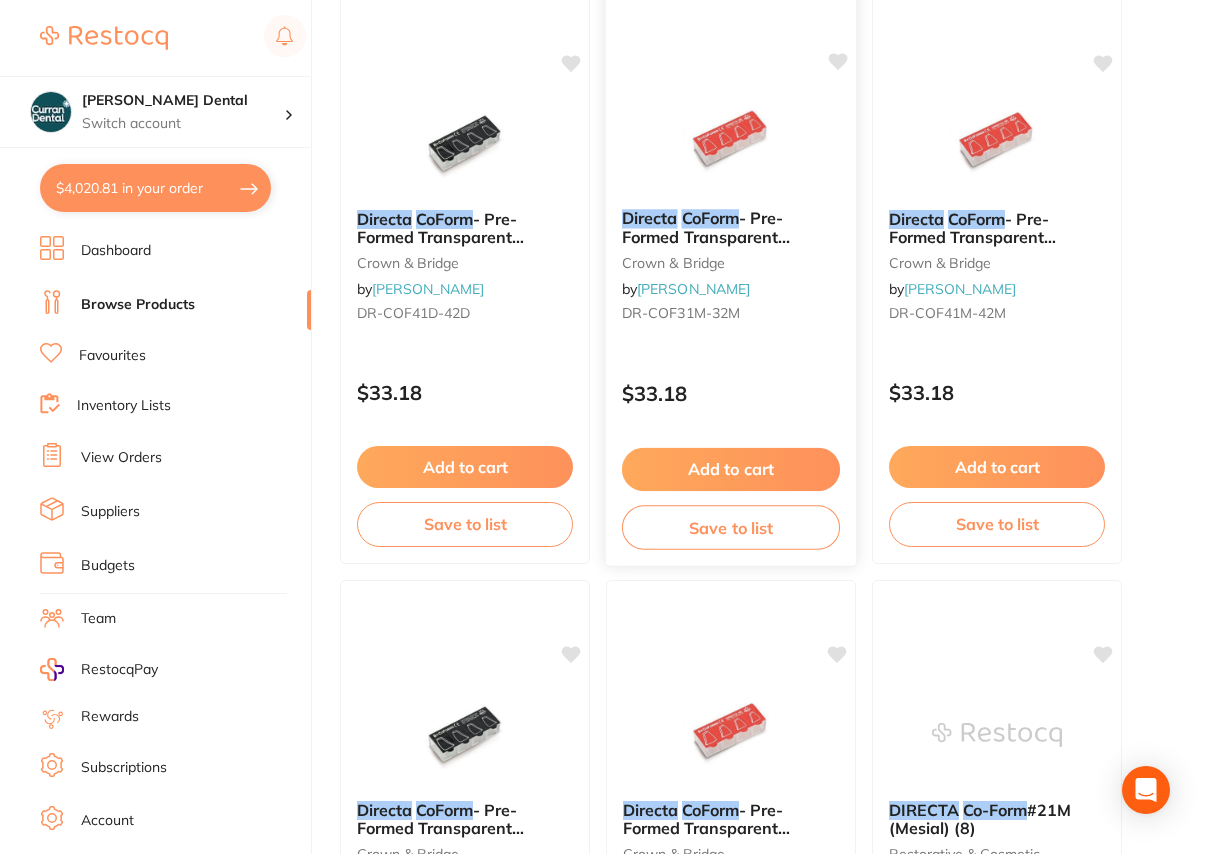 click on "- Pre-Formed Transparent Celluloid Matrices - 31M-32M , 8-Pack" at bounding box center (717, 246) 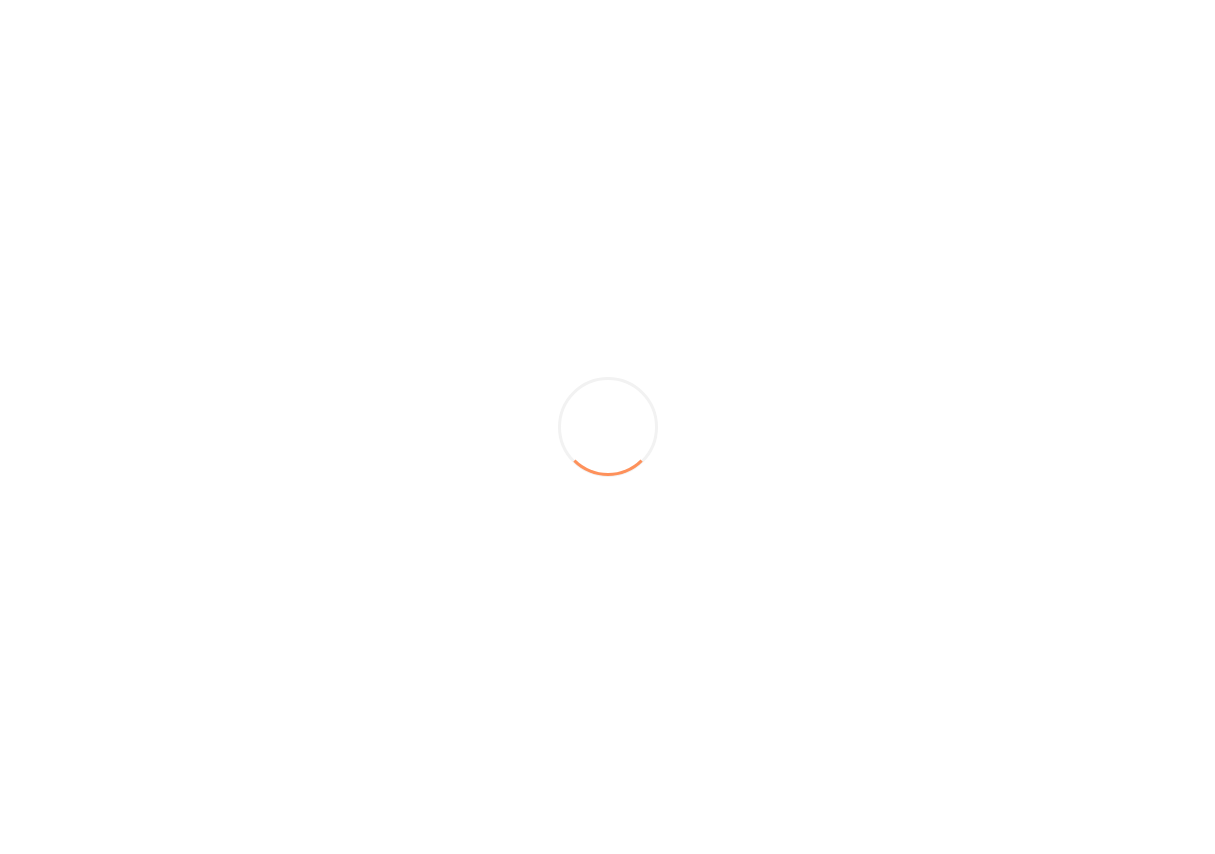 scroll, scrollTop: 0, scrollLeft: 0, axis: both 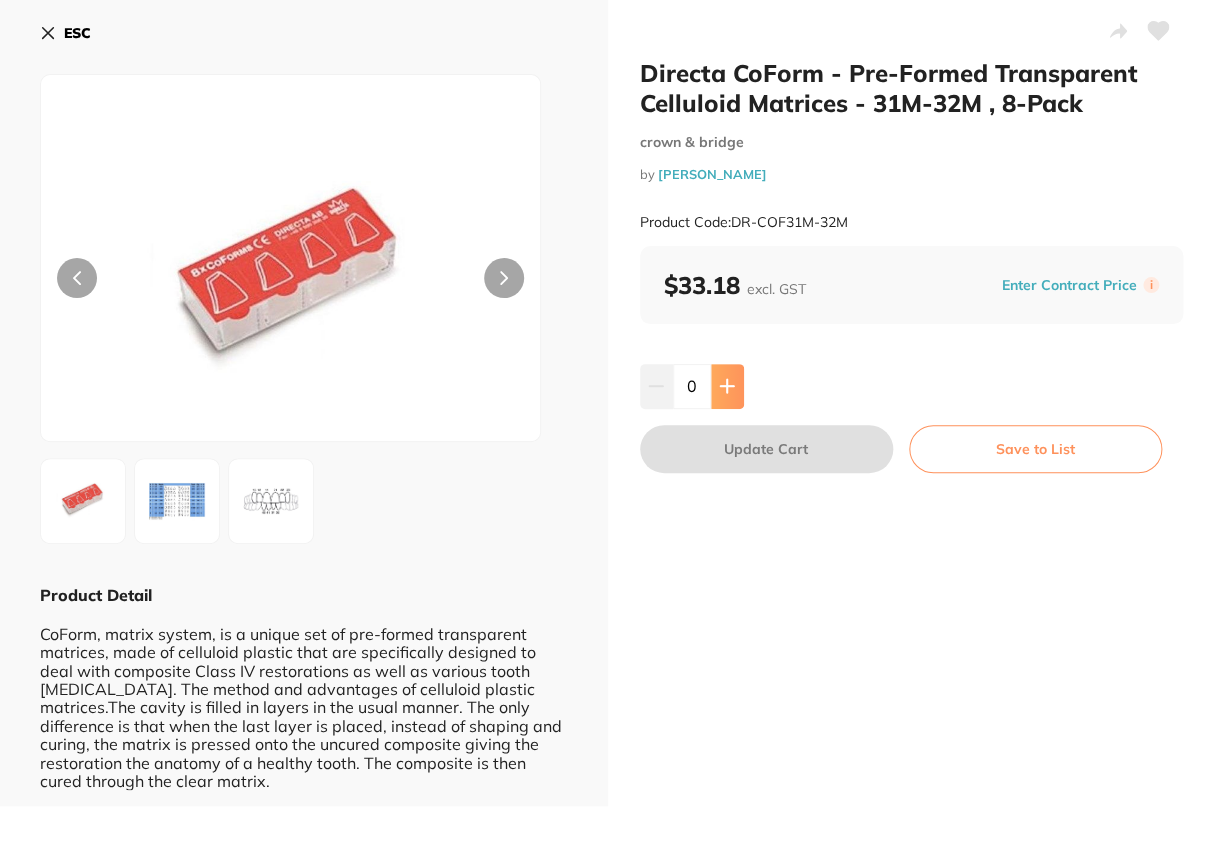 click at bounding box center (727, 386) 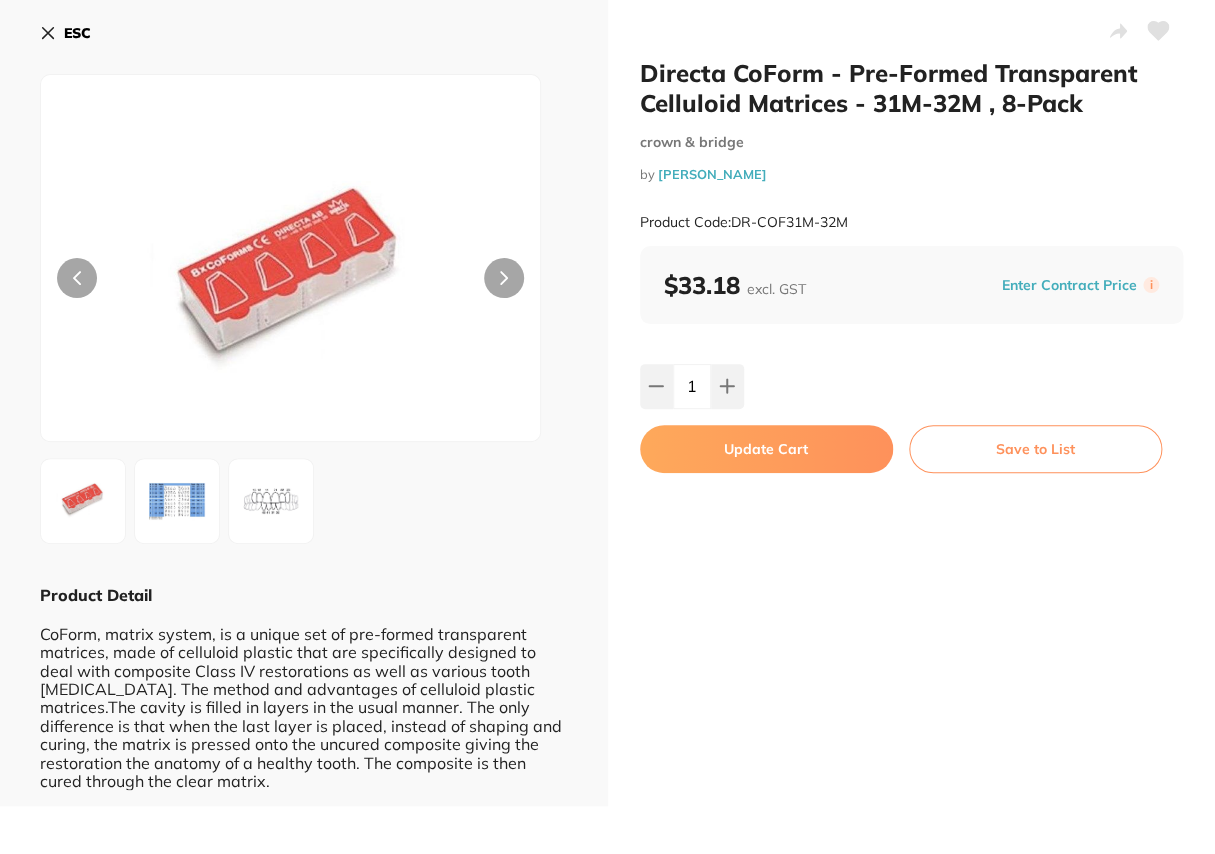 click on "Update Cart" at bounding box center [766, 449] 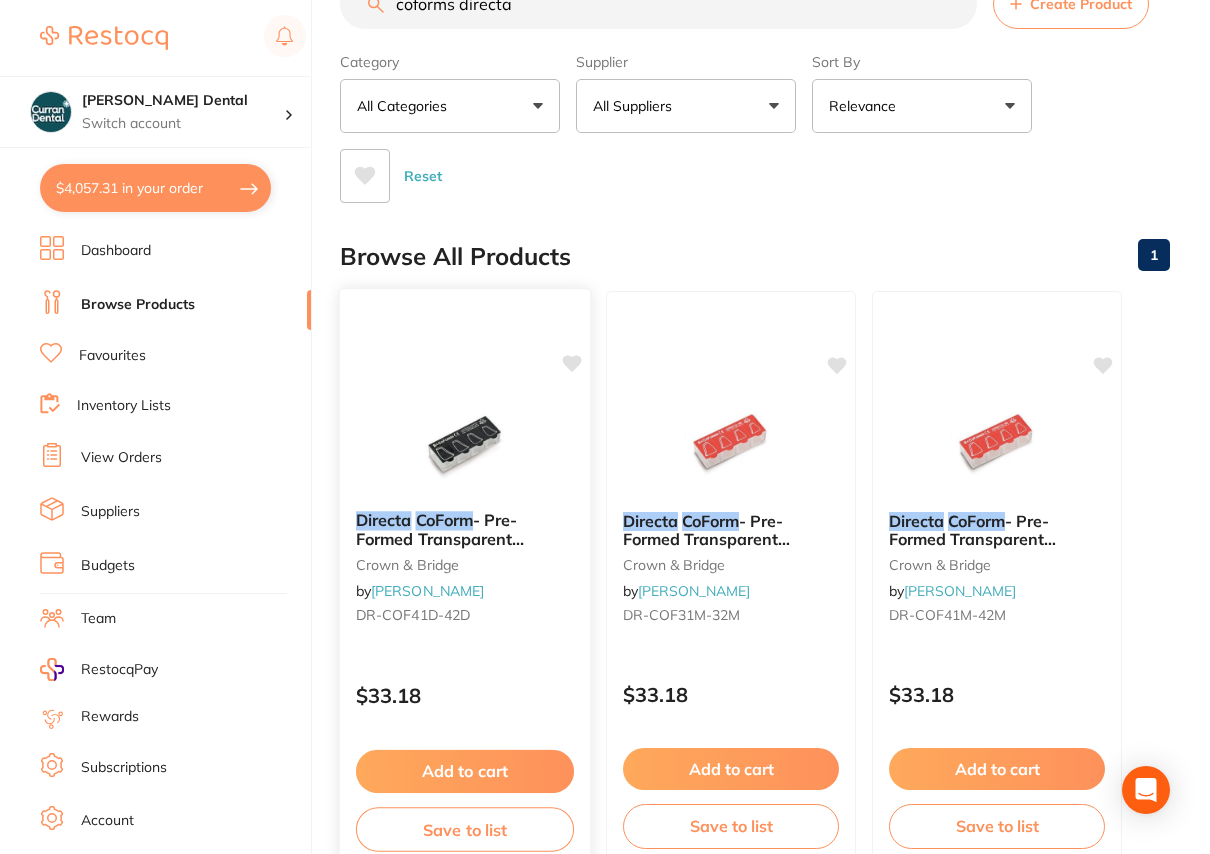 scroll, scrollTop: 0, scrollLeft: 0, axis: both 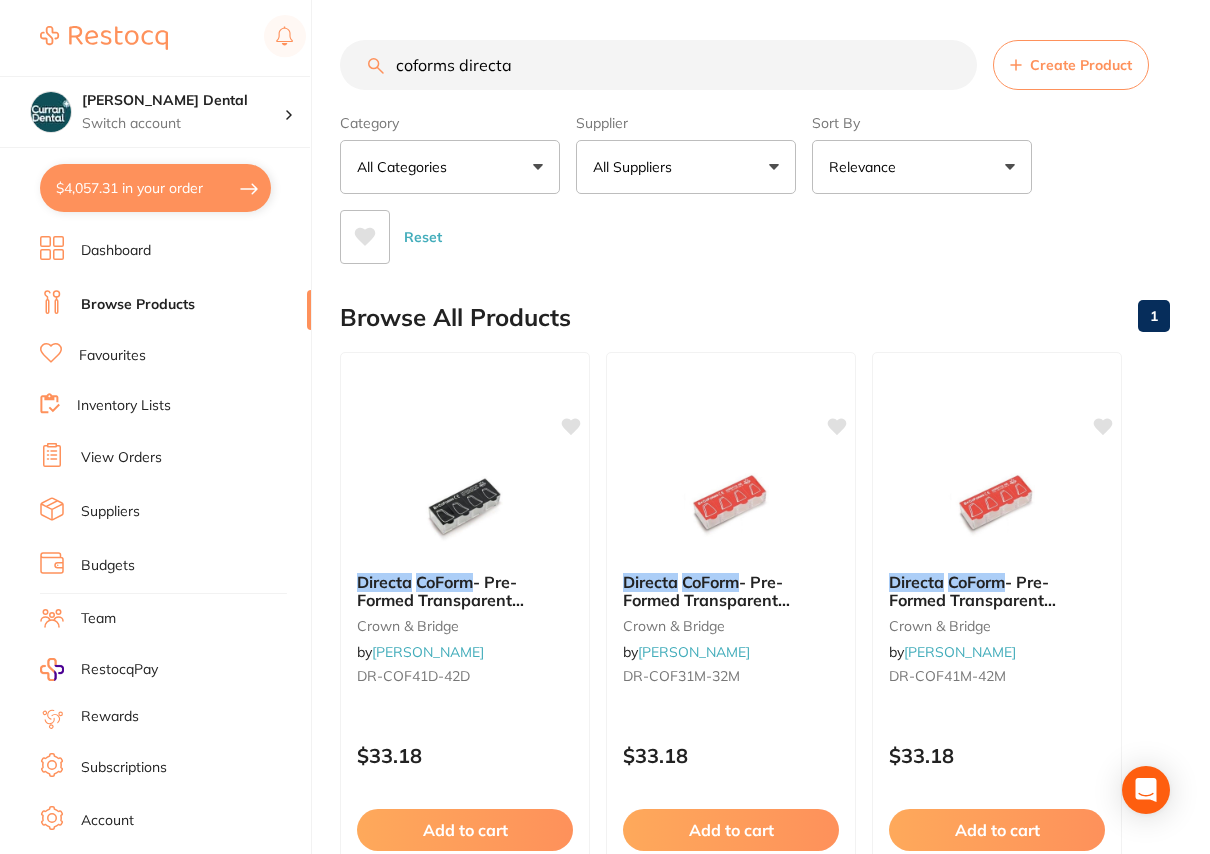 drag, startPoint x: 546, startPoint y: 72, endPoint x: 289, endPoint y: 67, distance: 257.04865 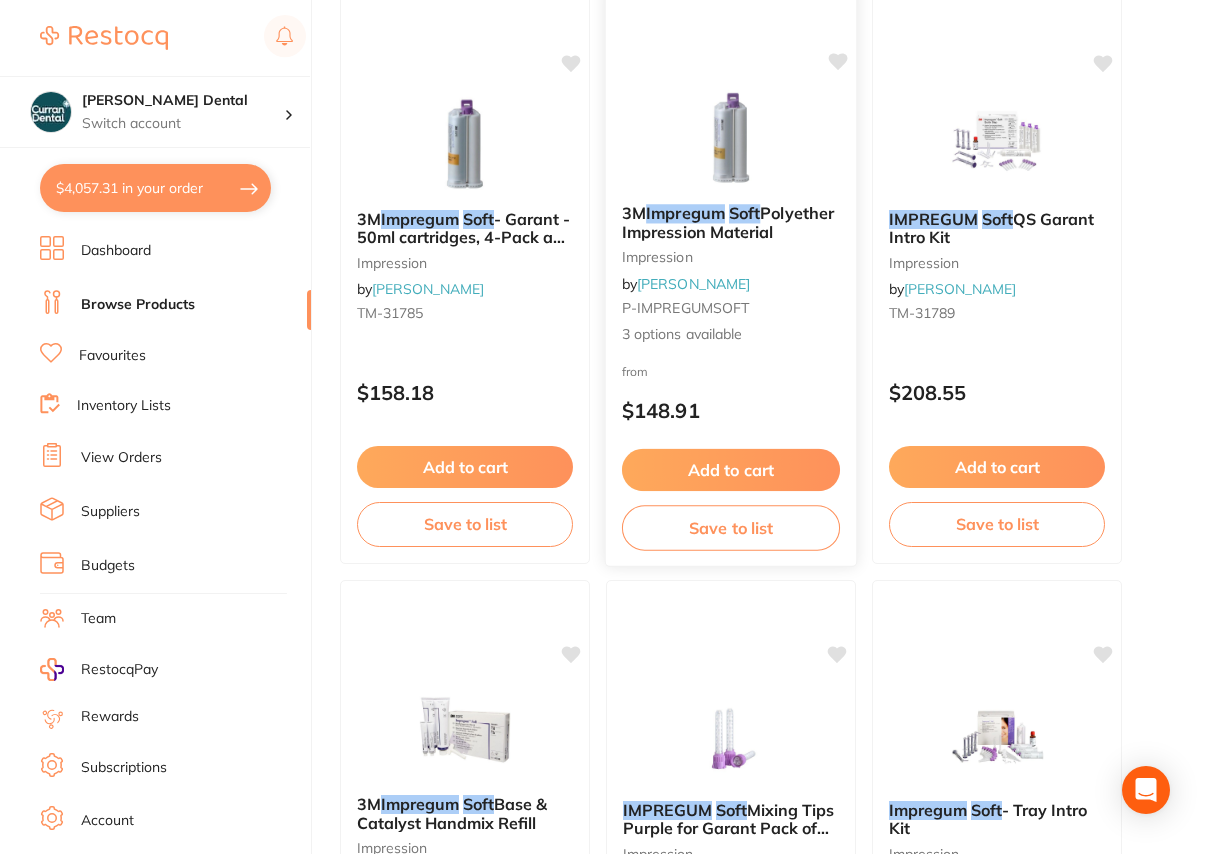 scroll, scrollTop: 181, scrollLeft: 0, axis: vertical 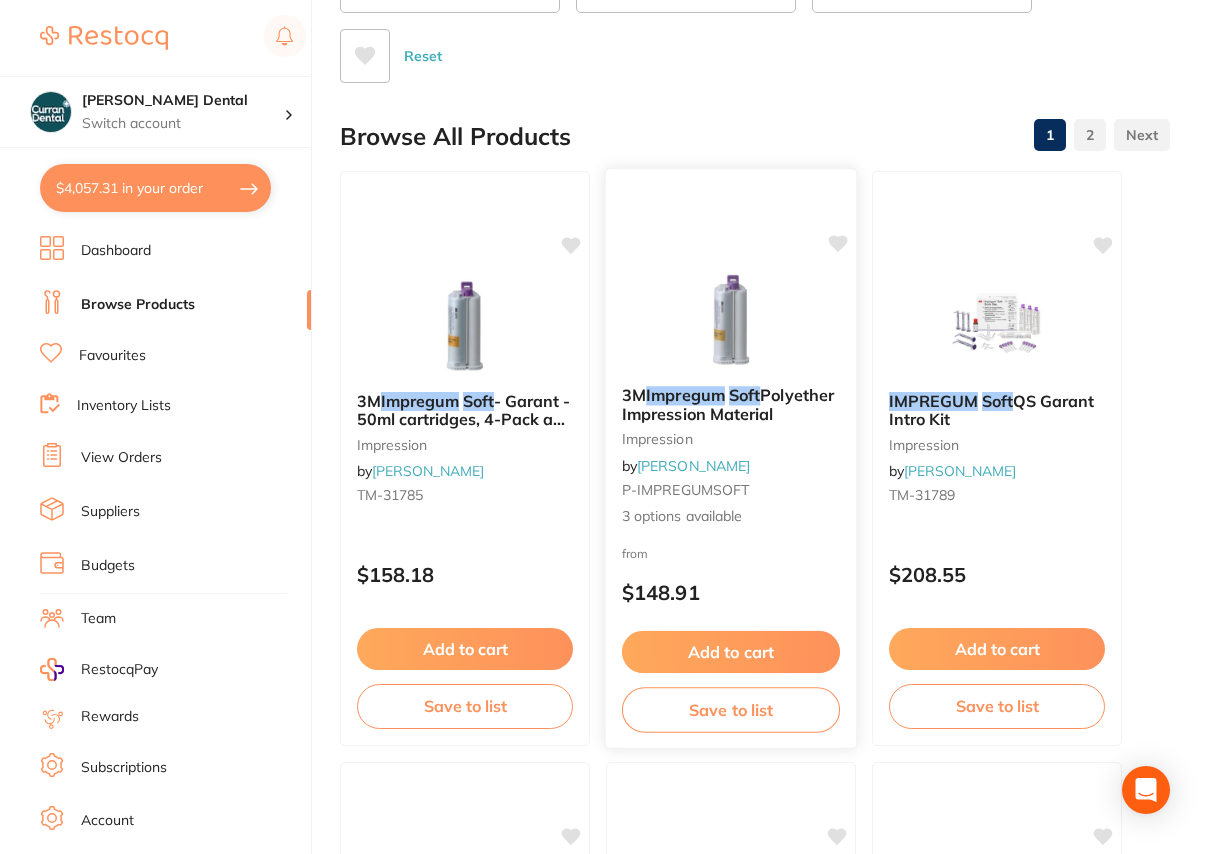 click on "Polyether Impression Material" at bounding box center (728, 404) 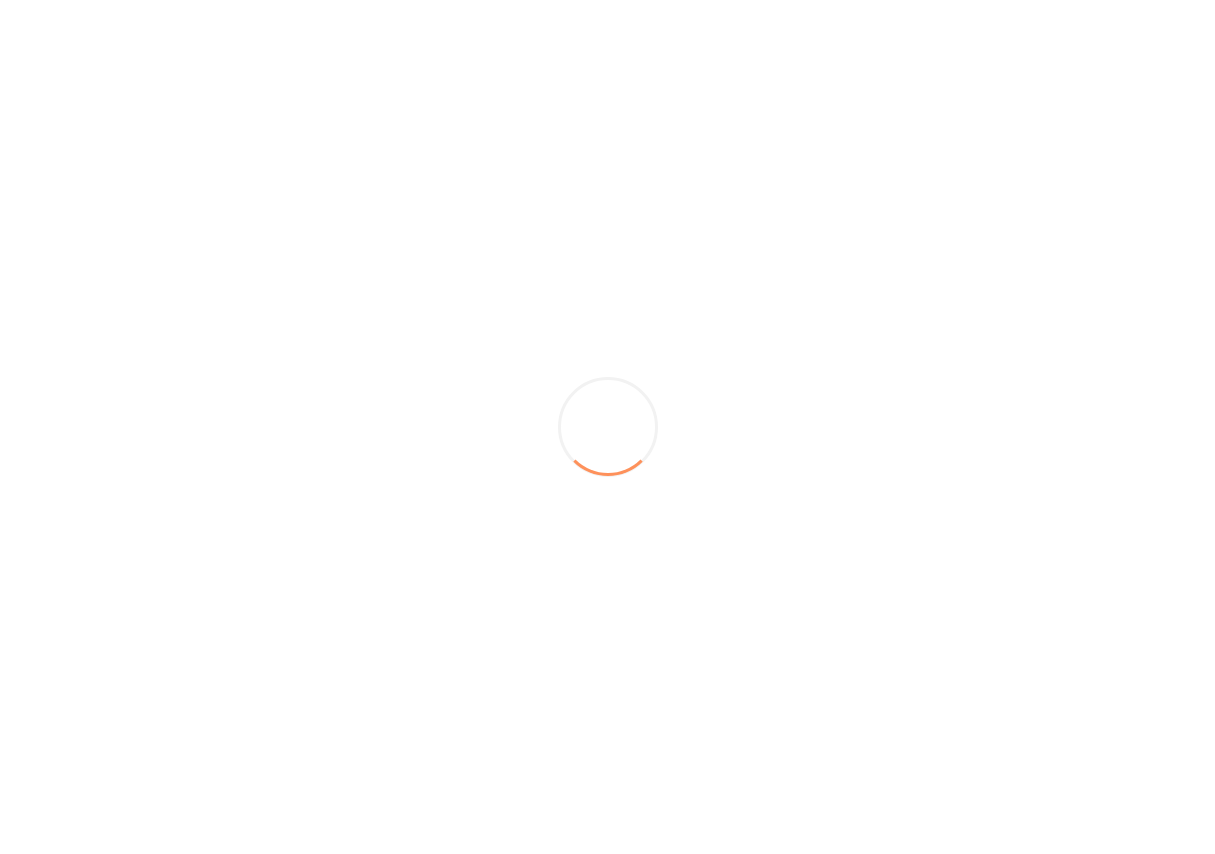 scroll, scrollTop: 0, scrollLeft: 0, axis: both 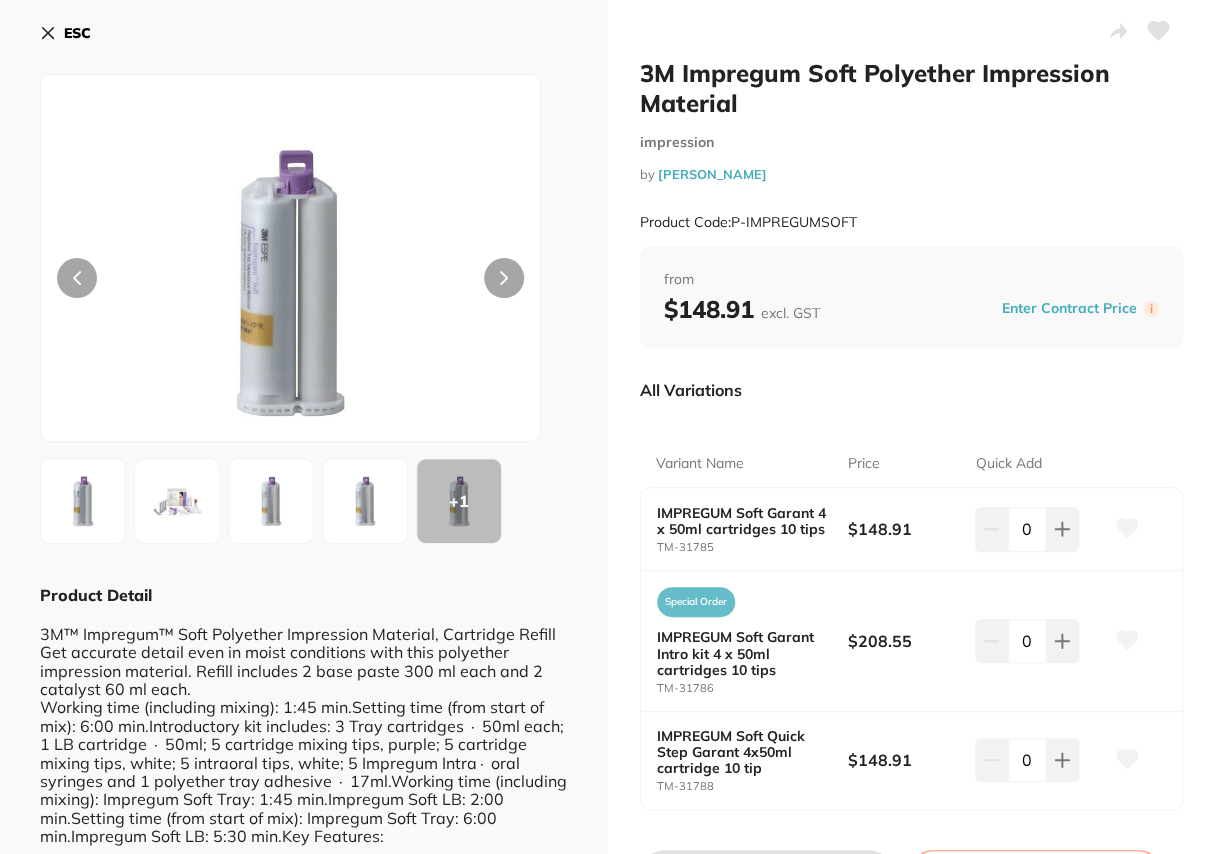 click 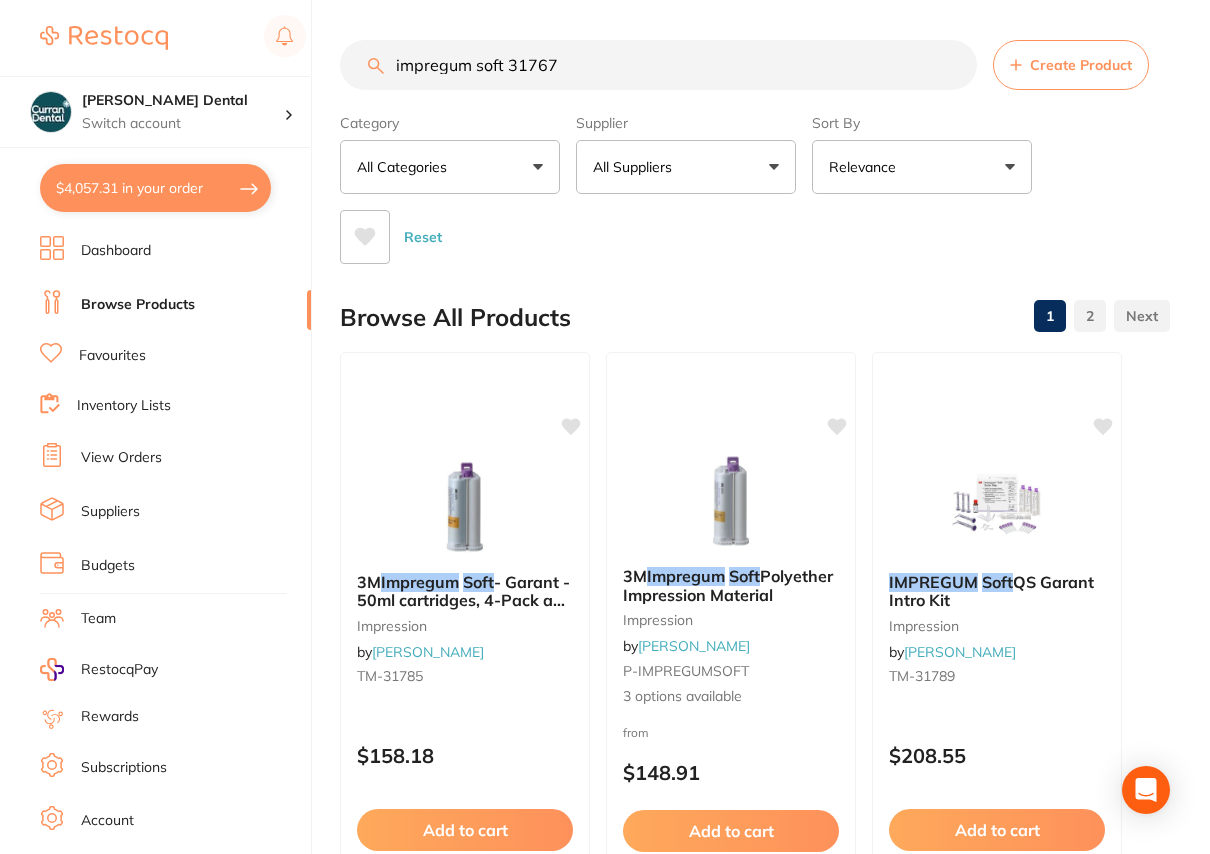 scroll, scrollTop: 90, scrollLeft: 0, axis: vertical 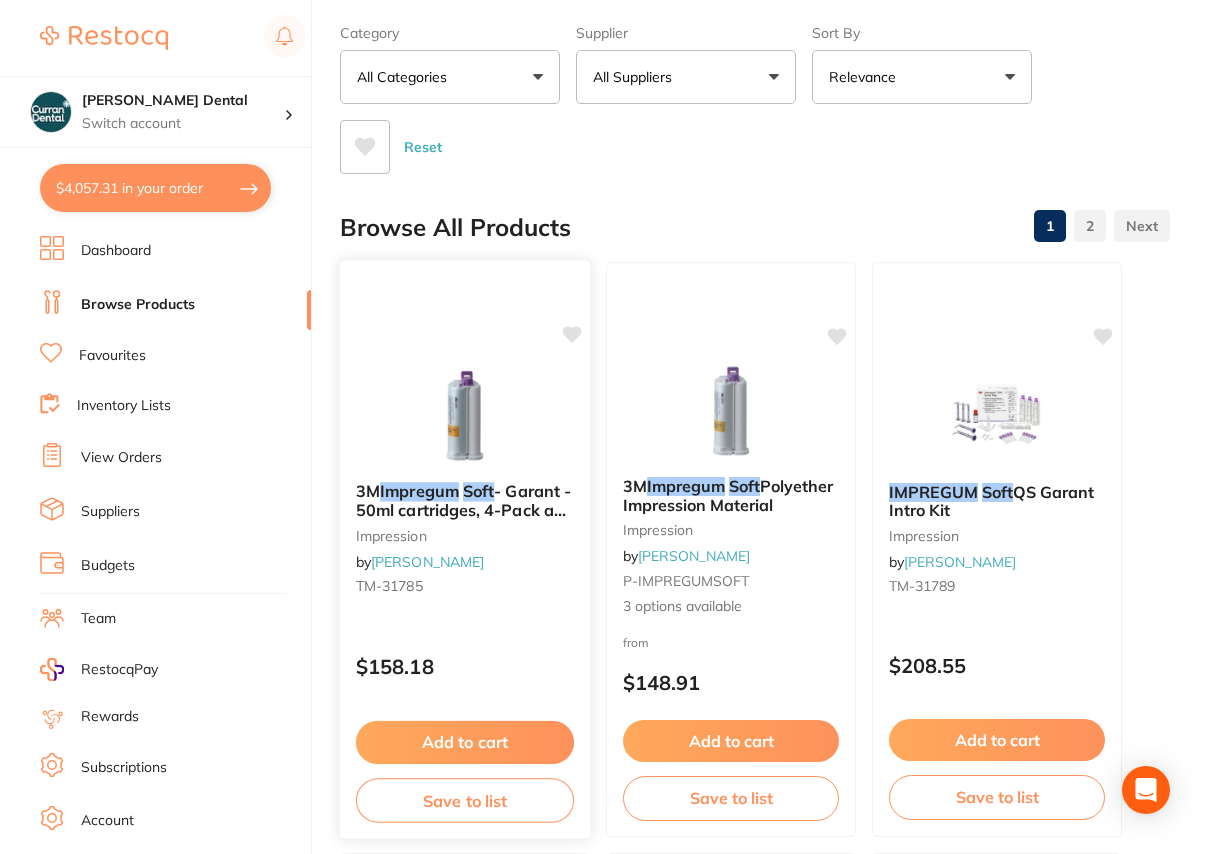 drag, startPoint x: 508, startPoint y: 523, endPoint x: 485, endPoint y: 508, distance: 27.45906 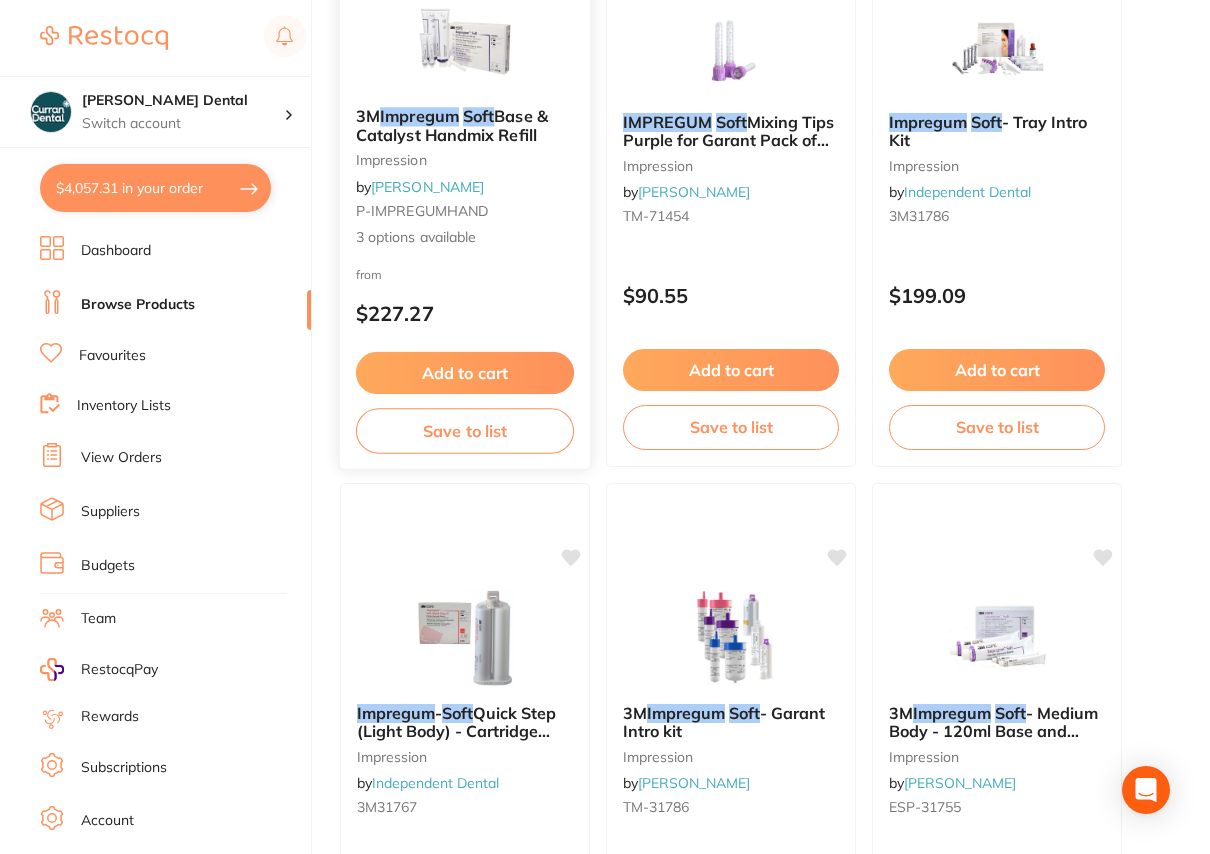 scroll, scrollTop: 1181, scrollLeft: 0, axis: vertical 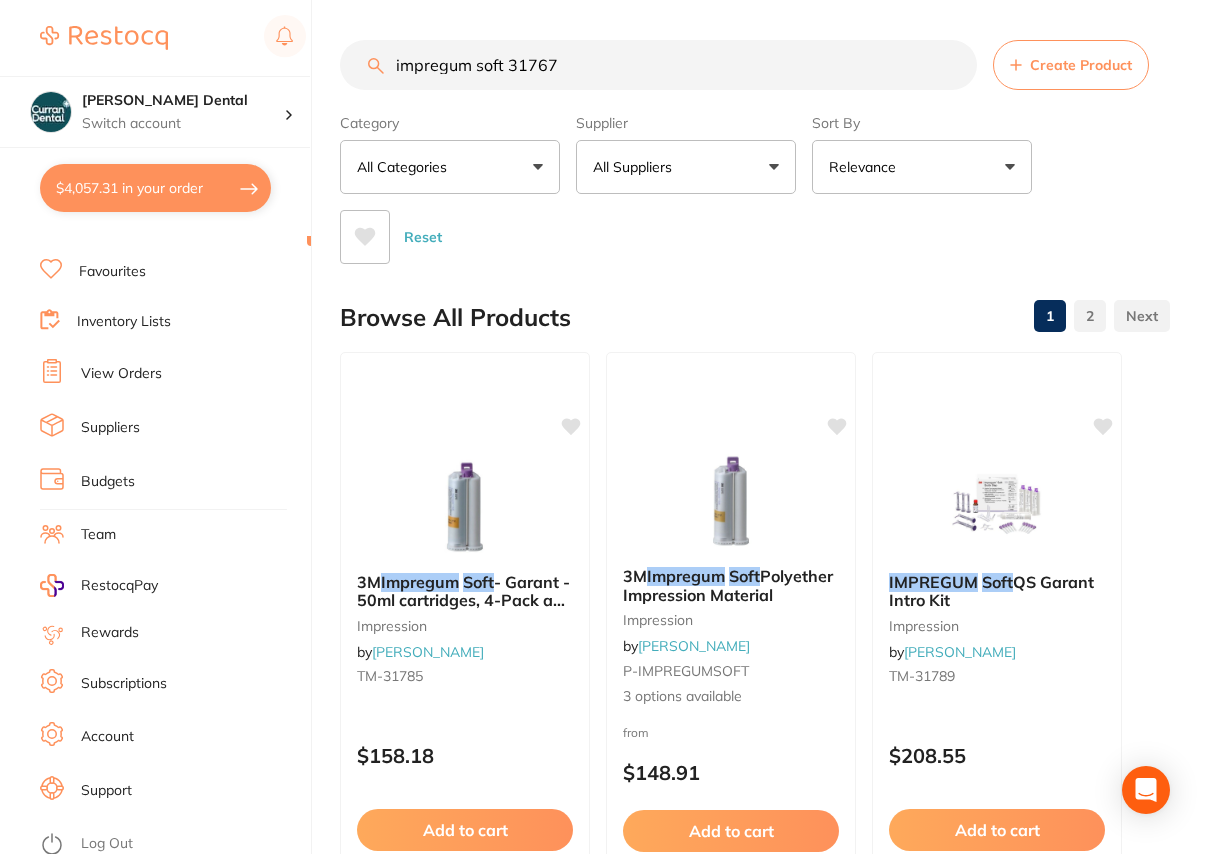 drag, startPoint x: 509, startPoint y: 65, endPoint x: 214, endPoint y: 71, distance: 295.061 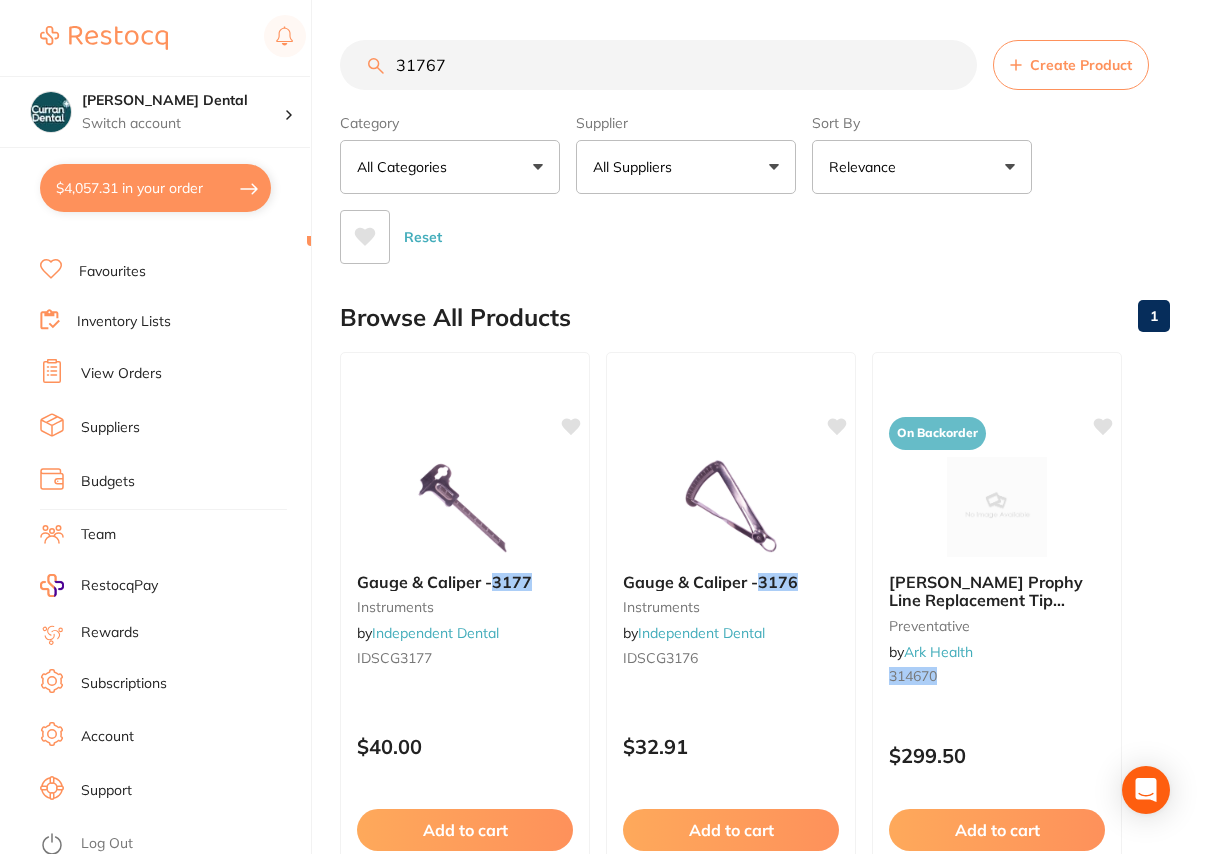 type on "31767" 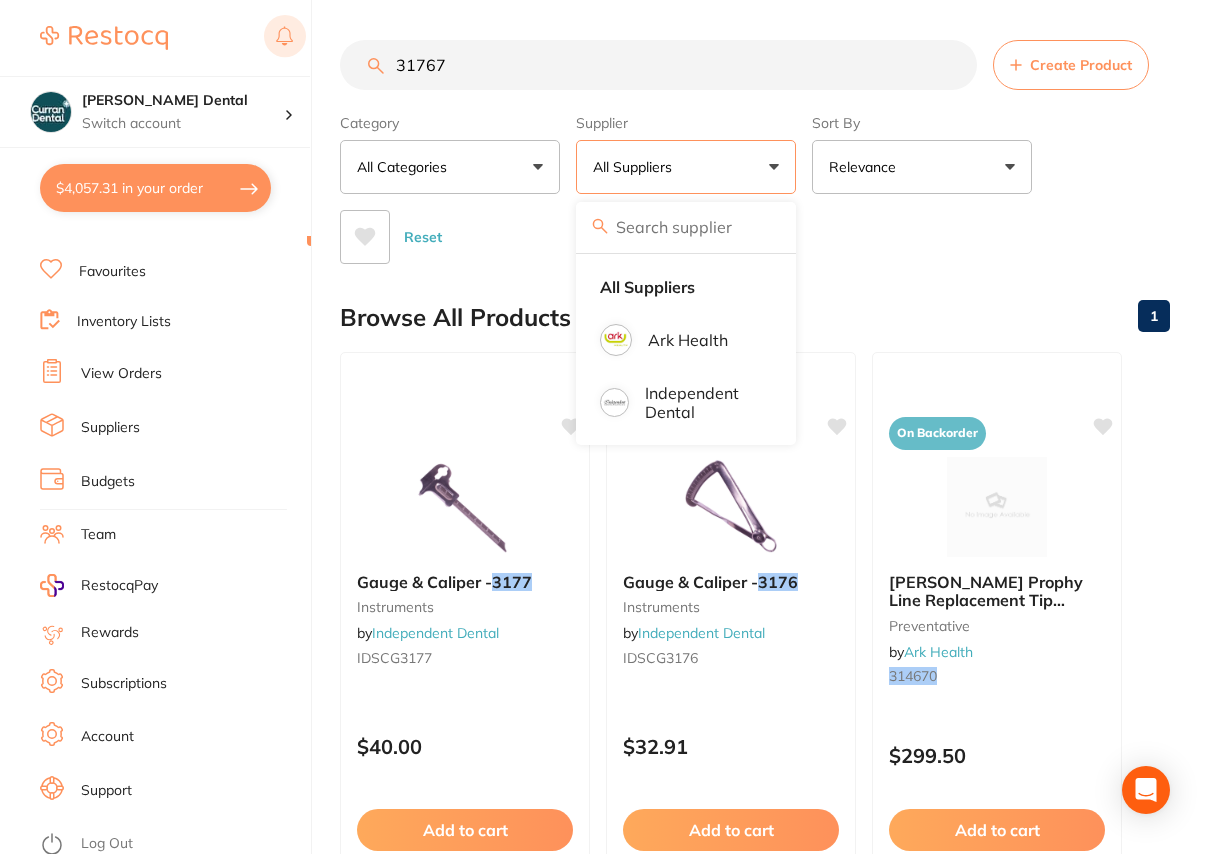 drag, startPoint x: 492, startPoint y: 73, endPoint x: 287, endPoint y: 44, distance: 207.04106 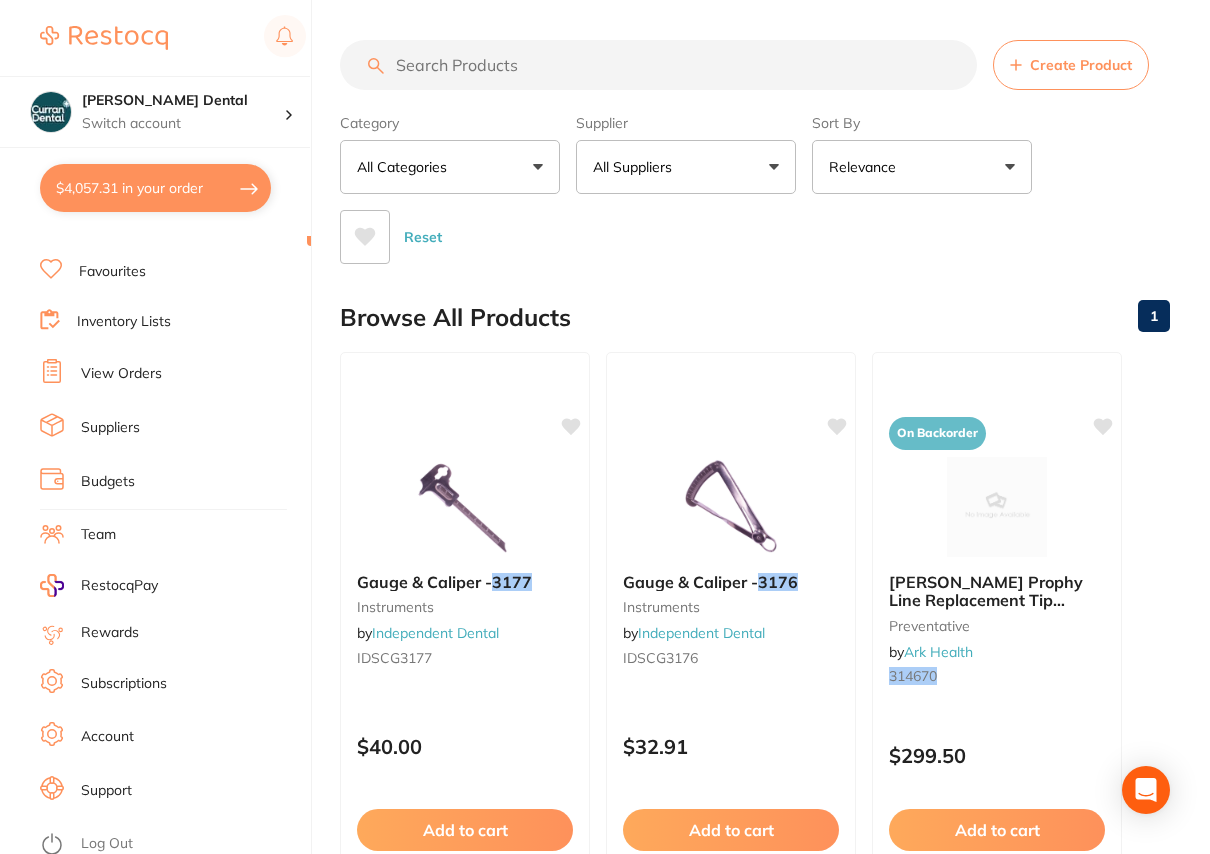 click on "All Suppliers" at bounding box center [686, 167] 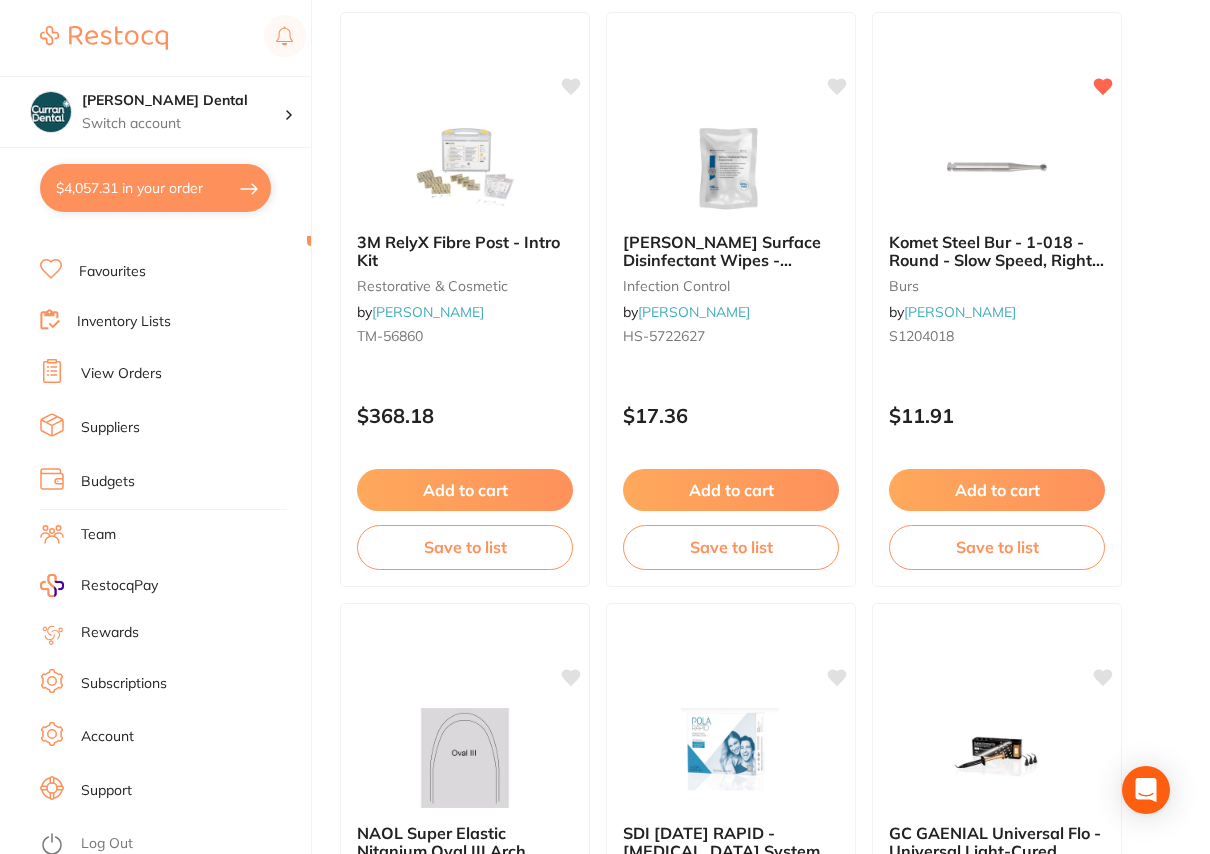 scroll, scrollTop: 0, scrollLeft: 0, axis: both 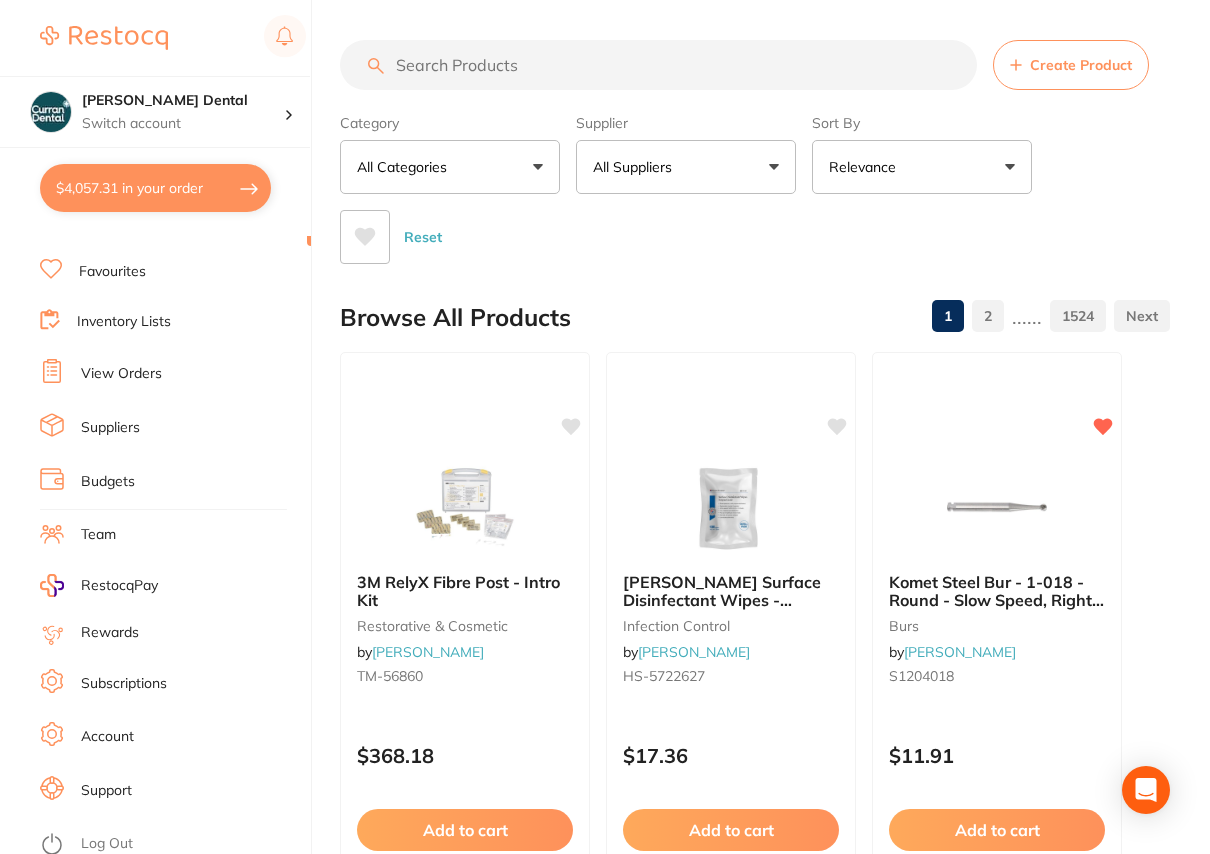click on "All Suppliers" at bounding box center (686, 167) 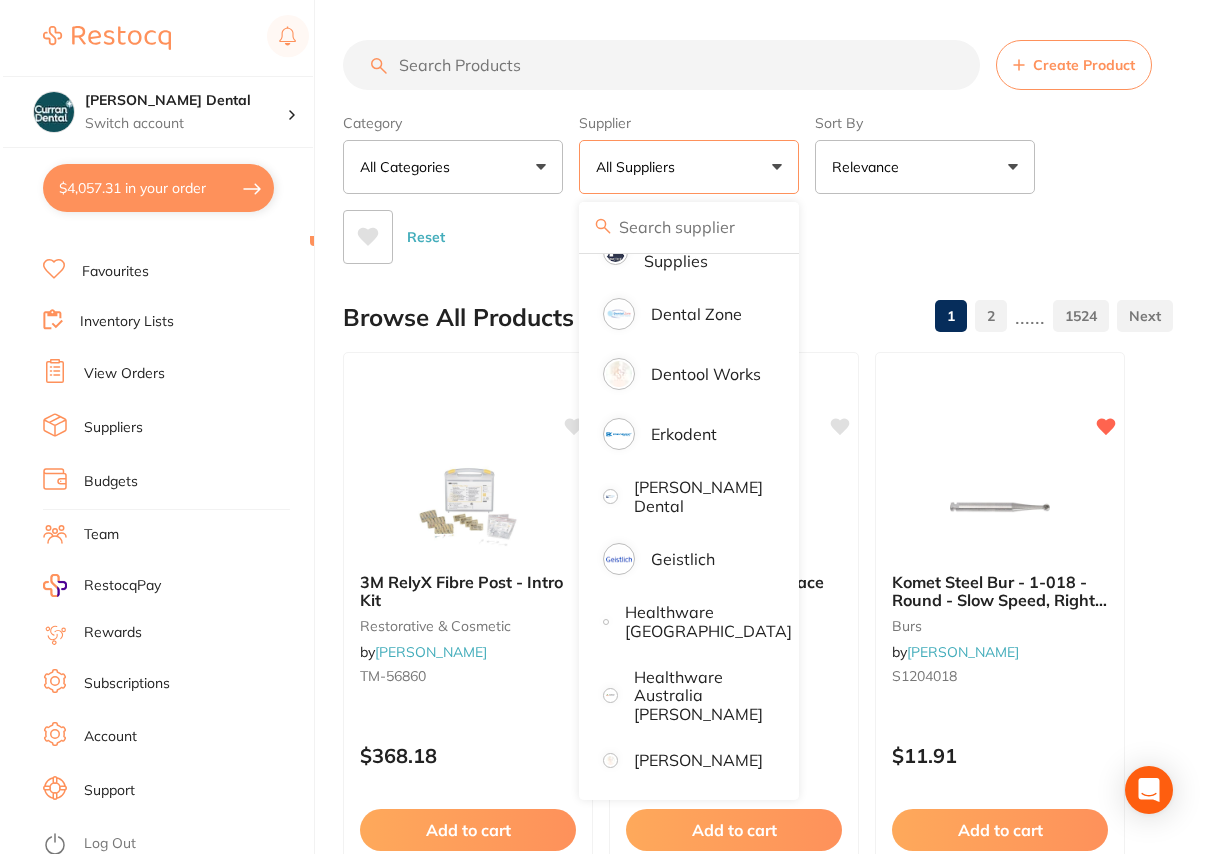 scroll, scrollTop: 909, scrollLeft: 0, axis: vertical 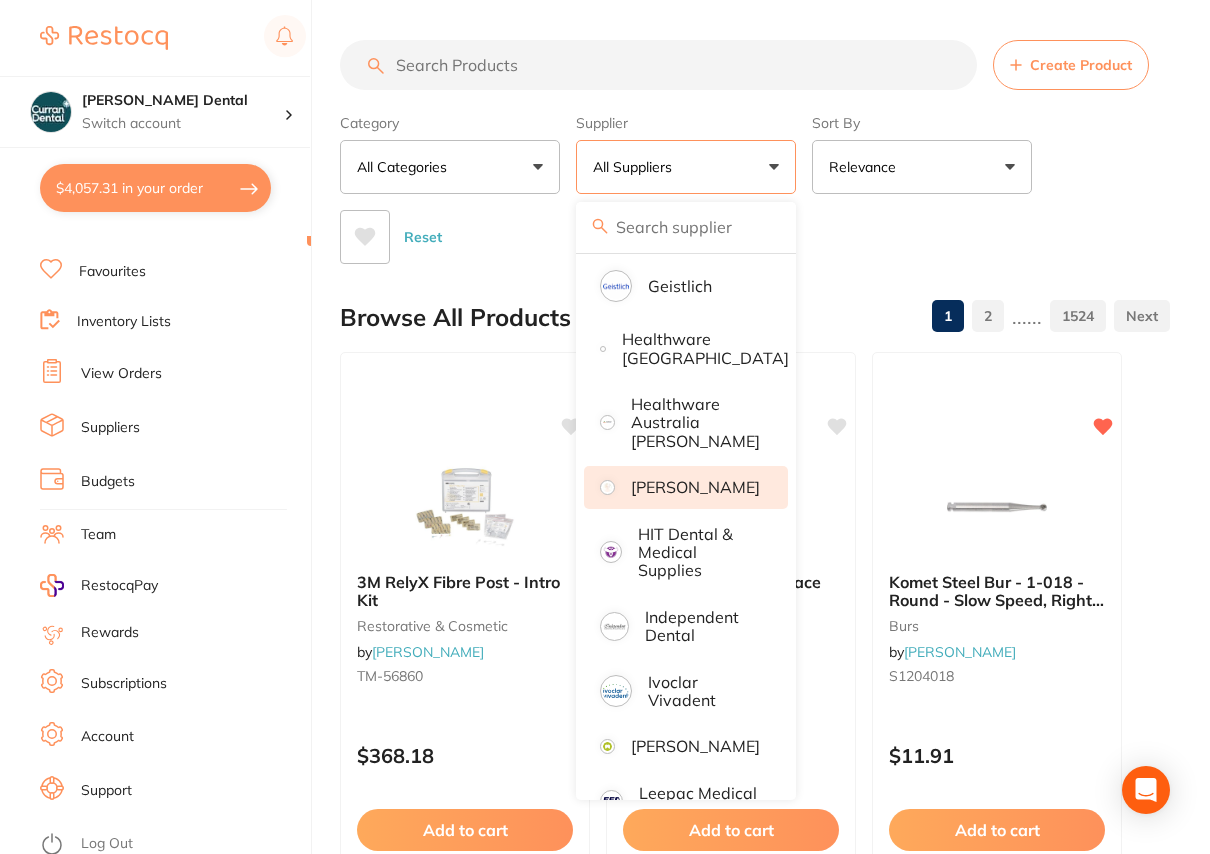 click on "[PERSON_NAME]" at bounding box center [695, 487] 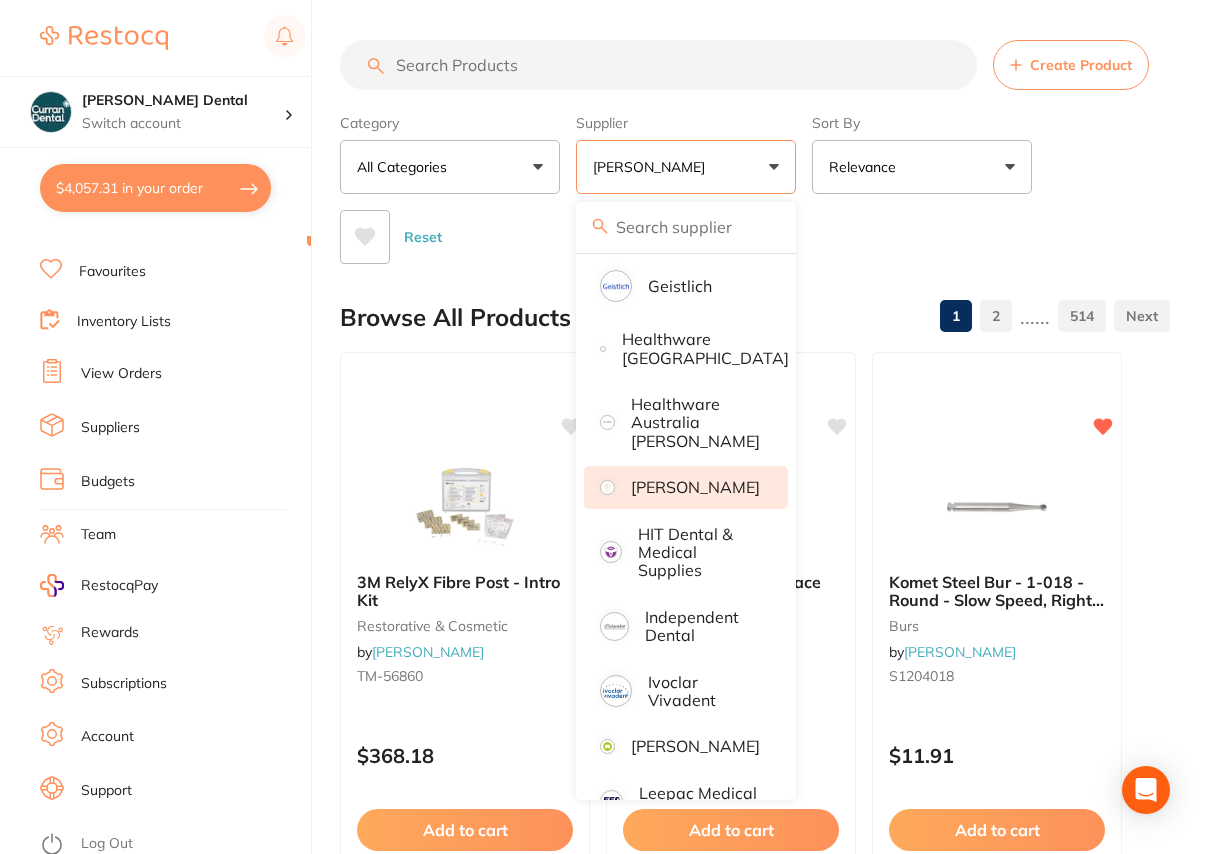 click at bounding box center [658, 65] 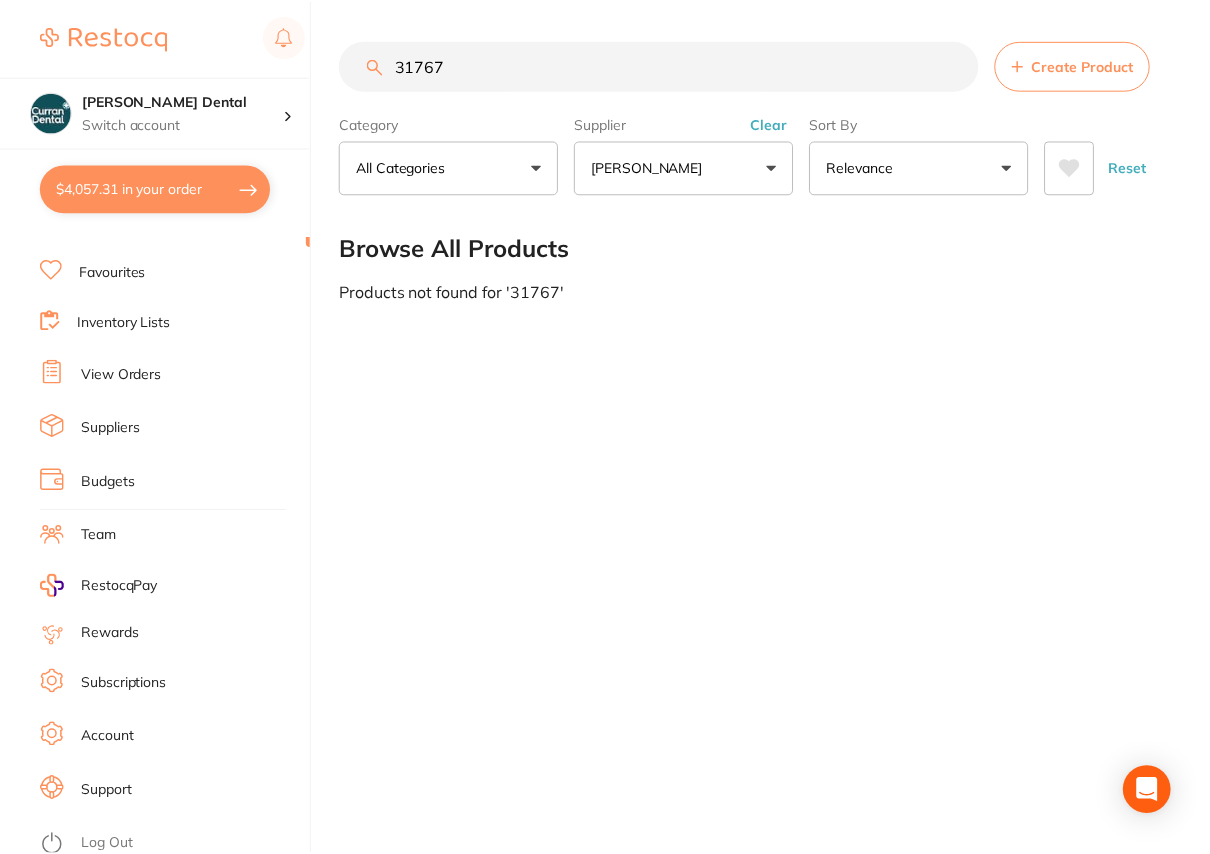 scroll, scrollTop: 0, scrollLeft: 0, axis: both 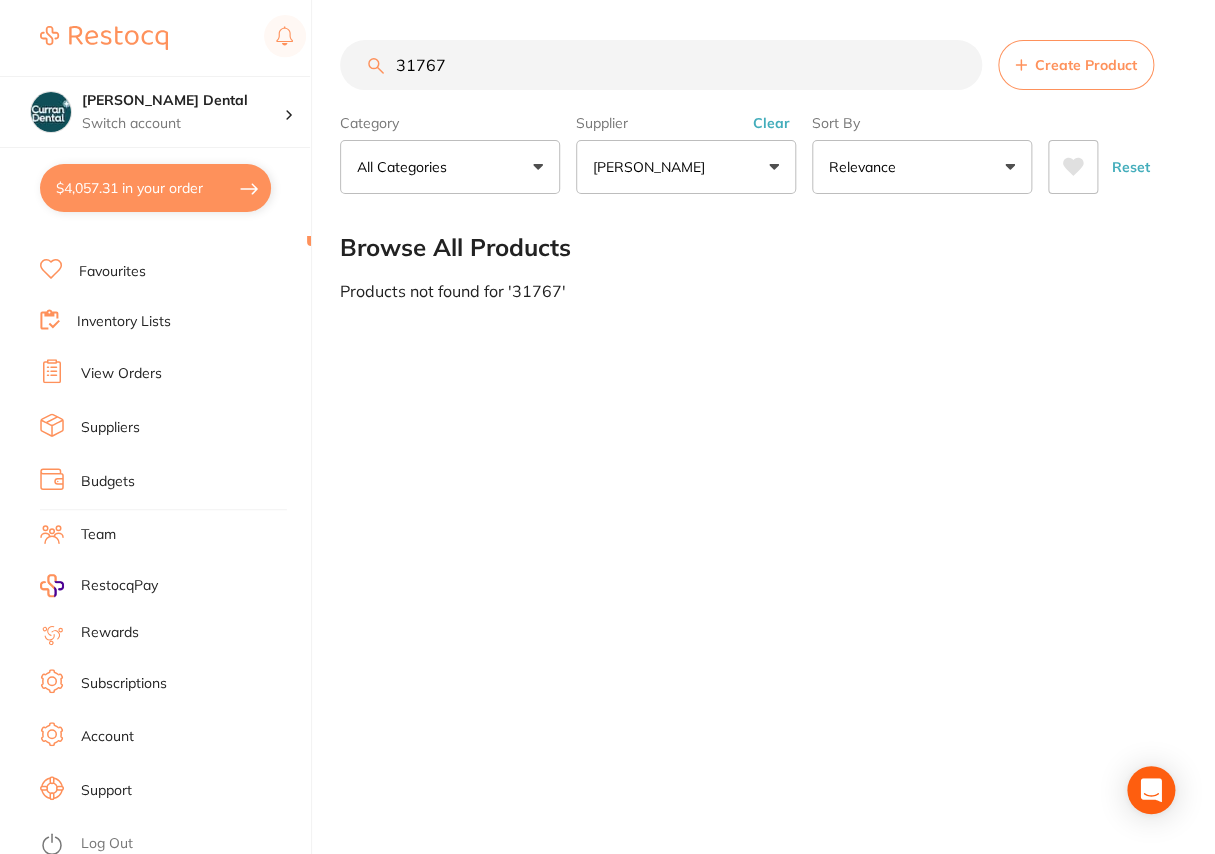 click on "31767" at bounding box center (661, 65) 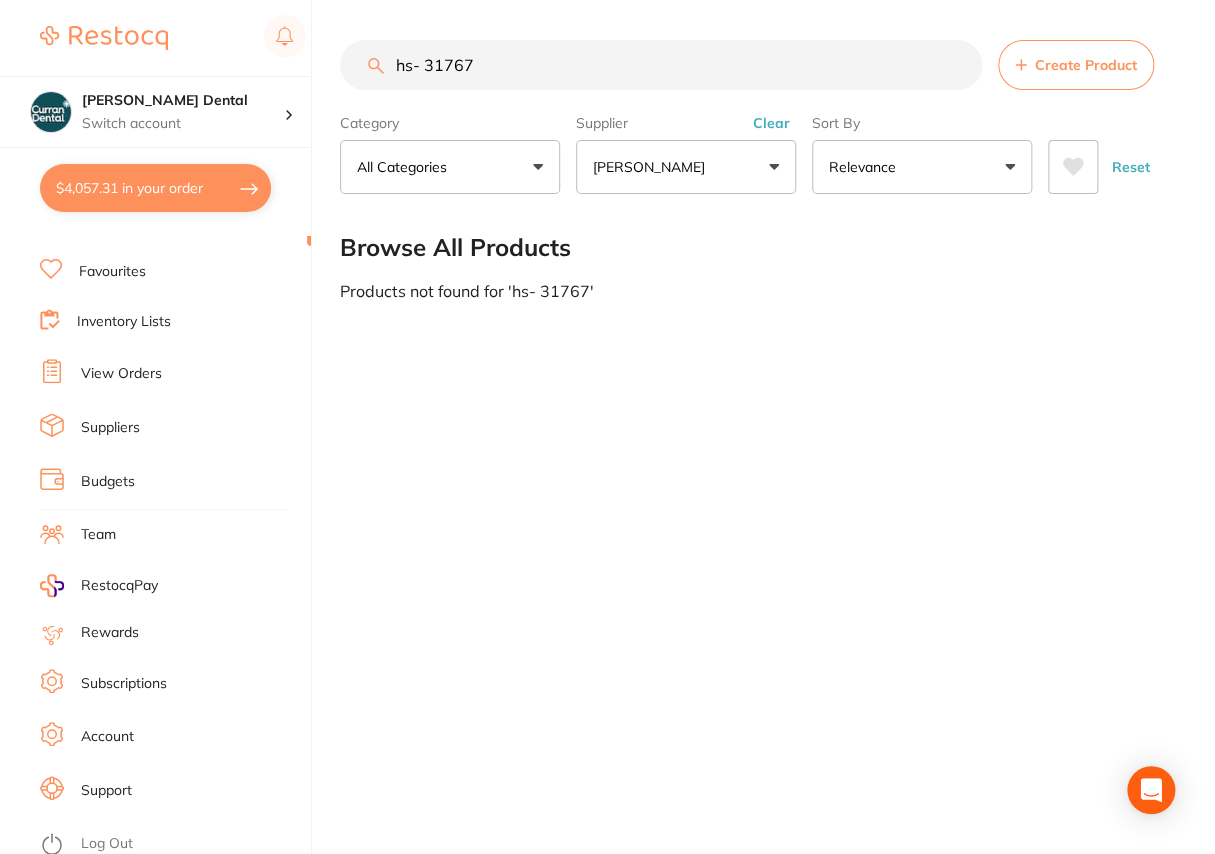 type on "hs-31767" 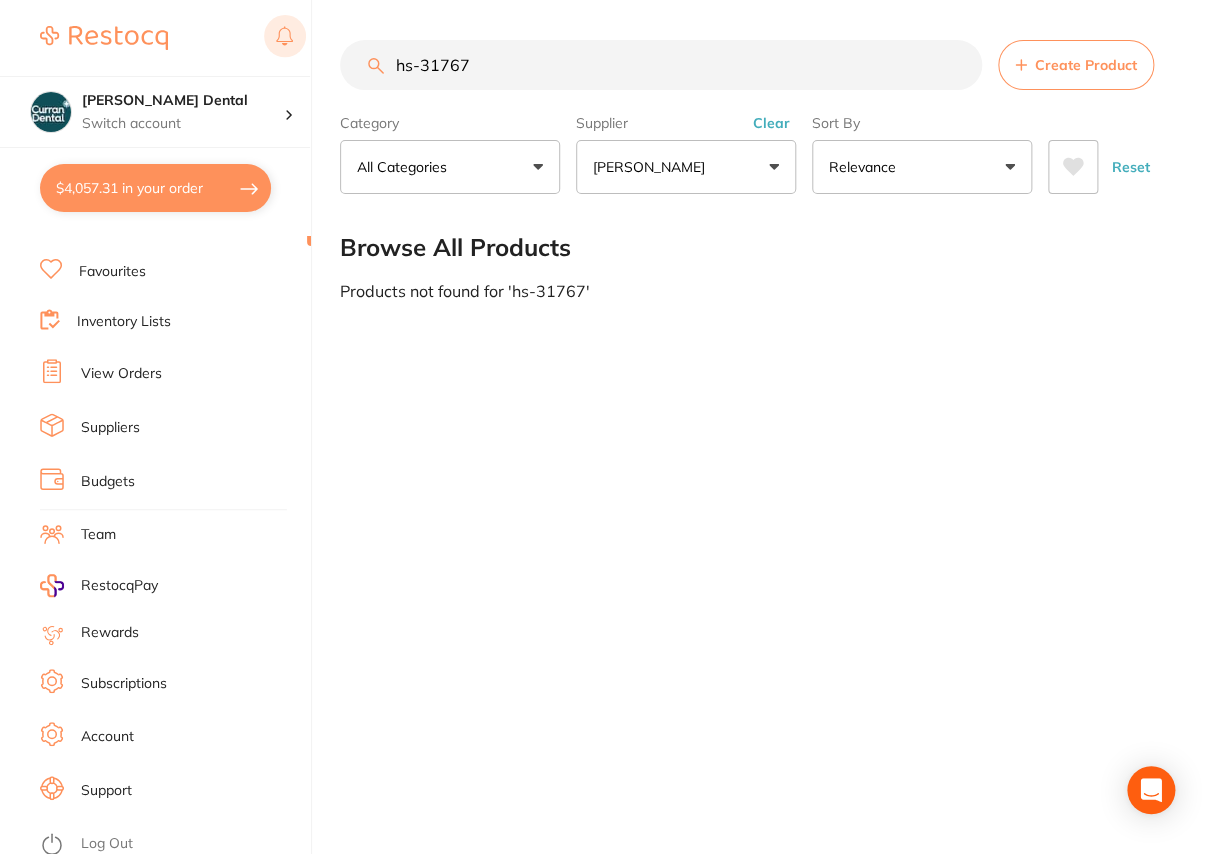drag, startPoint x: 488, startPoint y: 59, endPoint x: 297, endPoint y: 59, distance: 191 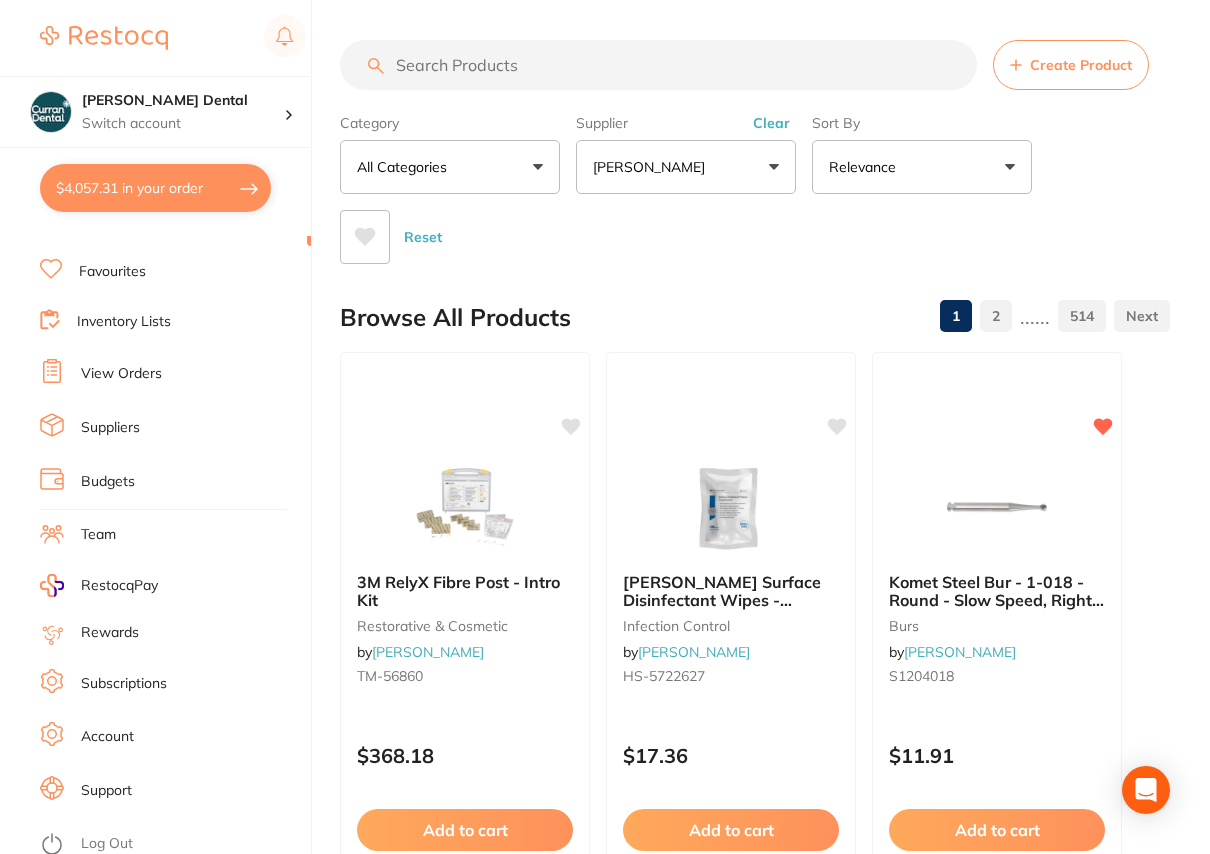 click at bounding box center [658, 65] 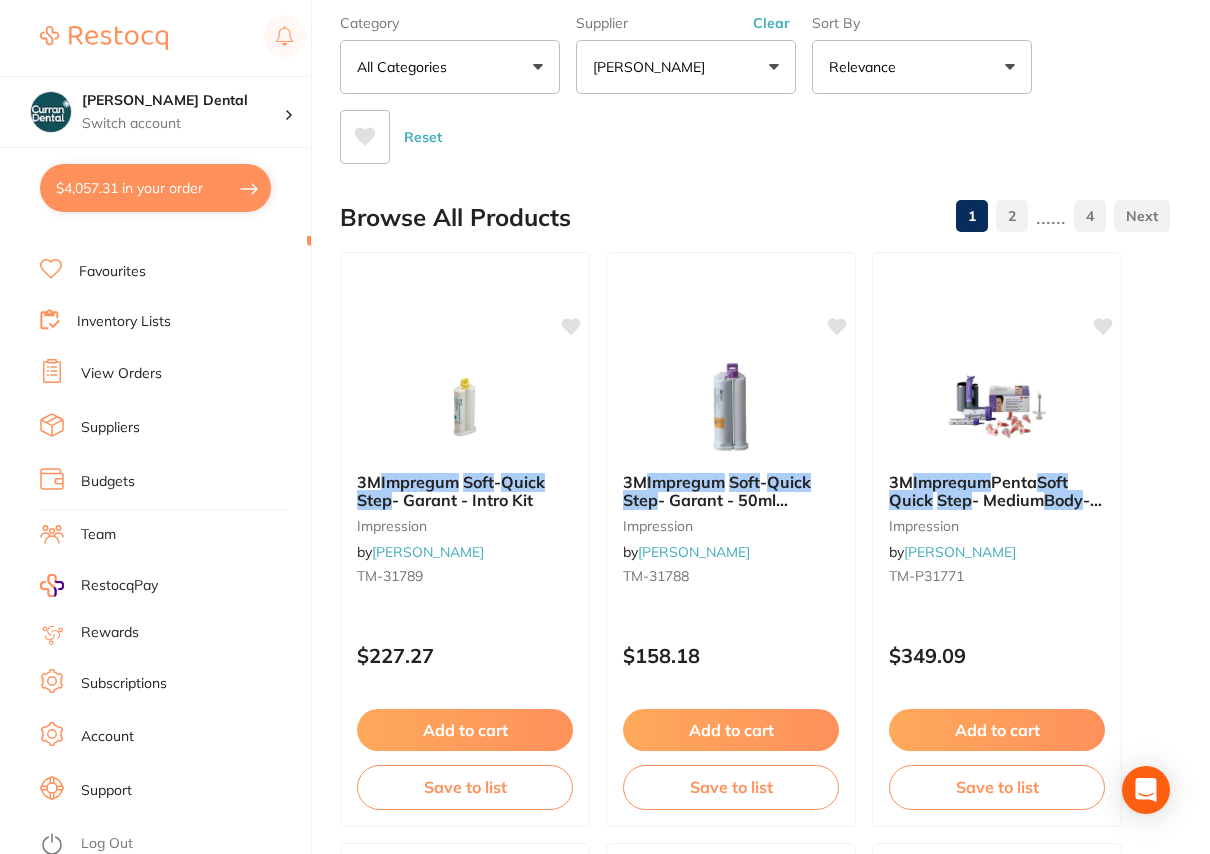 scroll, scrollTop: 0, scrollLeft: 0, axis: both 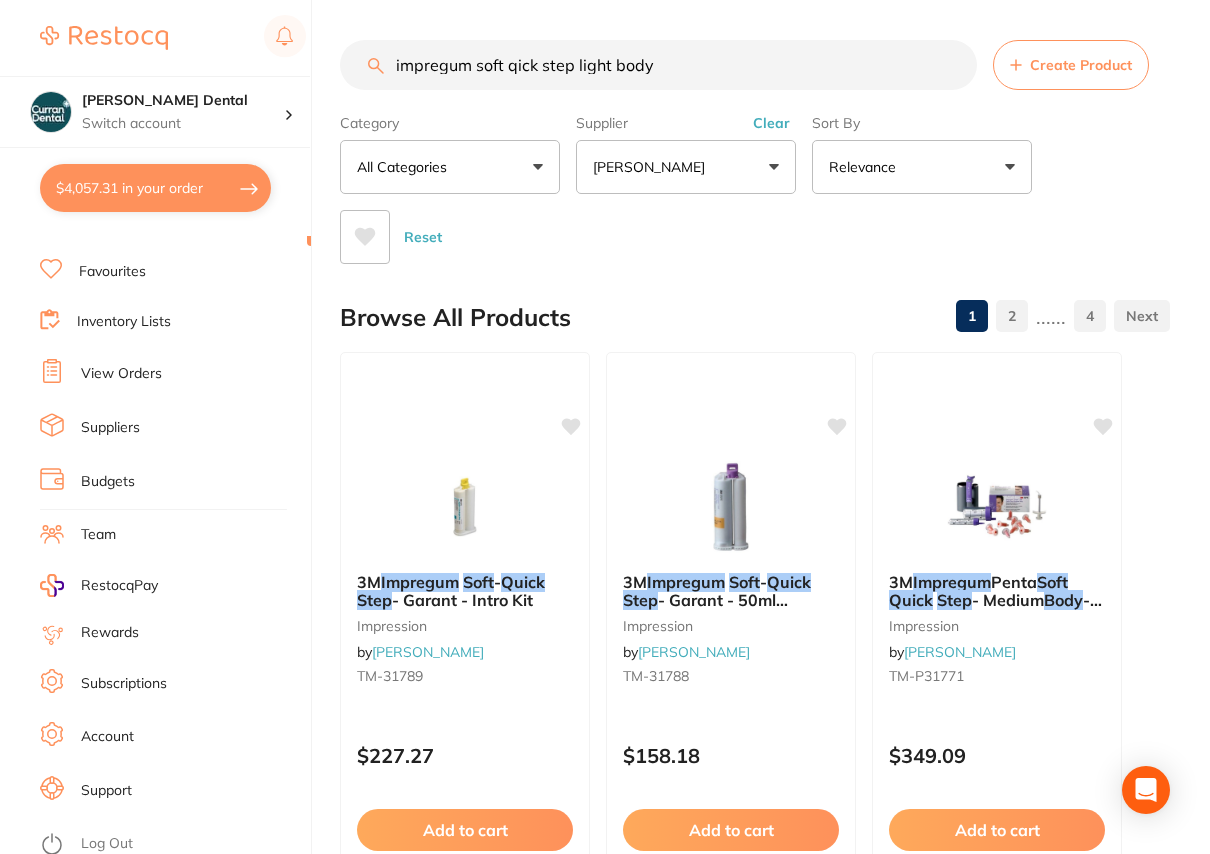 drag, startPoint x: 709, startPoint y: 55, endPoint x: 315, endPoint y: 59, distance: 394.0203 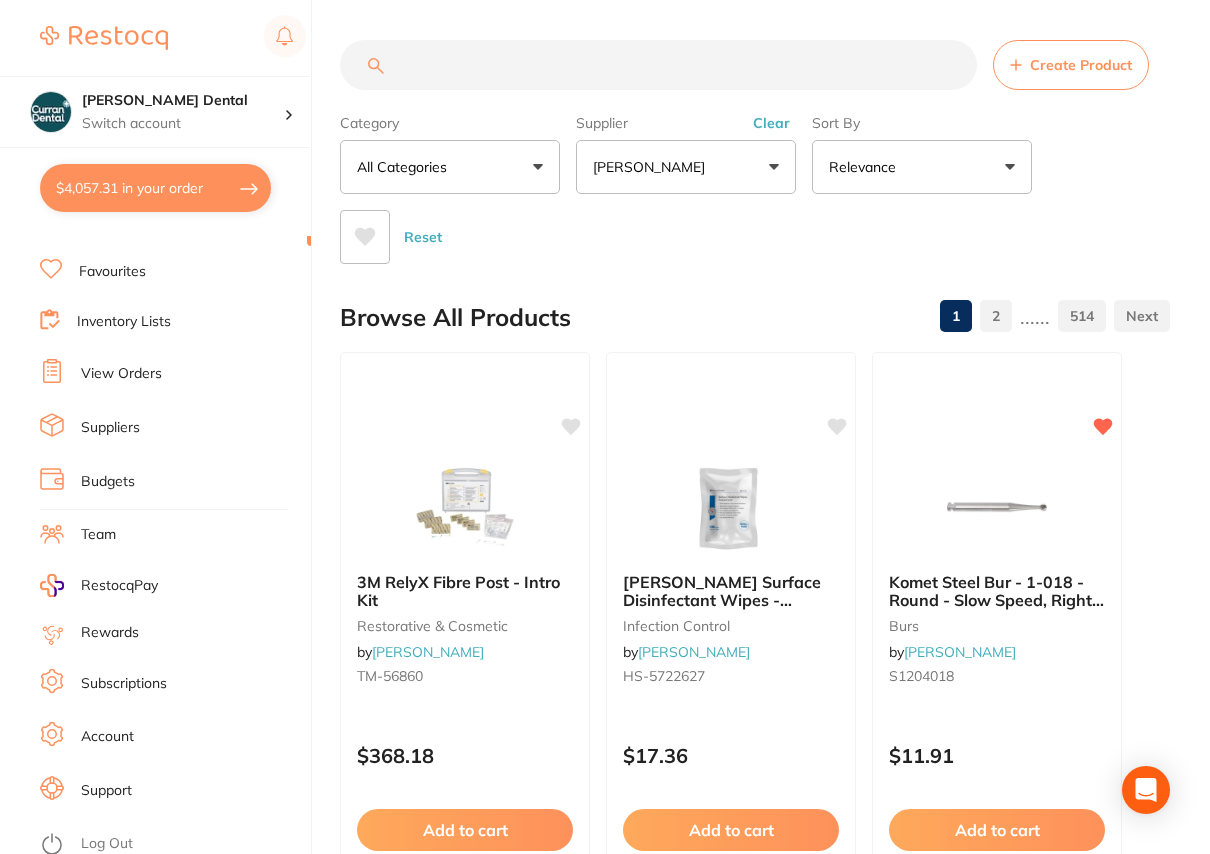 click at bounding box center [658, 65] 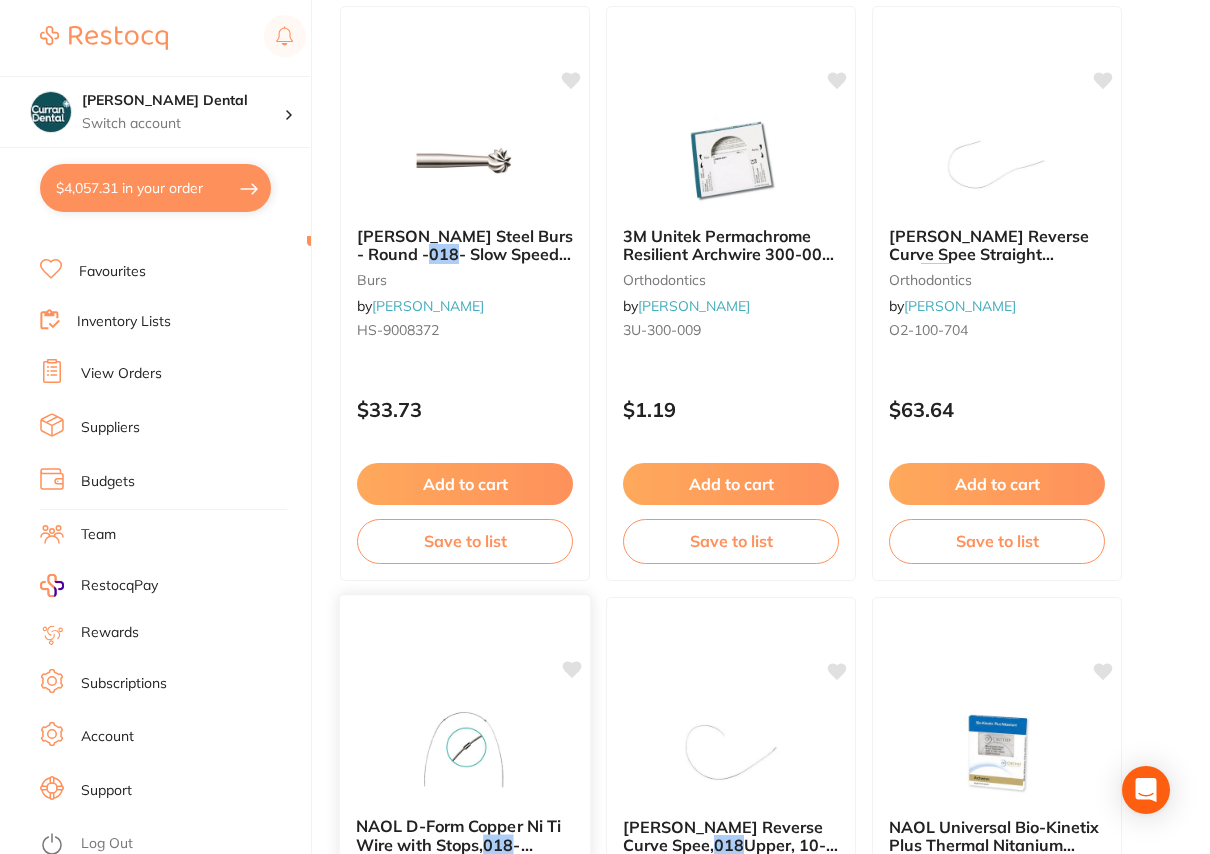 scroll, scrollTop: 0, scrollLeft: 0, axis: both 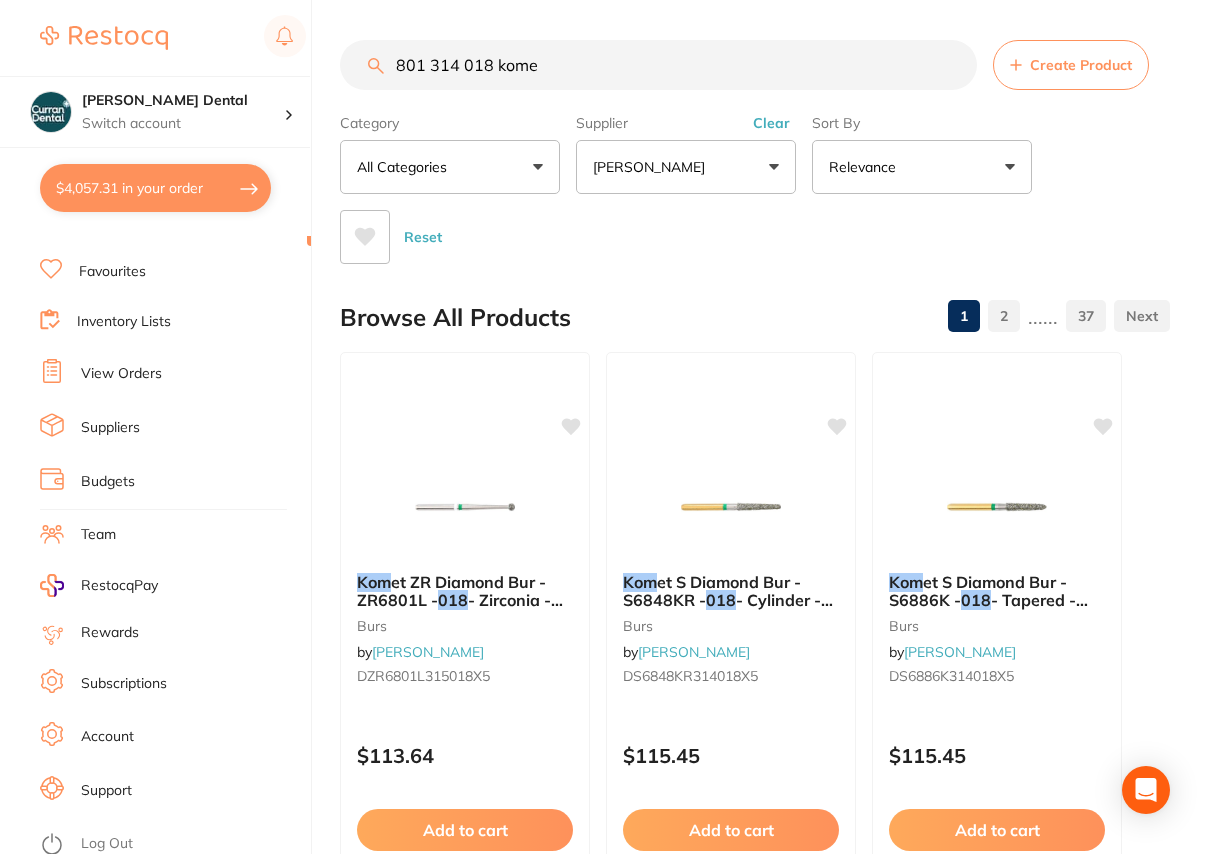type on "801 314 018 komet" 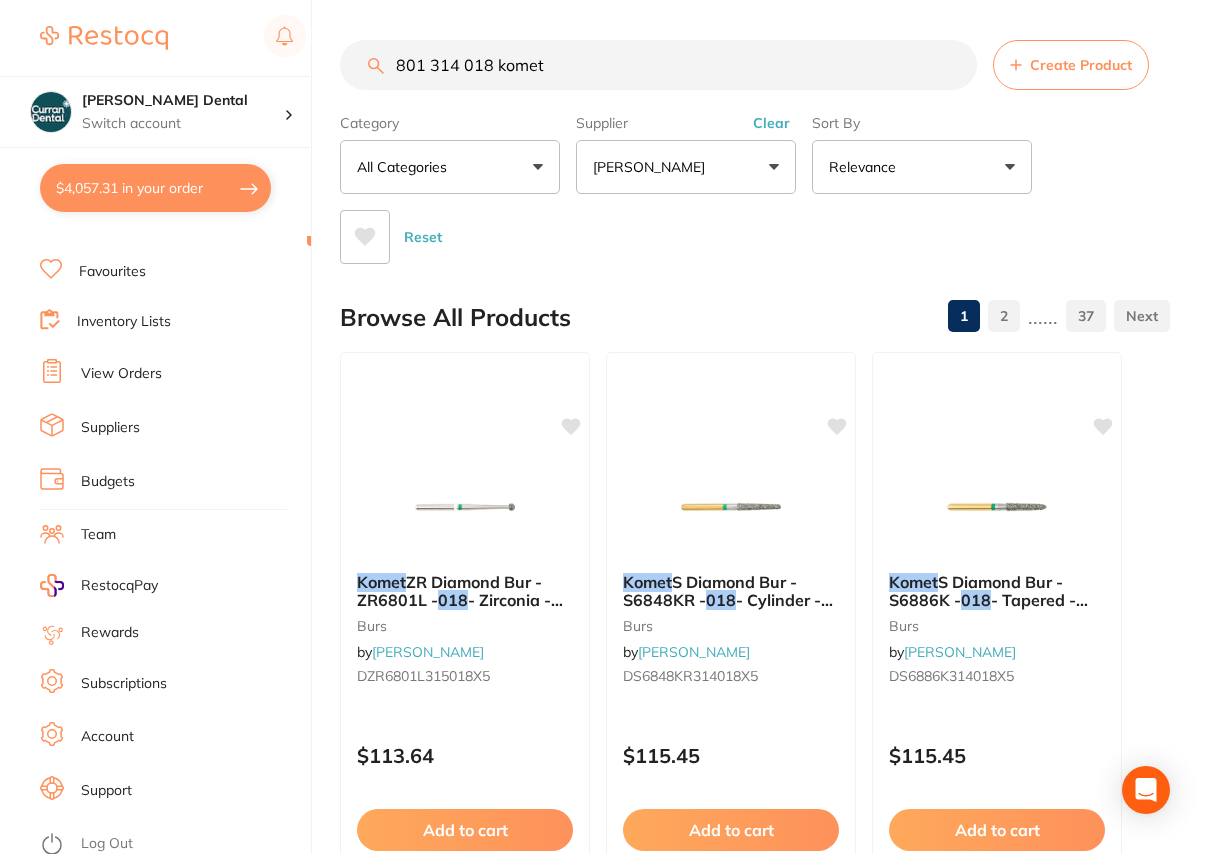 drag, startPoint x: 572, startPoint y: 64, endPoint x: 388, endPoint y: 59, distance: 184.06792 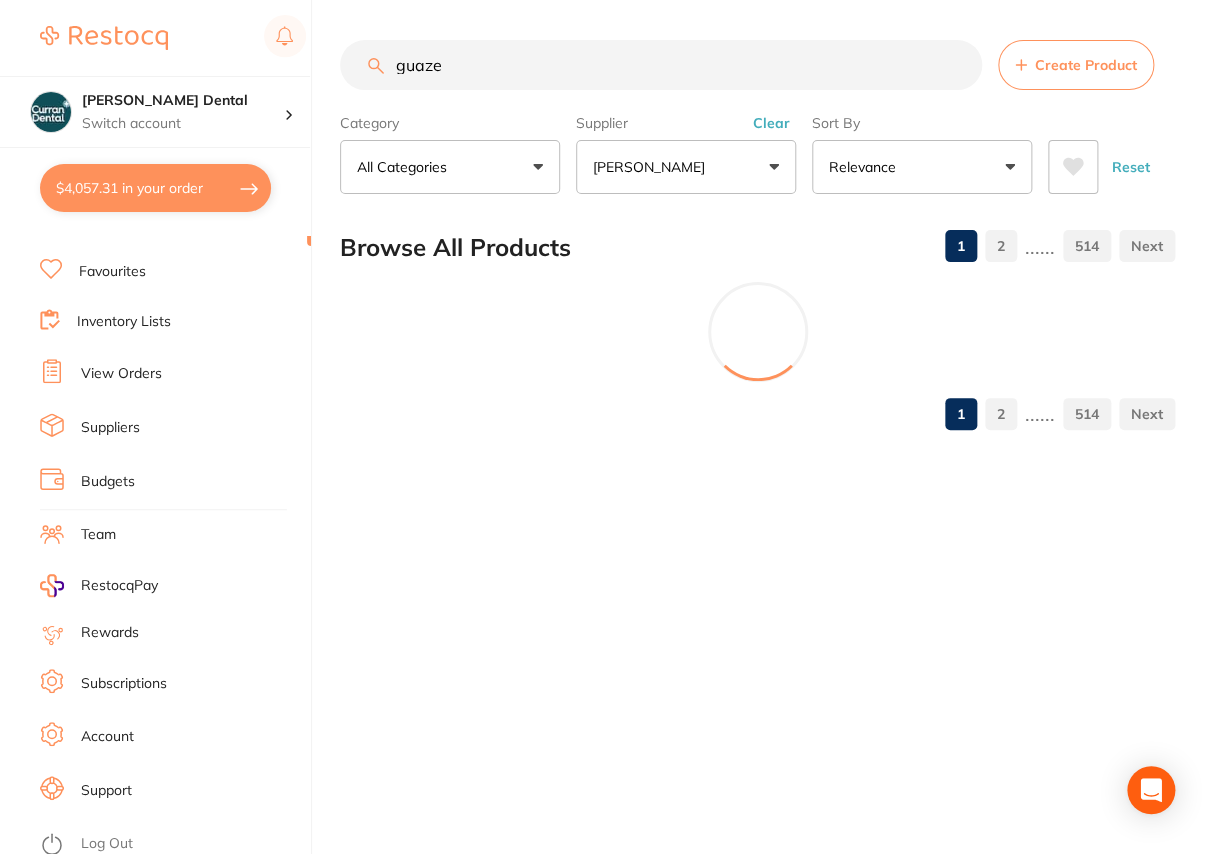 type on "guaze" 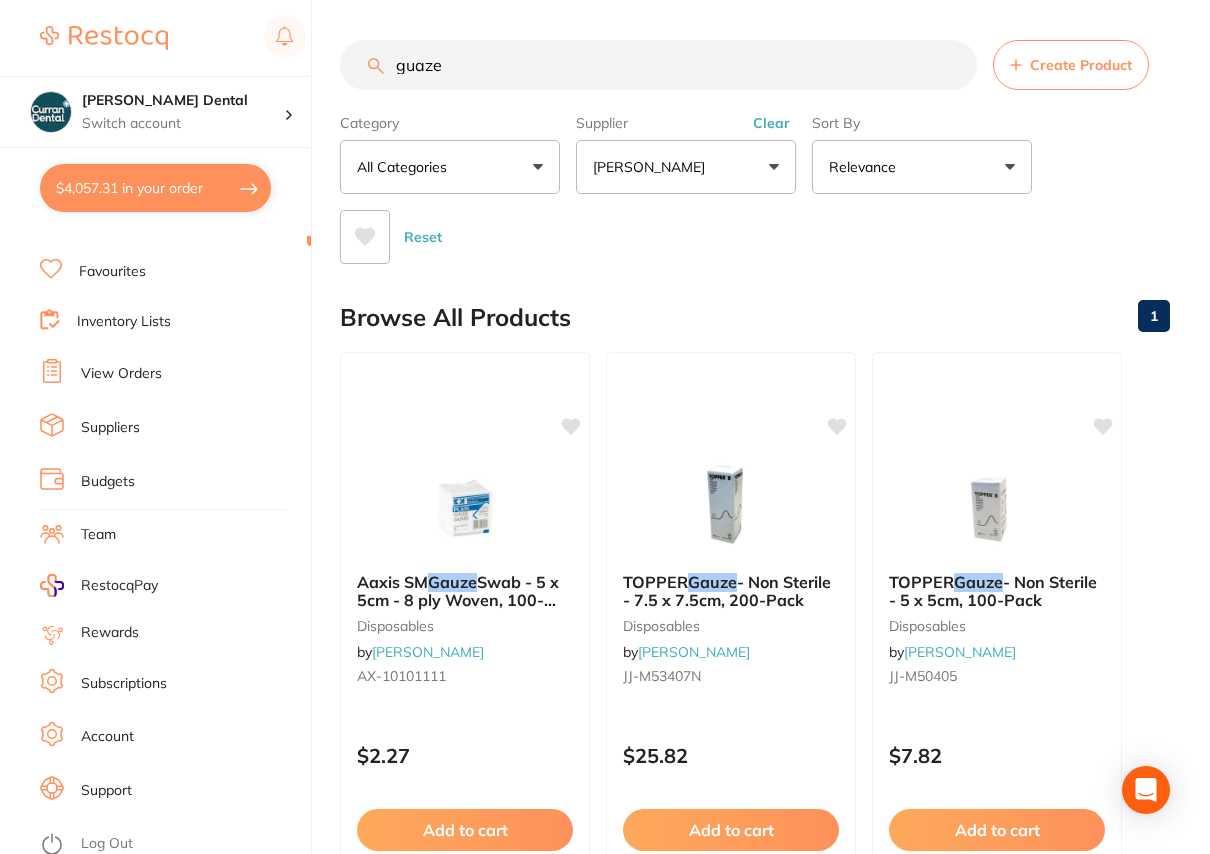 click on "Clear" at bounding box center (771, 123) 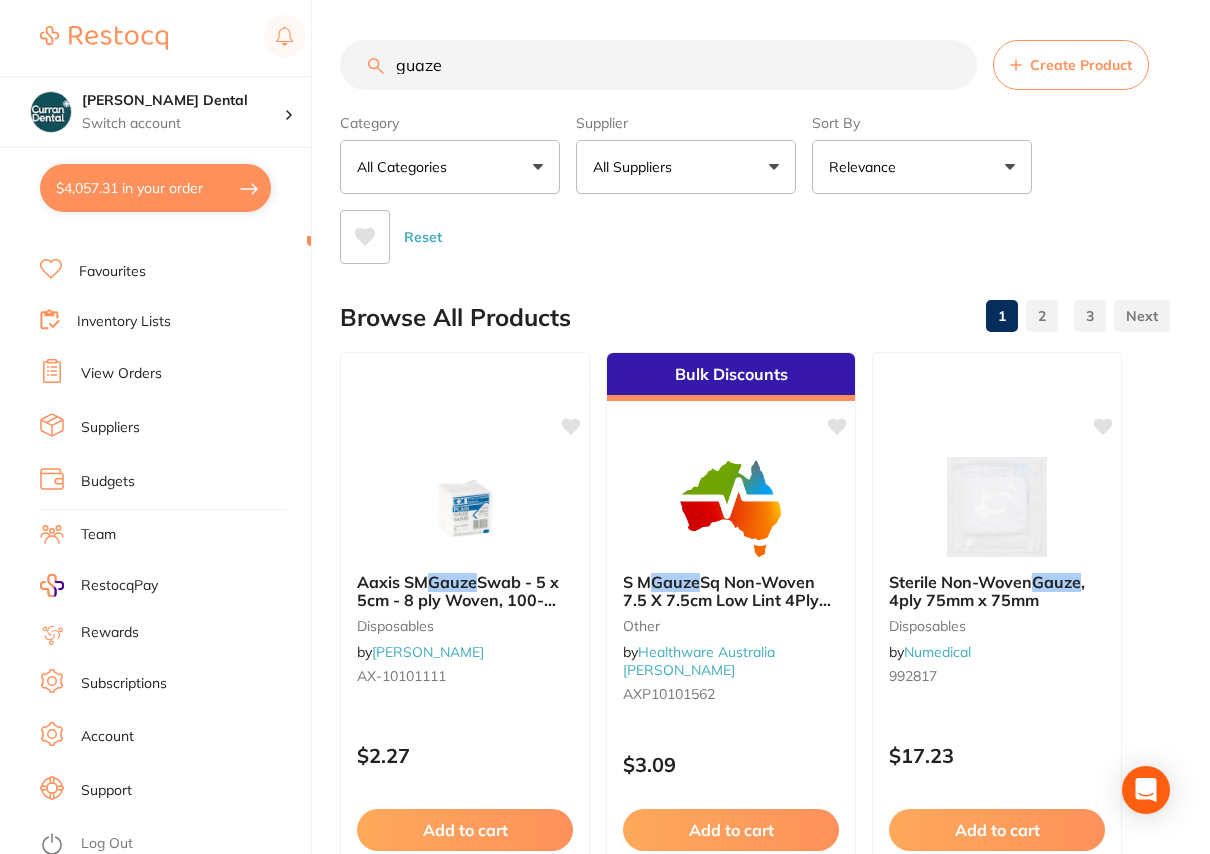 click on "Favourites" at bounding box center [112, 272] 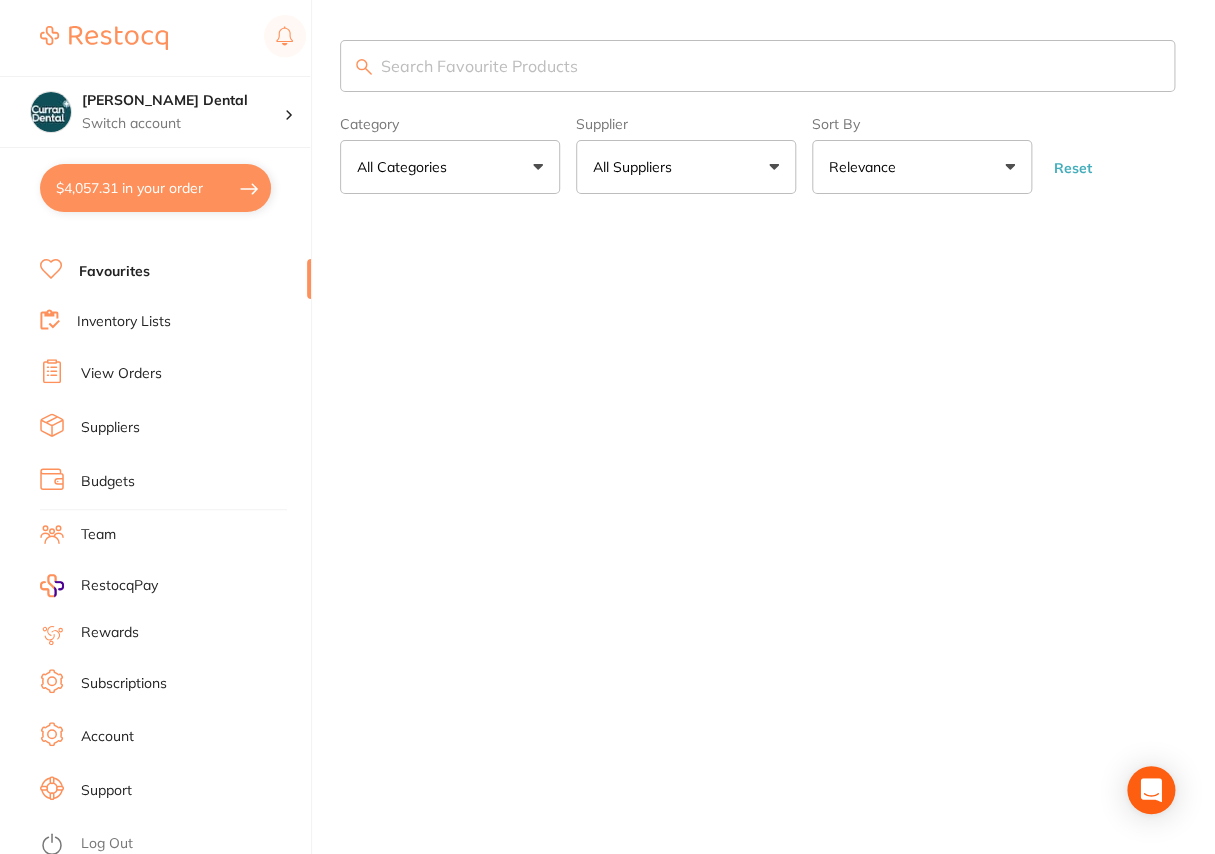 click at bounding box center [757, 66] 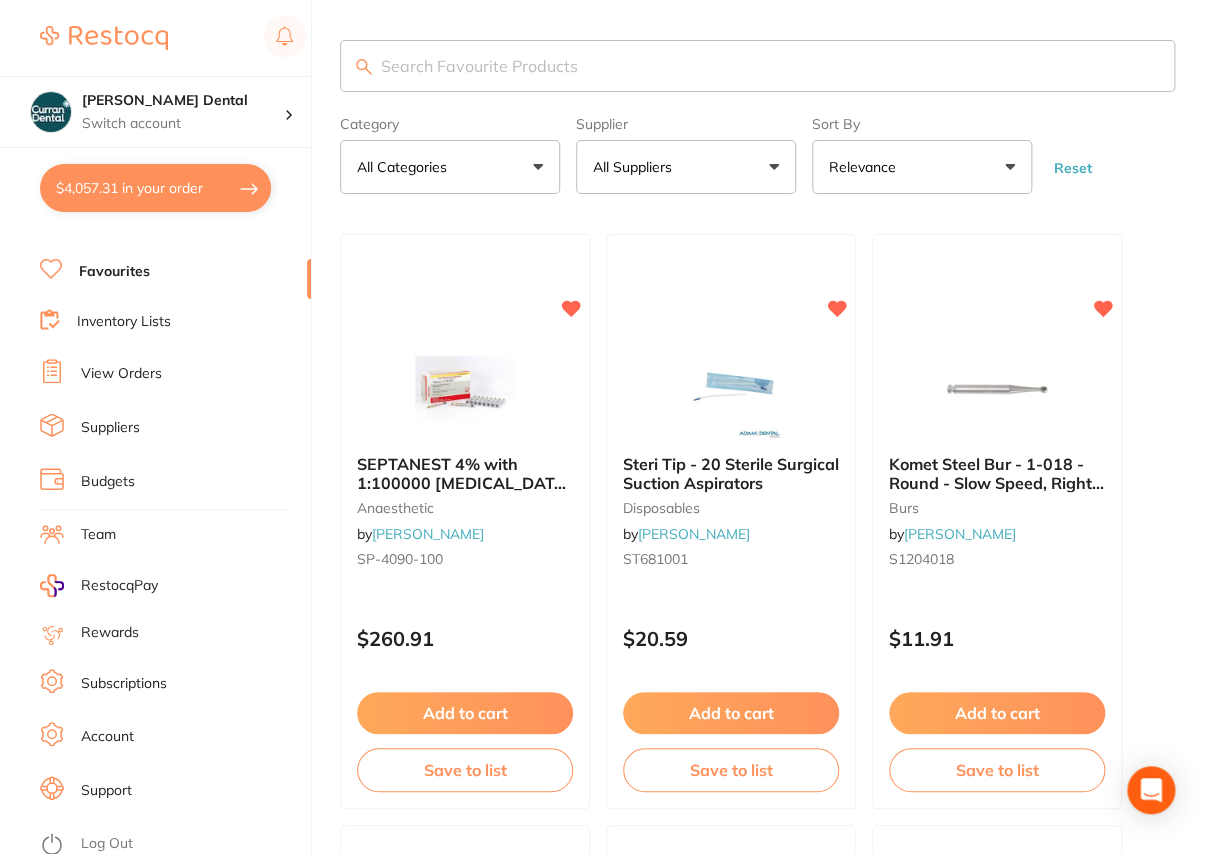 click at bounding box center (757, 66) 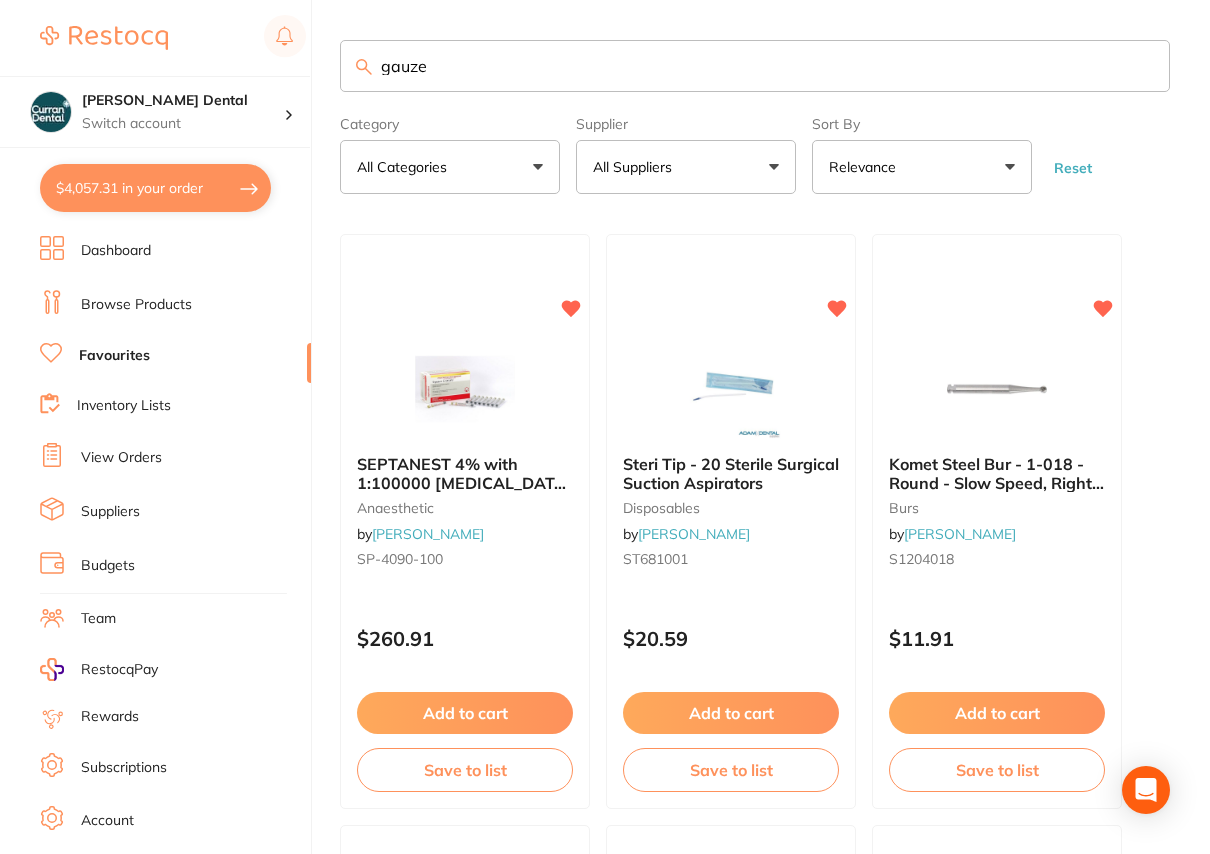 scroll, scrollTop: 0, scrollLeft: 0, axis: both 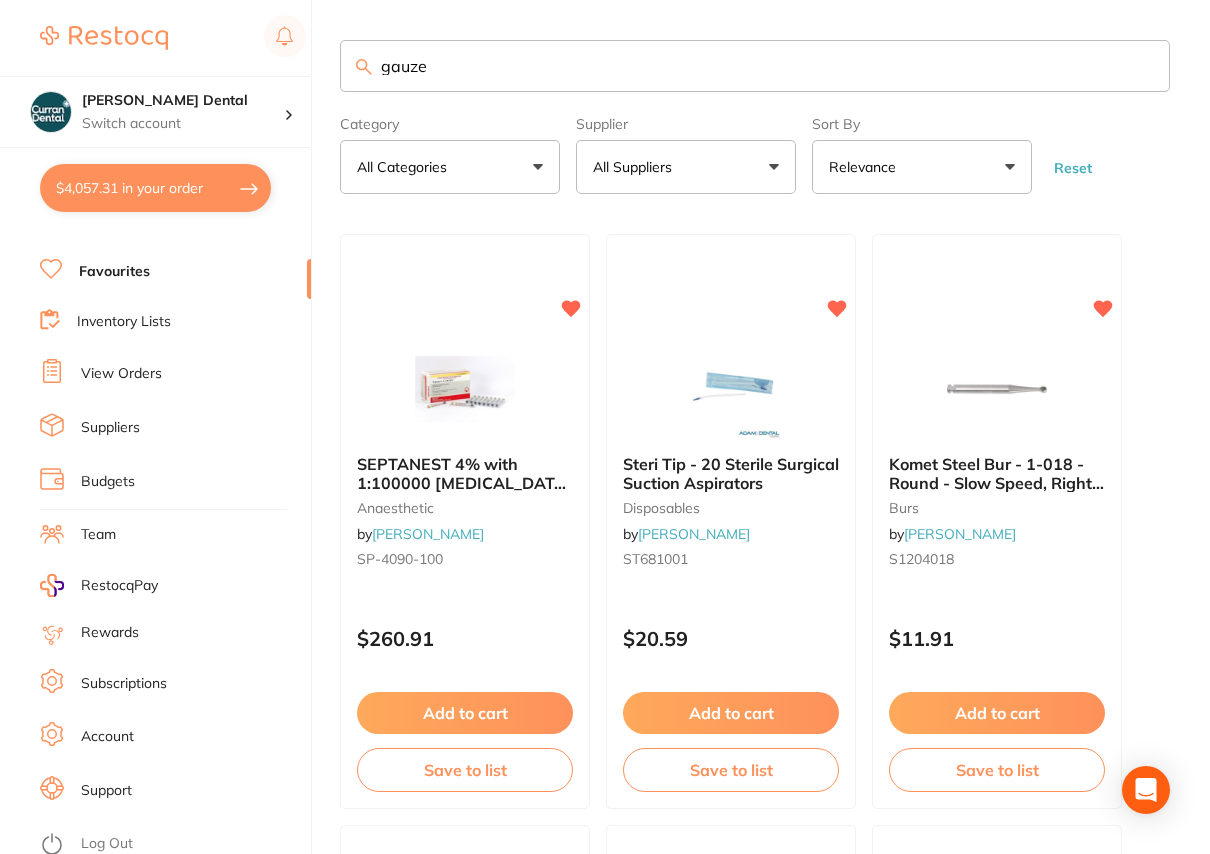 type on "gauze" 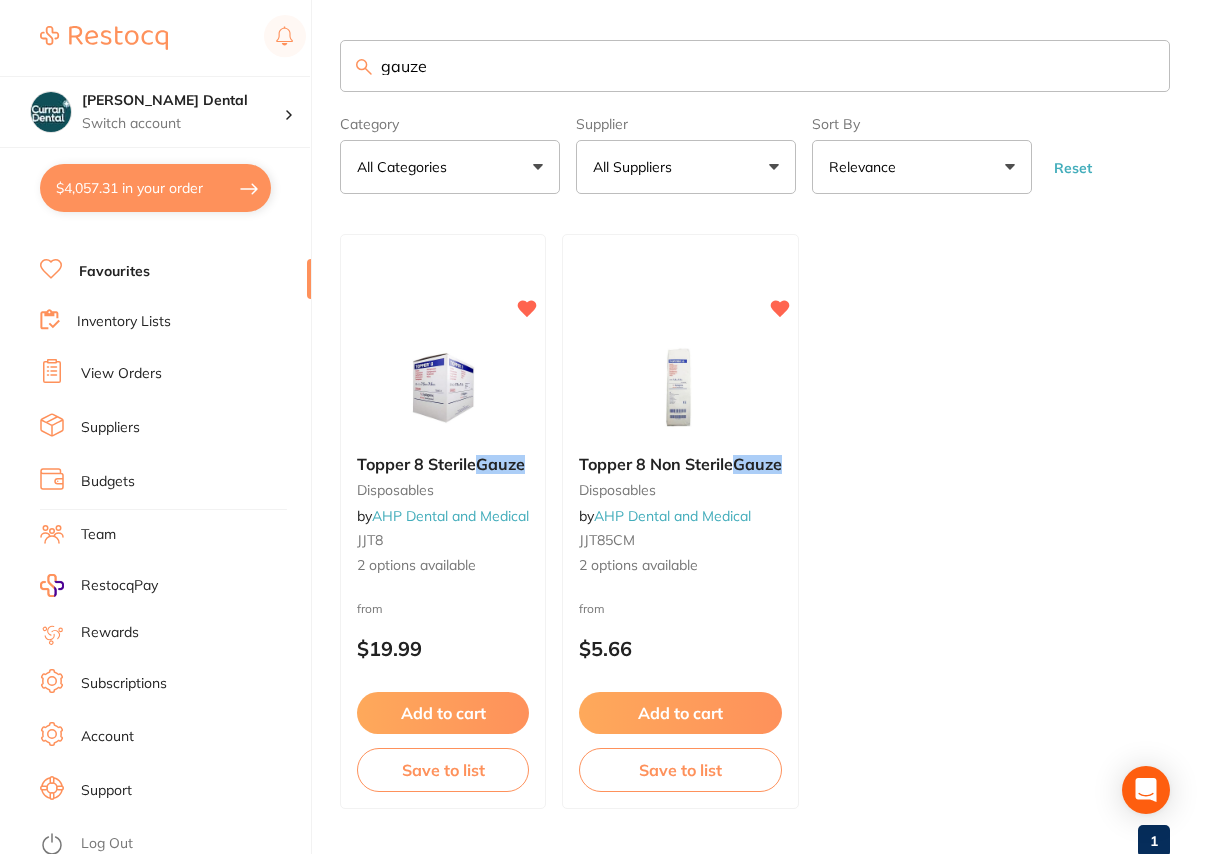 click on "gauze" at bounding box center [755, 66] 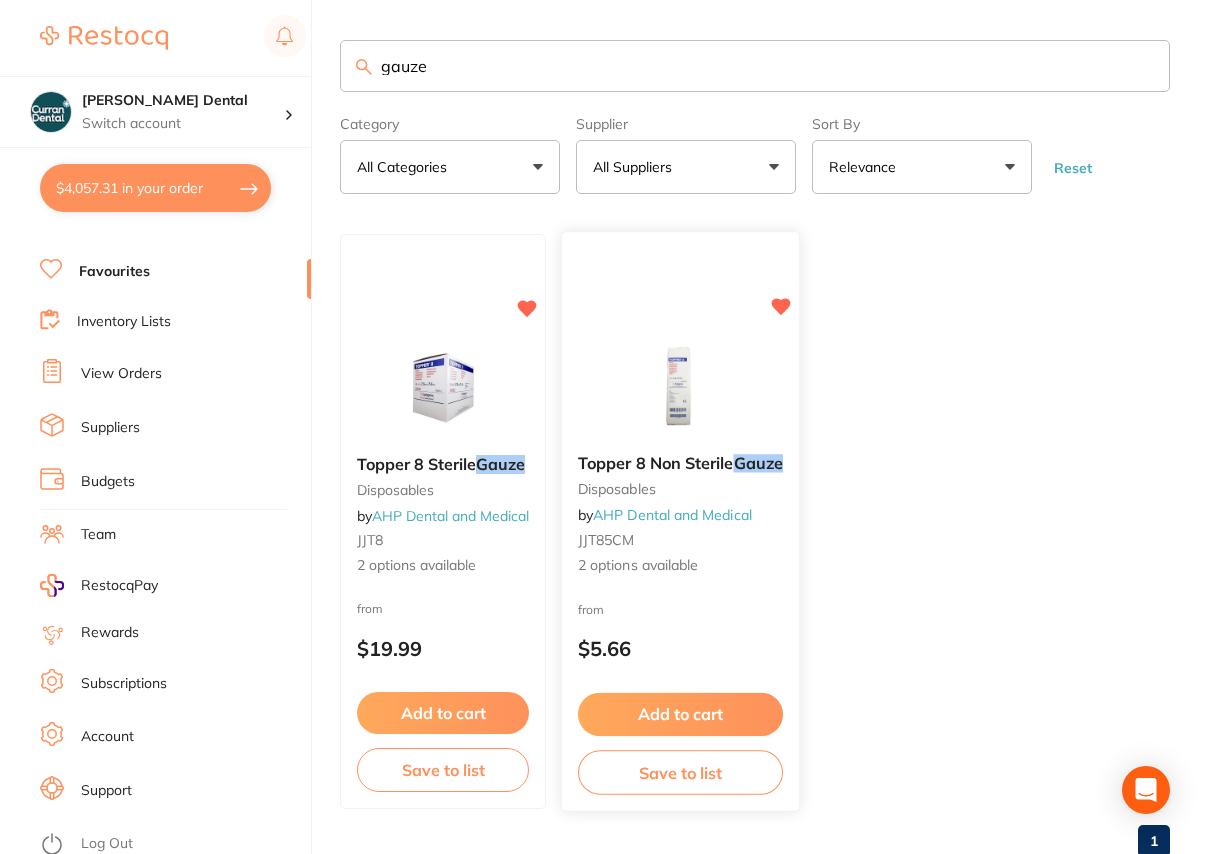 click on "disposables" at bounding box center [680, 489] 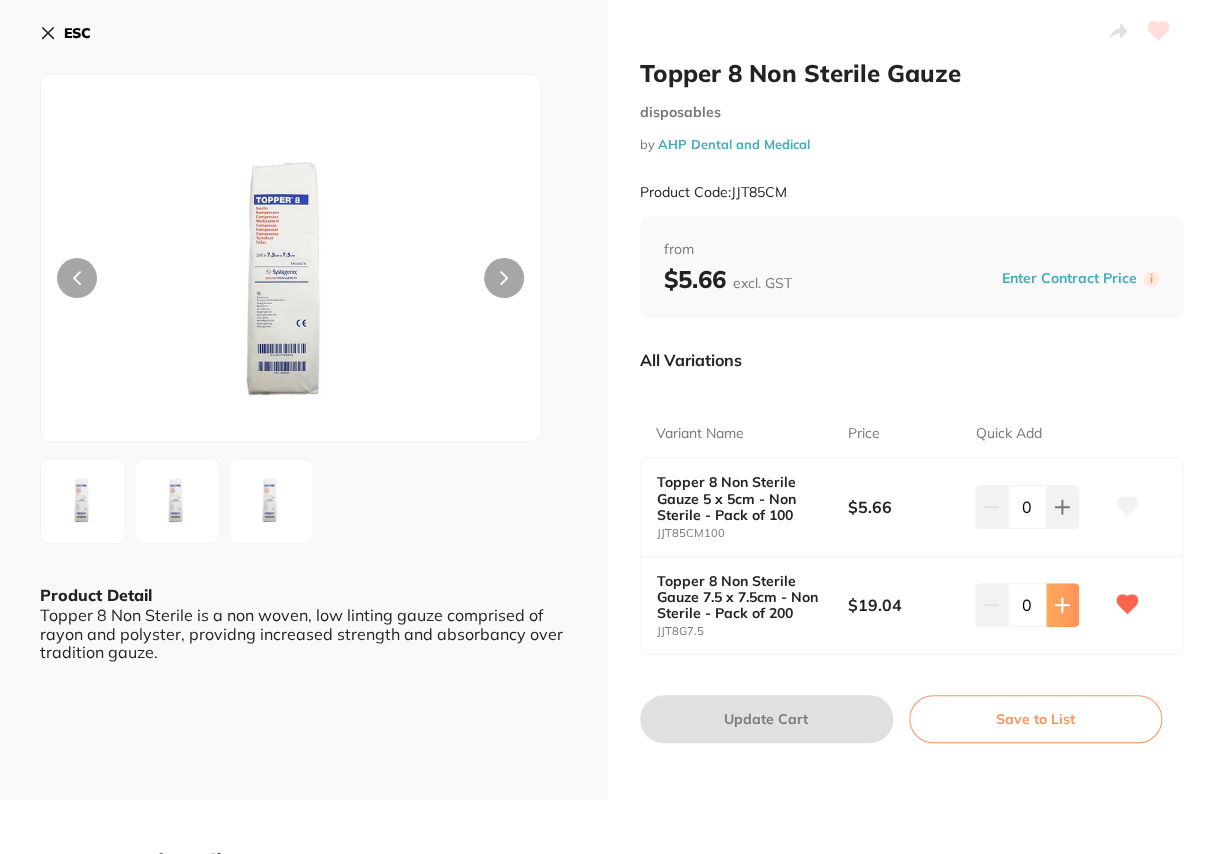 click 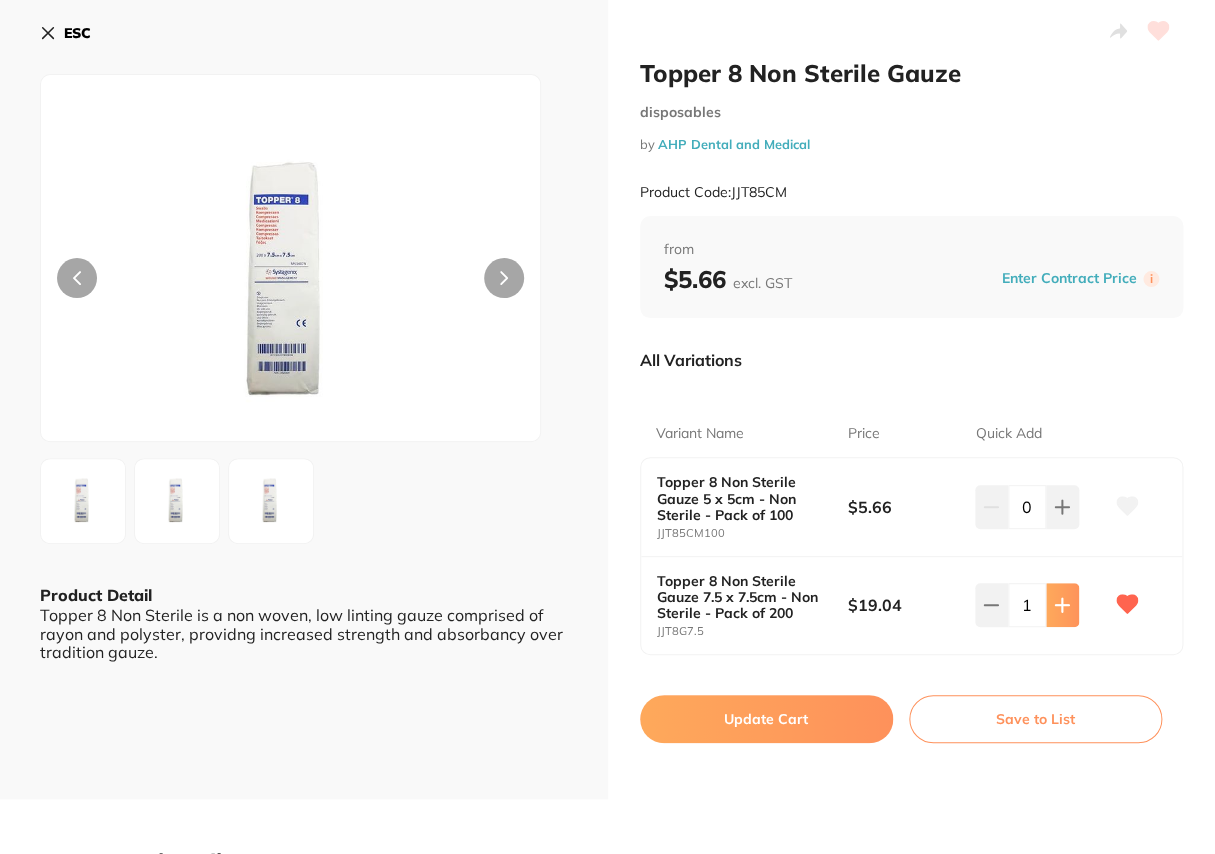 click 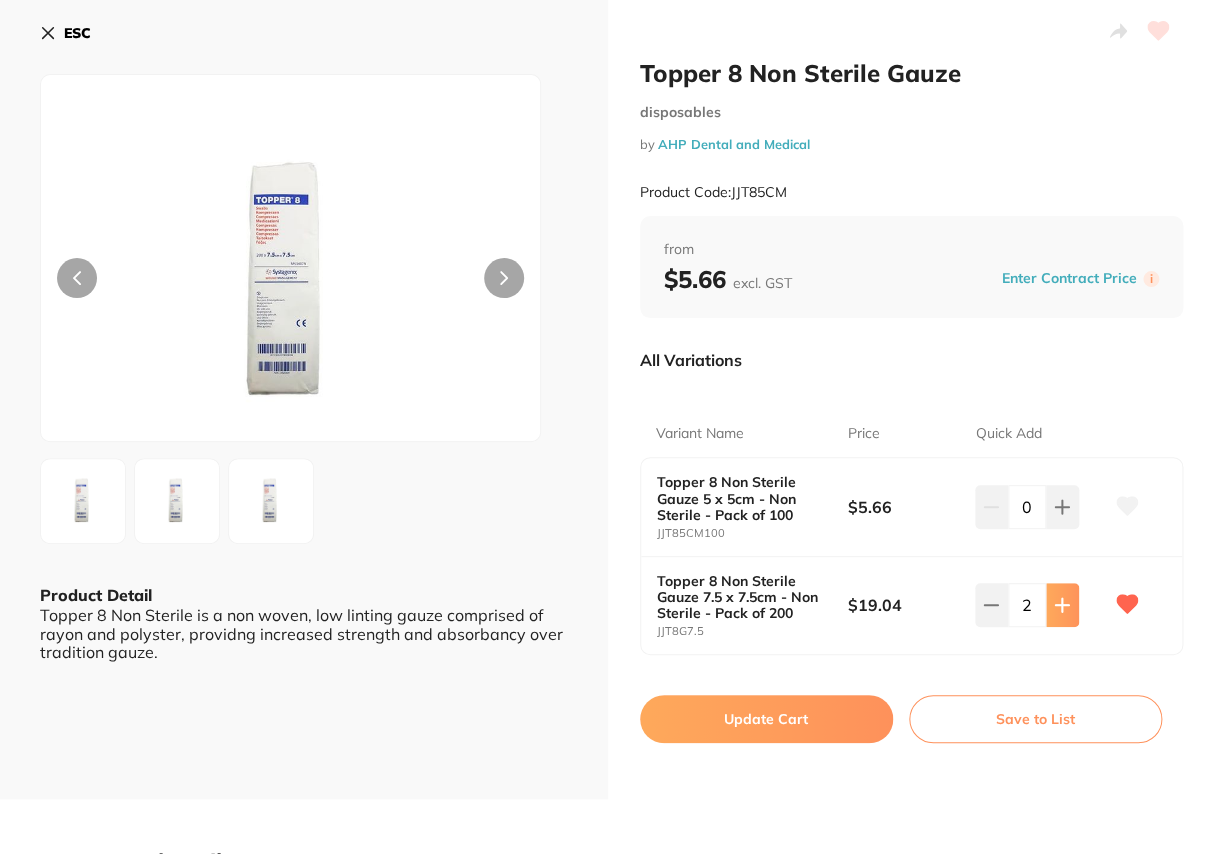 click 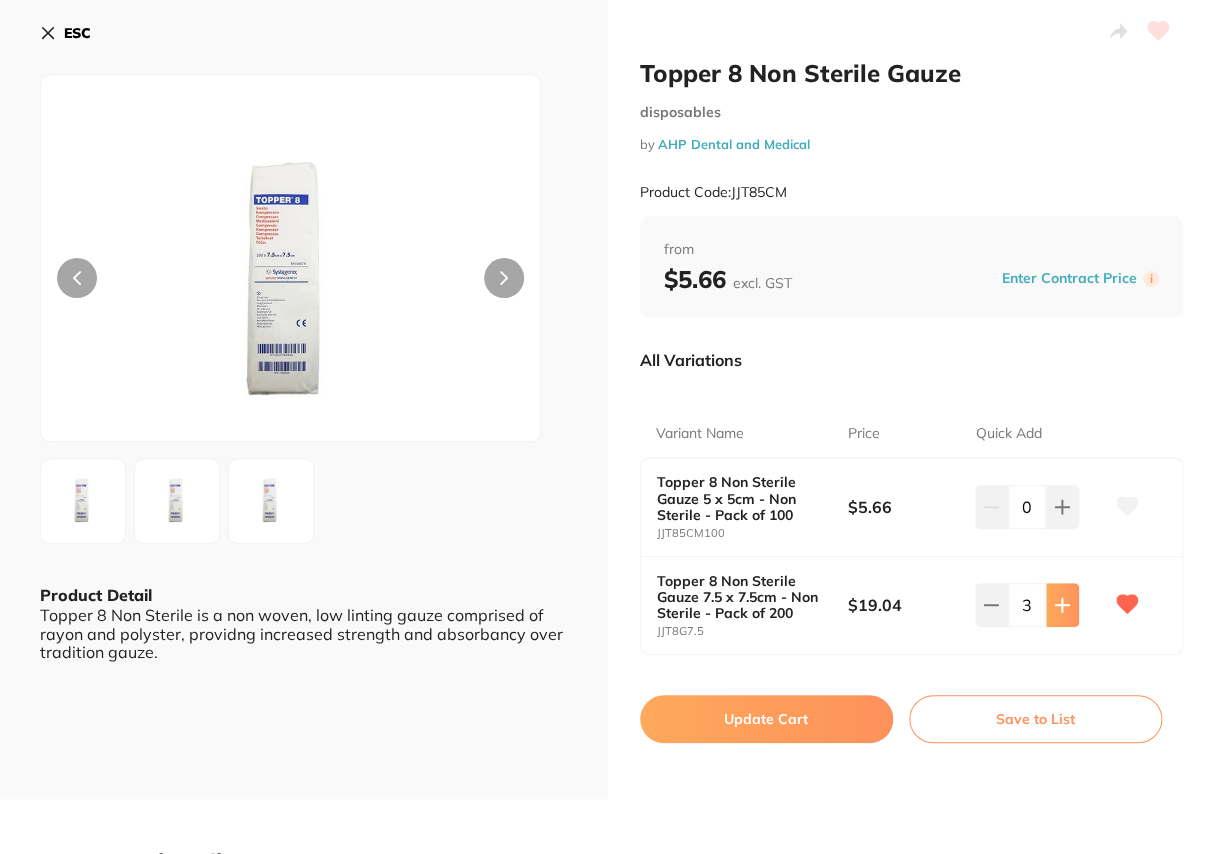click 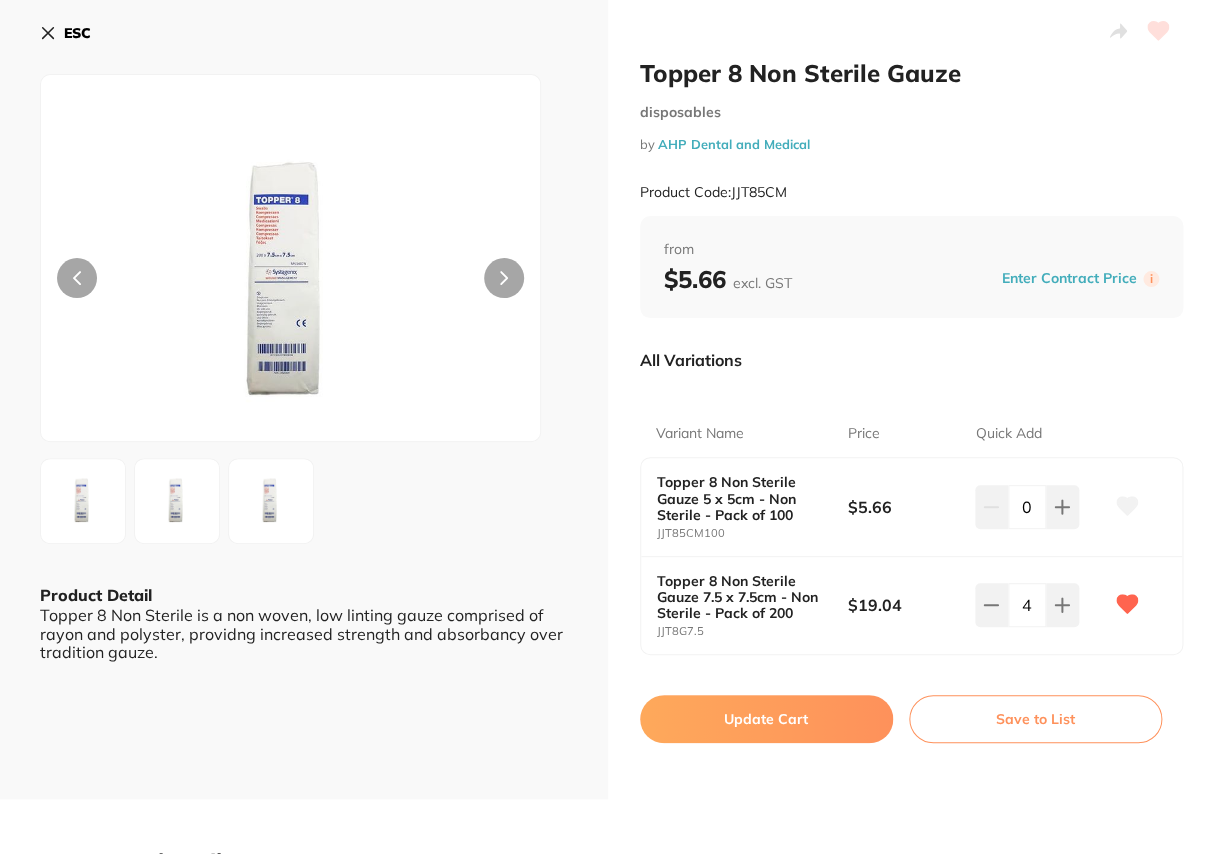 click on "Update Cart" at bounding box center [766, 719] 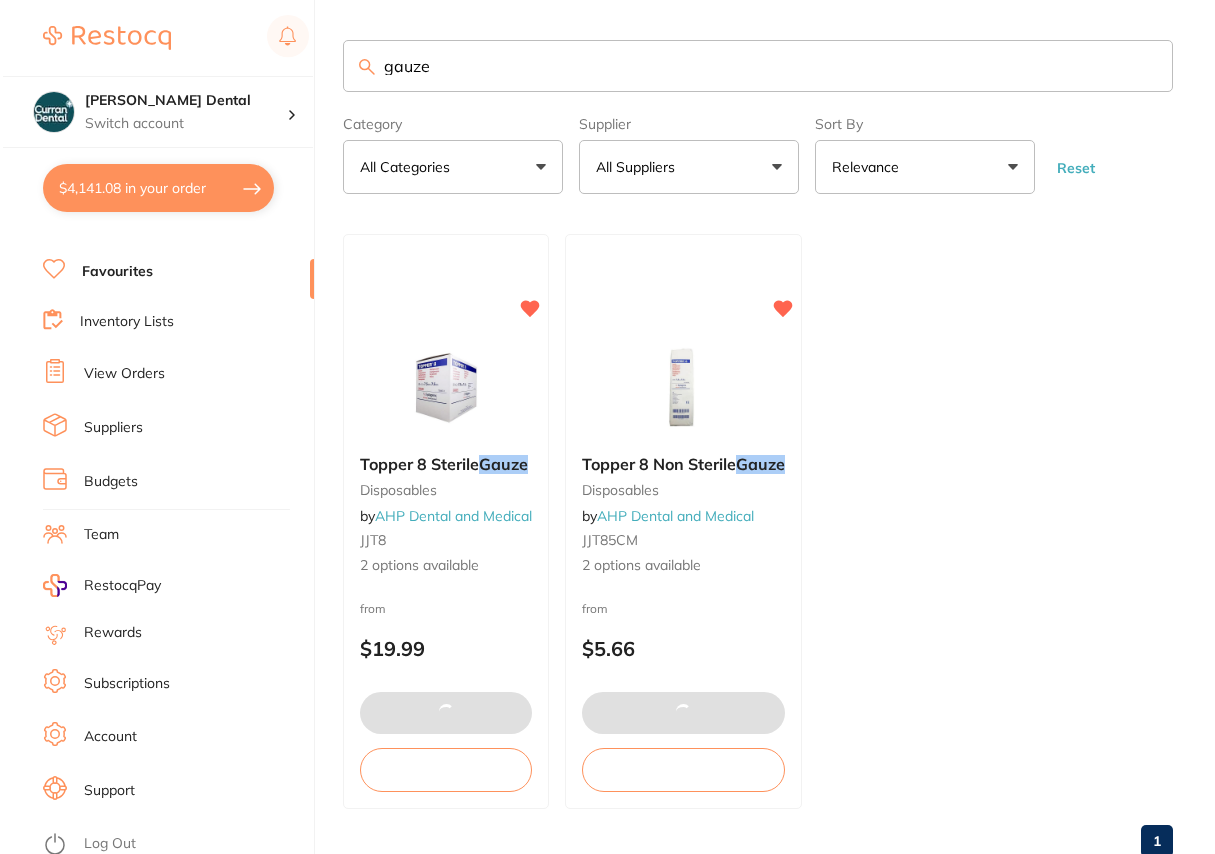 scroll, scrollTop: 0, scrollLeft: 0, axis: both 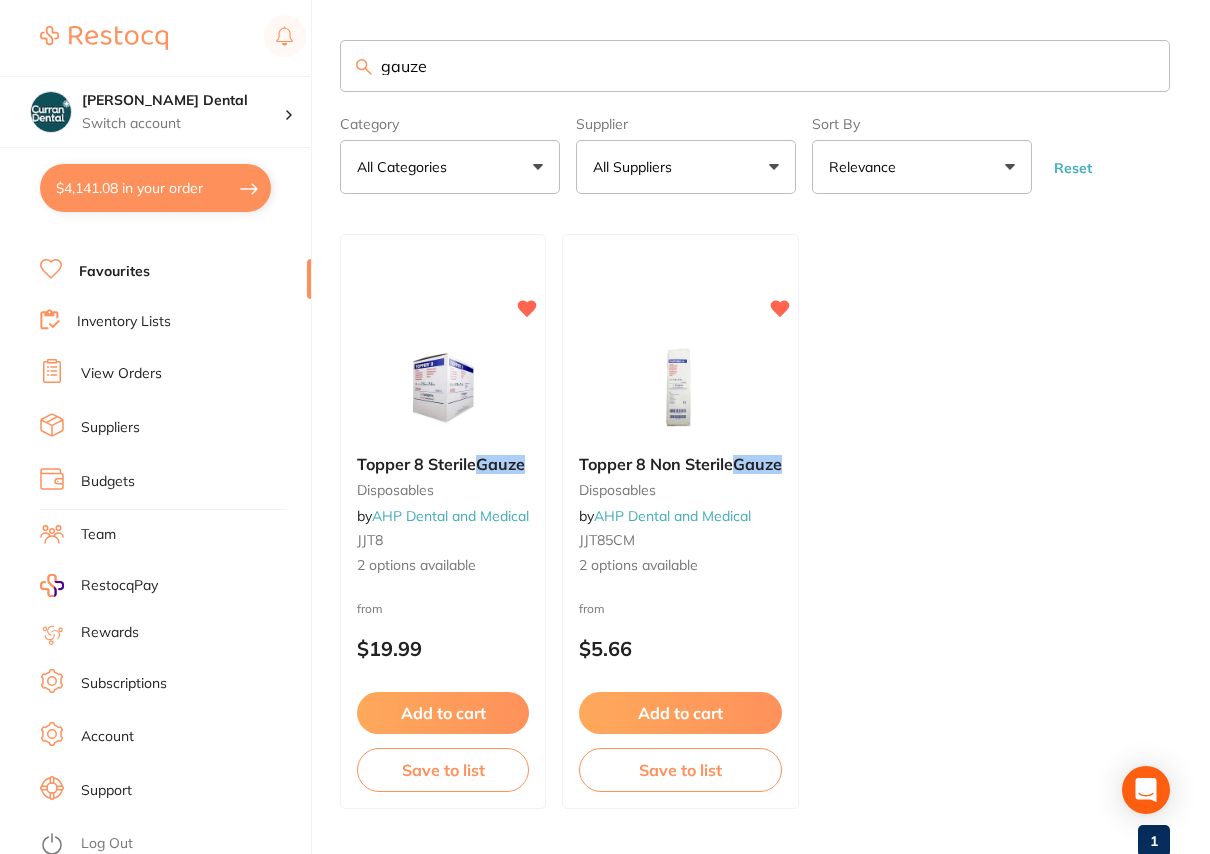 drag, startPoint x: 439, startPoint y: 68, endPoint x: 383, endPoint y: 65, distance: 56.0803 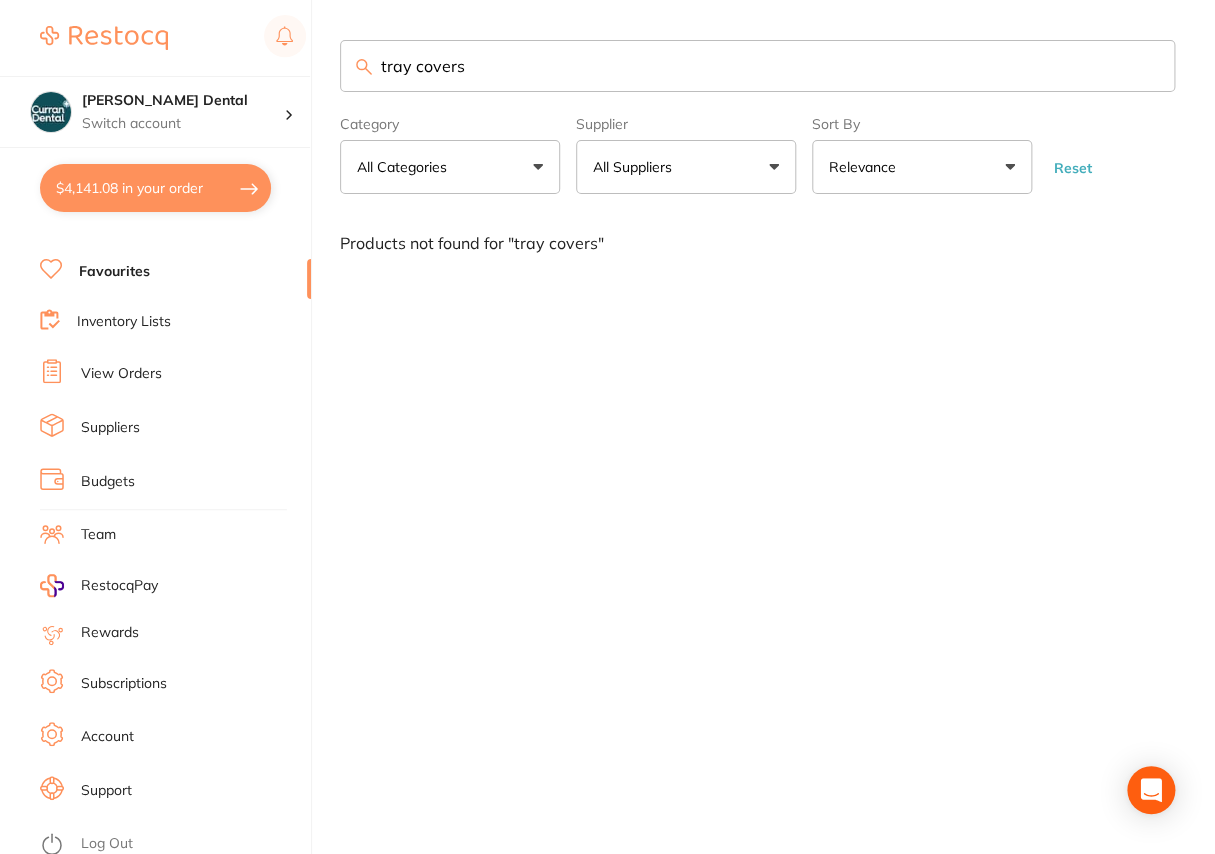 type on "tray covers" 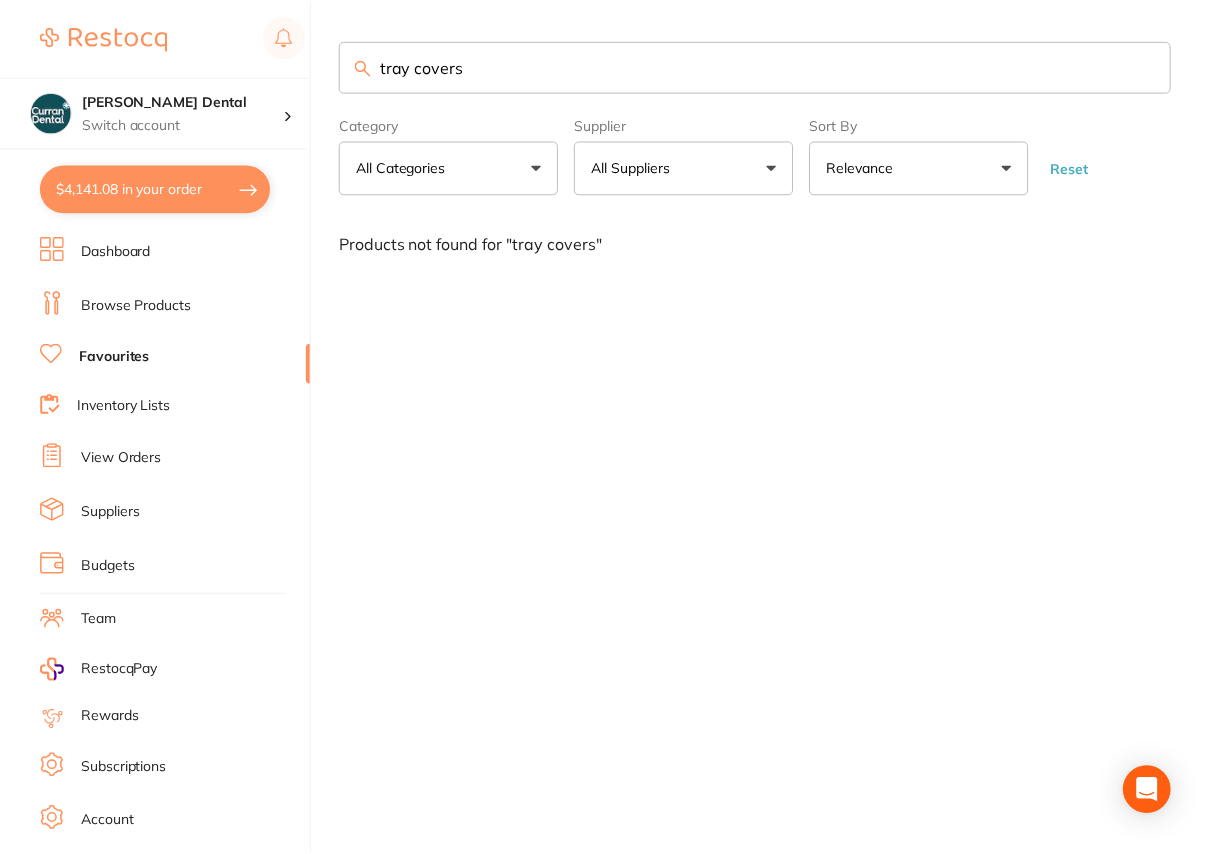 scroll, scrollTop: 0, scrollLeft: 0, axis: both 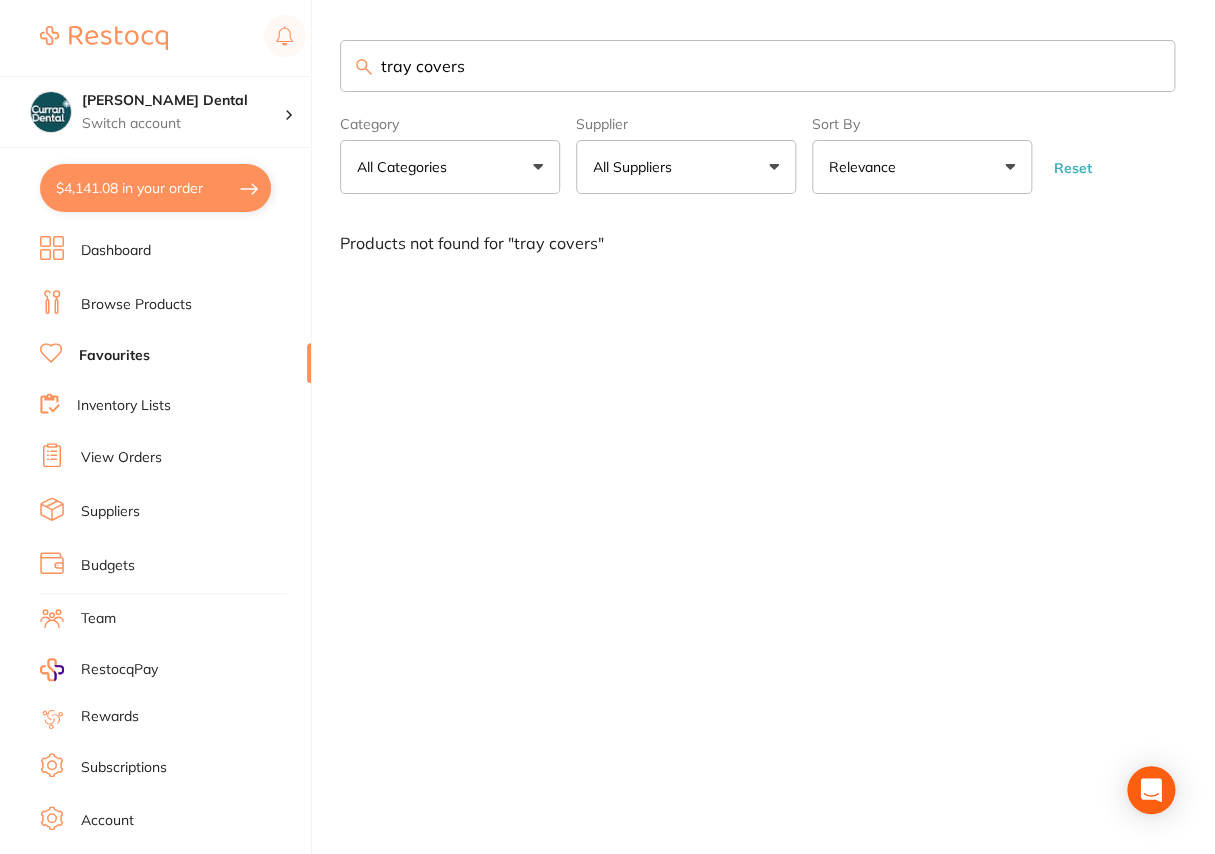 click on "Browse Products" at bounding box center [136, 305] 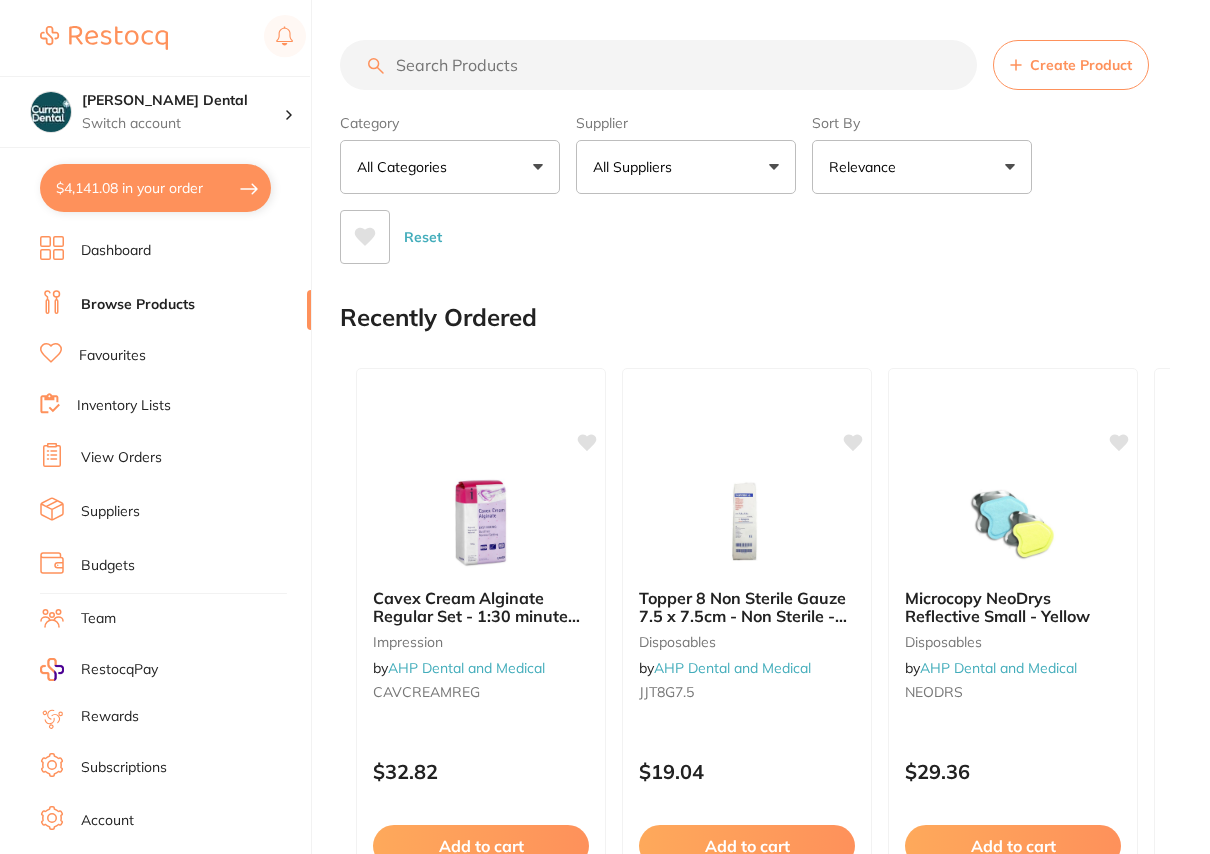 click at bounding box center (658, 65) 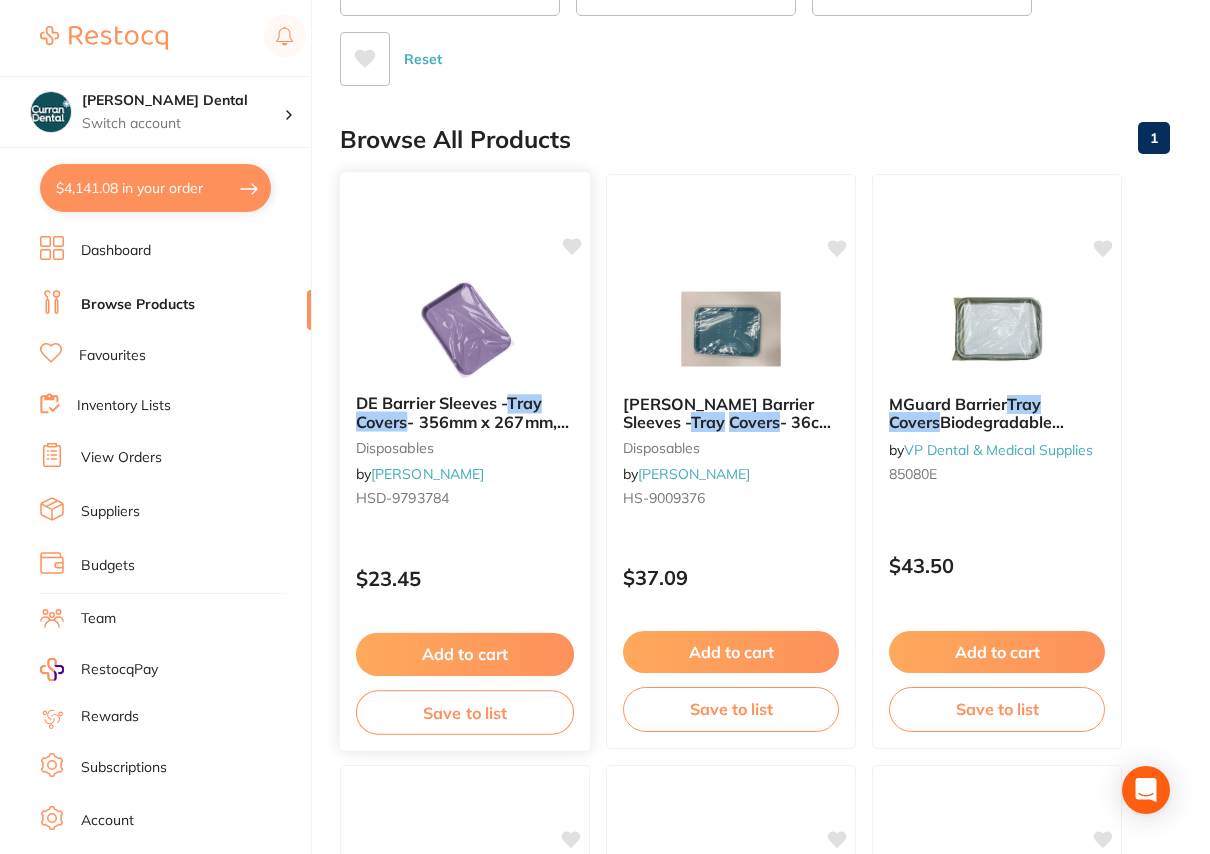 scroll, scrollTop: 181, scrollLeft: 0, axis: vertical 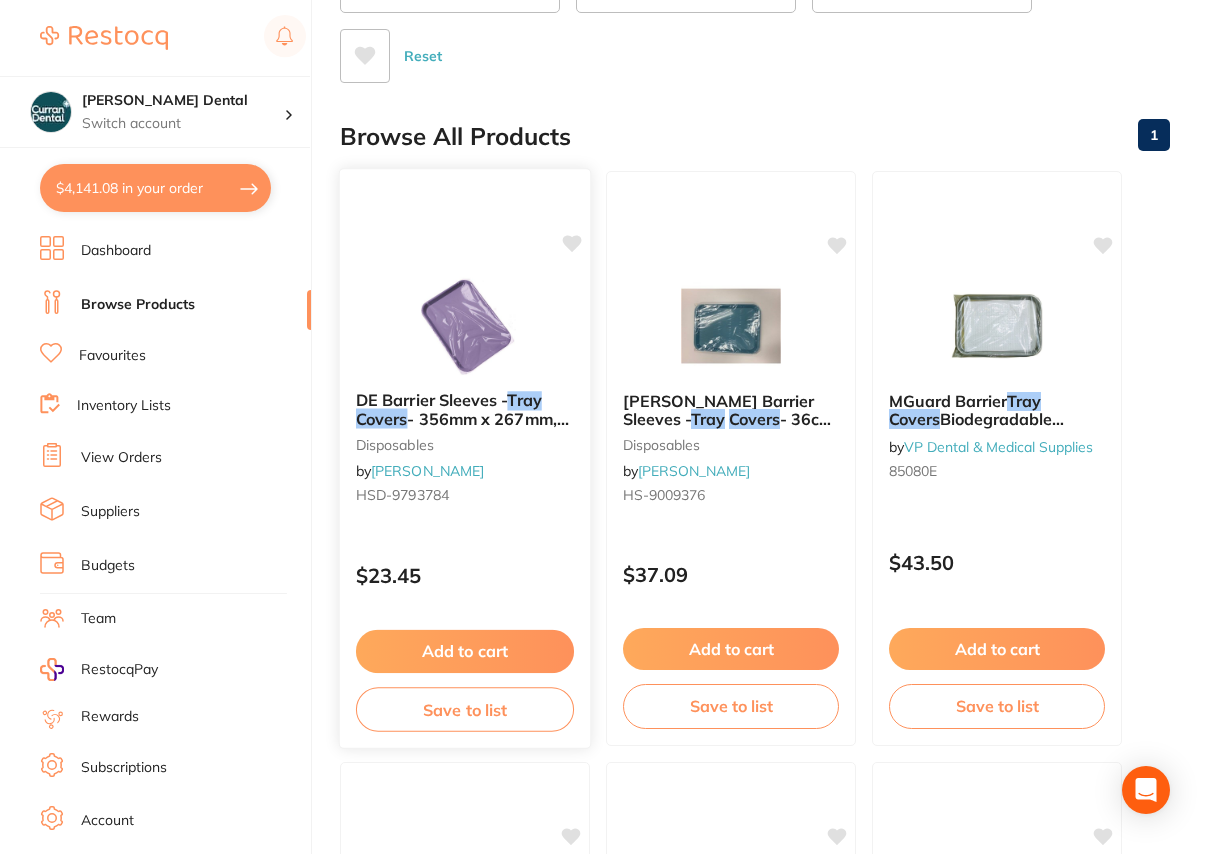 type on "tray covers" 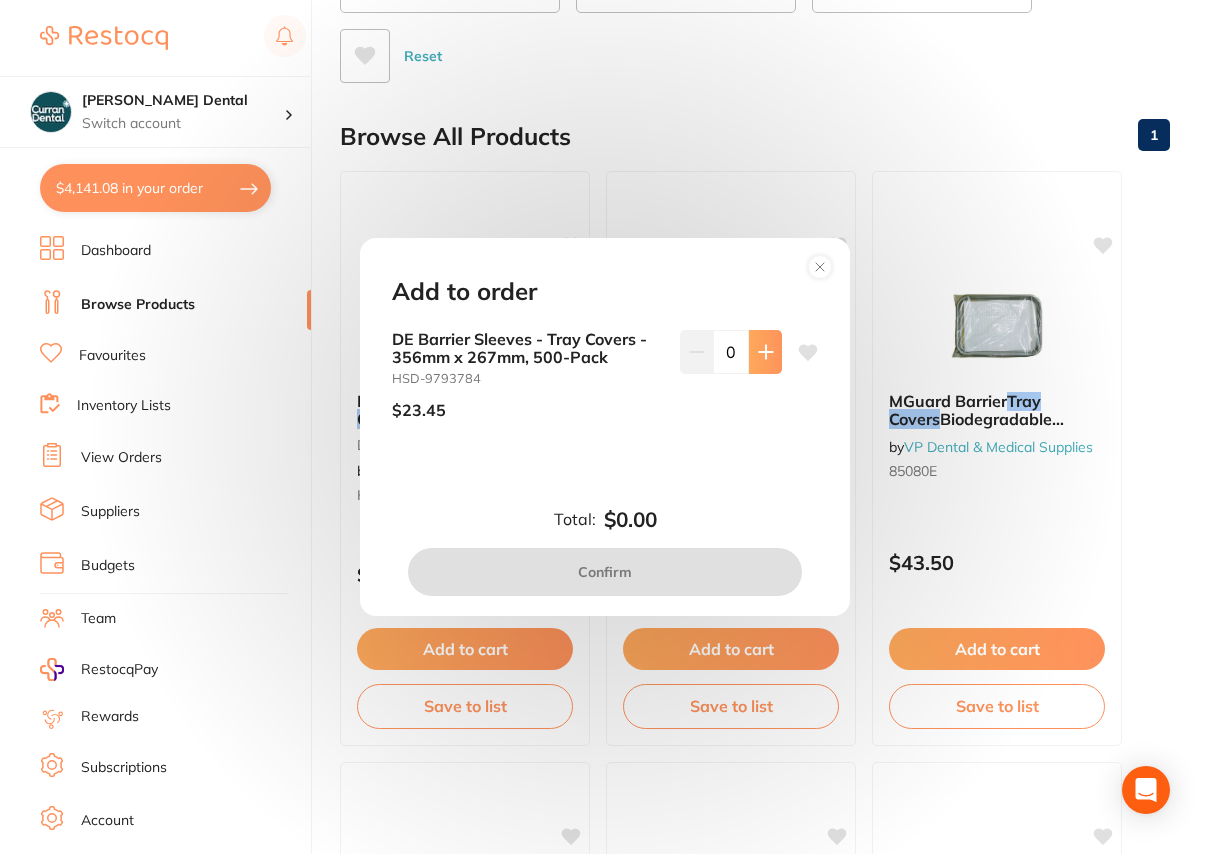 click 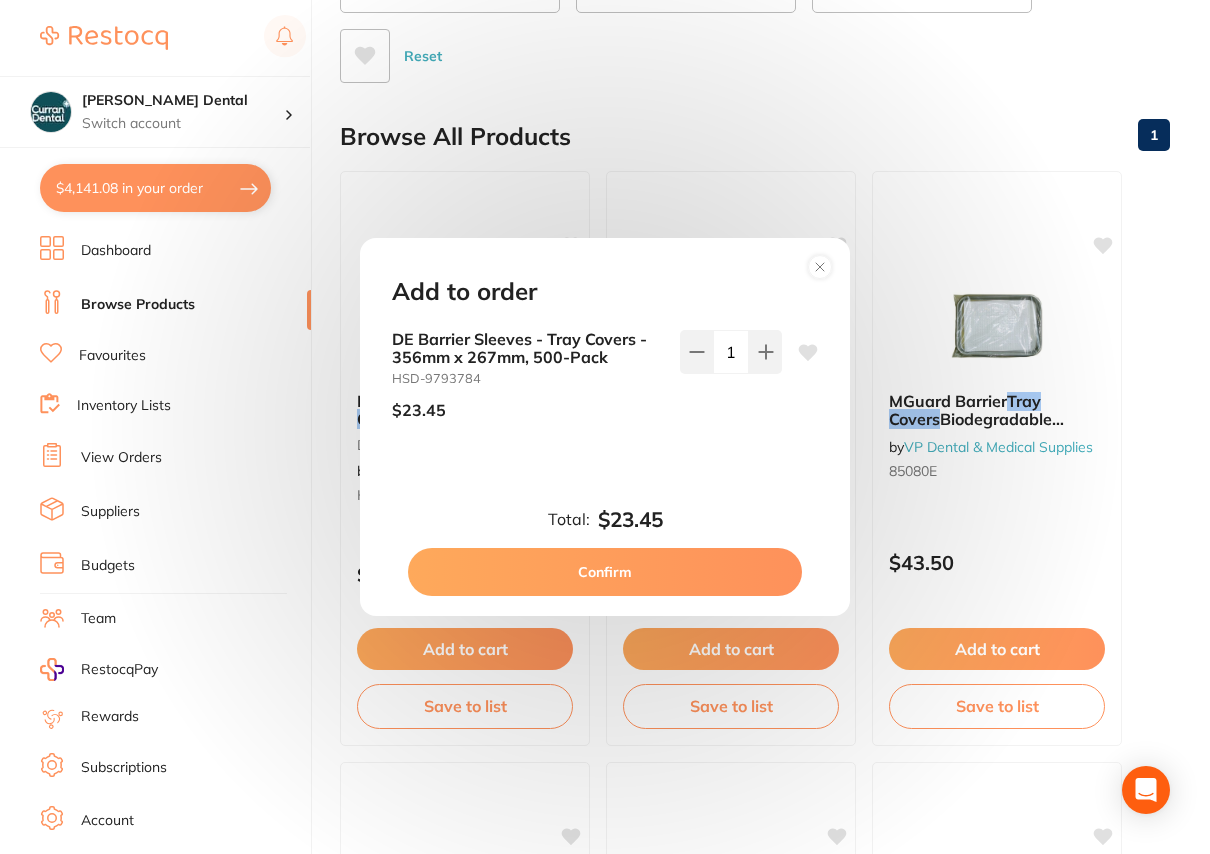 click 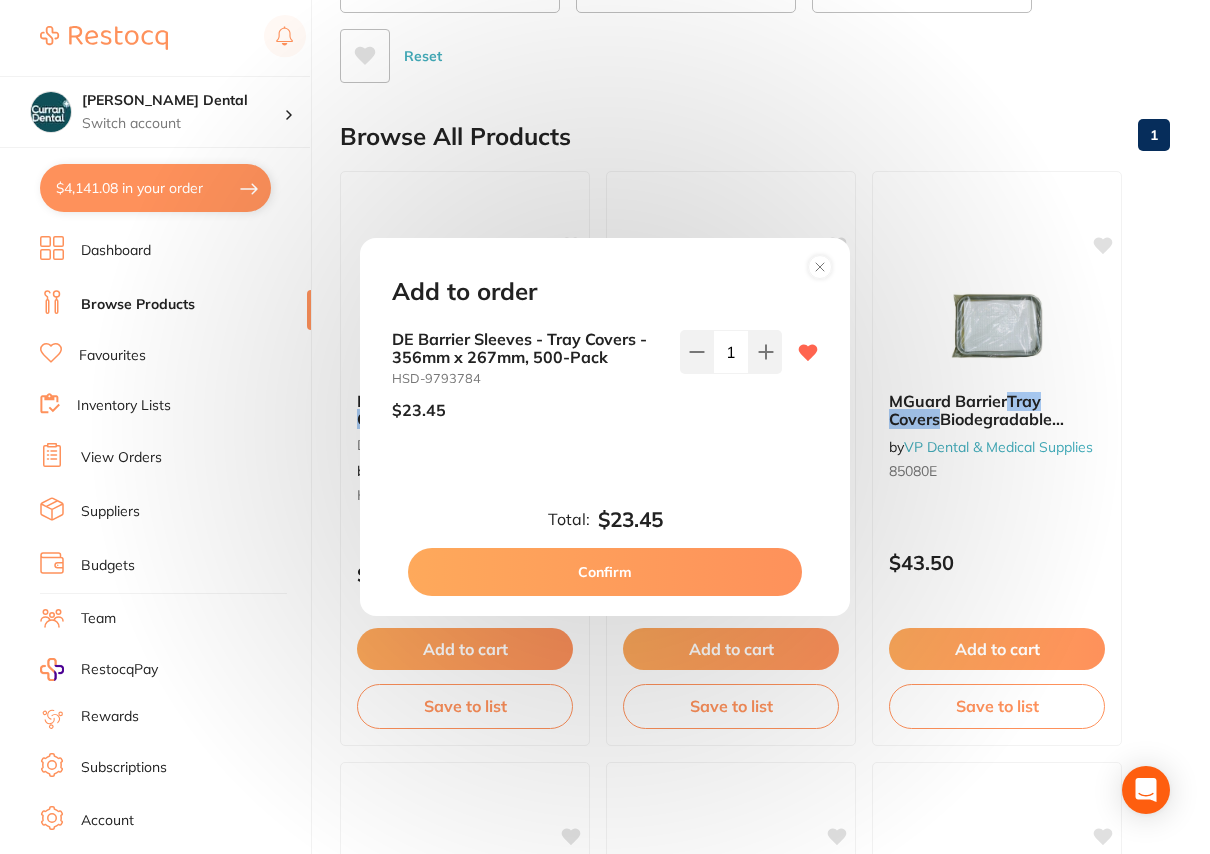 click on "Confirm" at bounding box center (605, 572) 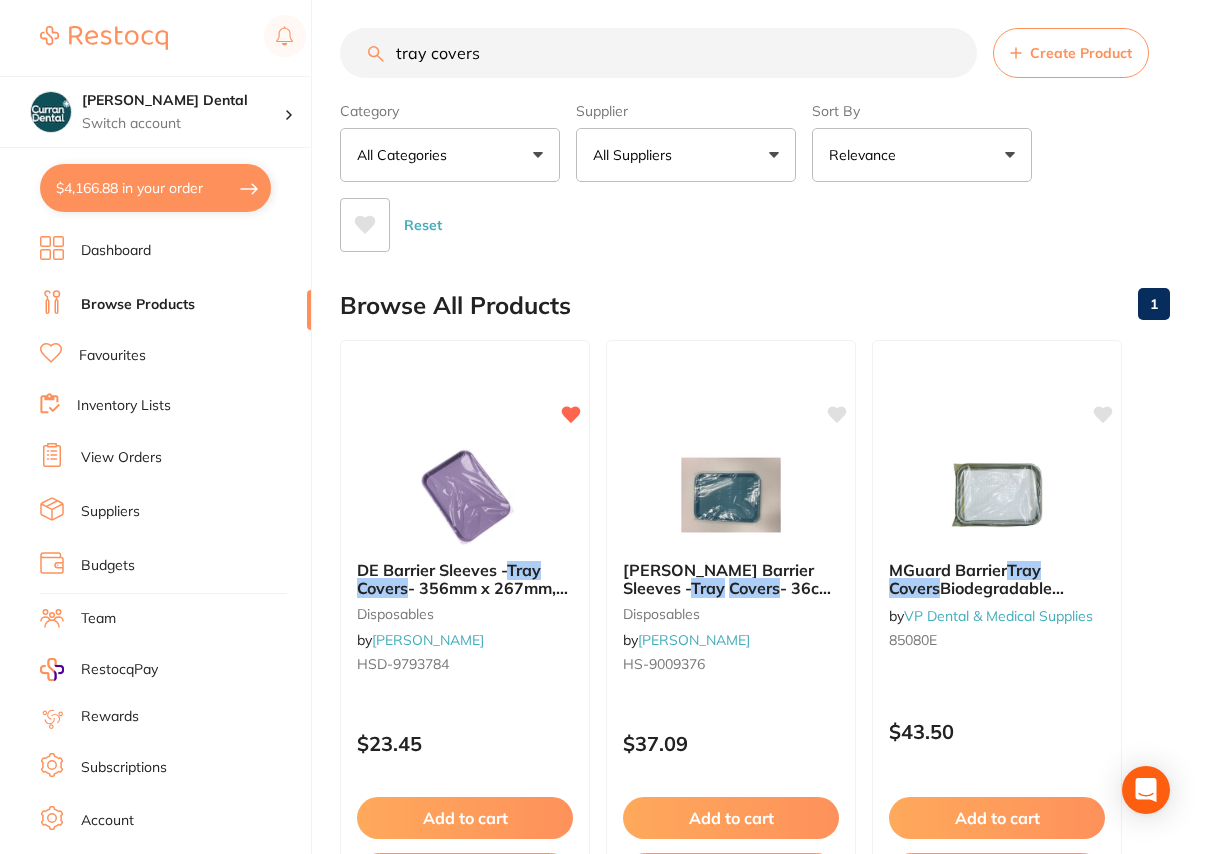 scroll, scrollTop: 0, scrollLeft: 0, axis: both 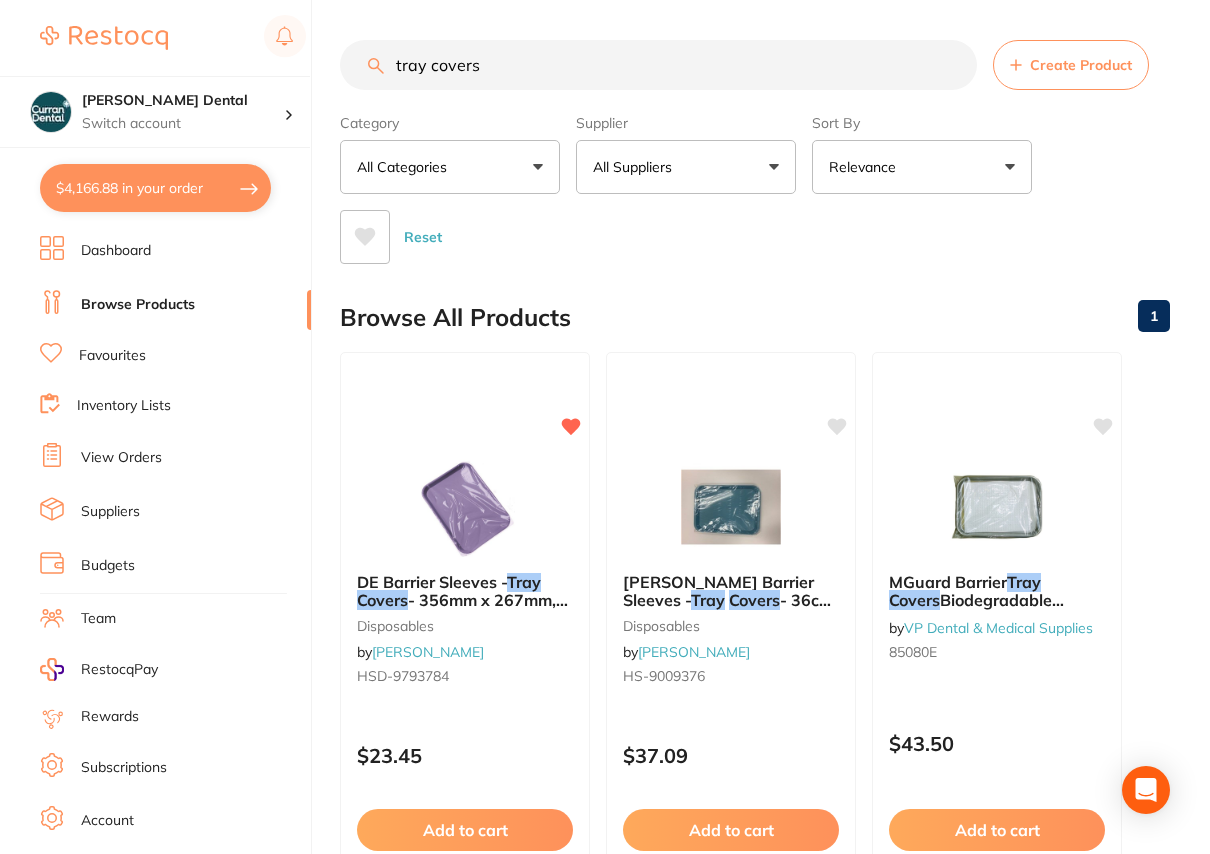drag, startPoint x: 477, startPoint y: 66, endPoint x: 391, endPoint y: 86, distance: 88.29496 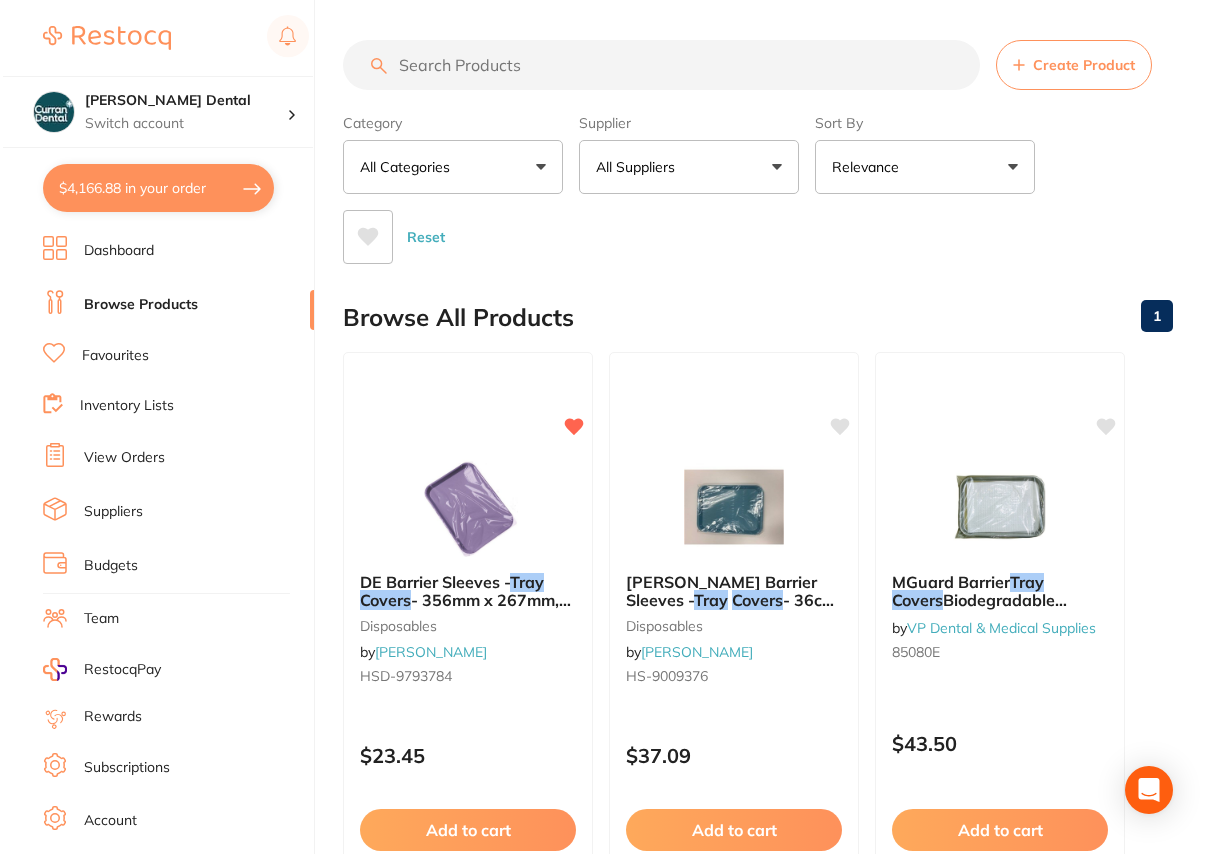 scroll, scrollTop: 0, scrollLeft: 0, axis: both 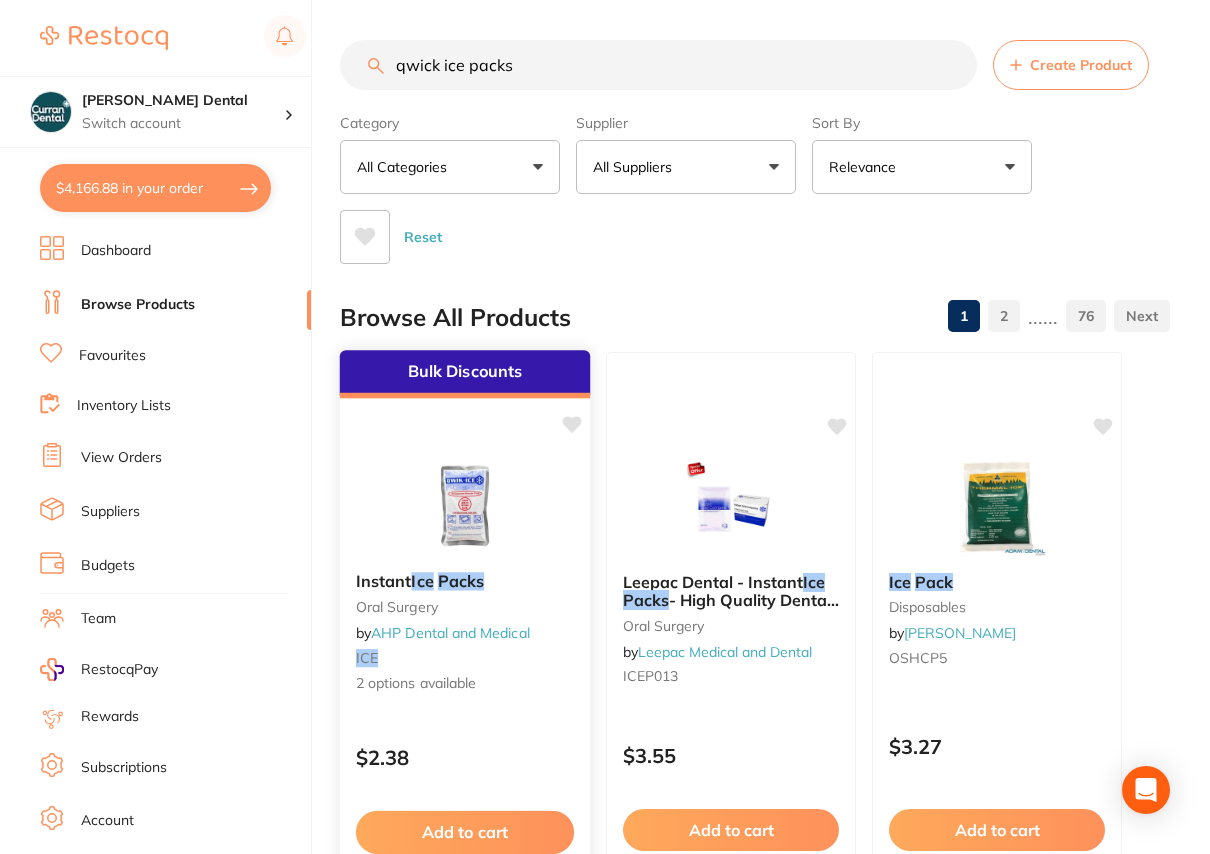 type on "qwick ice packs" 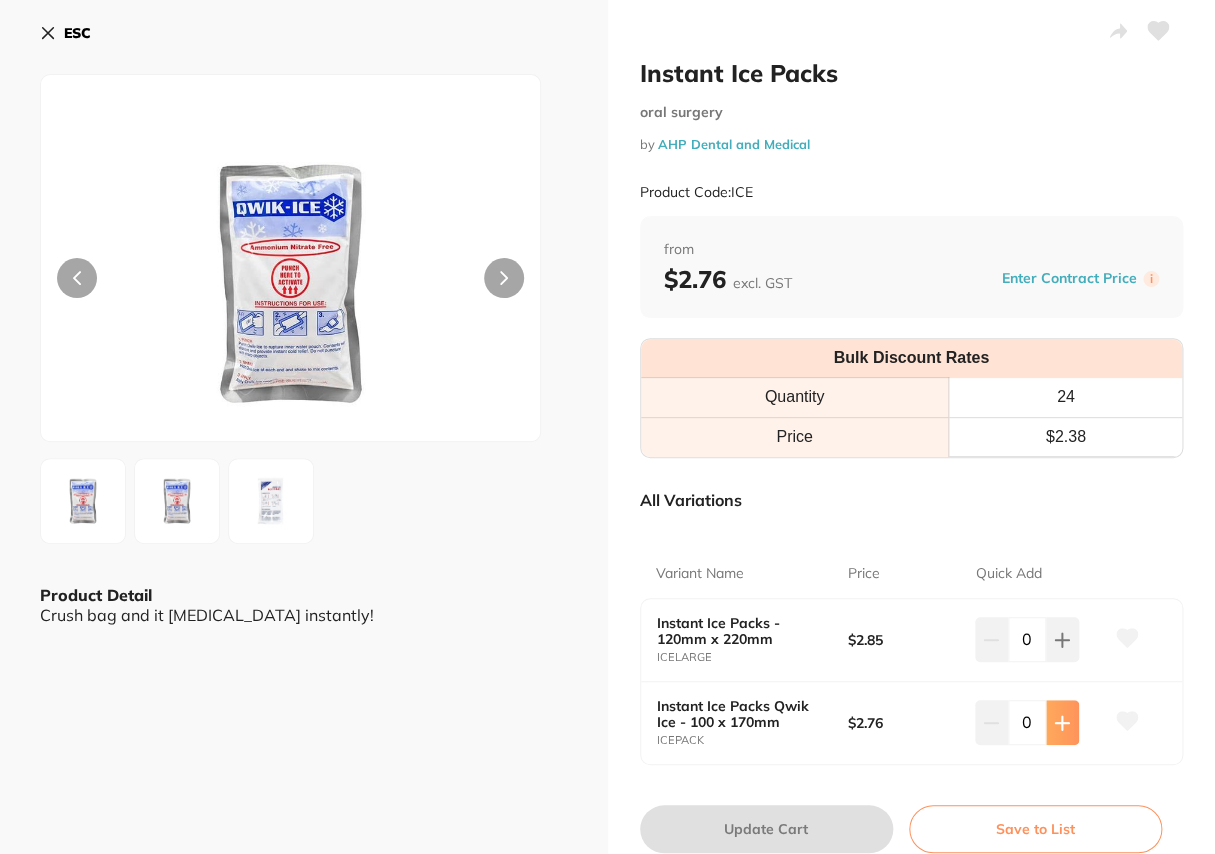 click 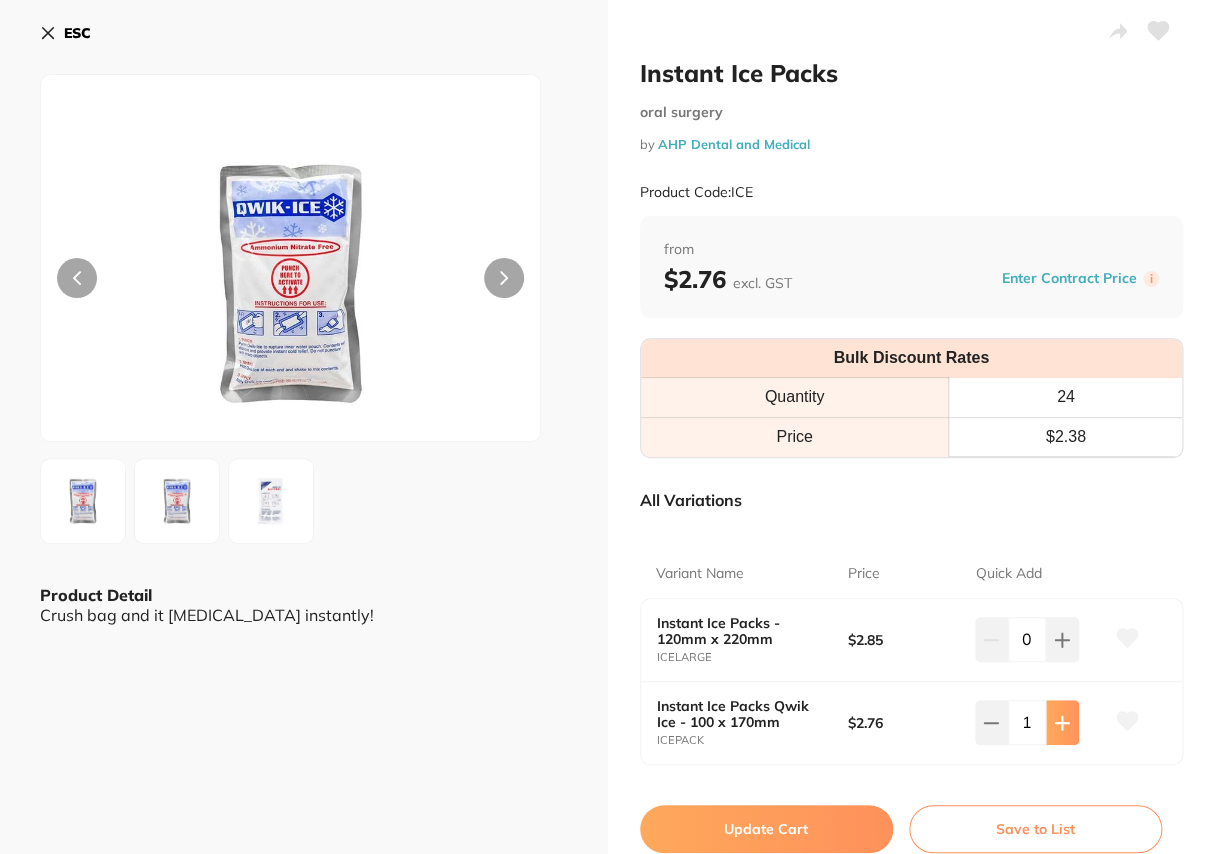 click 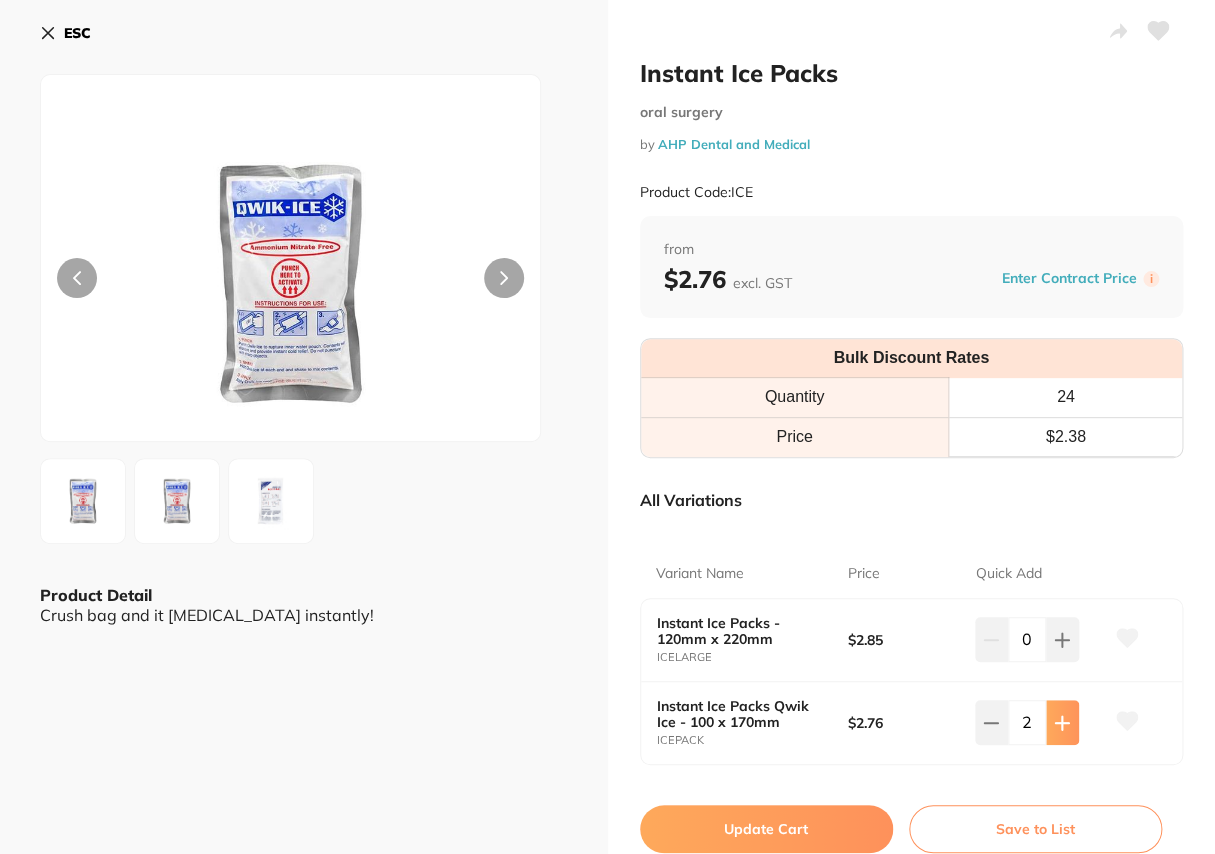 click 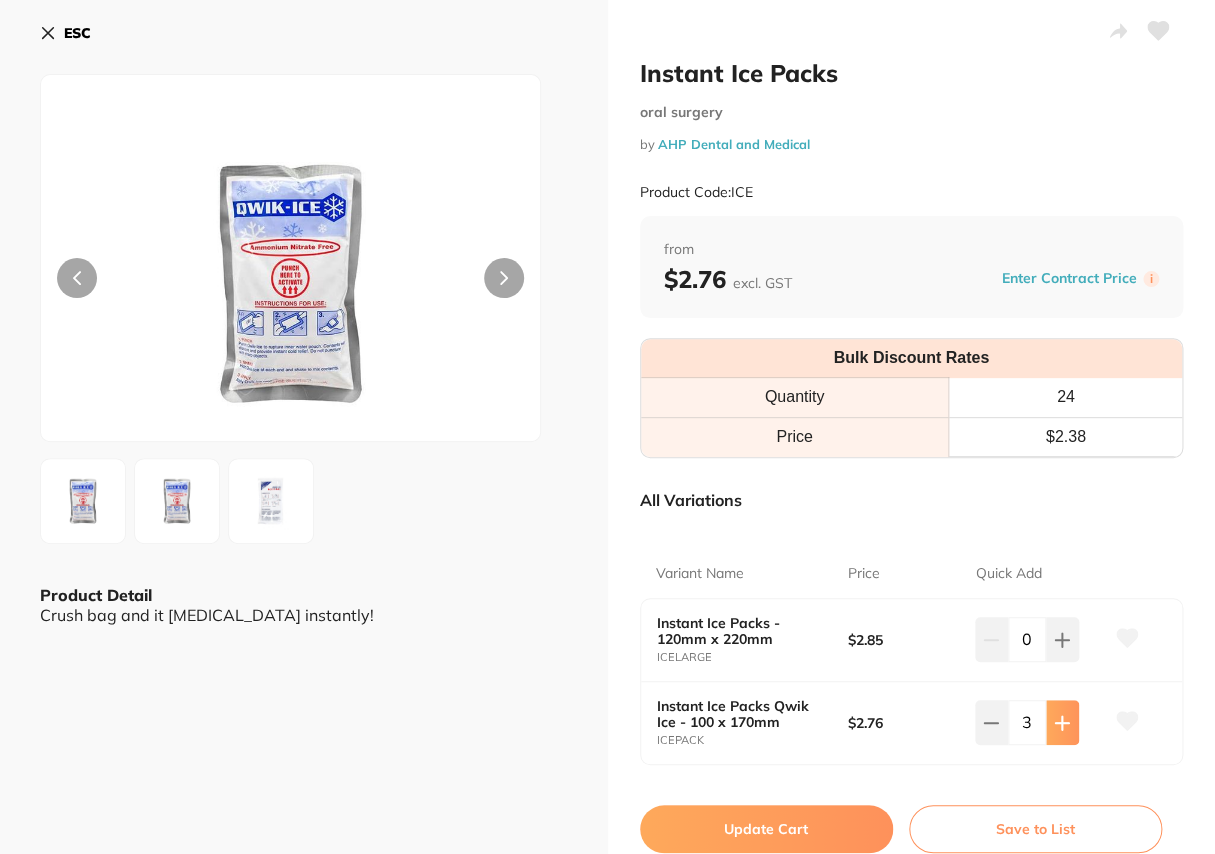 click 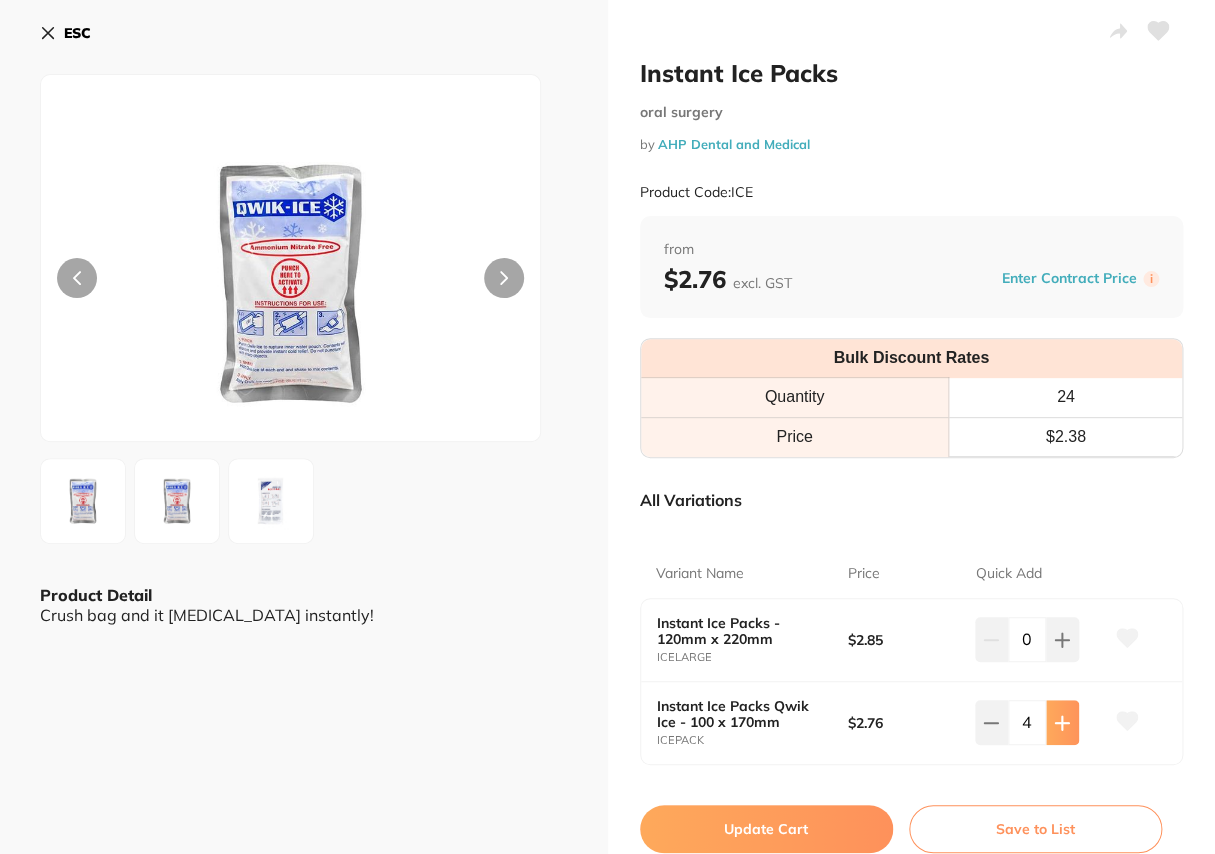 click 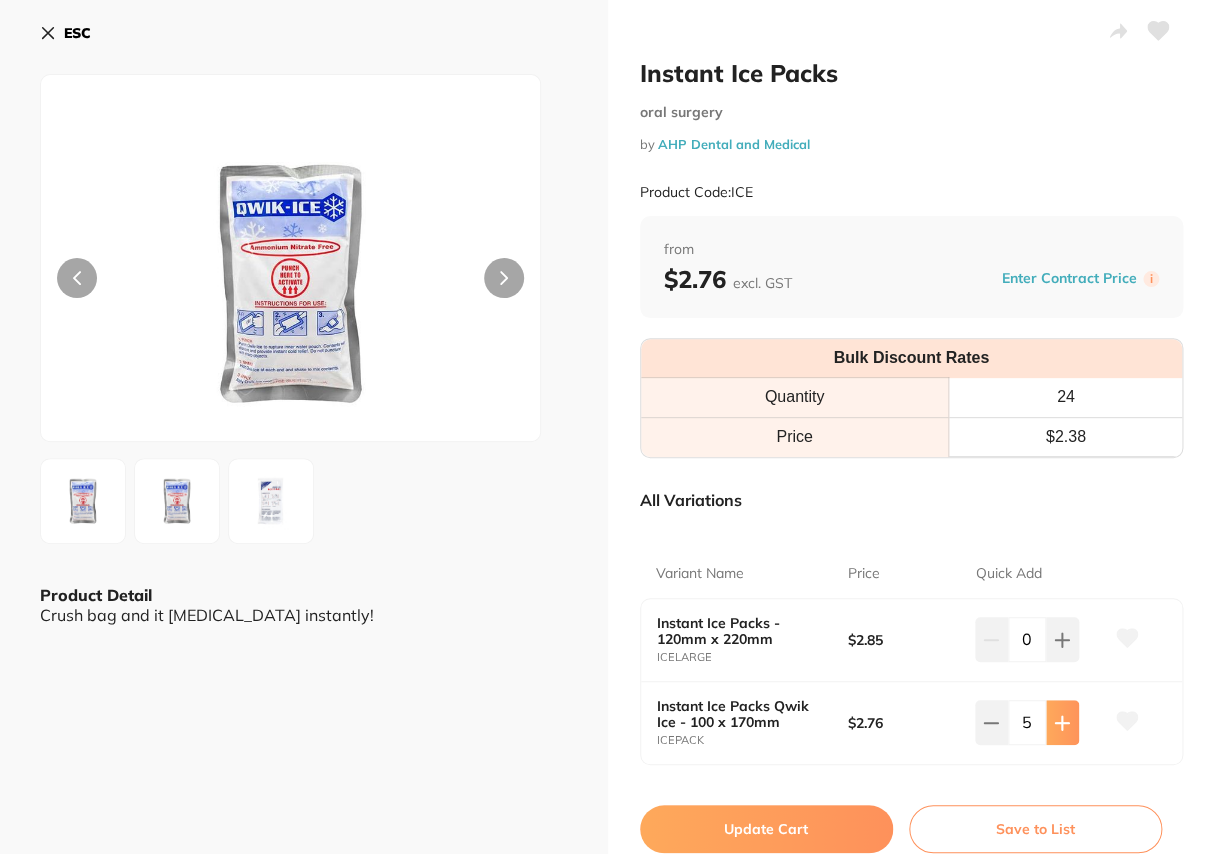 click 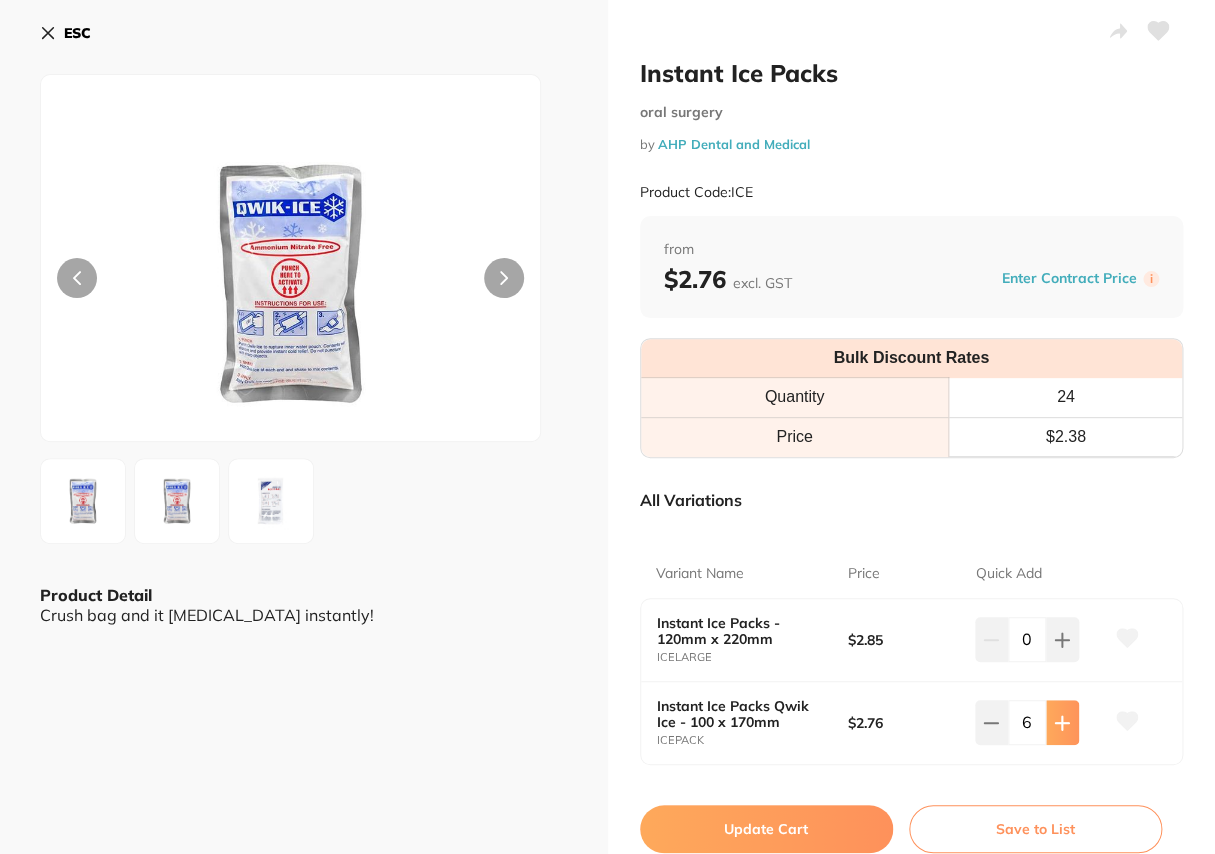 click 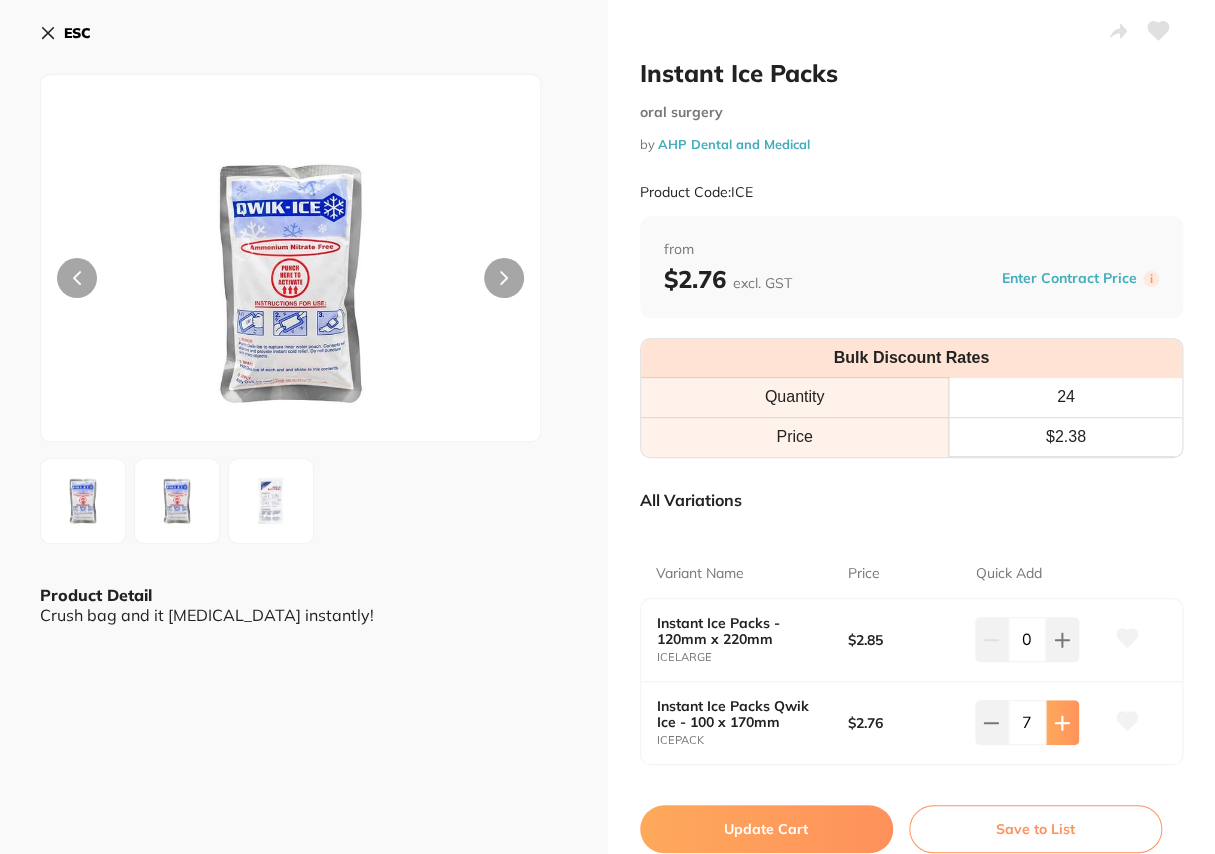 click 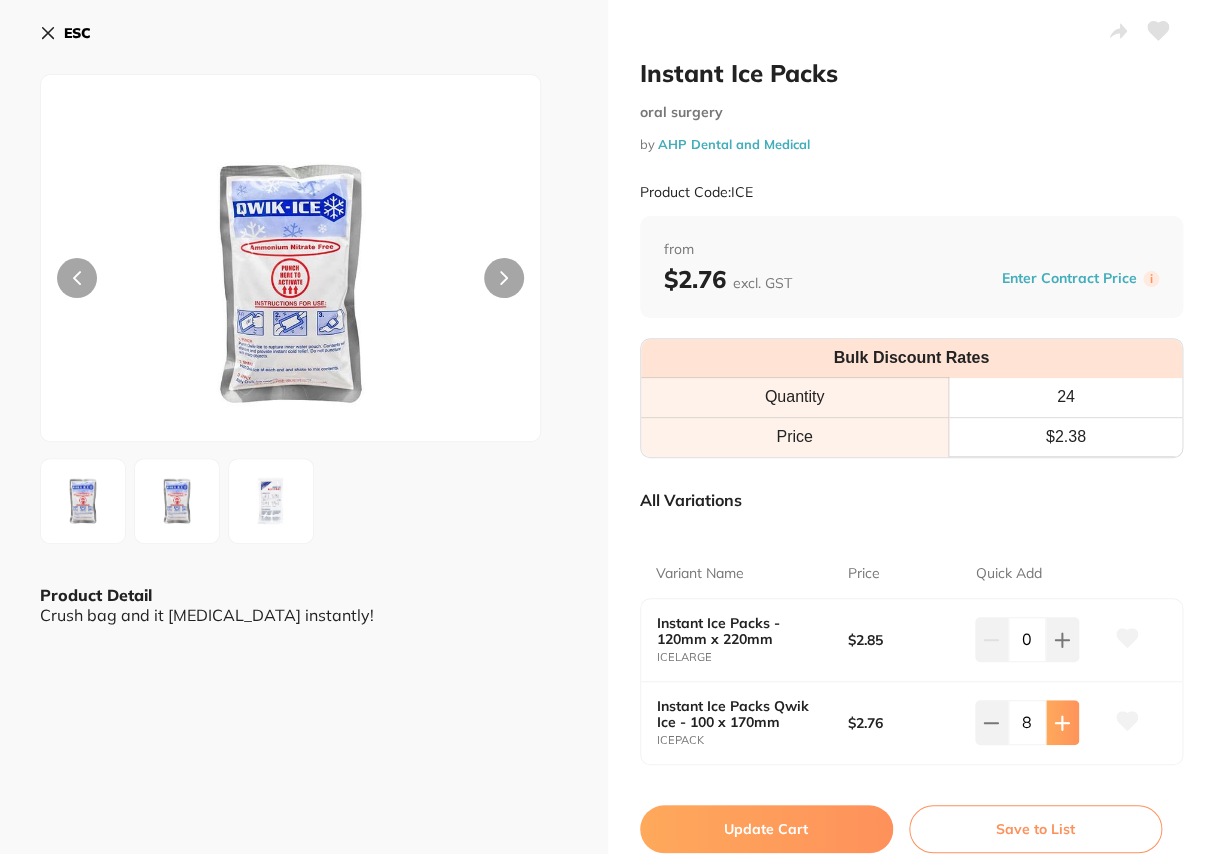 click 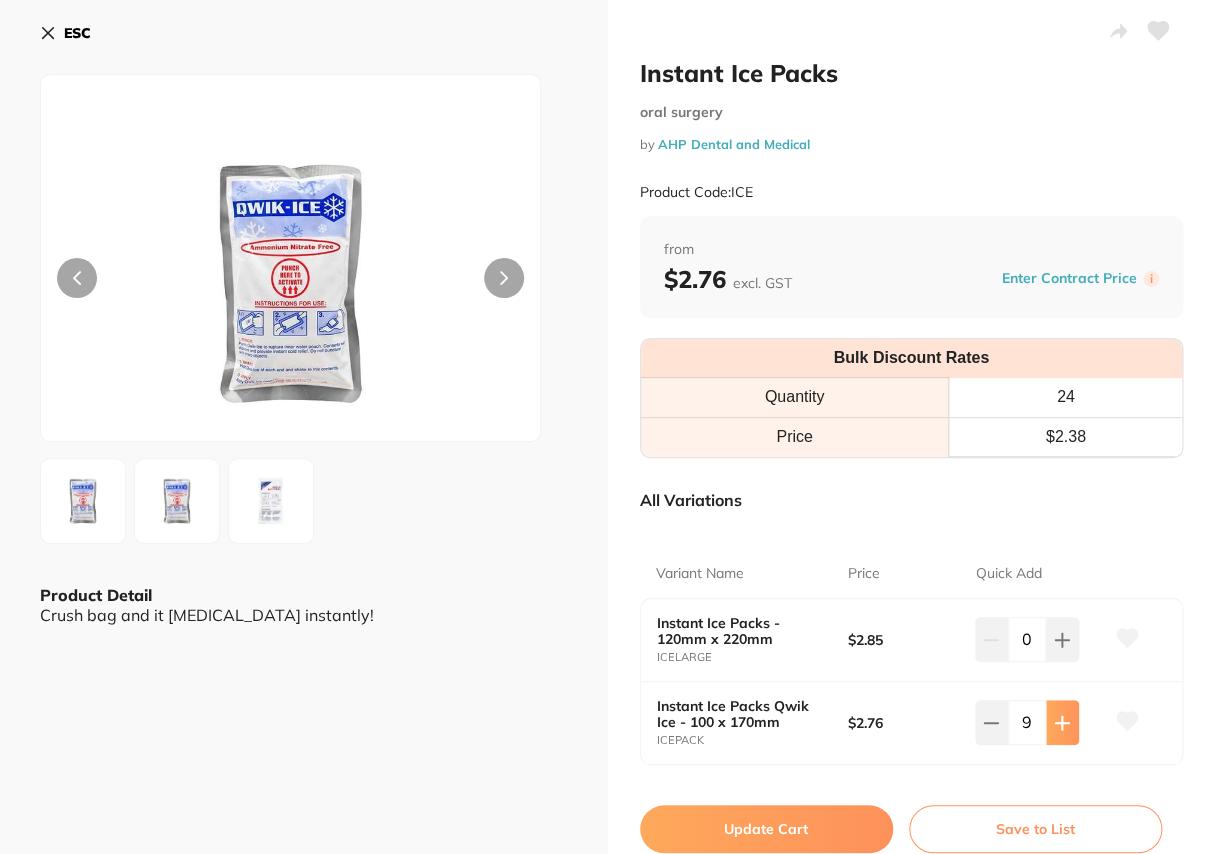 click 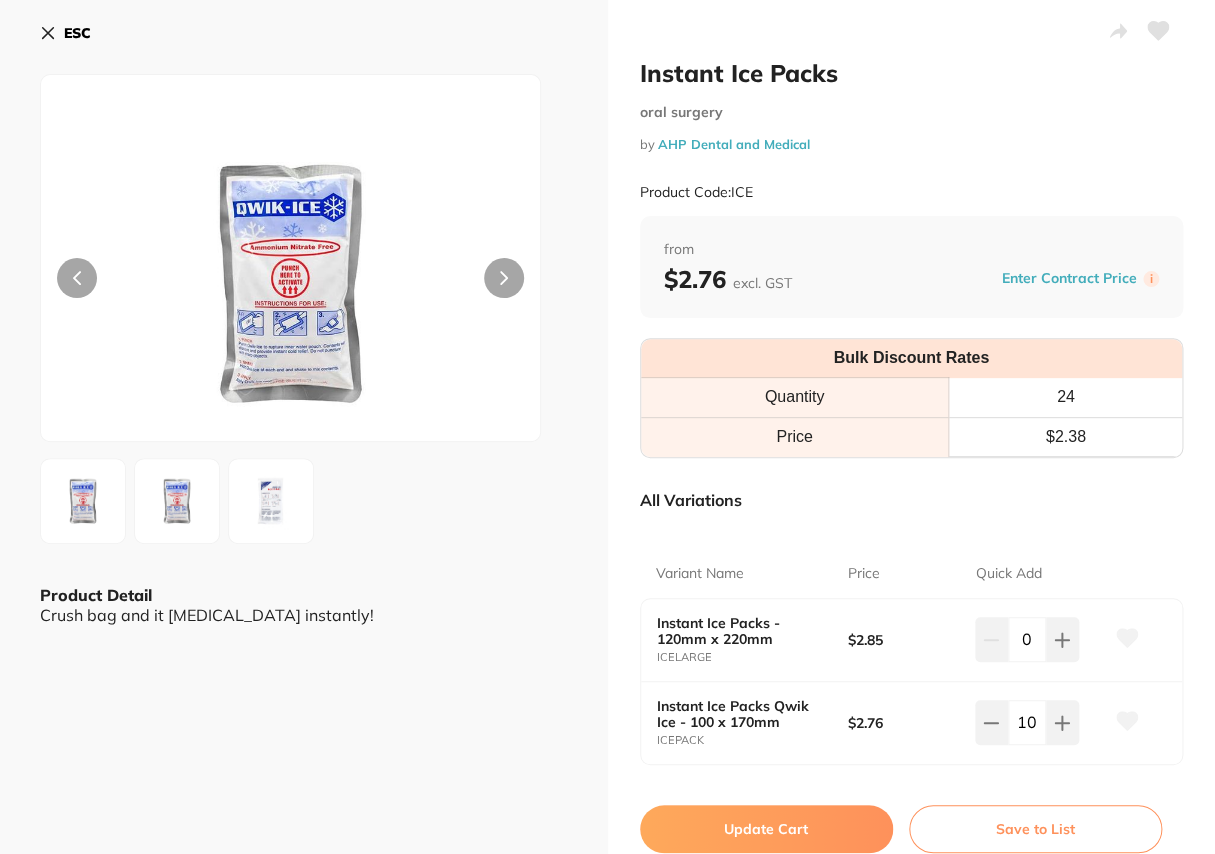 click 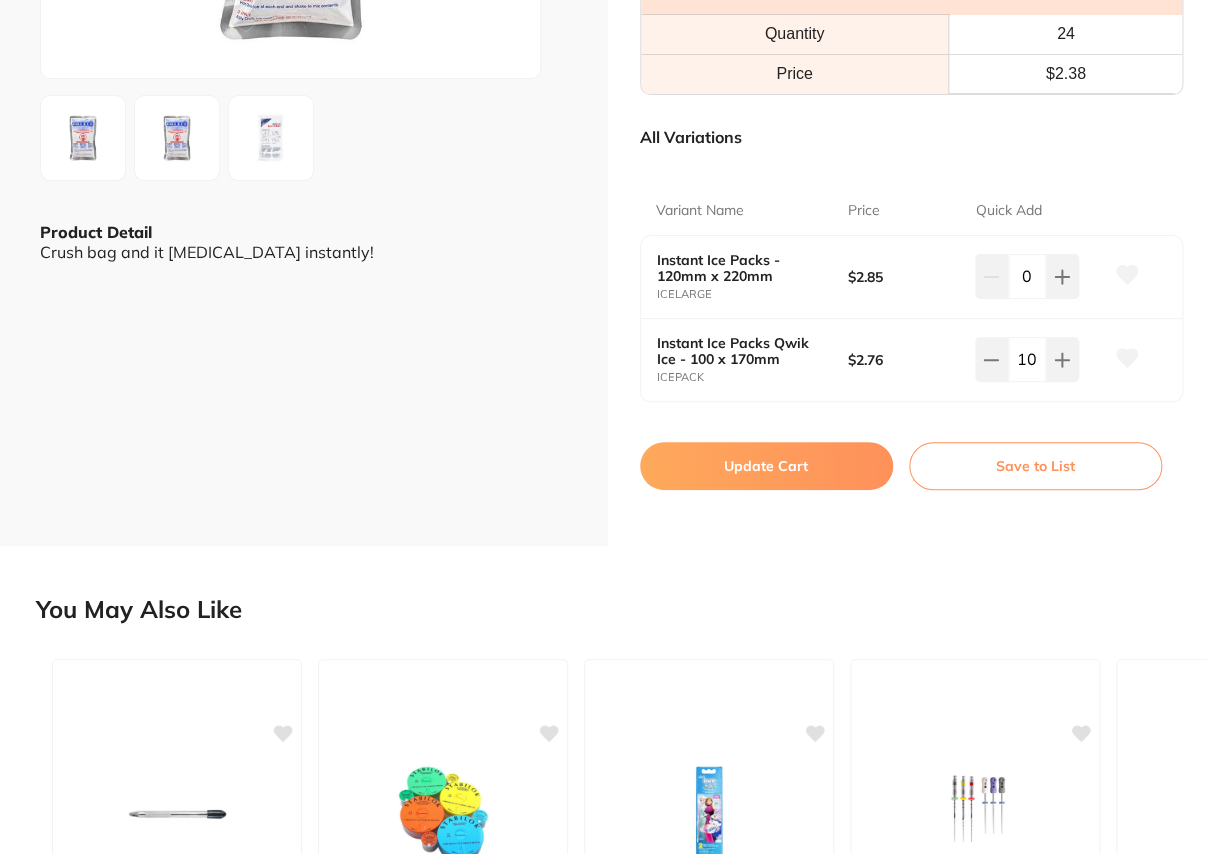 click on "Update Cart" at bounding box center [766, 466] 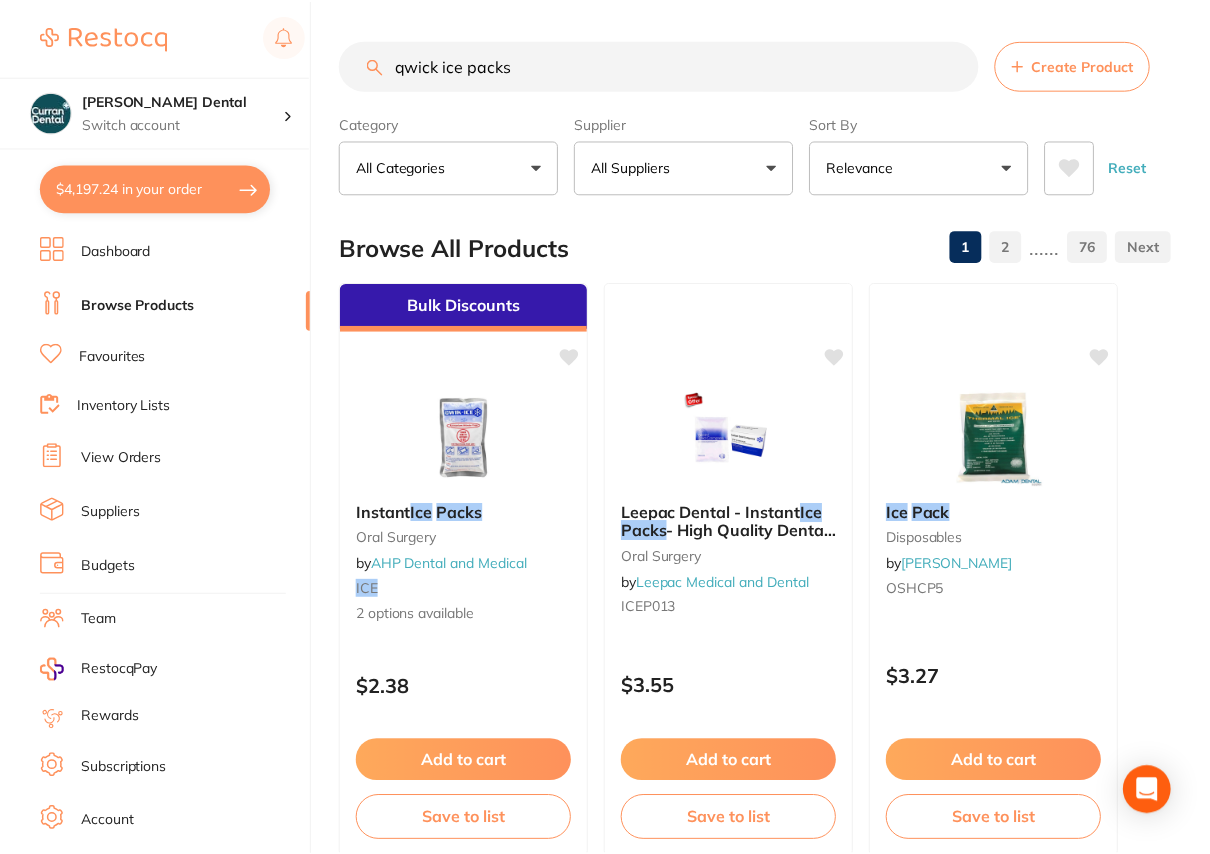 scroll, scrollTop: 4, scrollLeft: 0, axis: vertical 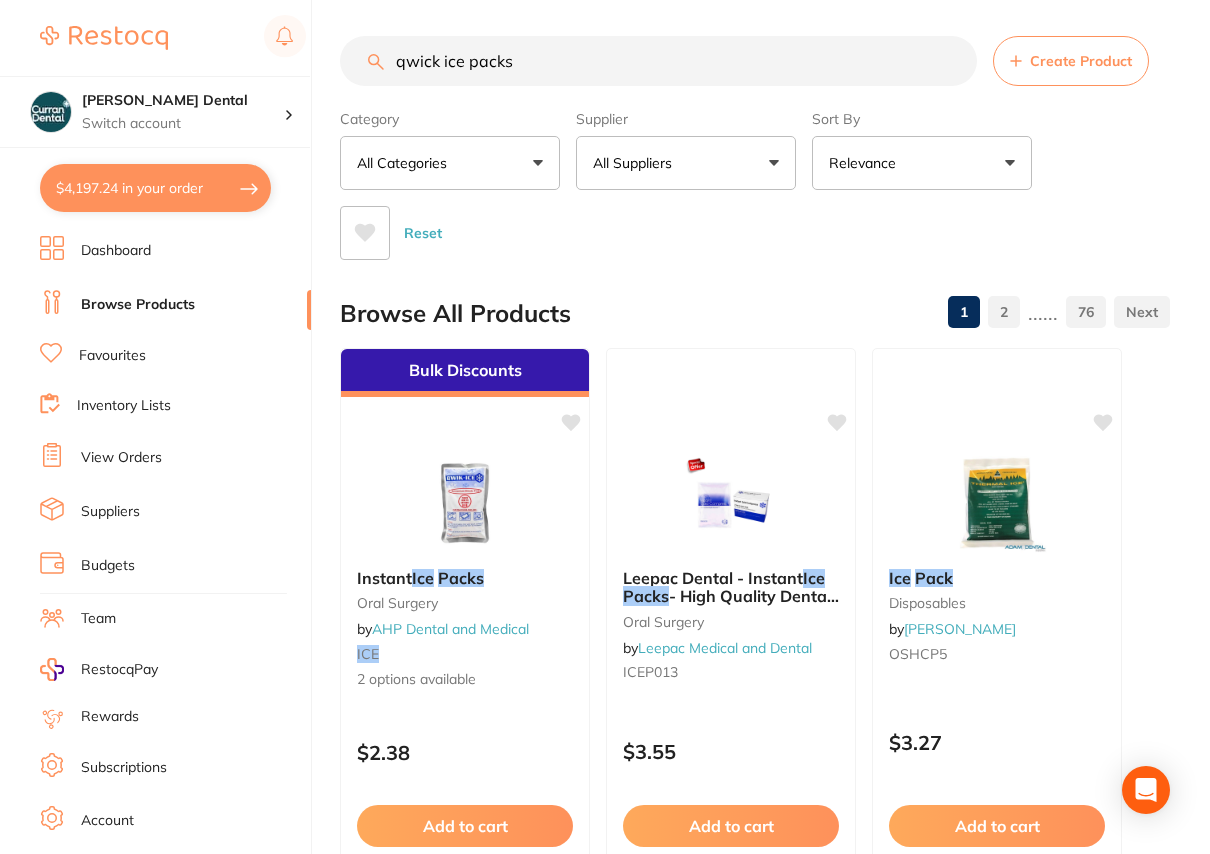drag, startPoint x: 525, startPoint y: 74, endPoint x: 389, endPoint y: 71, distance: 136.03308 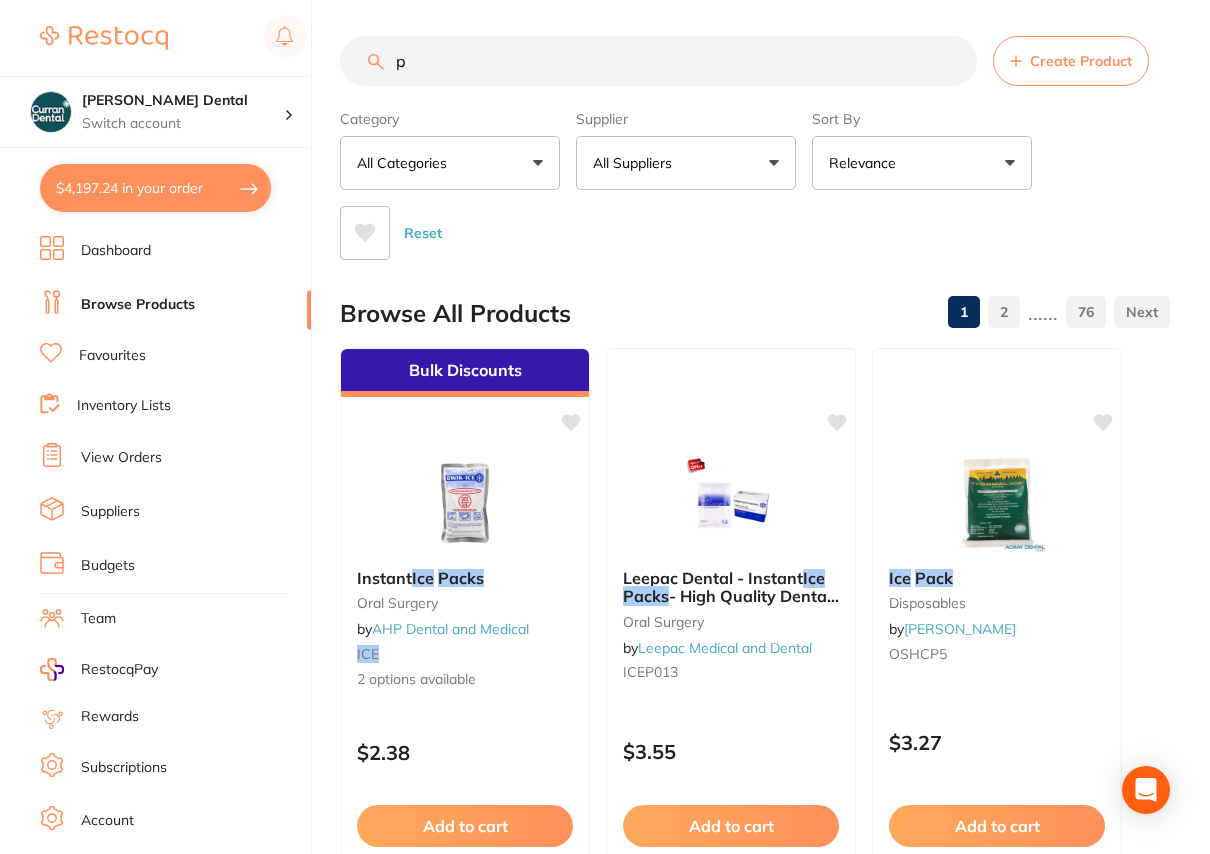 scroll, scrollTop: 0, scrollLeft: 0, axis: both 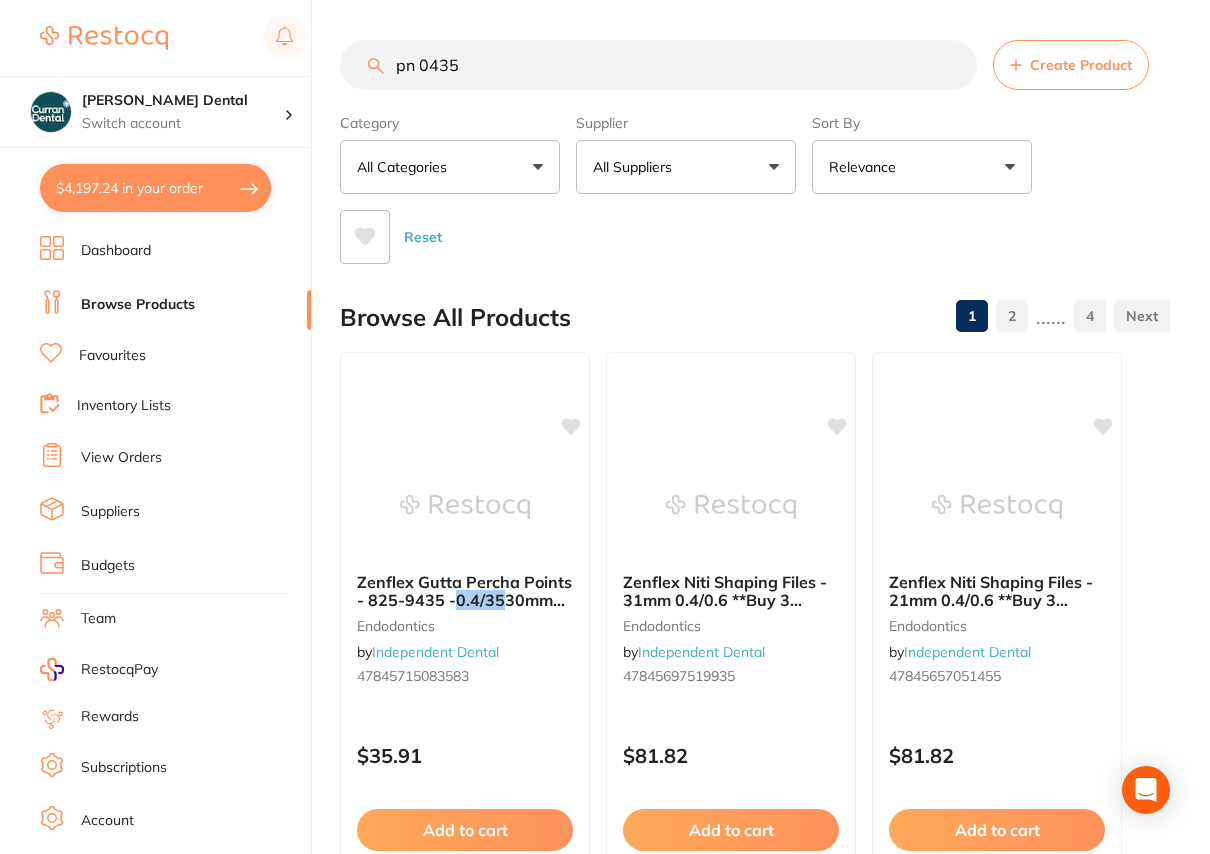 click on "pn 0435" at bounding box center [658, 65] 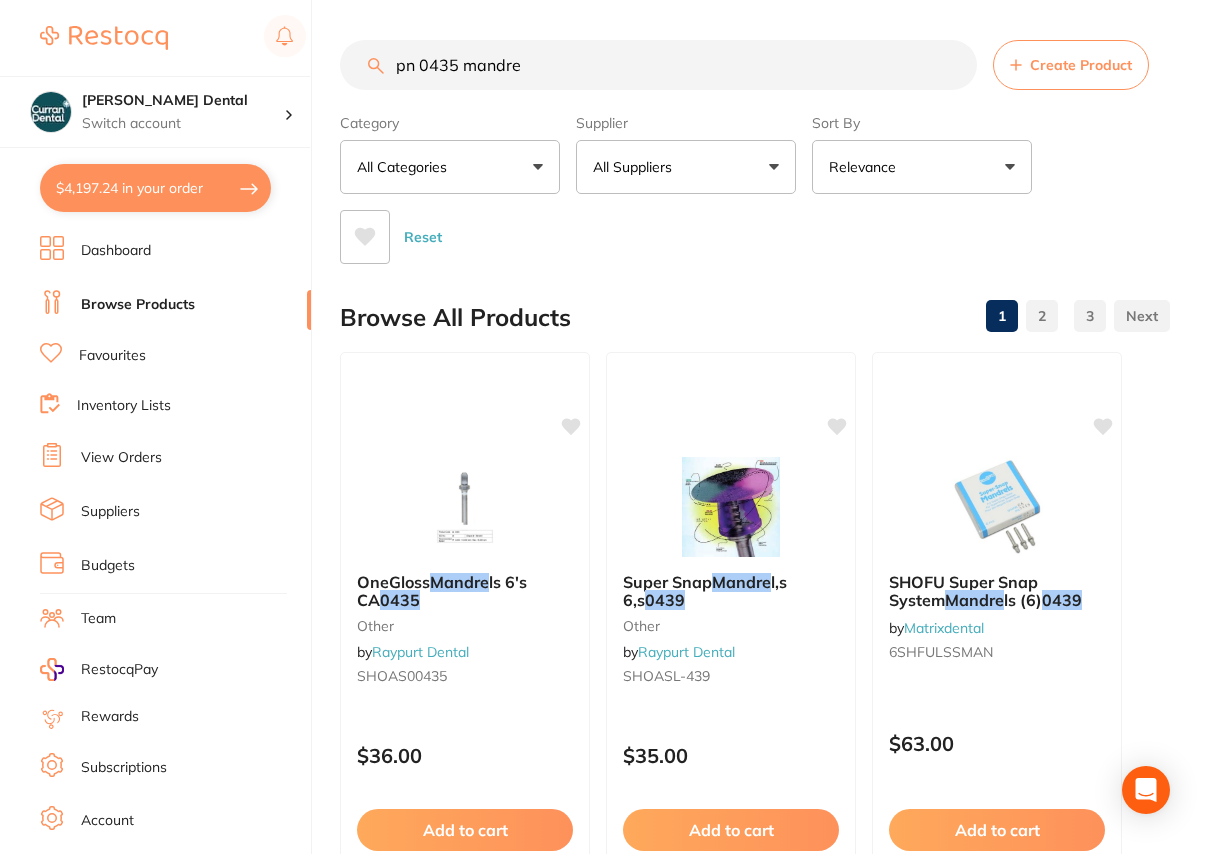 type on "pn 0435 mandrel" 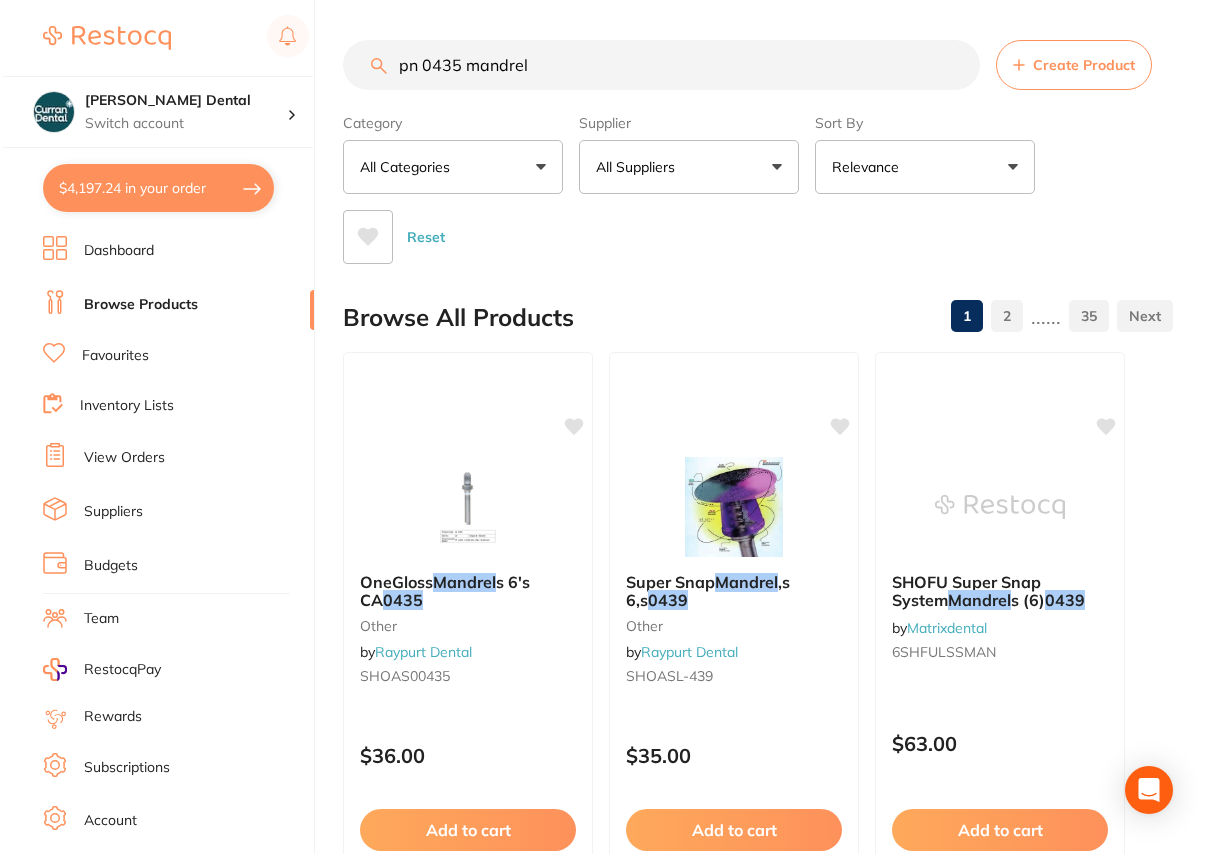 scroll, scrollTop: 0, scrollLeft: 0, axis: both 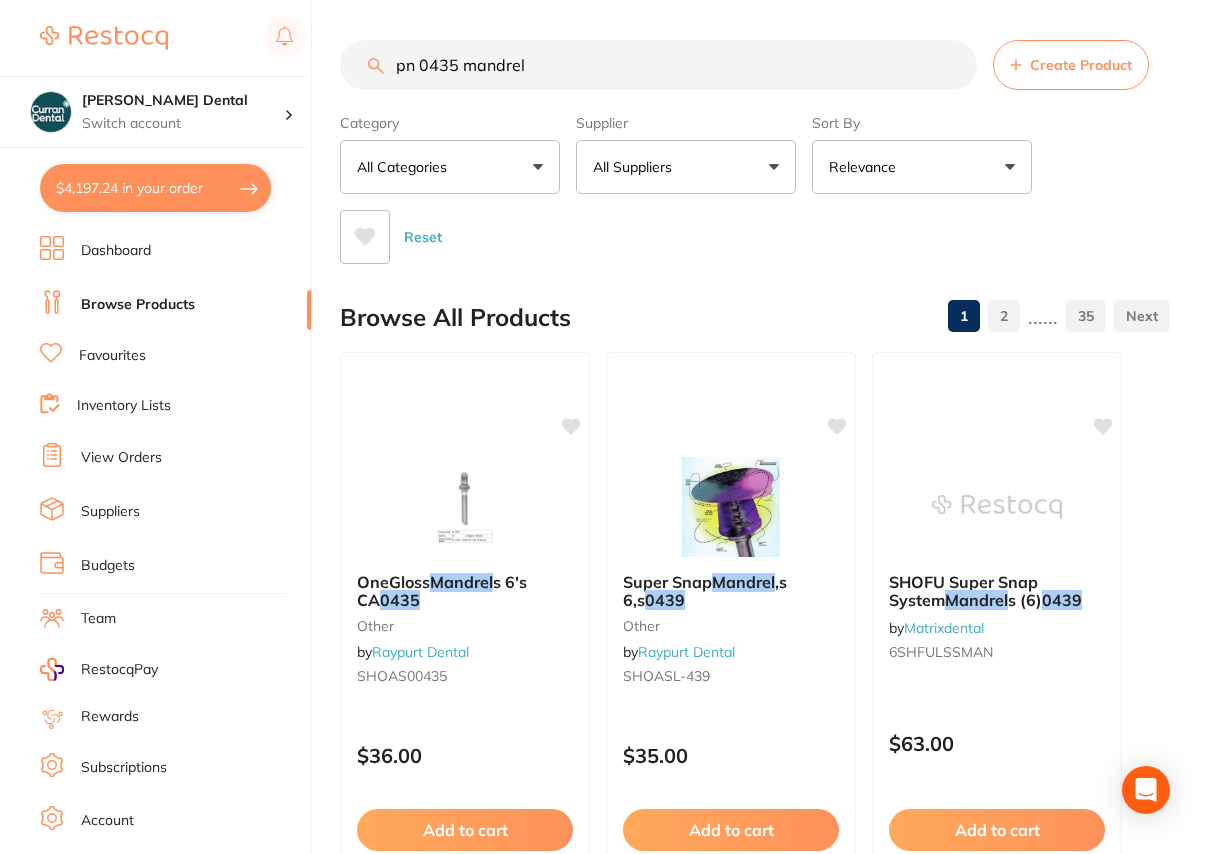 drag, startPoint x: 455, startPoint y: 66, endPoint x: 389, endPoint y: 66, distance: 66 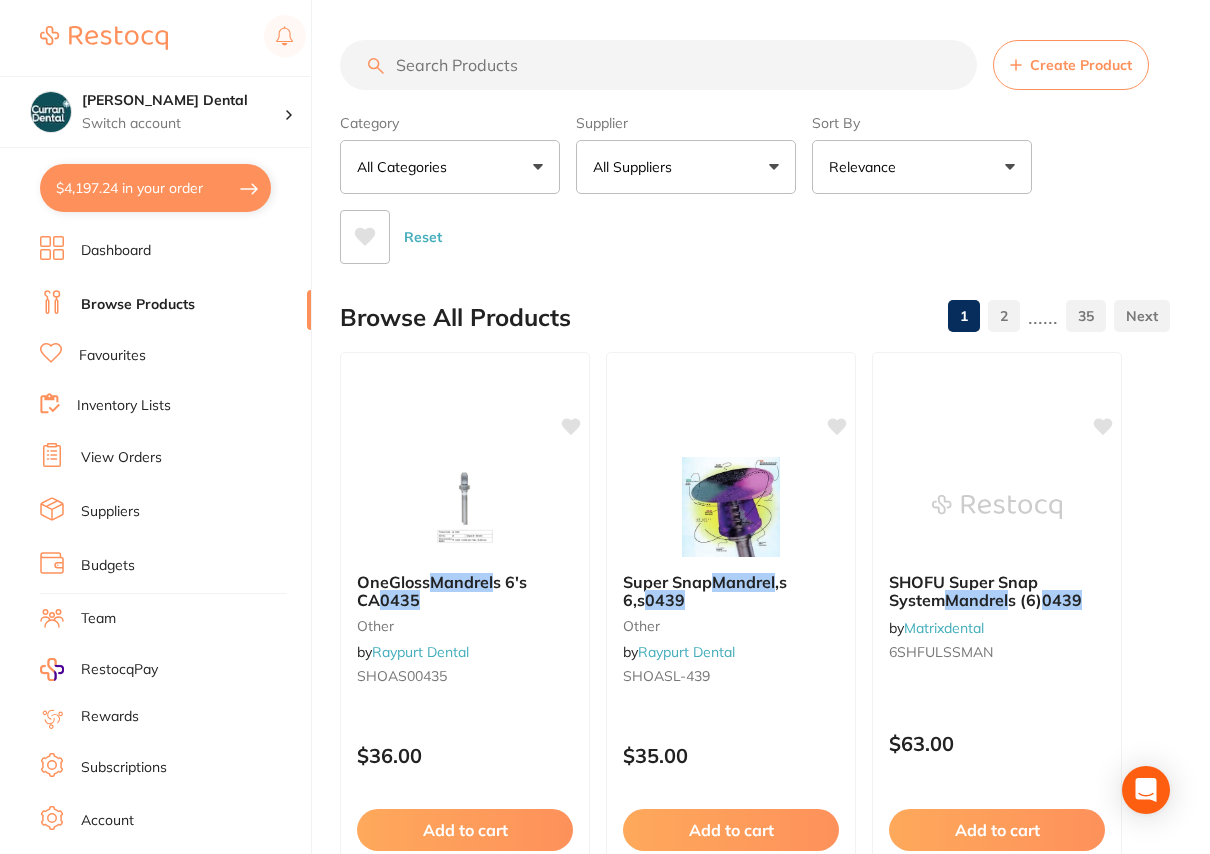 click at bounding box center (658, 65) 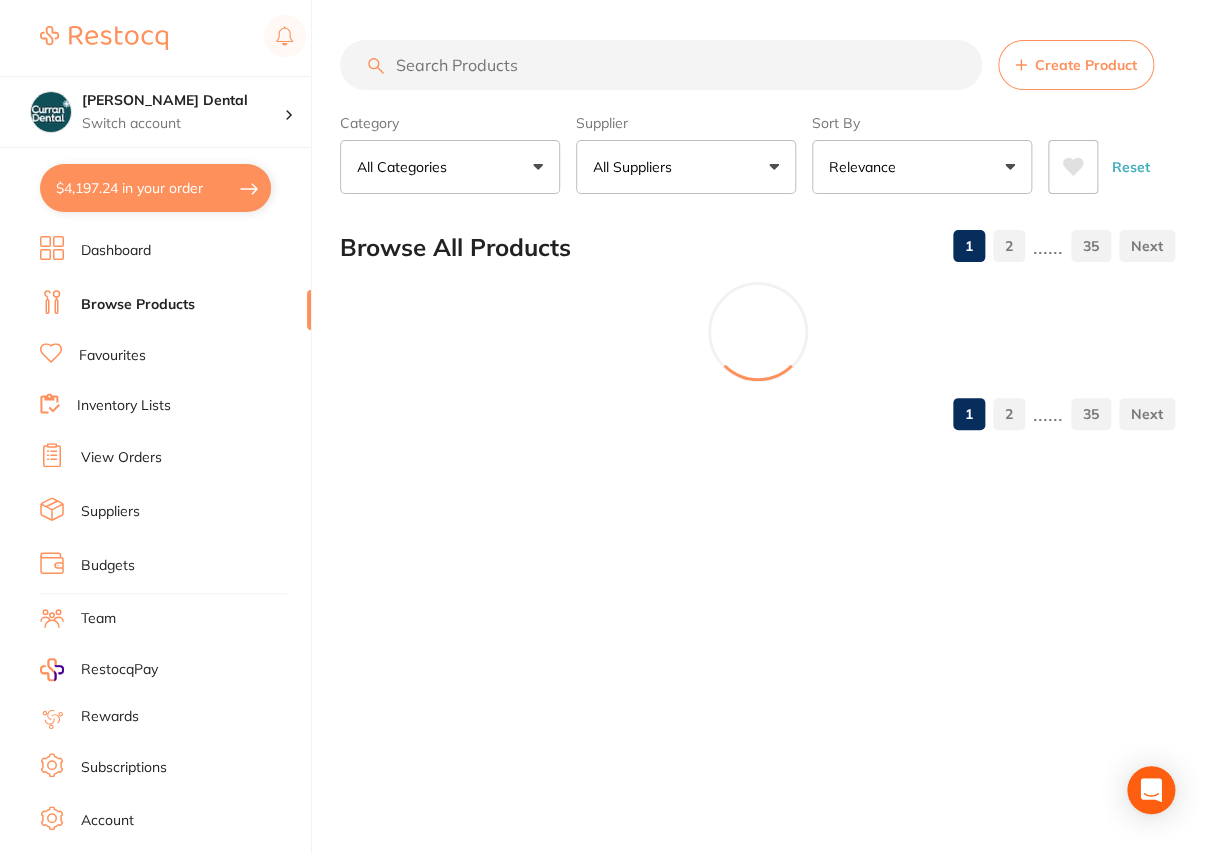 click at bounding box center (661, 65) 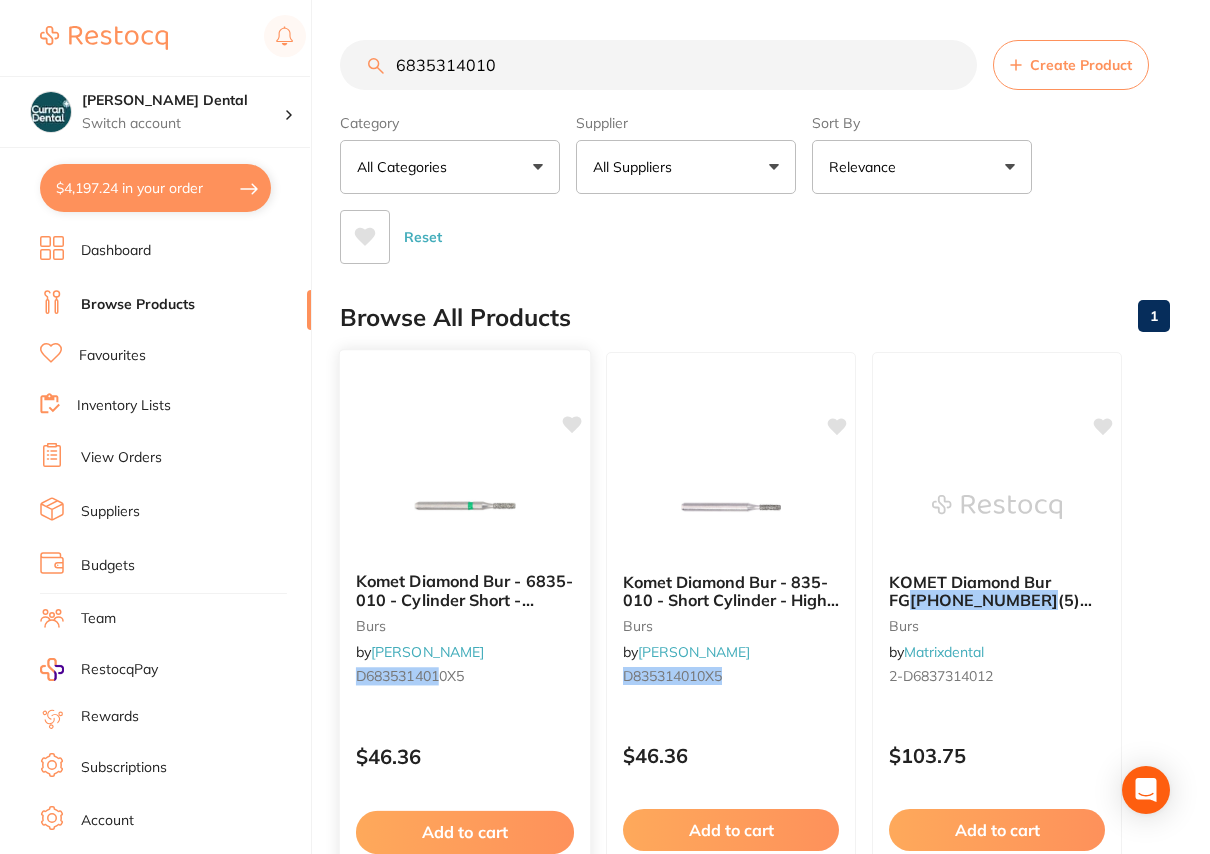 type on "6835314010" 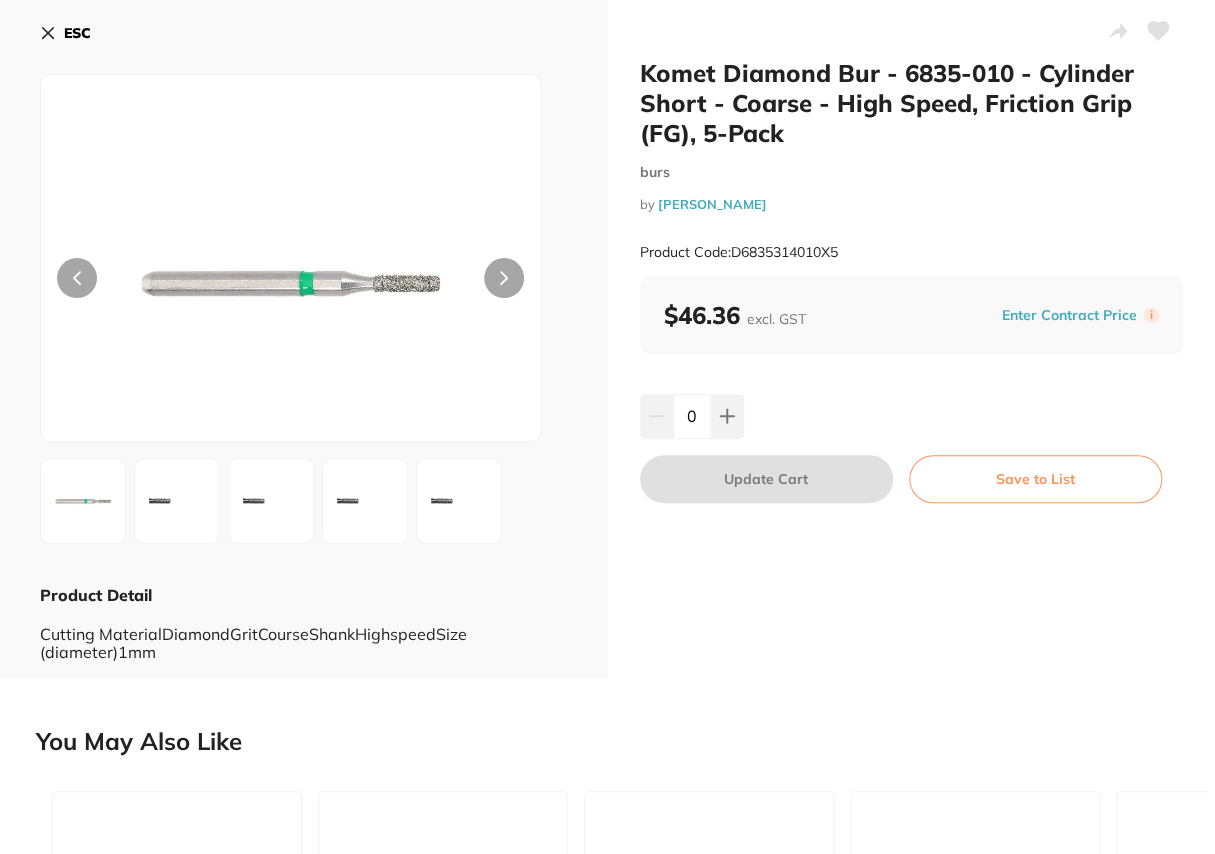 click 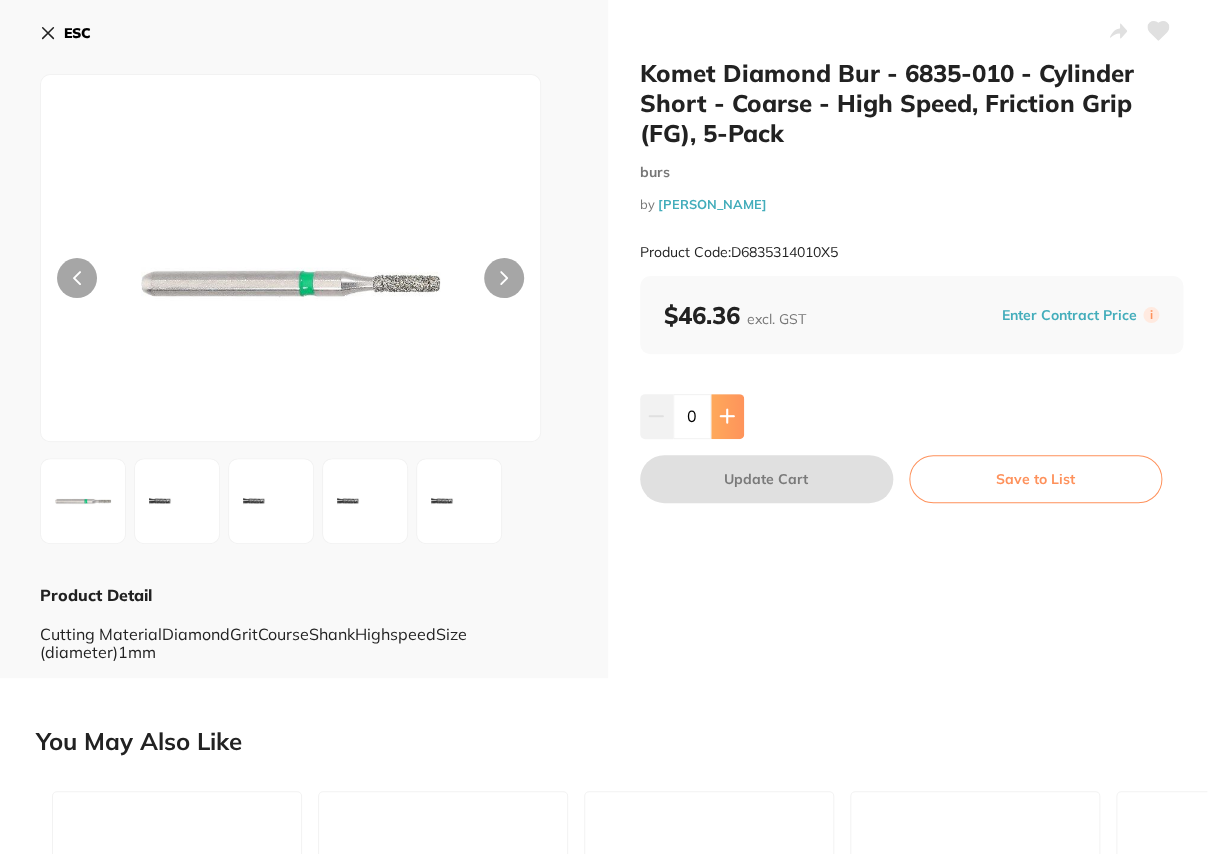 click 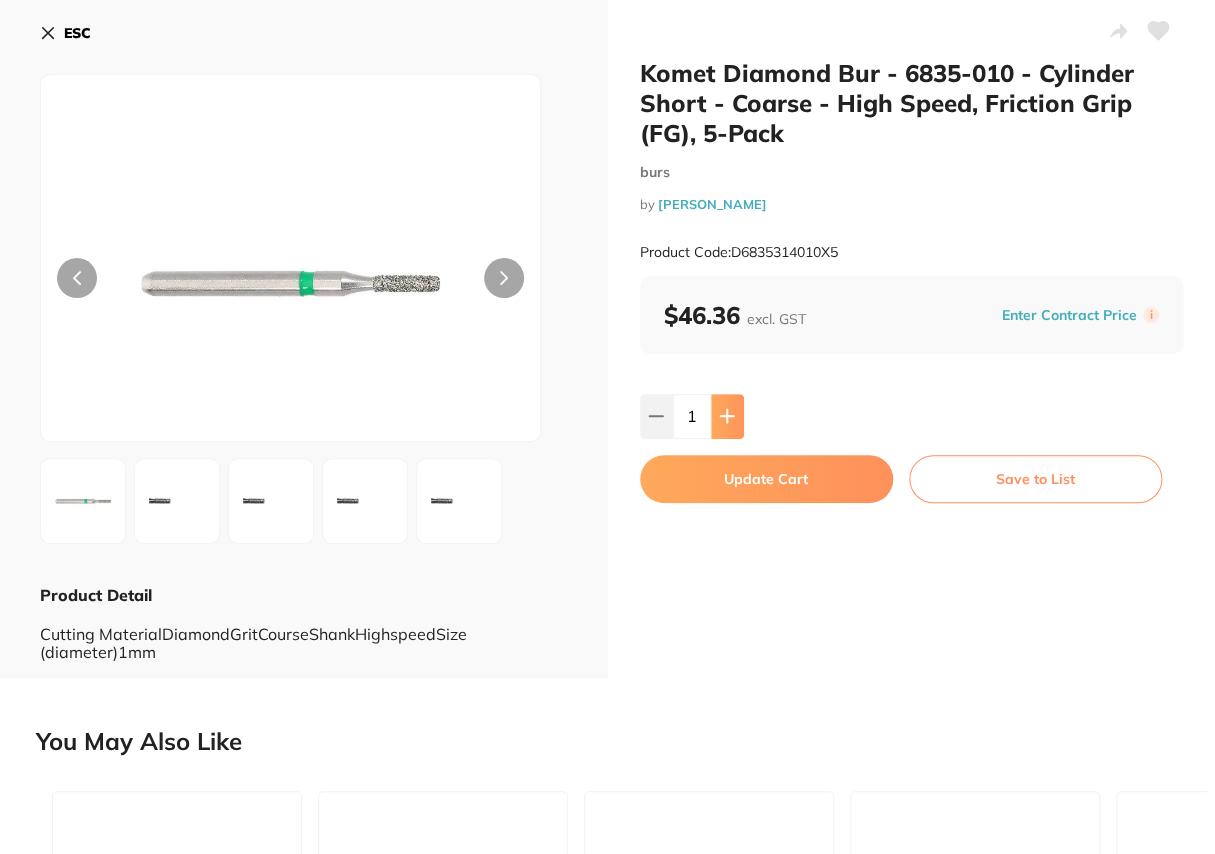 click 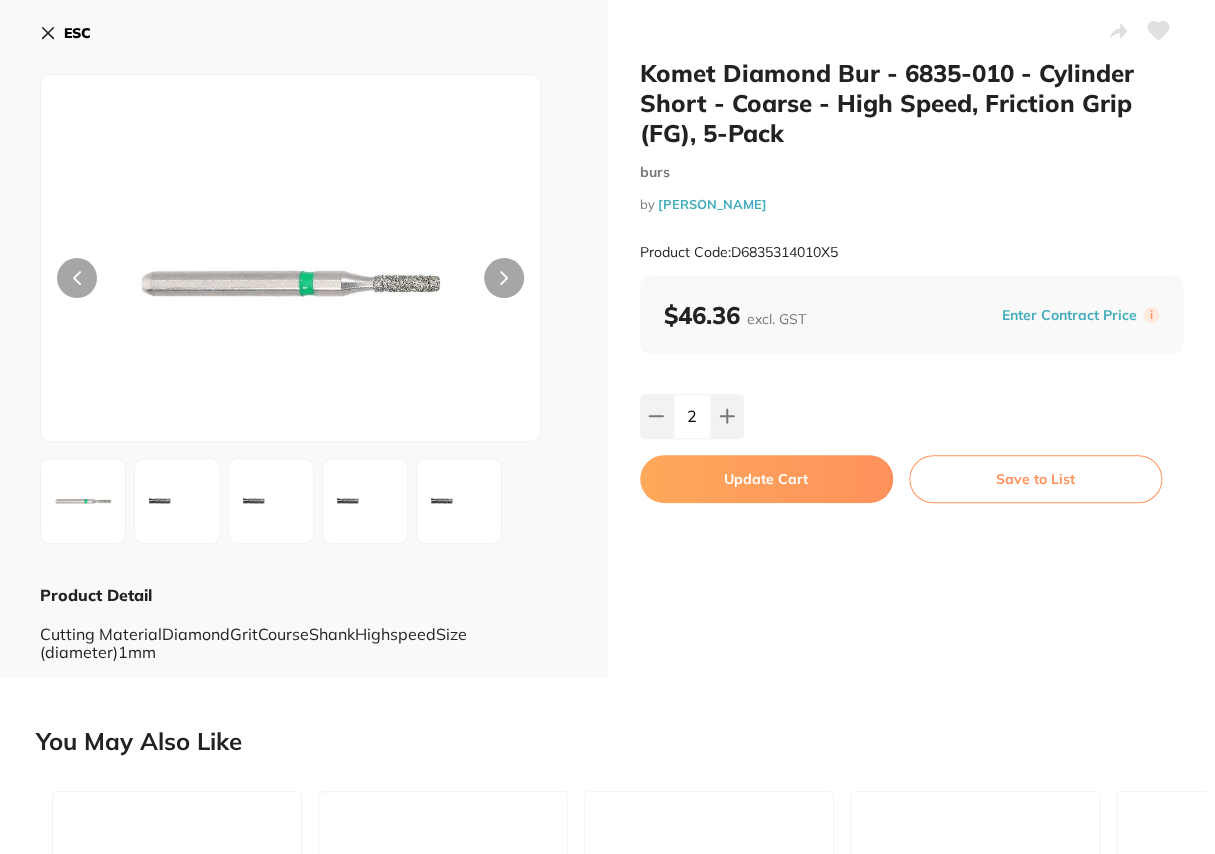 click 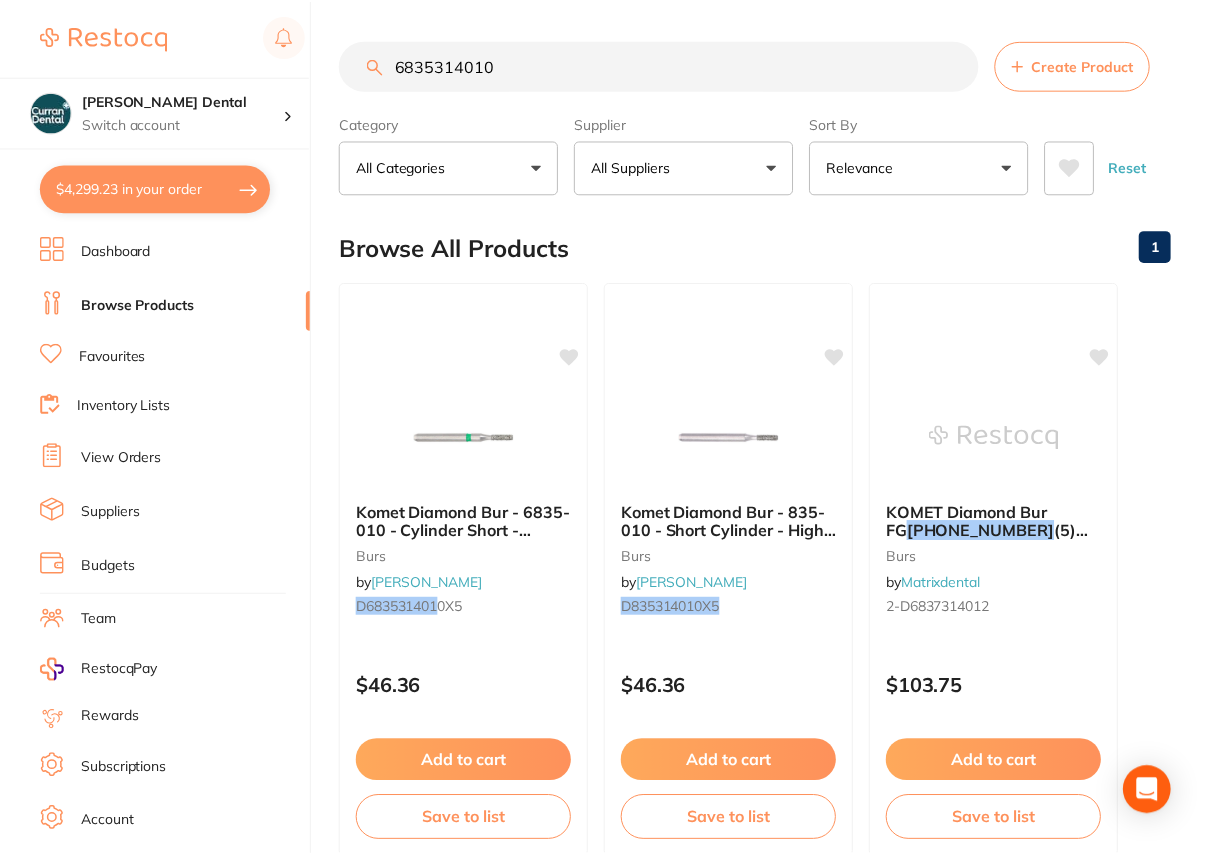 scroll, scrollTop: 4, scrollLeft: 0, axis: vertical 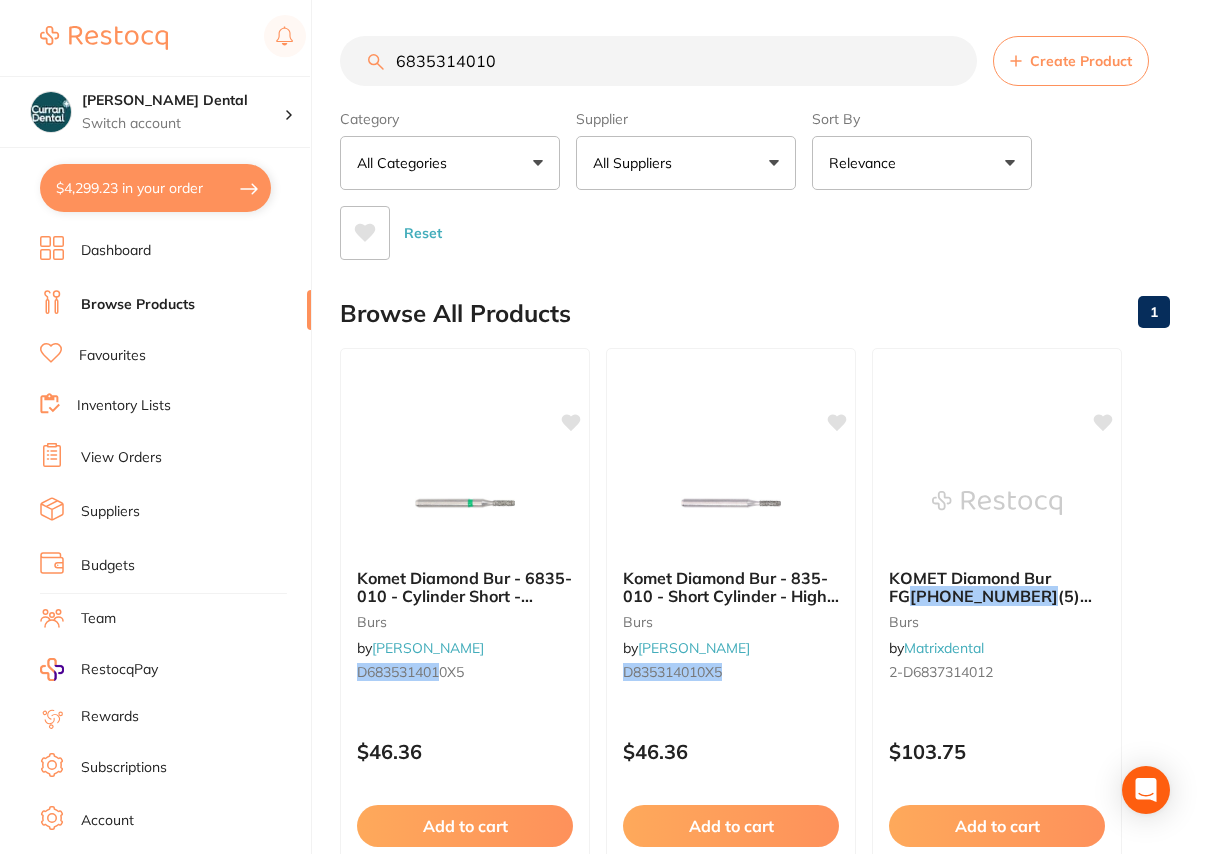 drag, startPoint x: 499, startPoint y: 67, endPoint x: 354, endPoint y: 70, distance: 145.03104 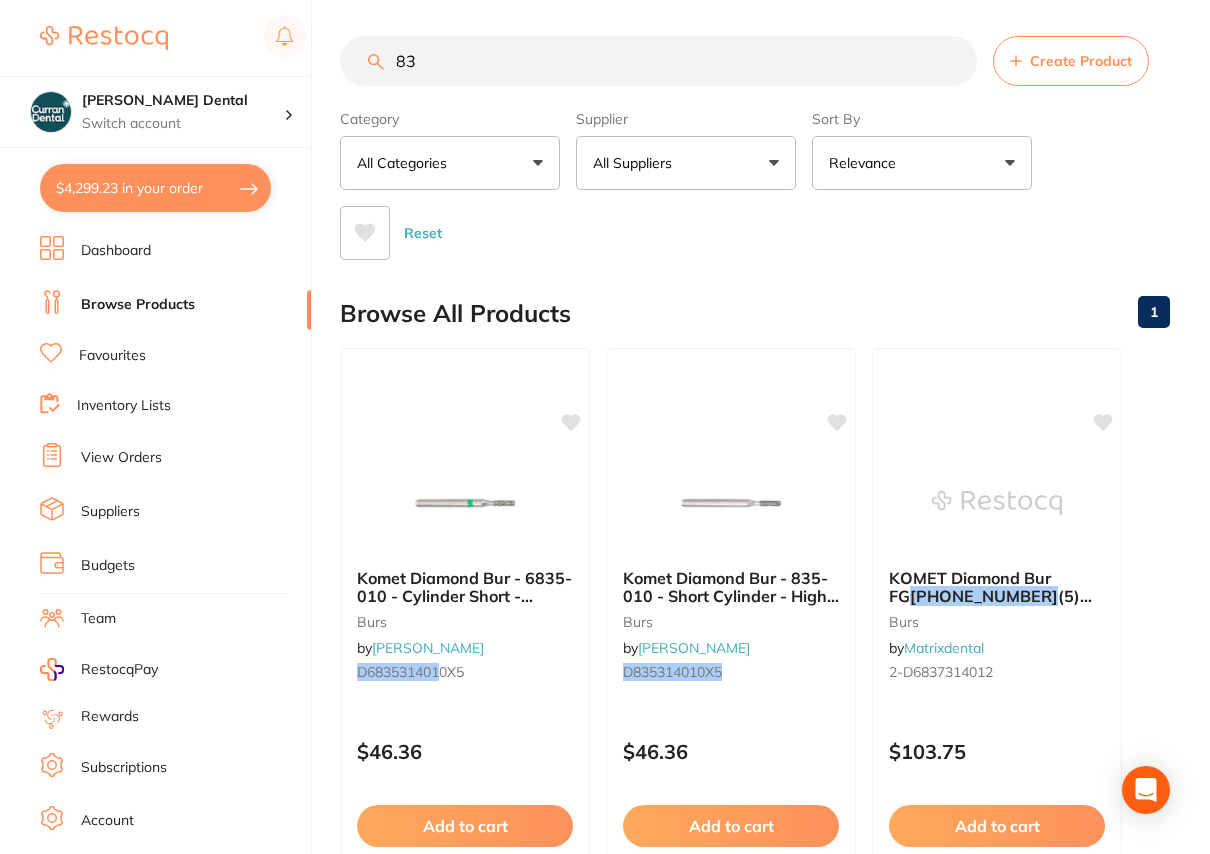 scroll, scrollTop: 0, scrollLeft: 0, axis: both 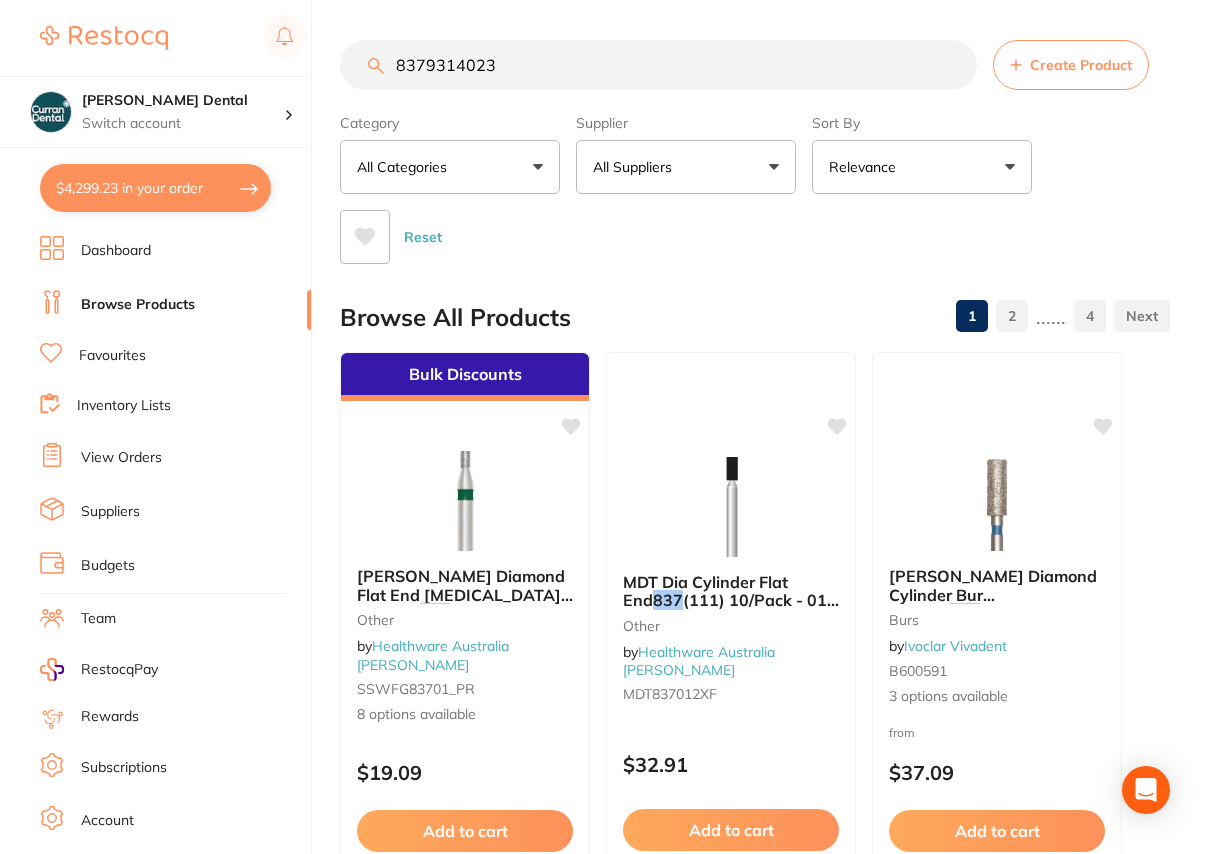 type on "8379314023" 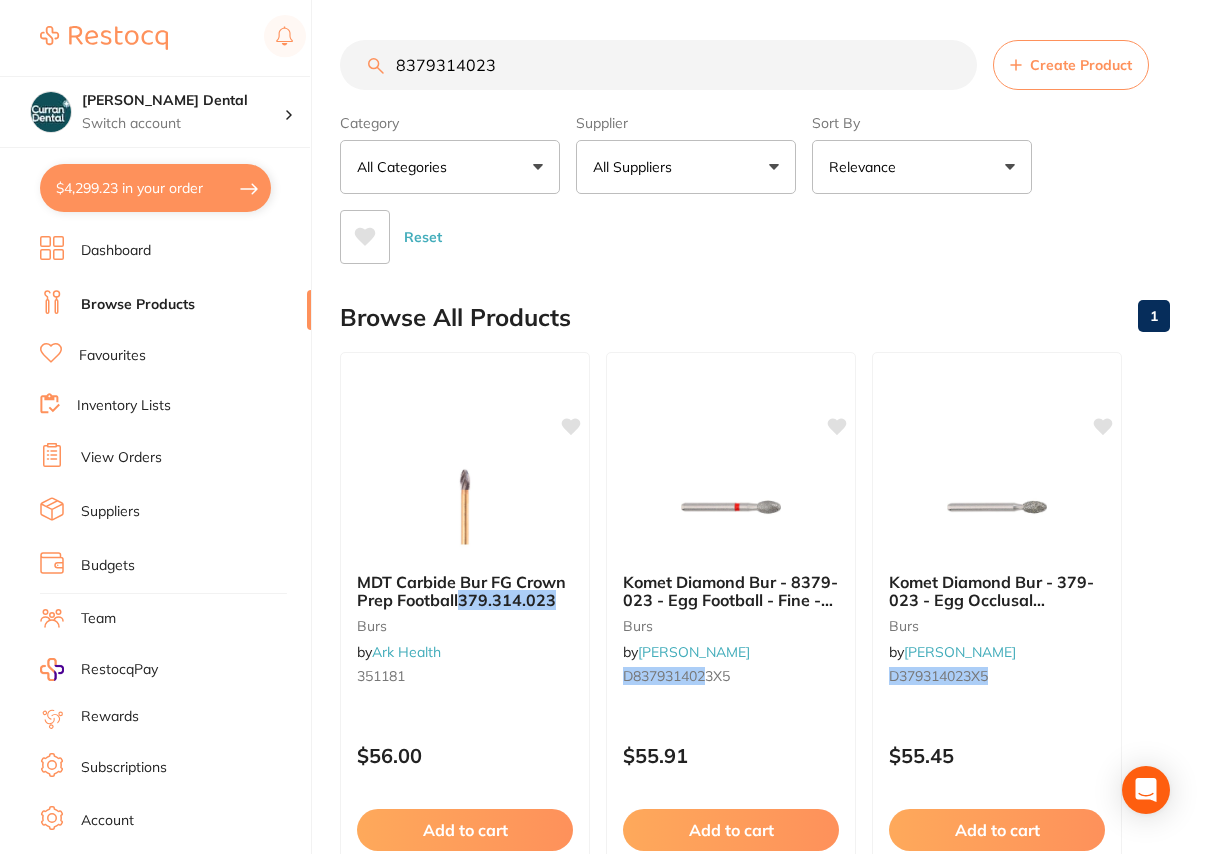 drag, startPoint x: 749, startPoint y: 590, endPoint x: 835, endPoint y: 463, distance: 153.37862 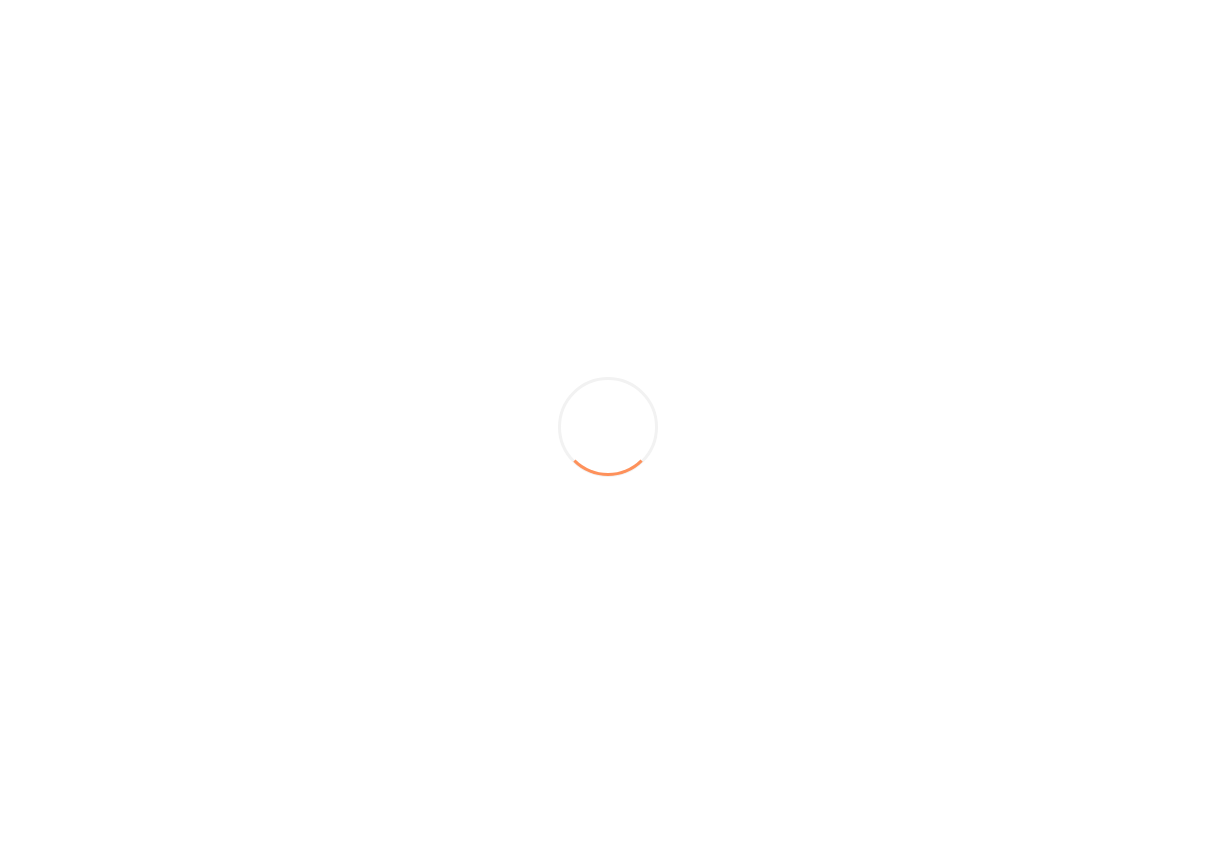 scroll, scrollTop: 0, scrollLeft: 0, axis: both 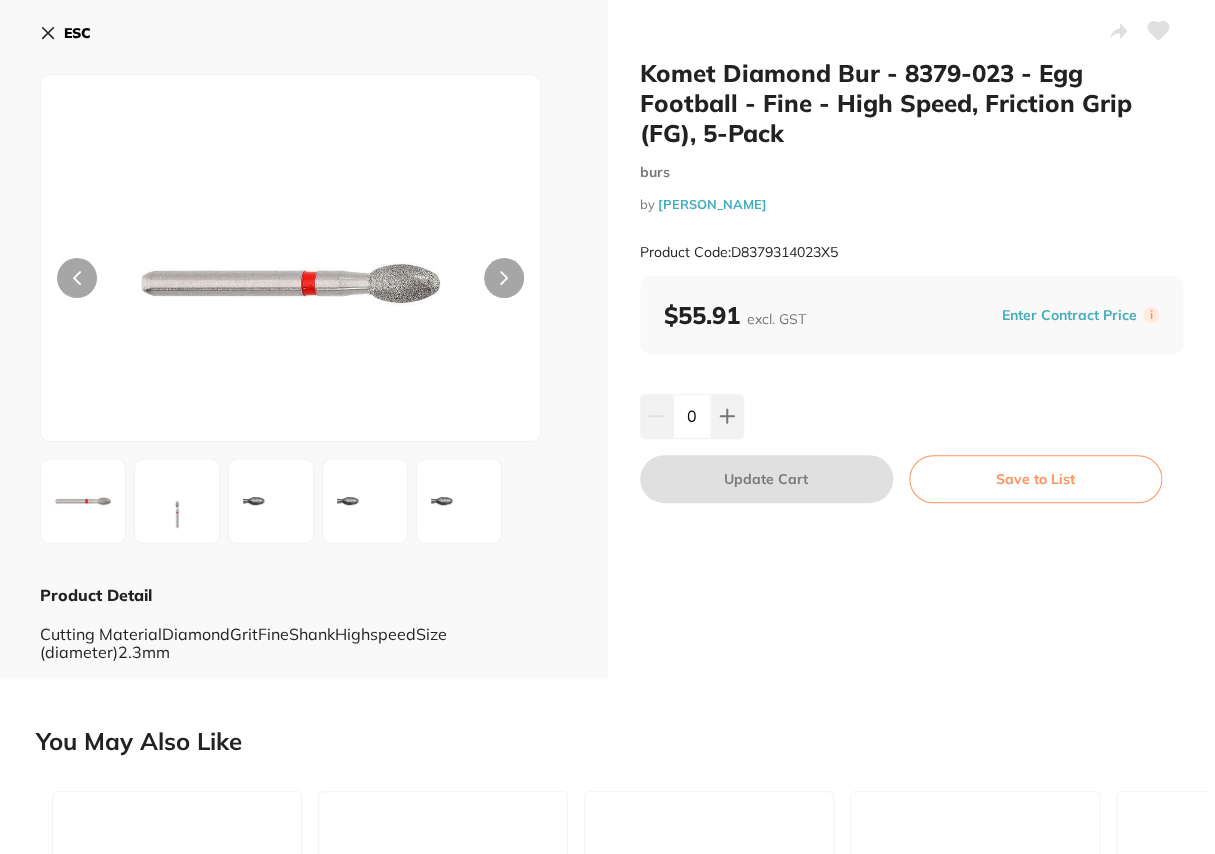click 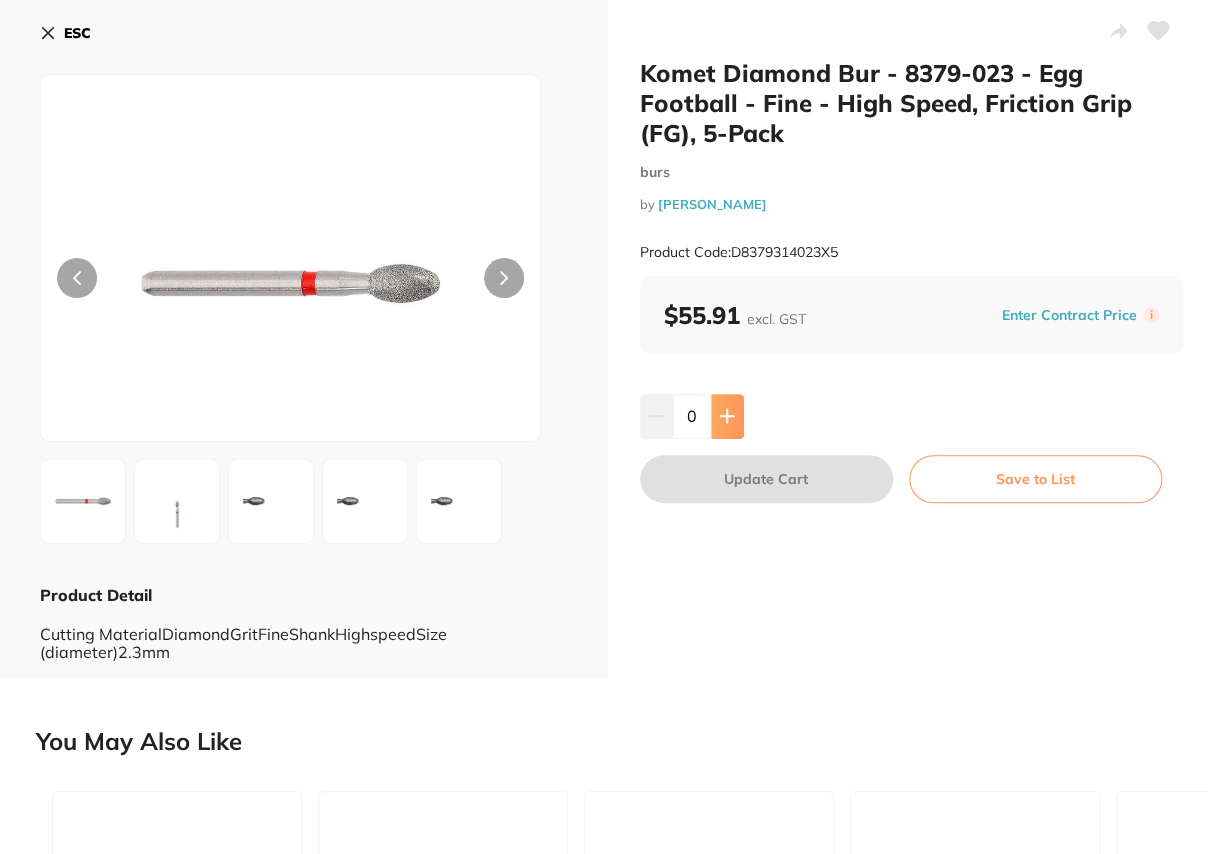 click at bounding box center [727, 416] 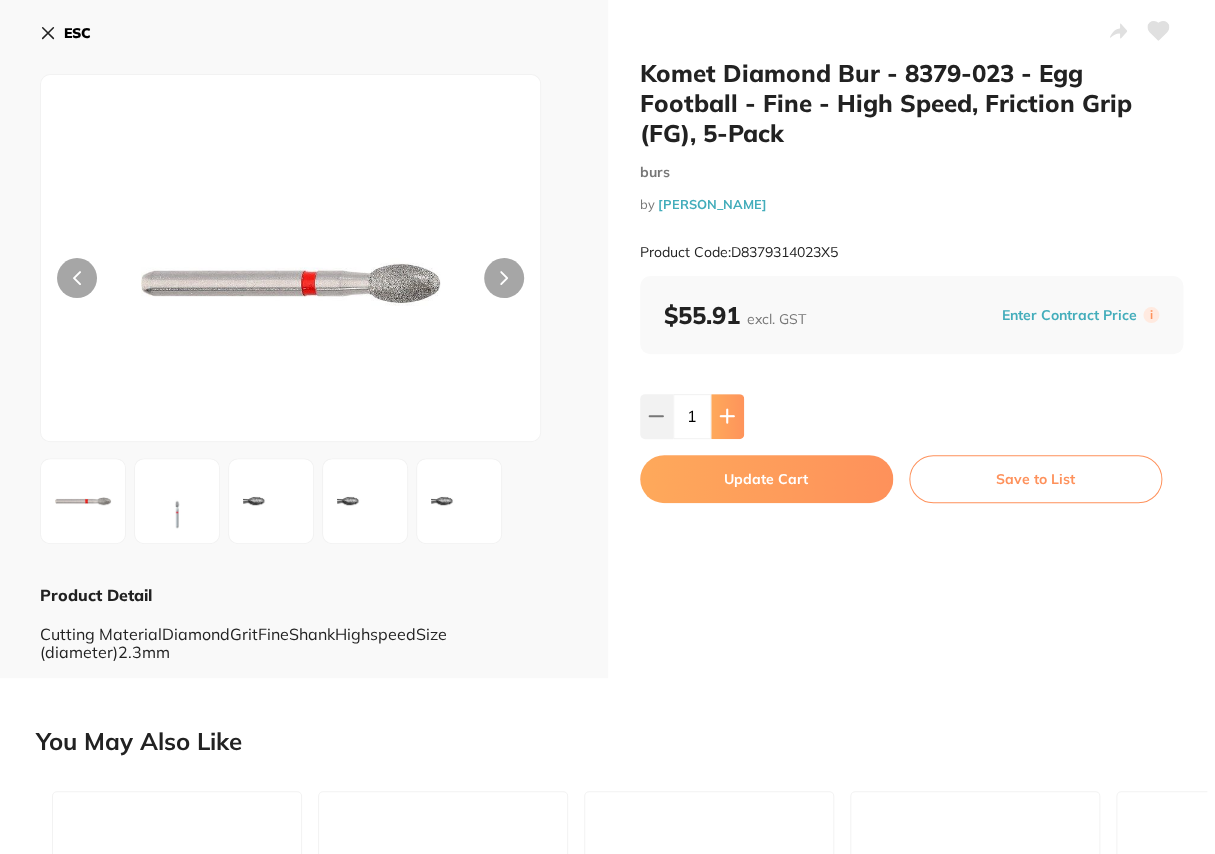 click at bounding box center [727, 416] 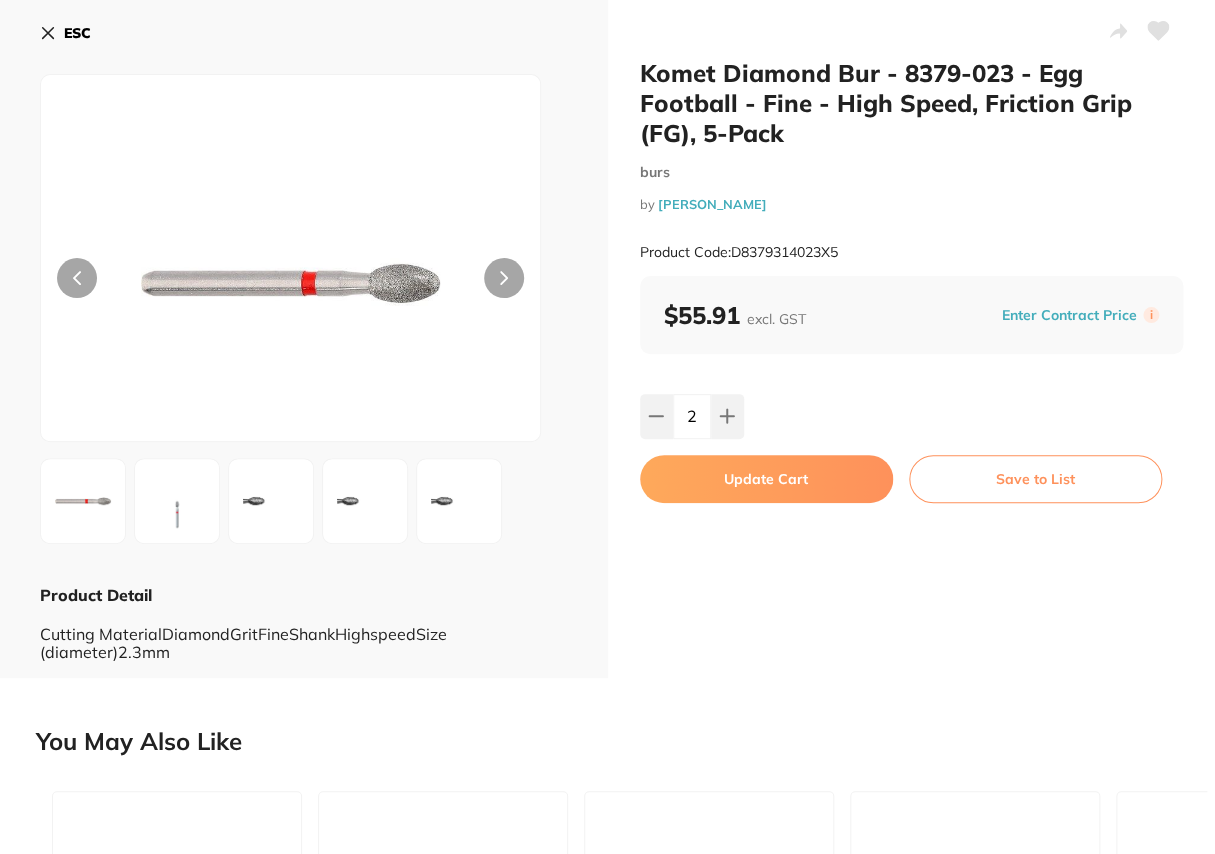click on "Update Cart" at bounding box center [766, 479] 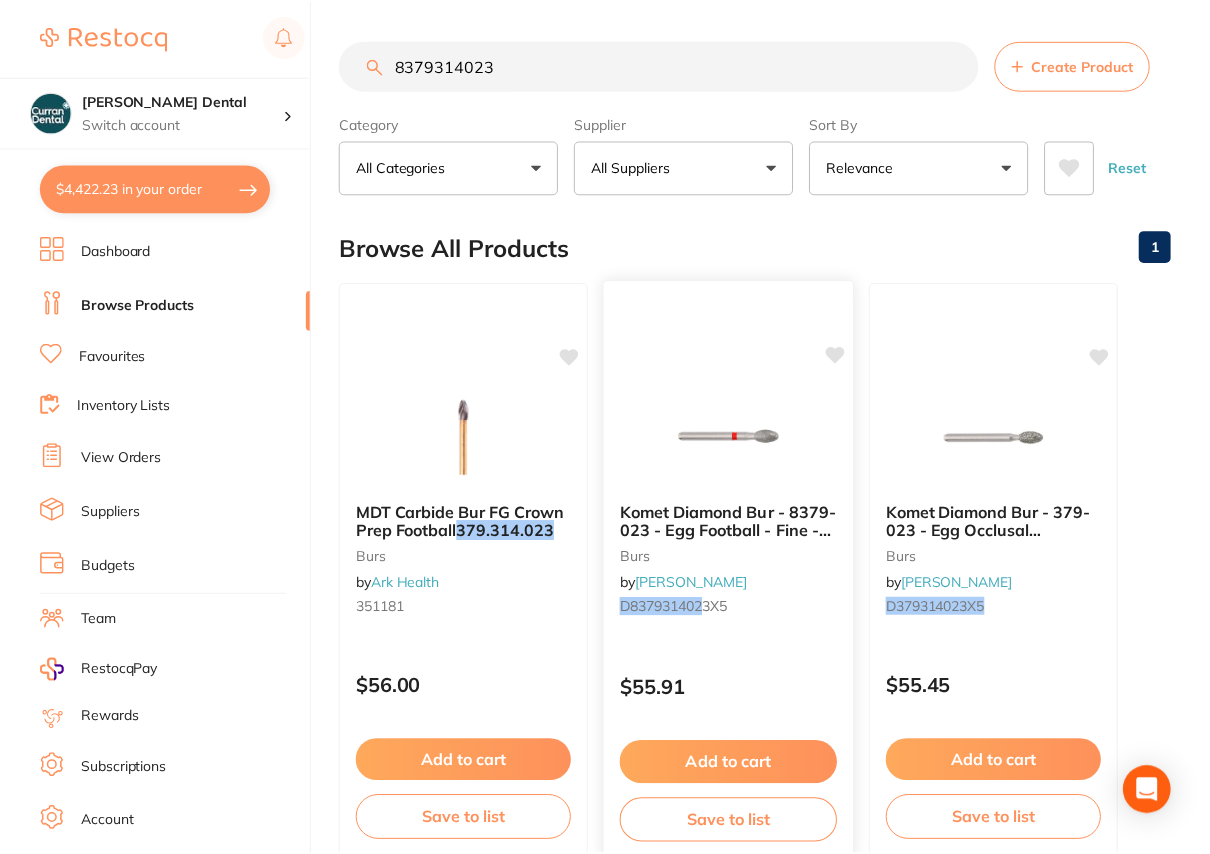 scroll, scrollTop: 4, scrollLeft: 0, axis: vertical 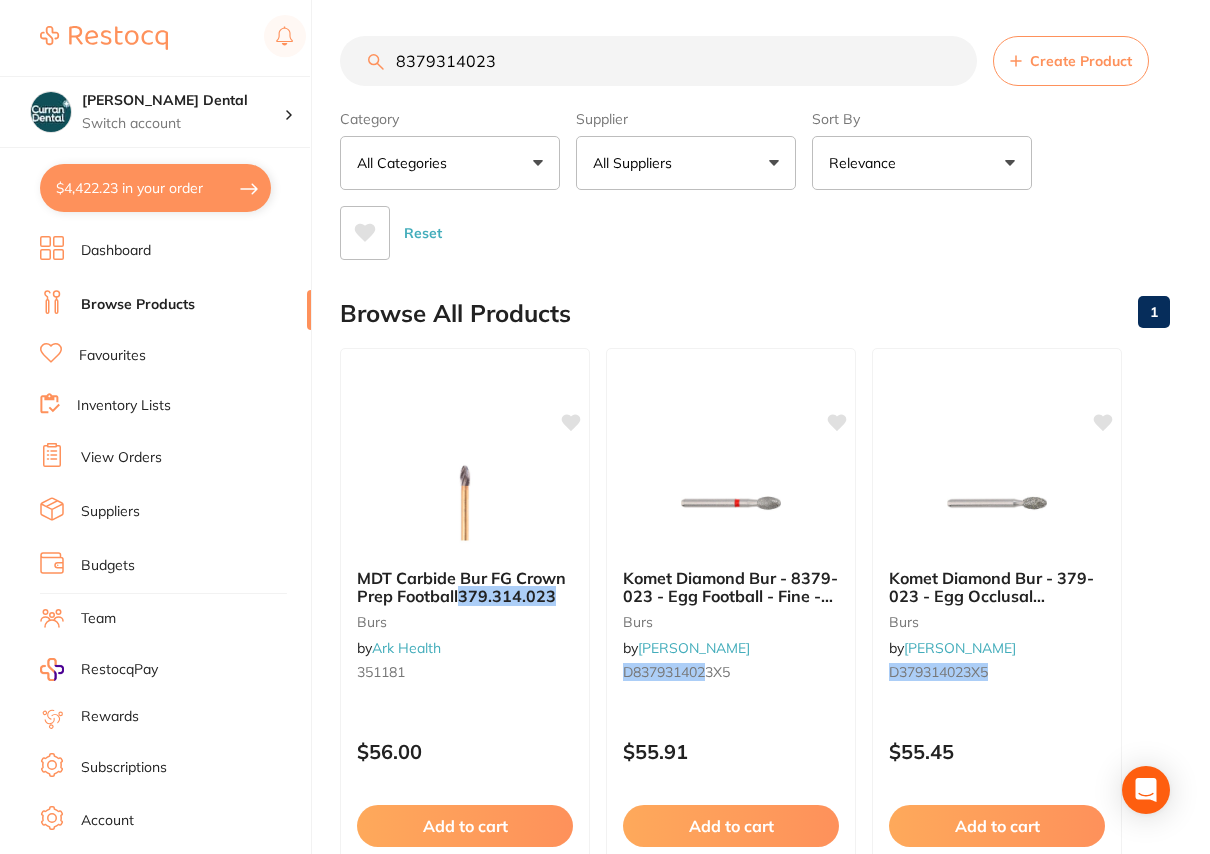 drag, startPoint x: 522, startPoint y: 70, endPoint x: 355, endPoint y: 64, distance: 167.10774 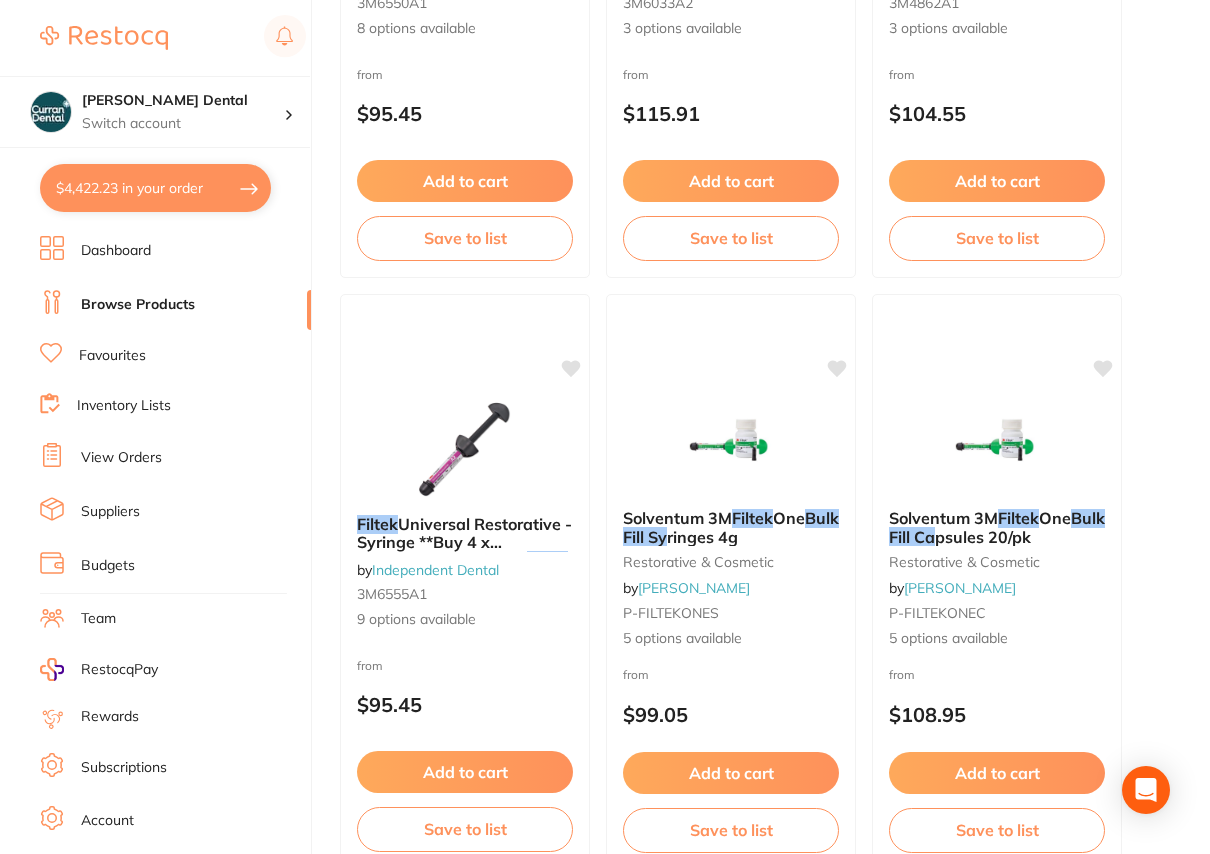 scroll, scrollTop: 1272, scrollLeft: 0, axis: vertical 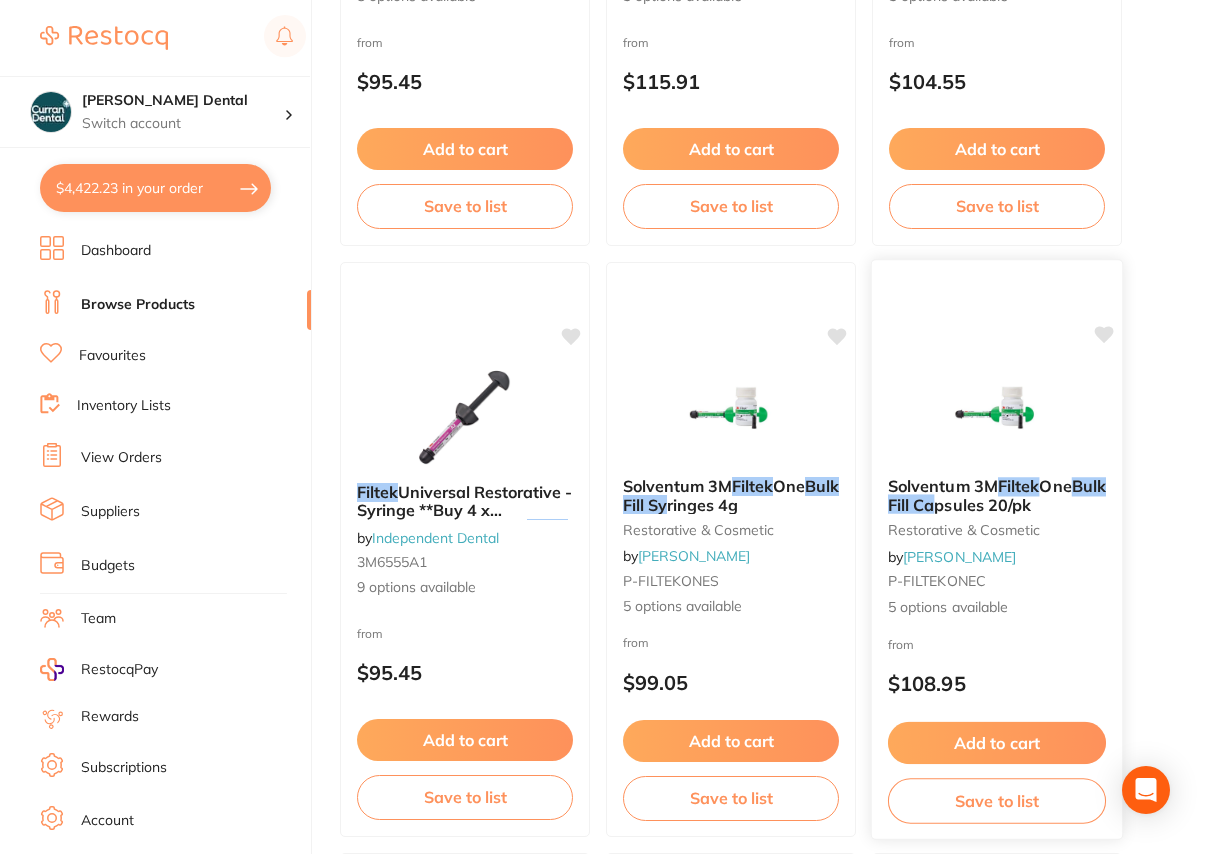 type on "A3 bulkfil" 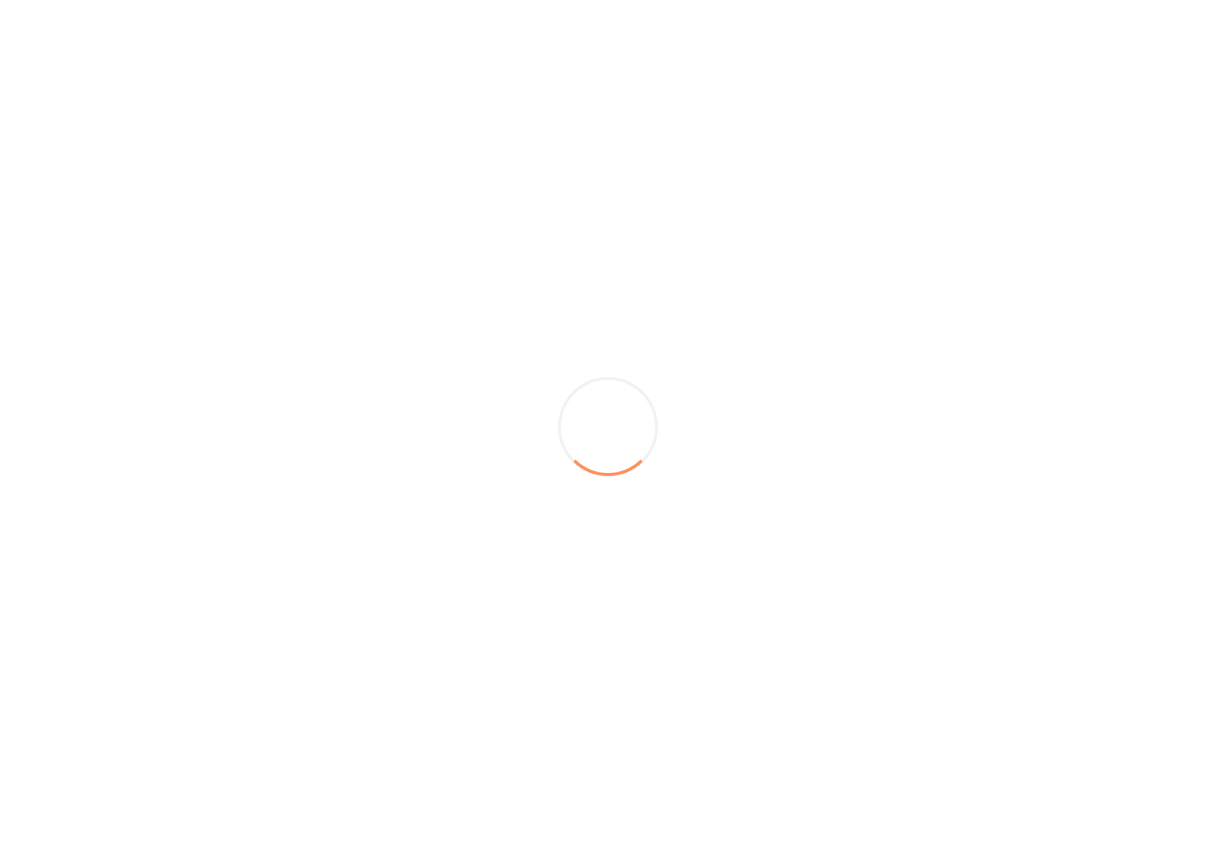 scroll, scrollTop: 0, scrollLeft: 0, axis: both 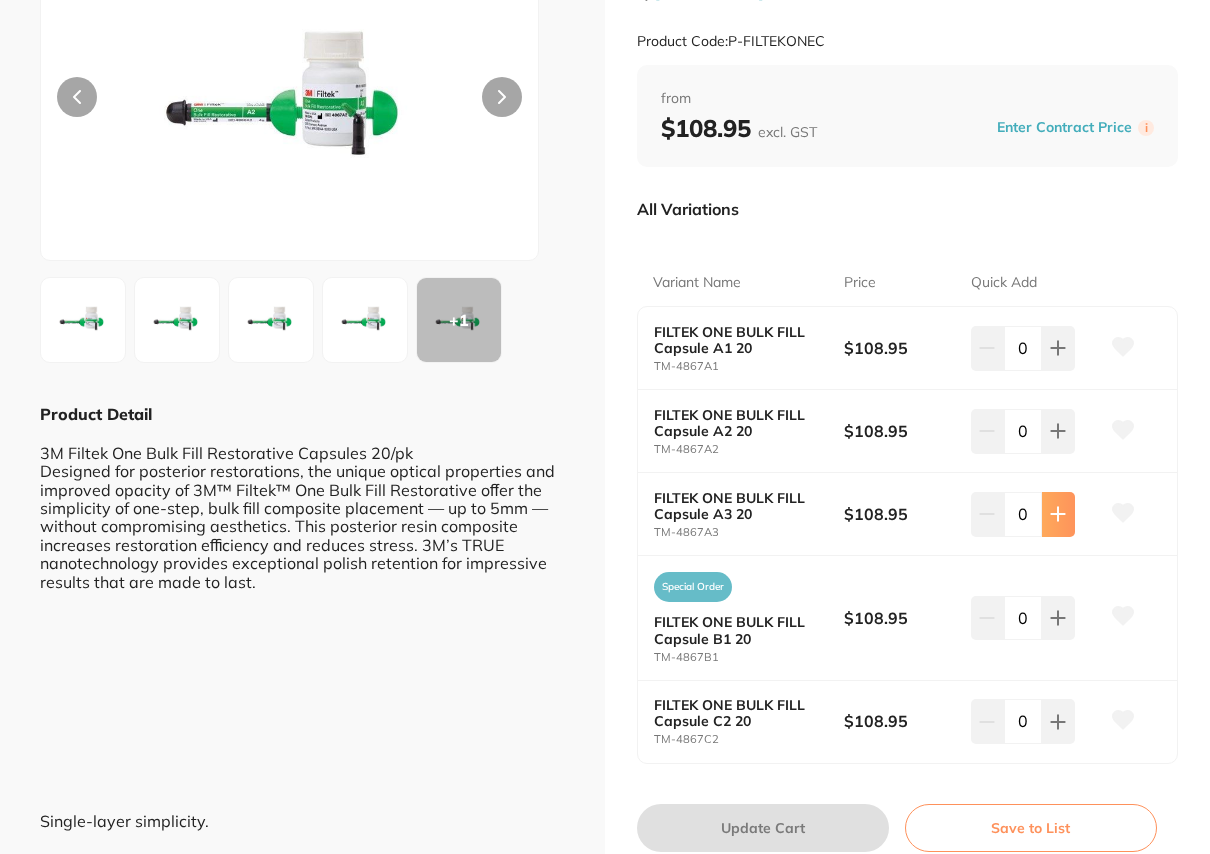 click 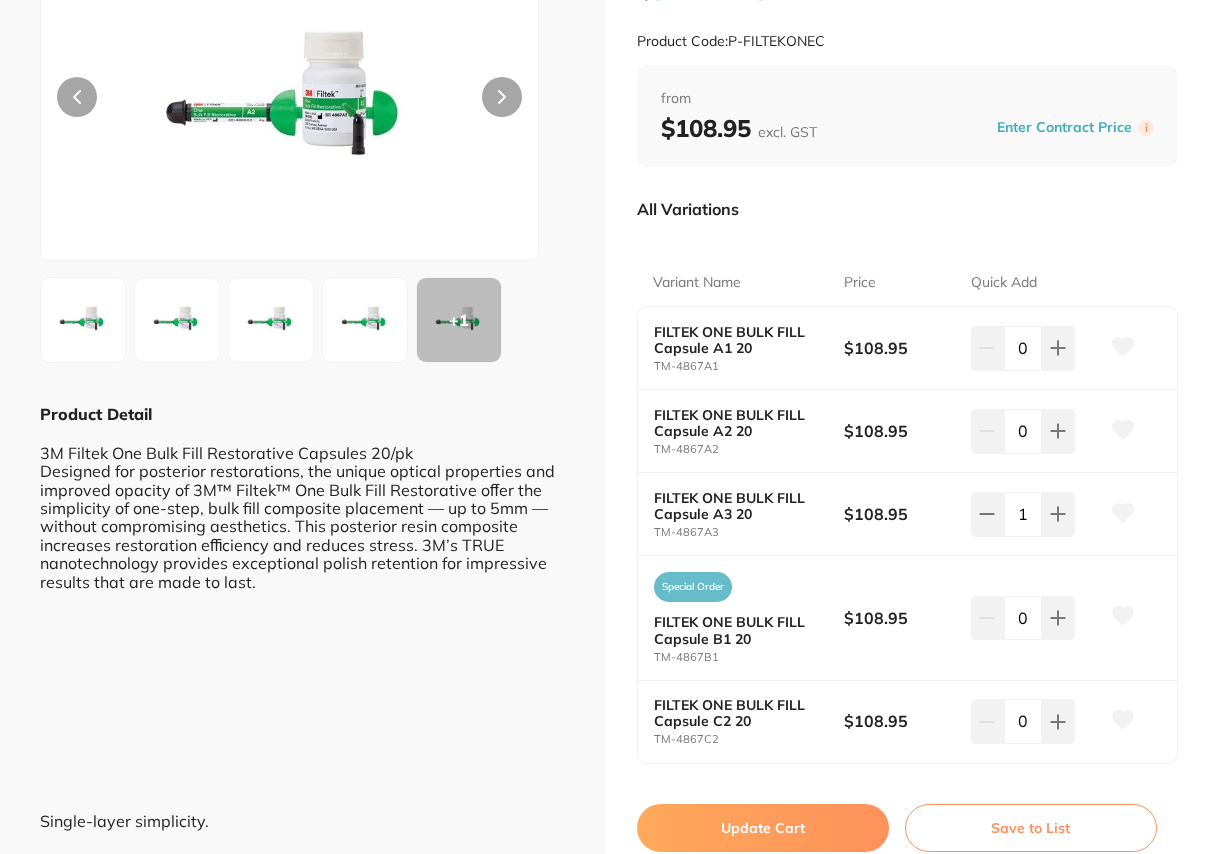 scroll, scrollTop: 0, scrollLeft: 0, axis: both 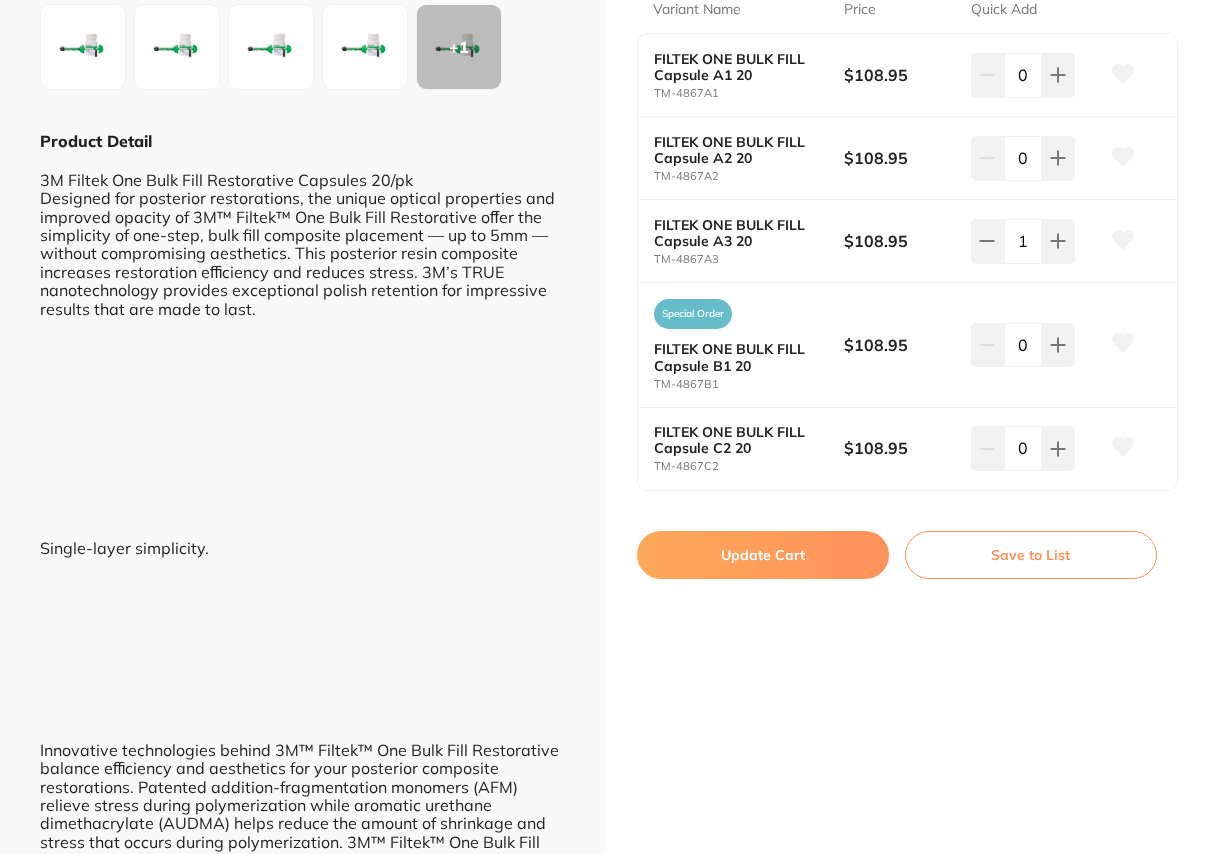 click on "Update Cart" at bounding box center [763, 555] 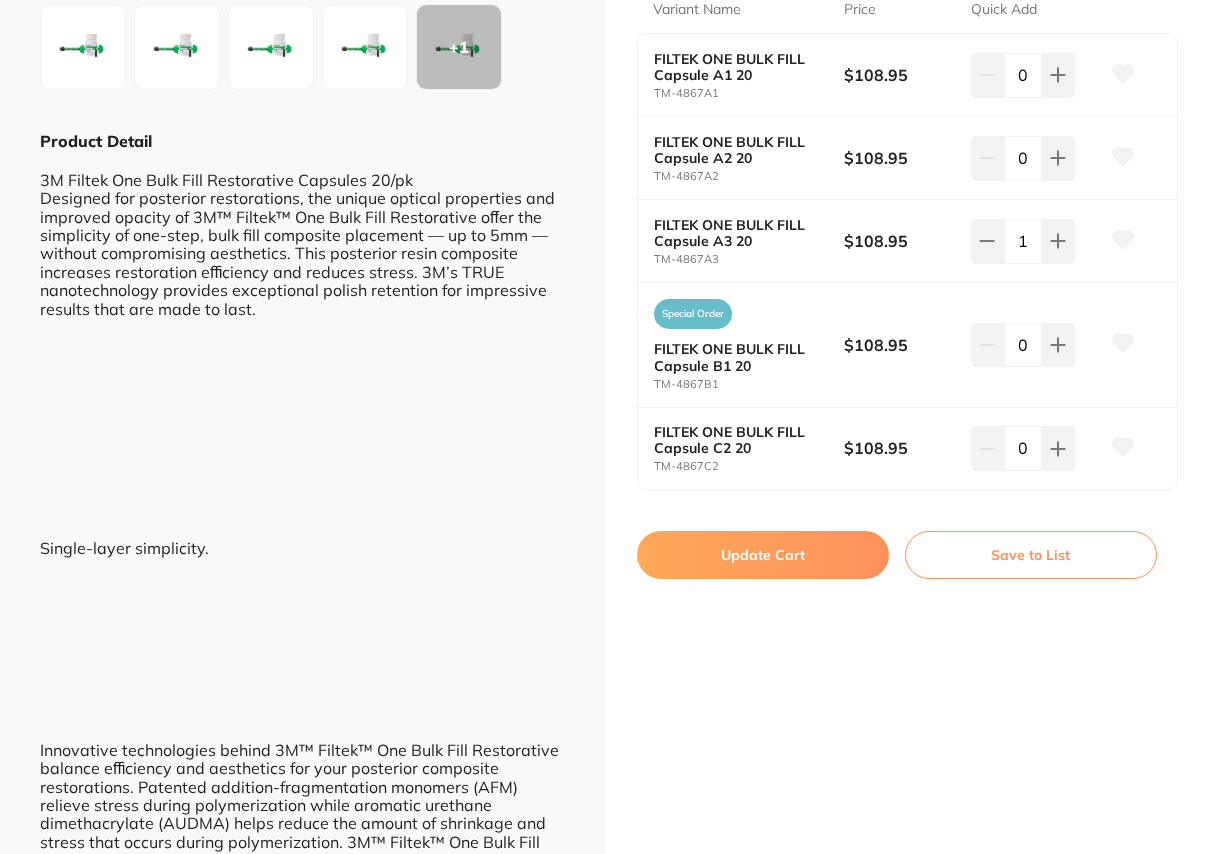 checkbox on "false" 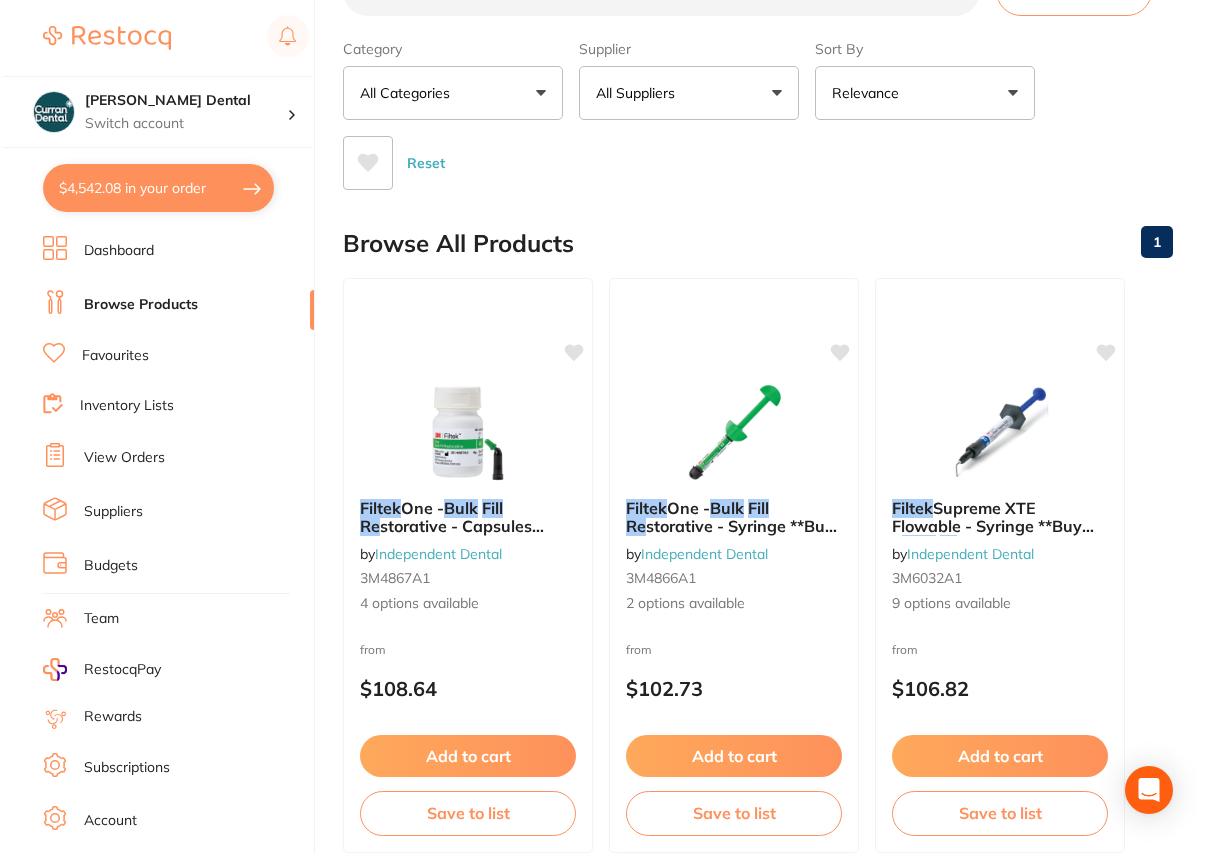 scroll, scrollTop: 0, scrollLeft: 0, axis: both 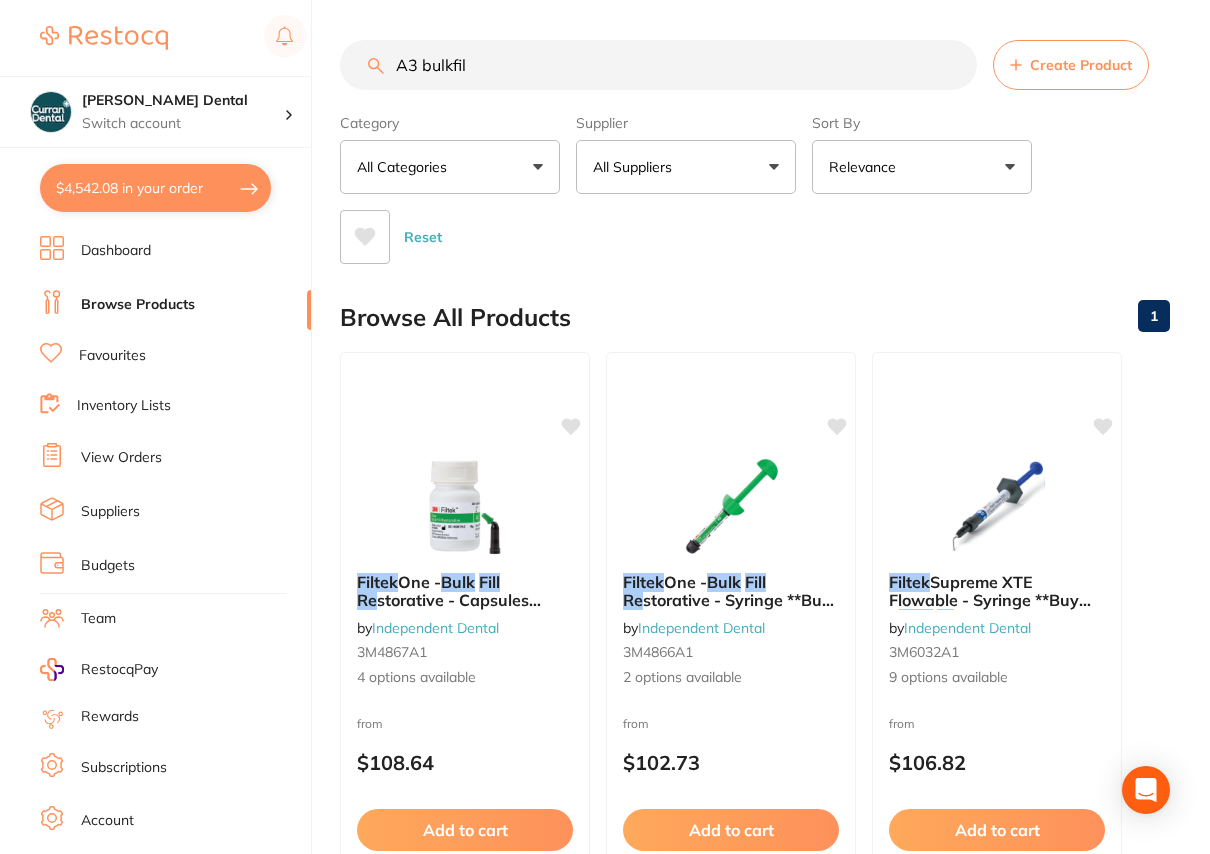 drag, startPoint x: 385, startPoint y: 67, endPoint x: 330, endPoint y: 67, distance: 55 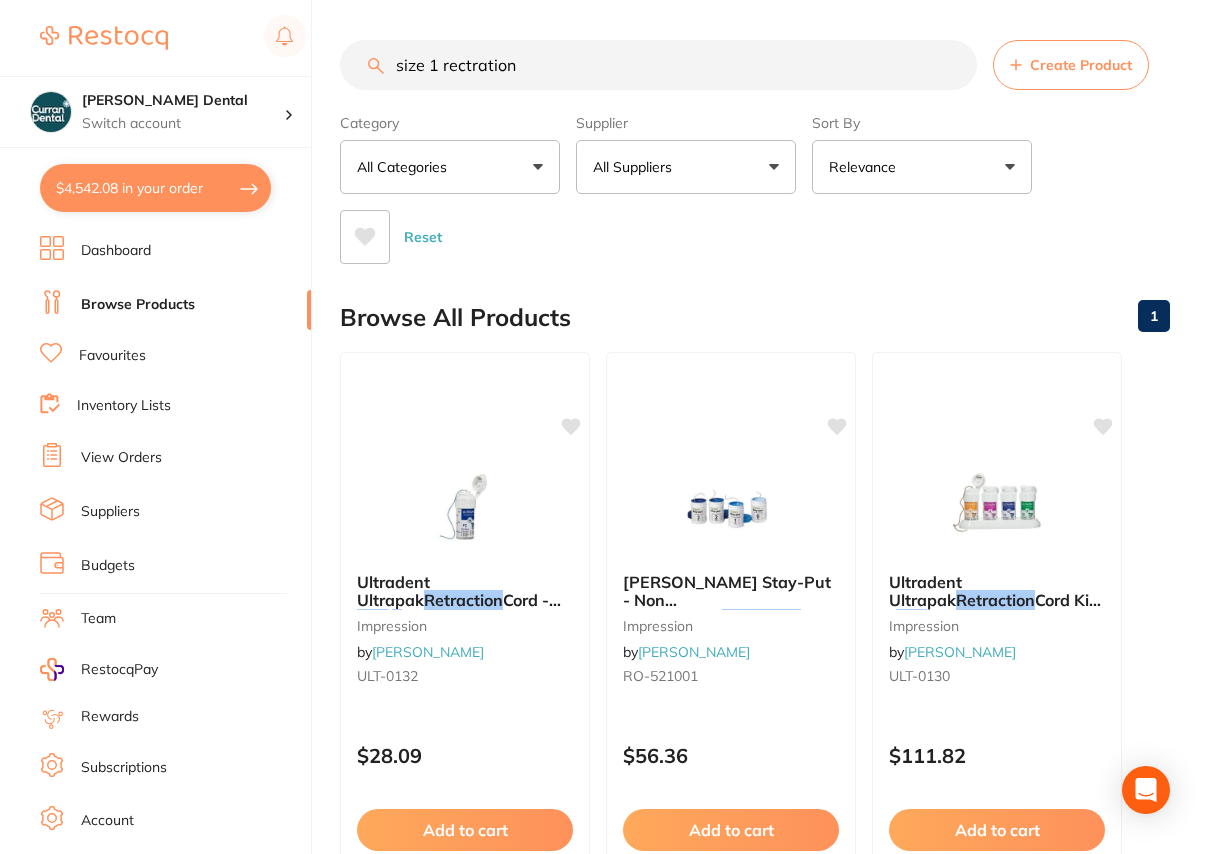 click on "size 1 rectration" at bounding box center (658, 65) 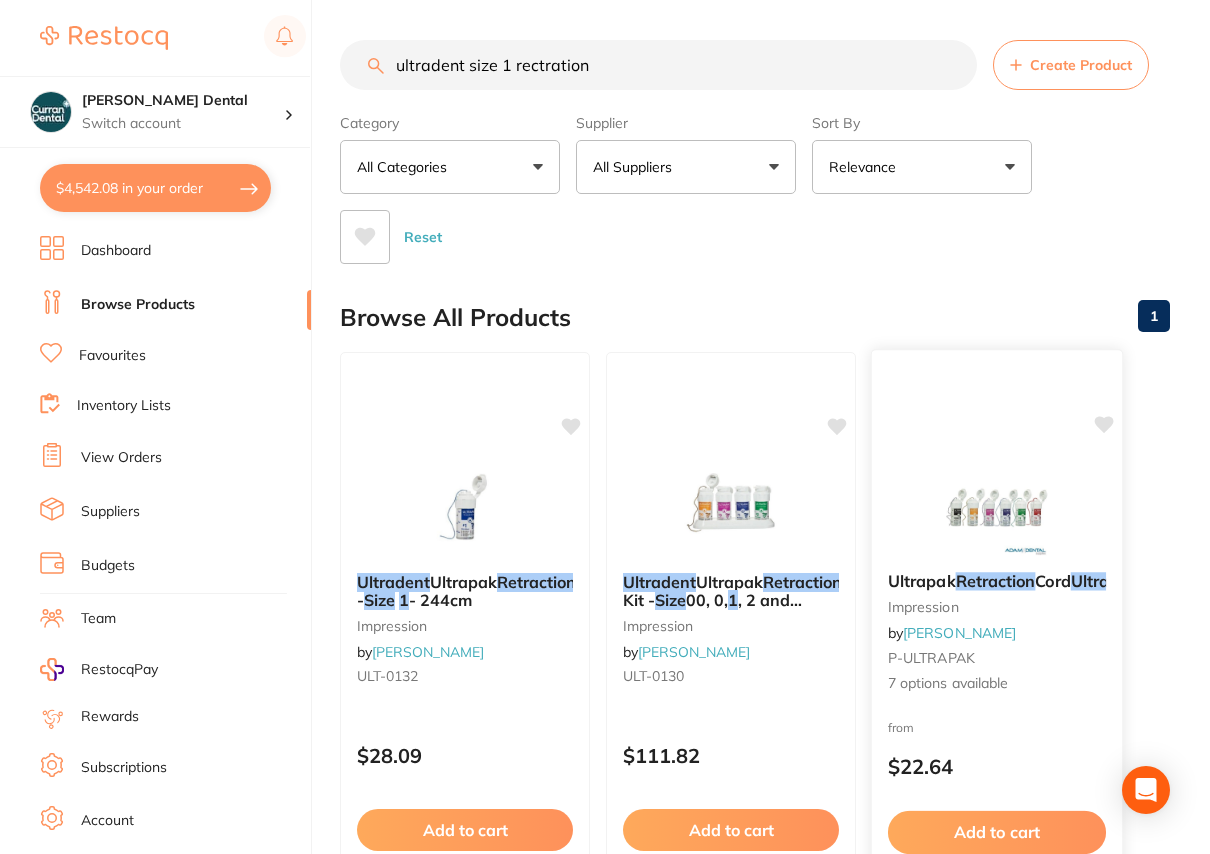 type on "ultradent size 1 rectration" 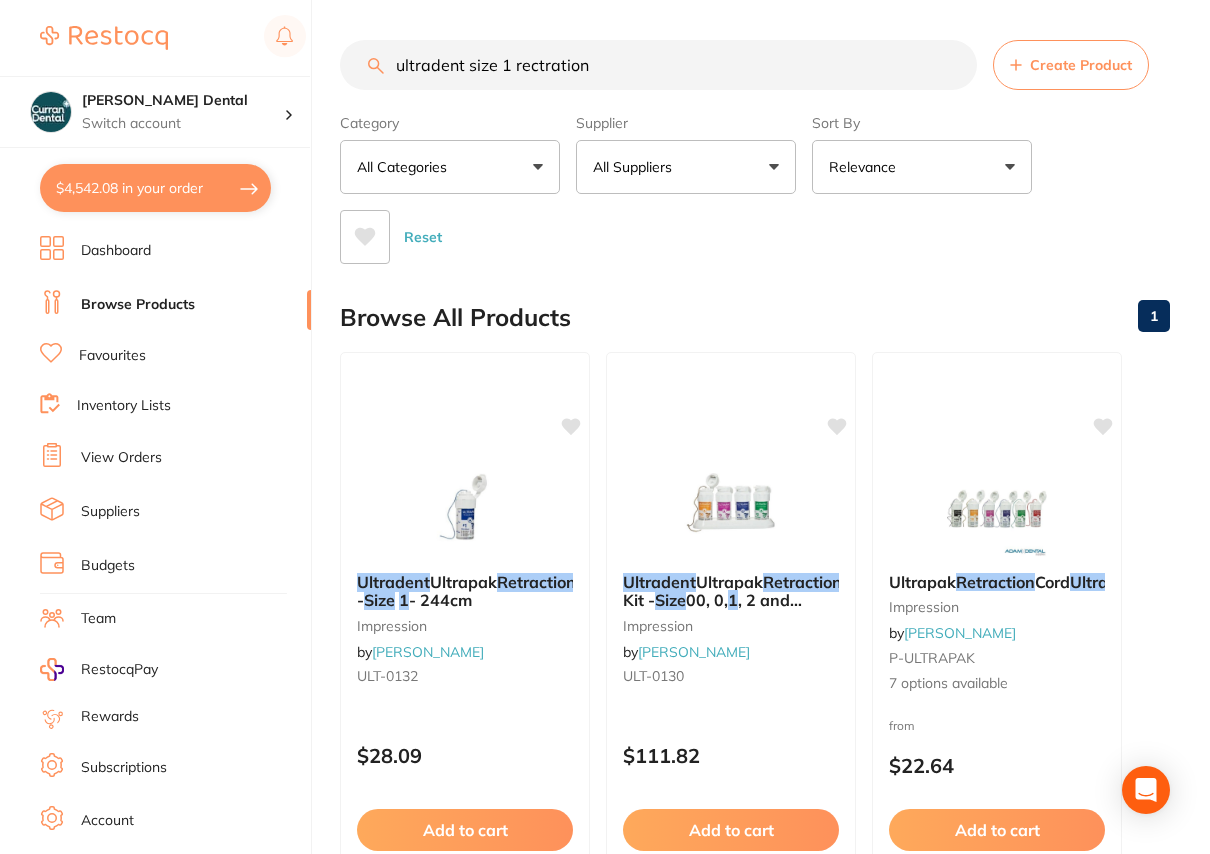 click on "Ultrapak" at bounding box center (922, 582) 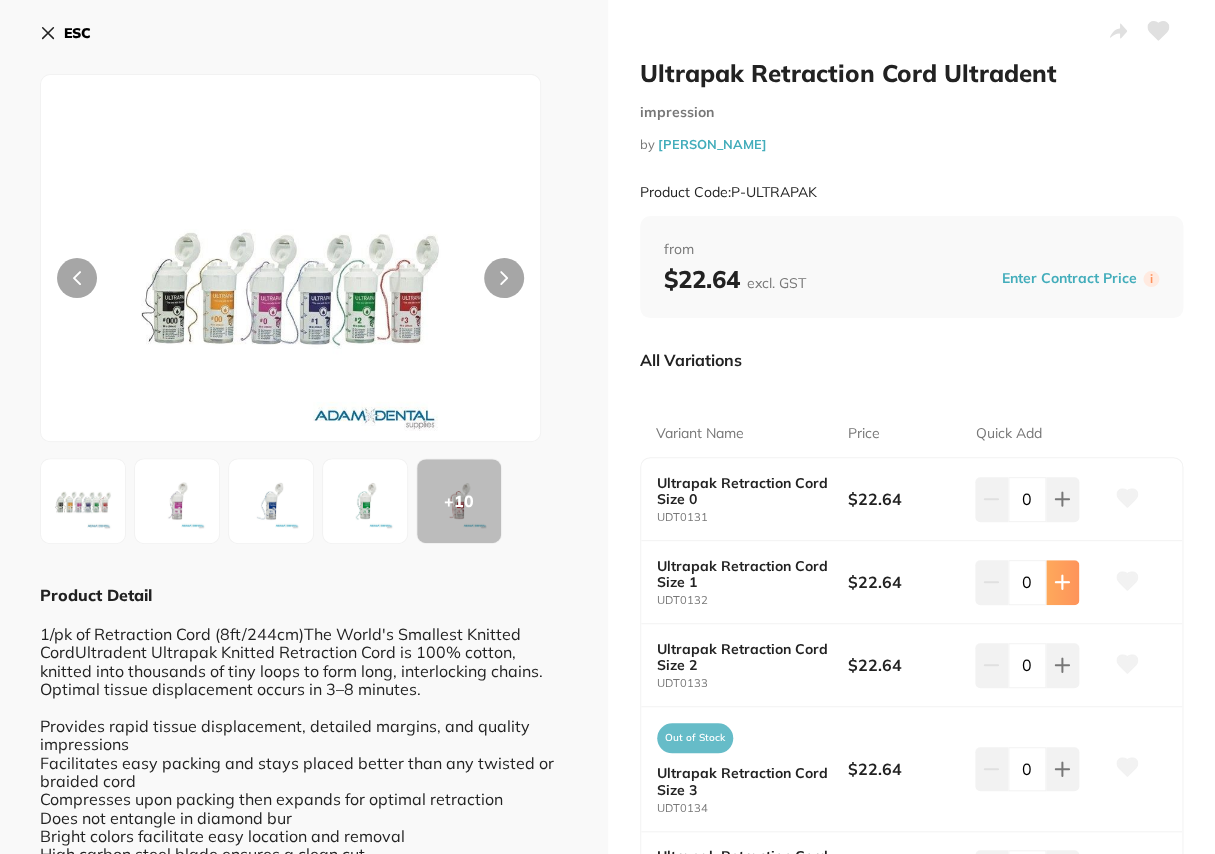 click 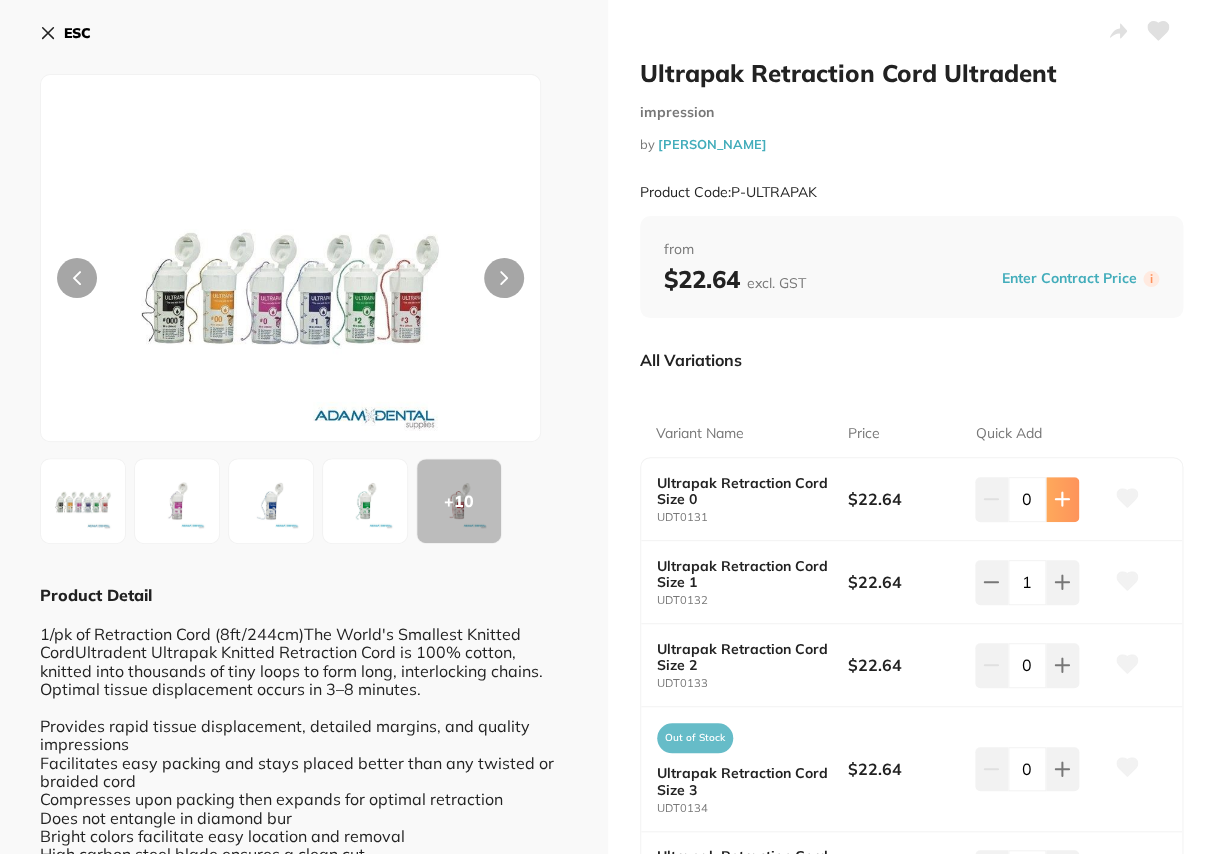 click at bounding box center (1062, 499) 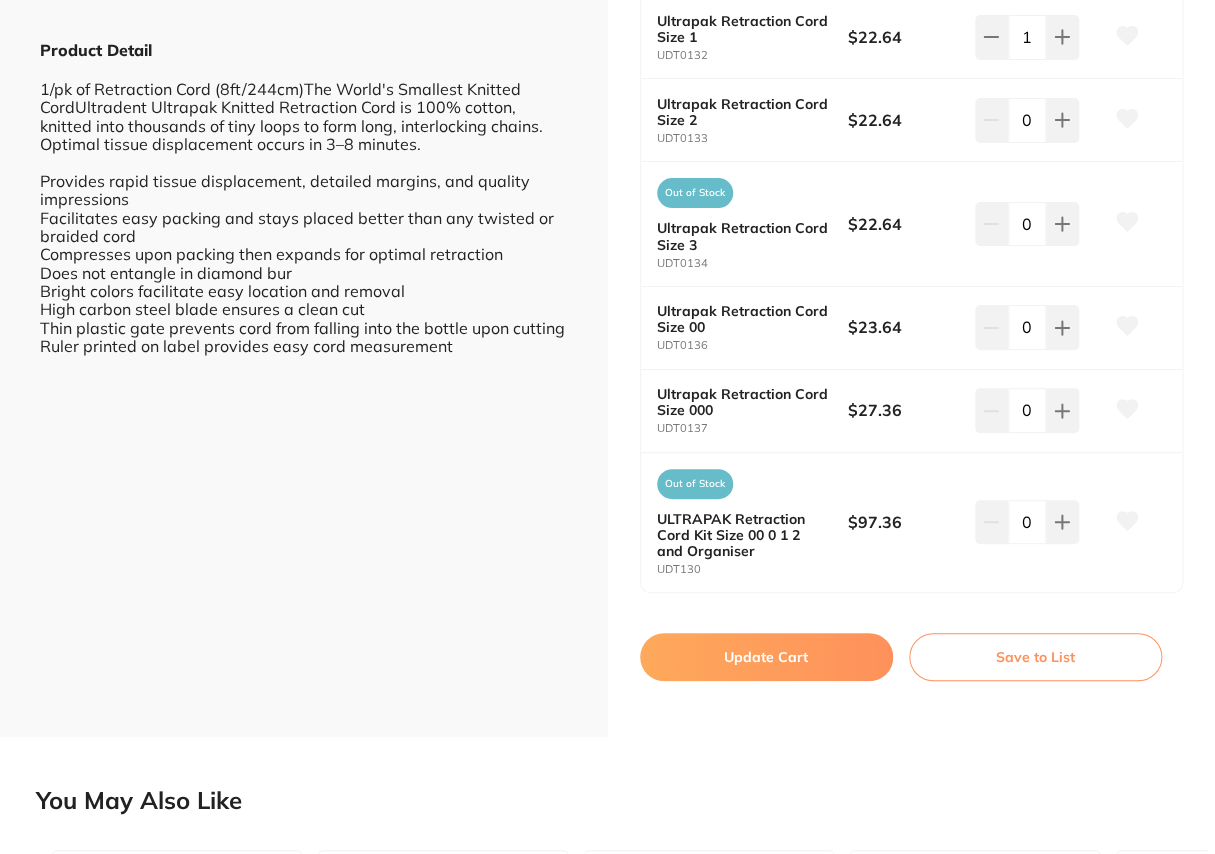 scroll, scrollTop: 636, scrollLeft: 0, axis: vertical 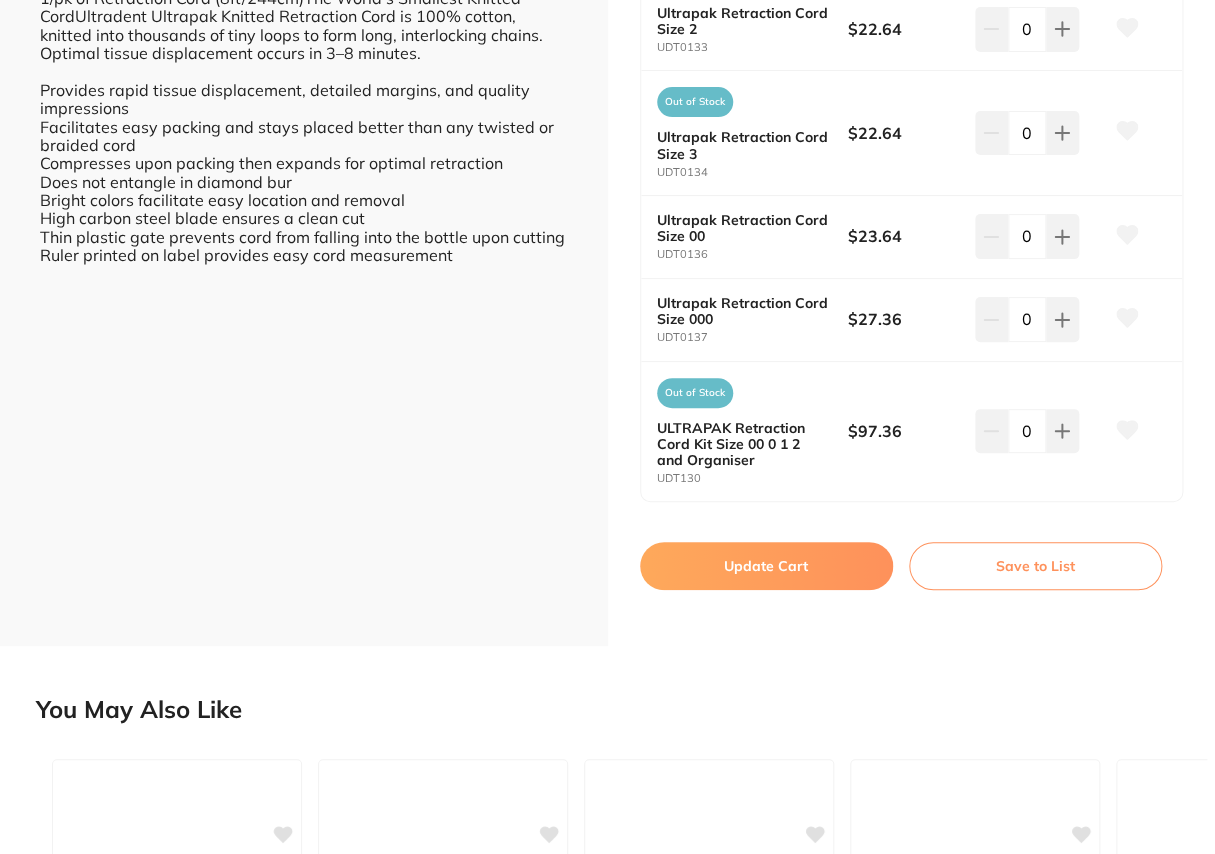 click on "Update Cart" at bounding box center [766, 566] 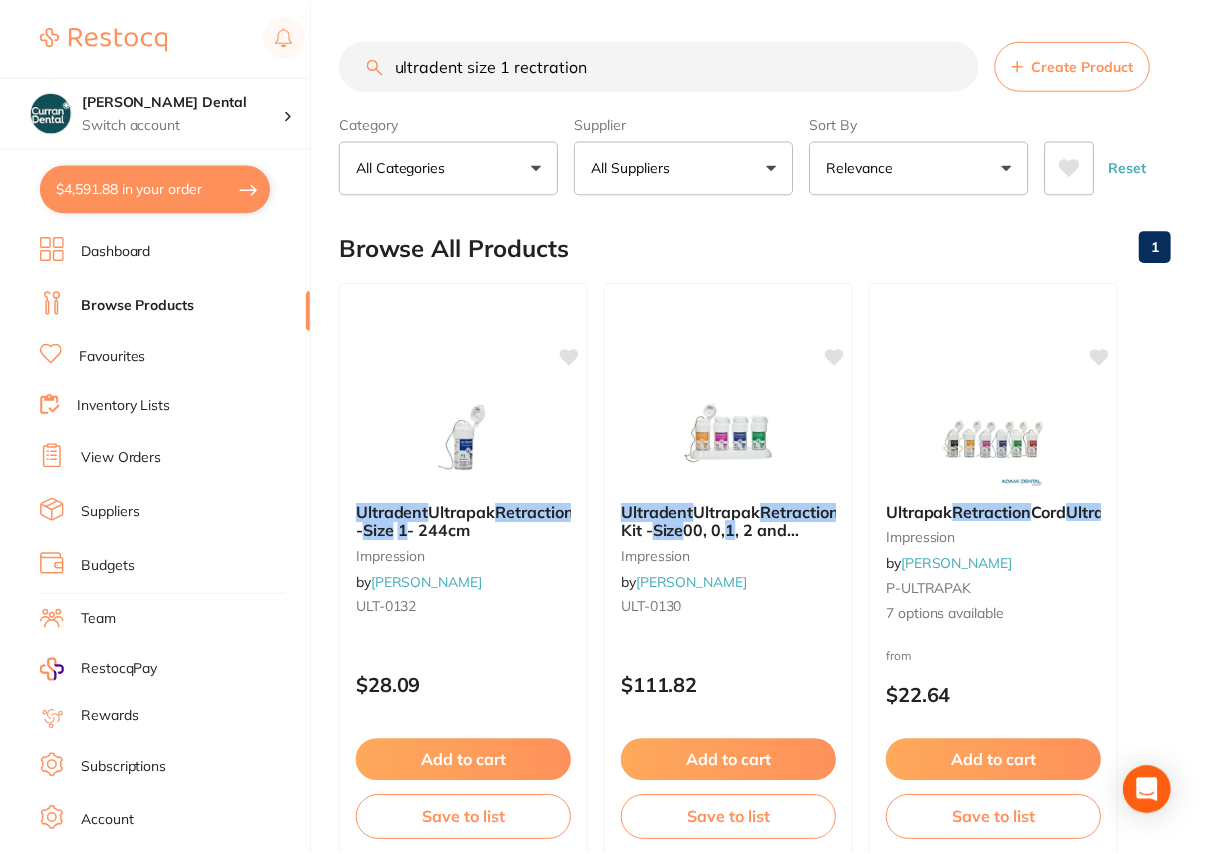 scroll, scrollTop: 2, scrollLeft: 0, axis: vertical 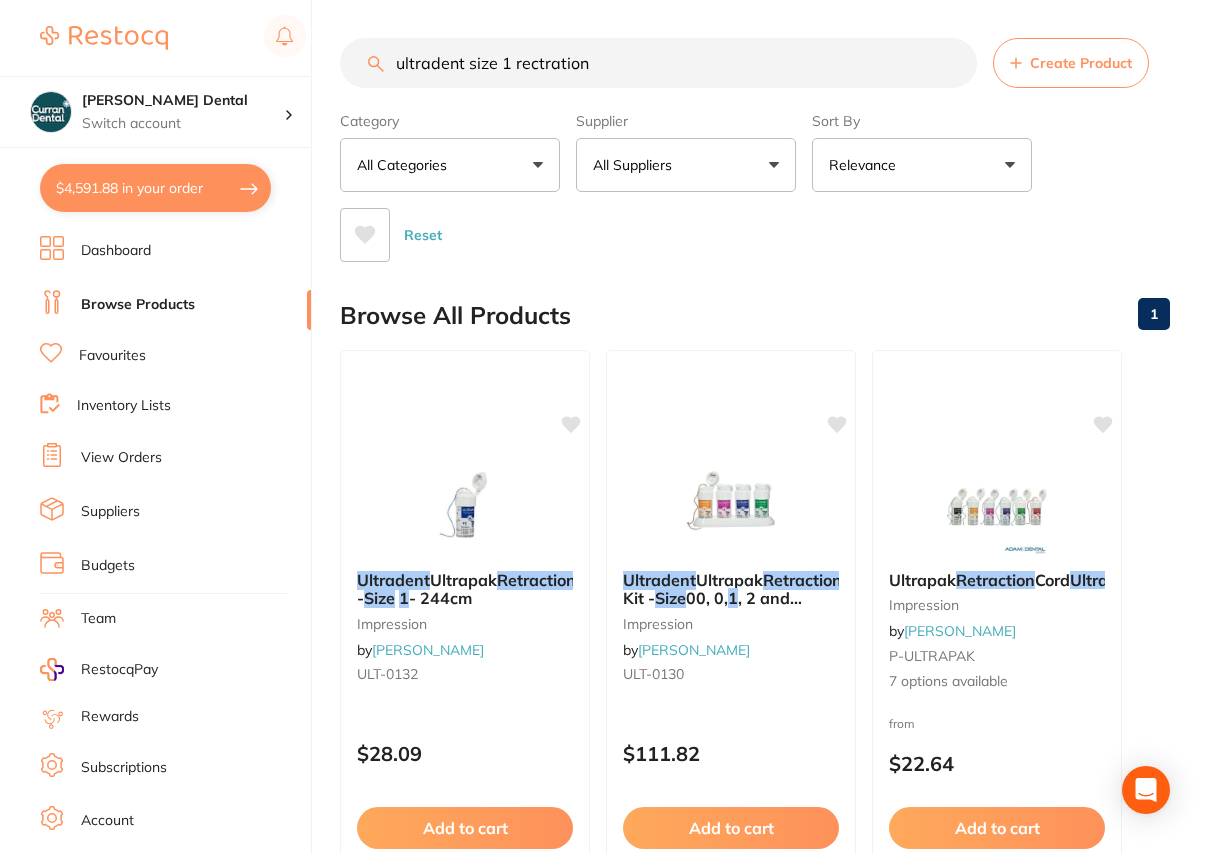 click on "Favourites" at bounding box center [112, 356] 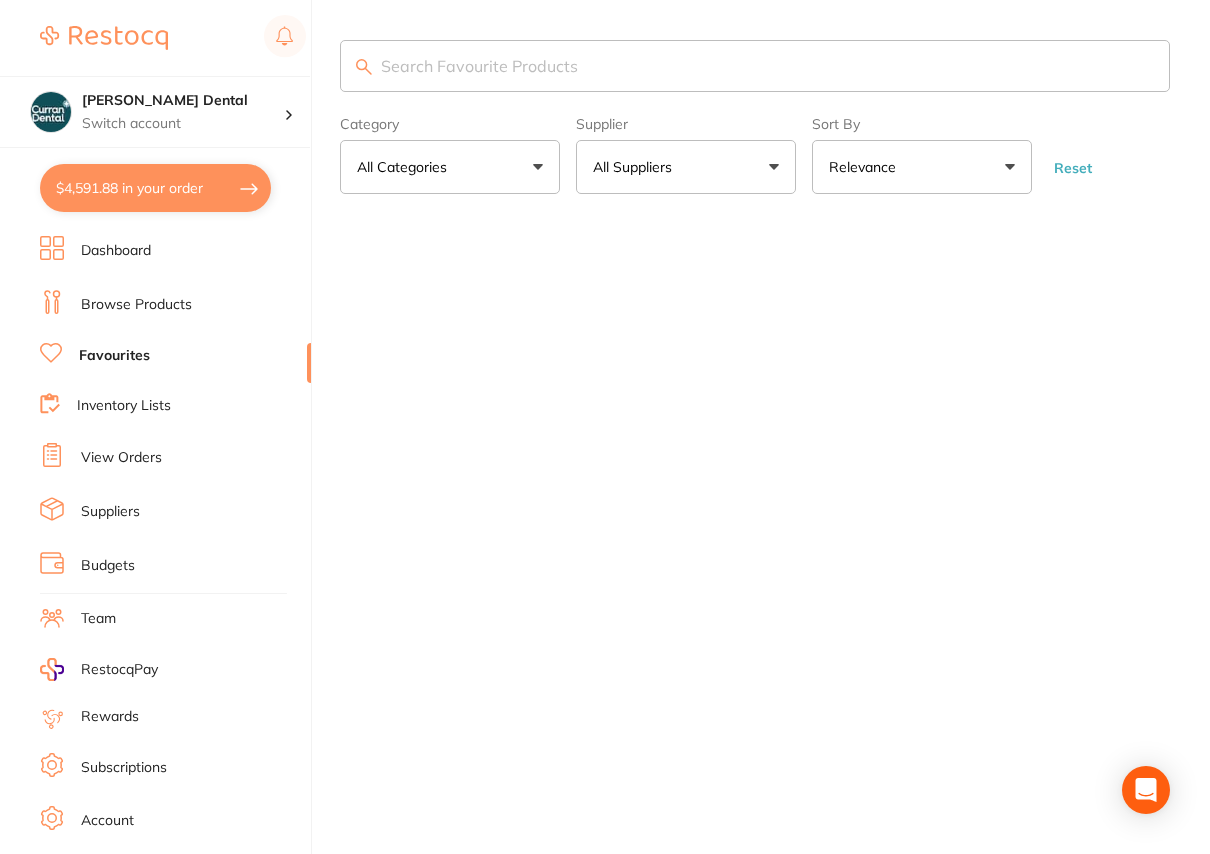 scroll, scrollTop: 0, scrollLeft: 0, axis: both 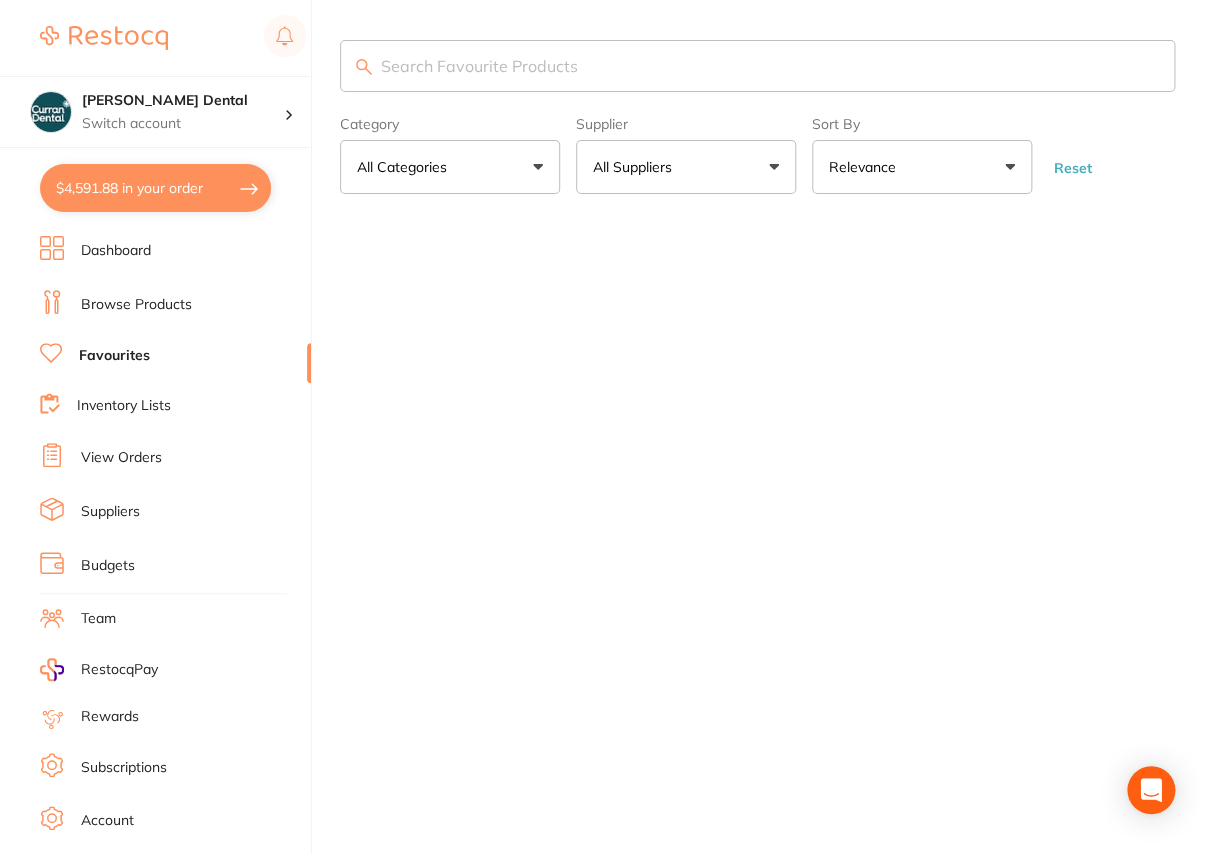 click at bounding box center [757, 66] 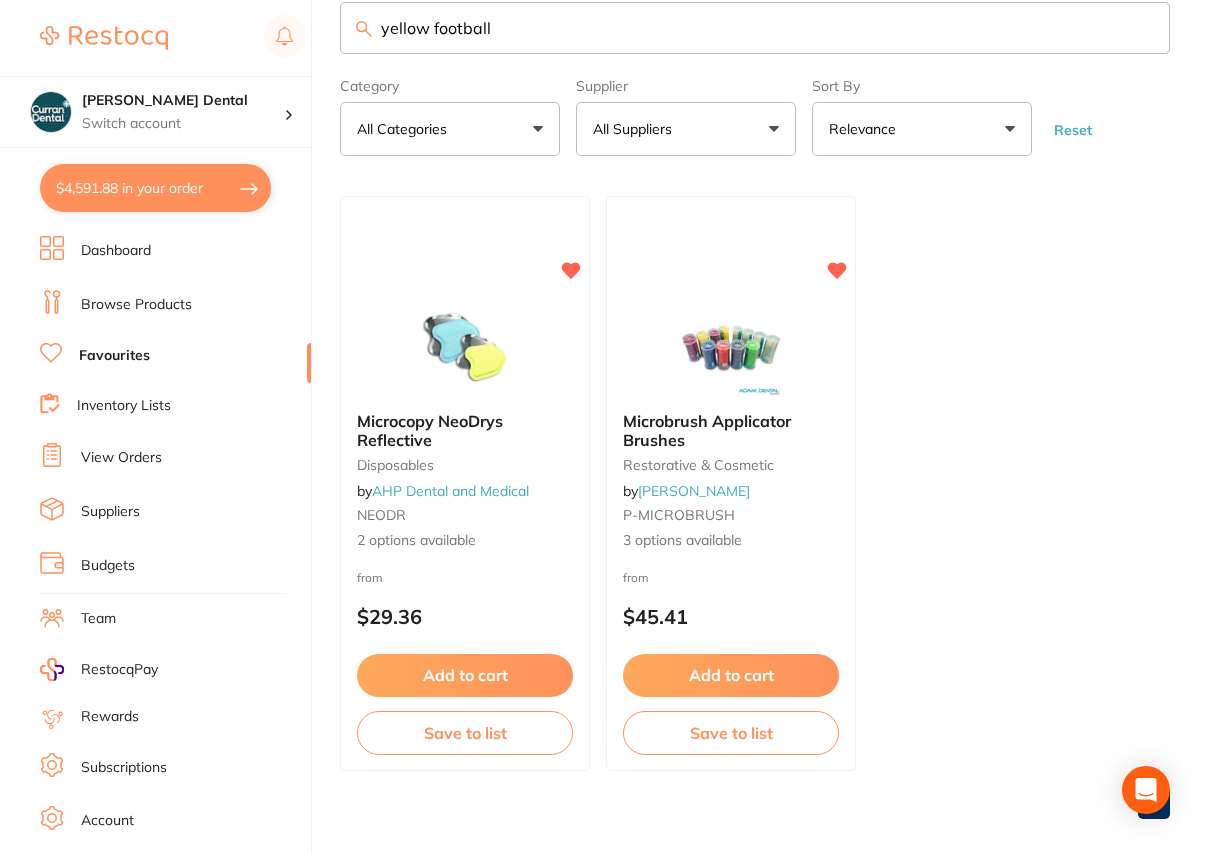 scroll, scrollTop: 59, scrollLeft: 0, axis: vertical 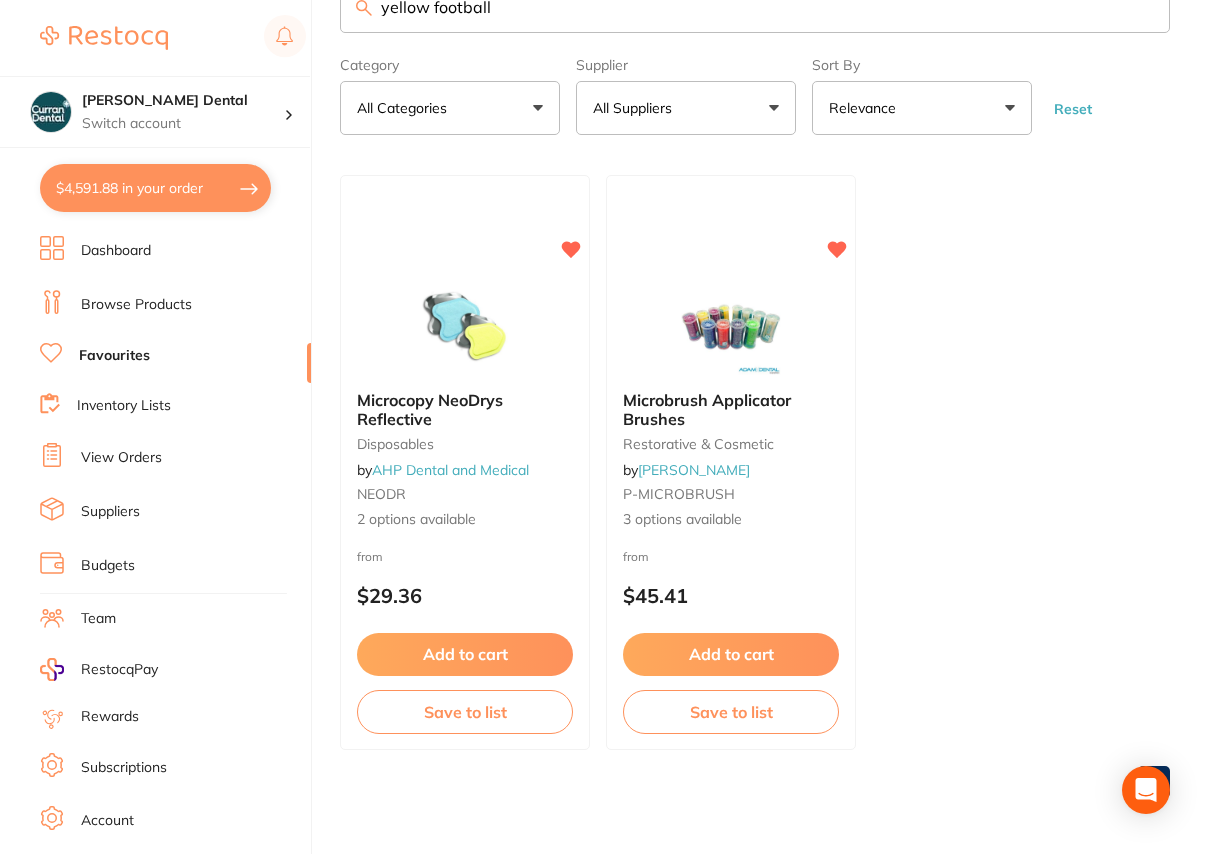 type on "yellow football" 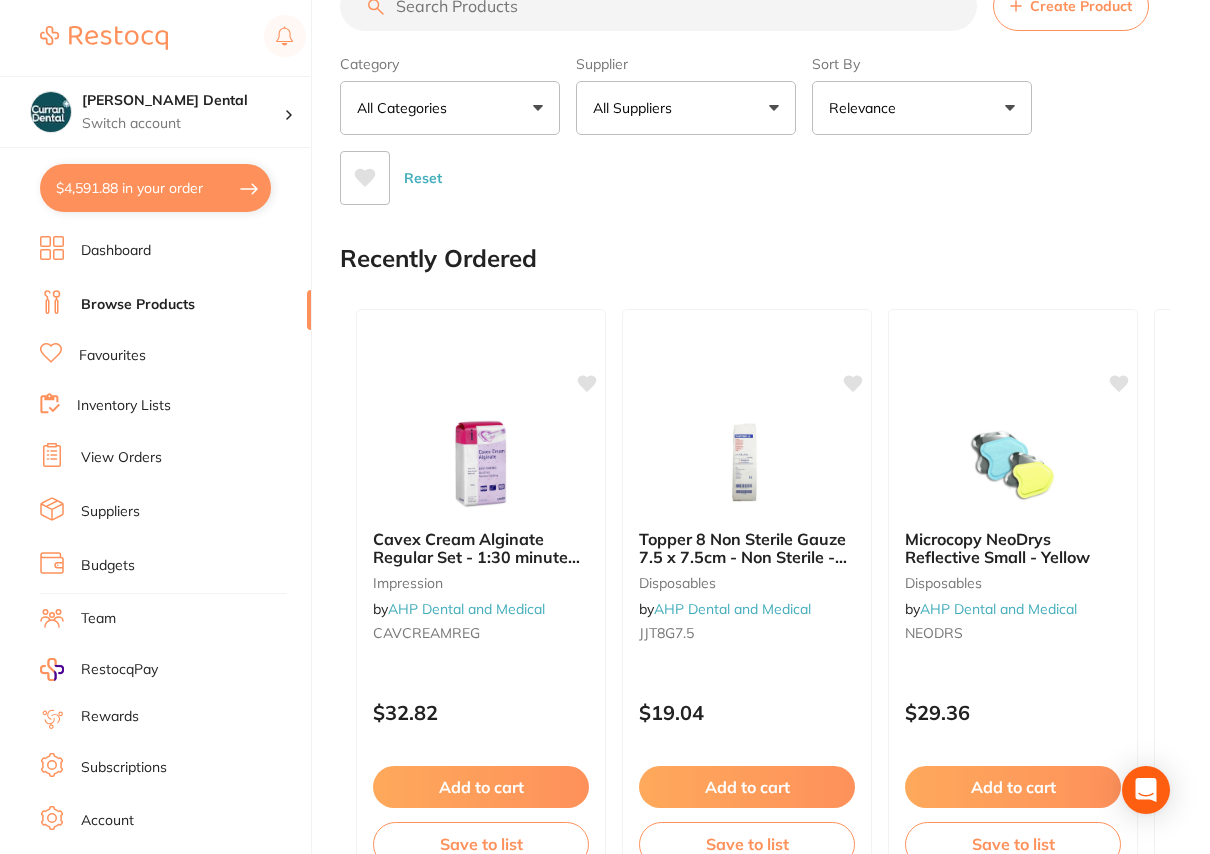 scroll, scrollTop: 0, scrollLeft: 0, axis: both 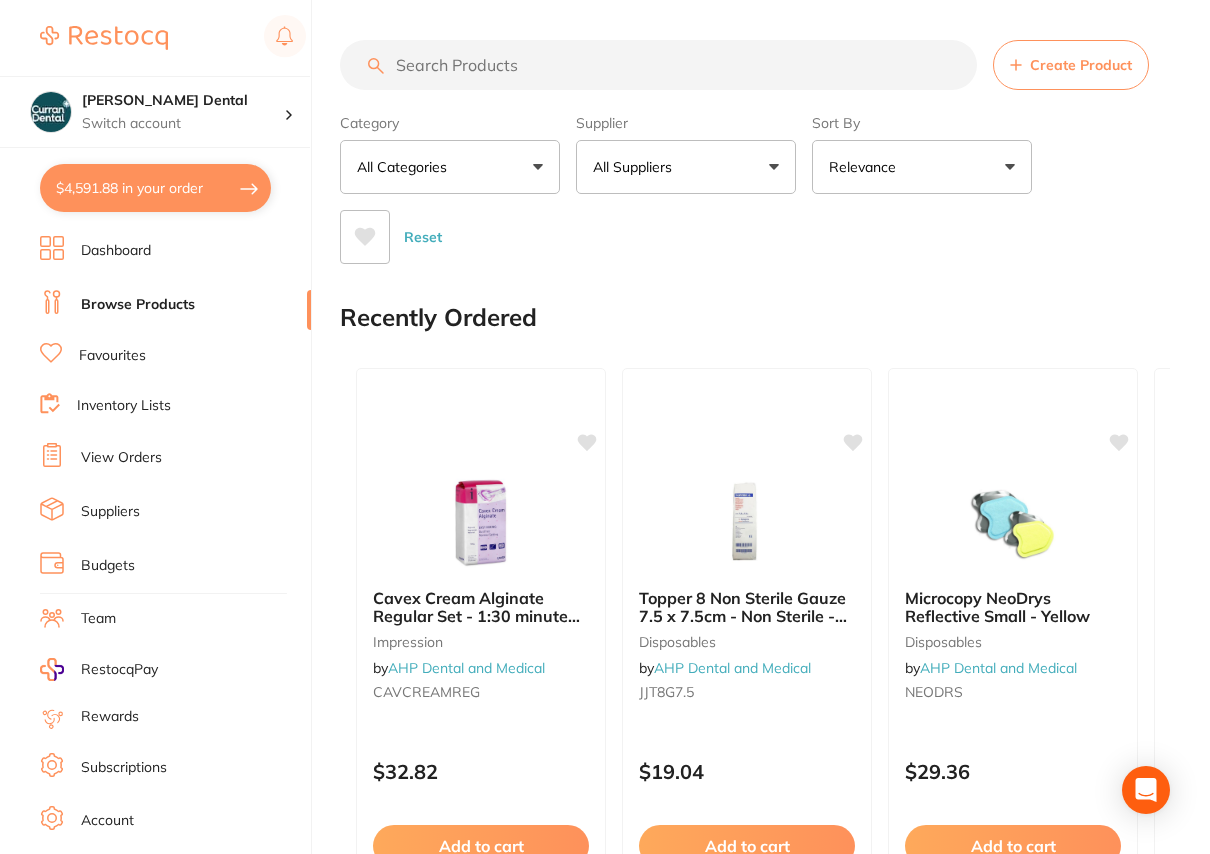 click at bounding box center [658, 65] 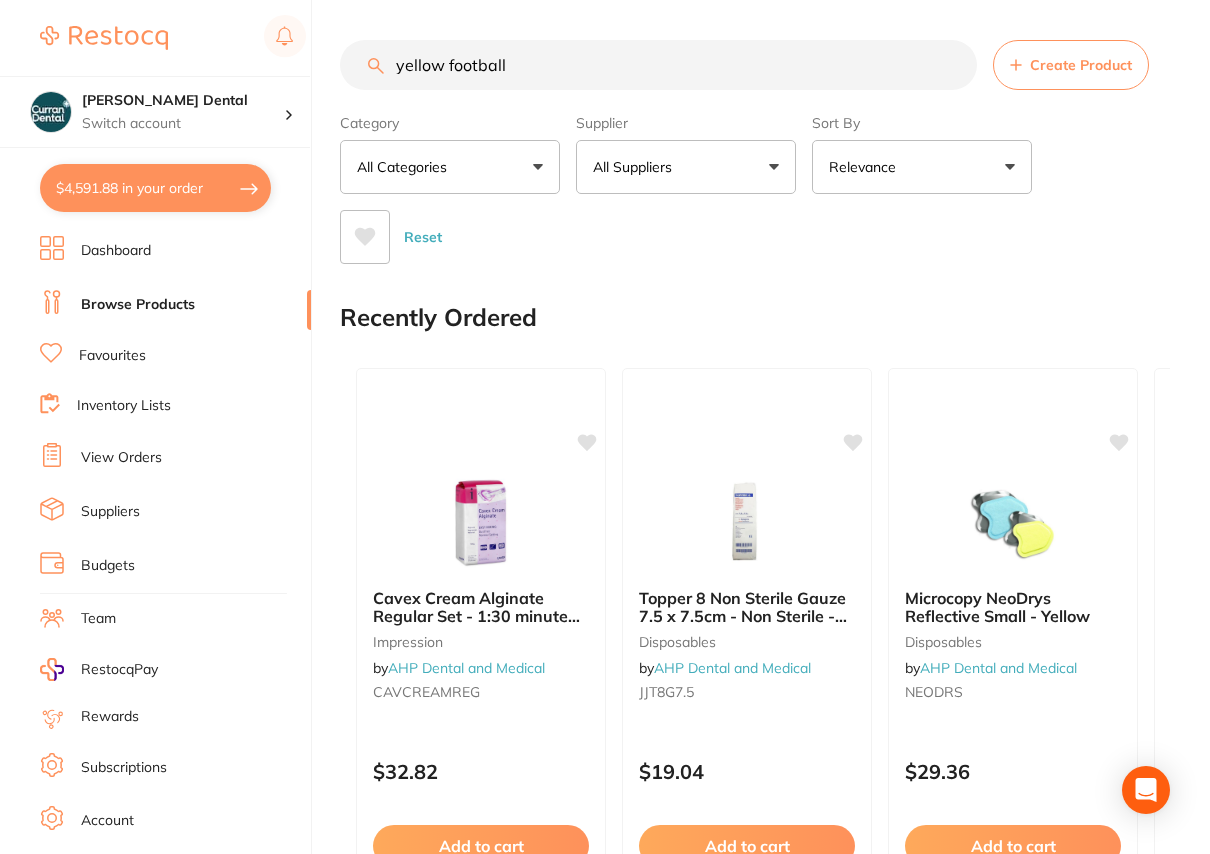 click on "yellow football" at bounding box center (658, 65) 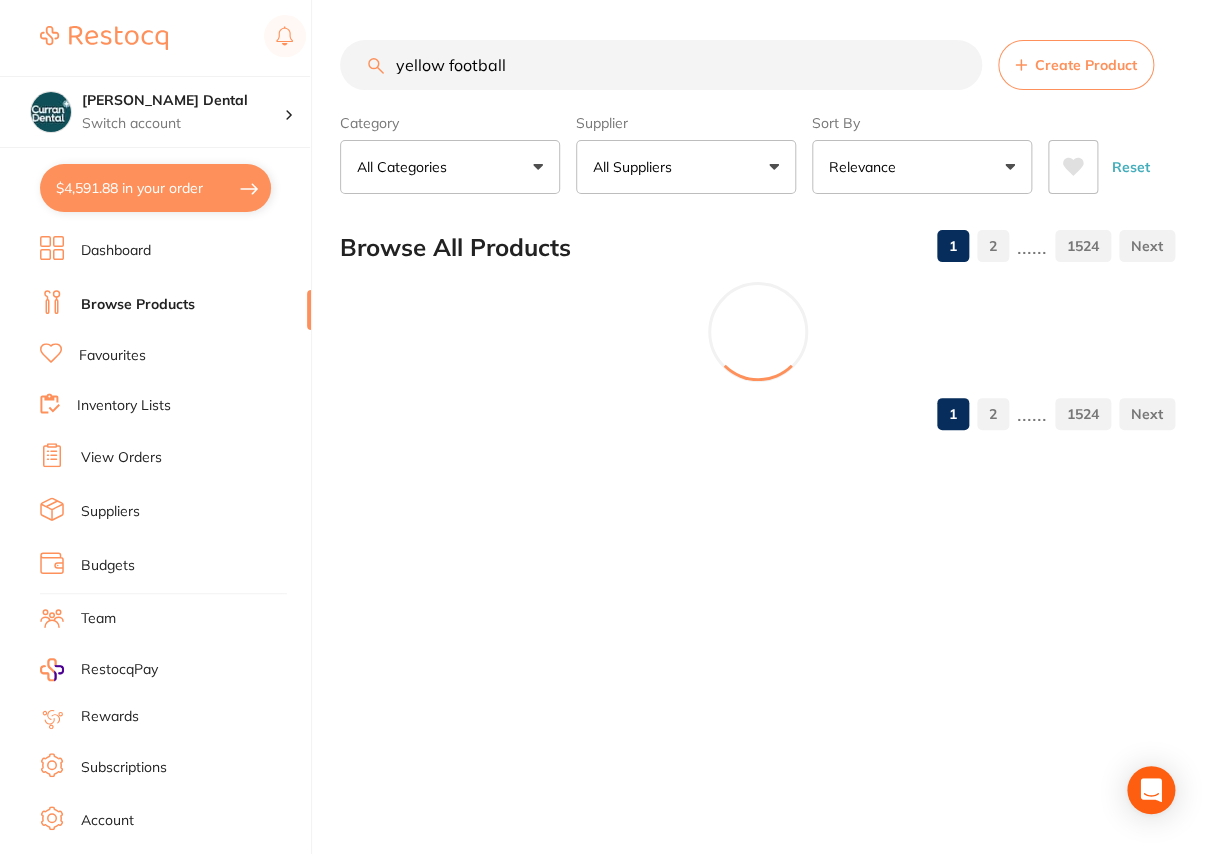 click on "yellow football" at bounding box center (661, 65) 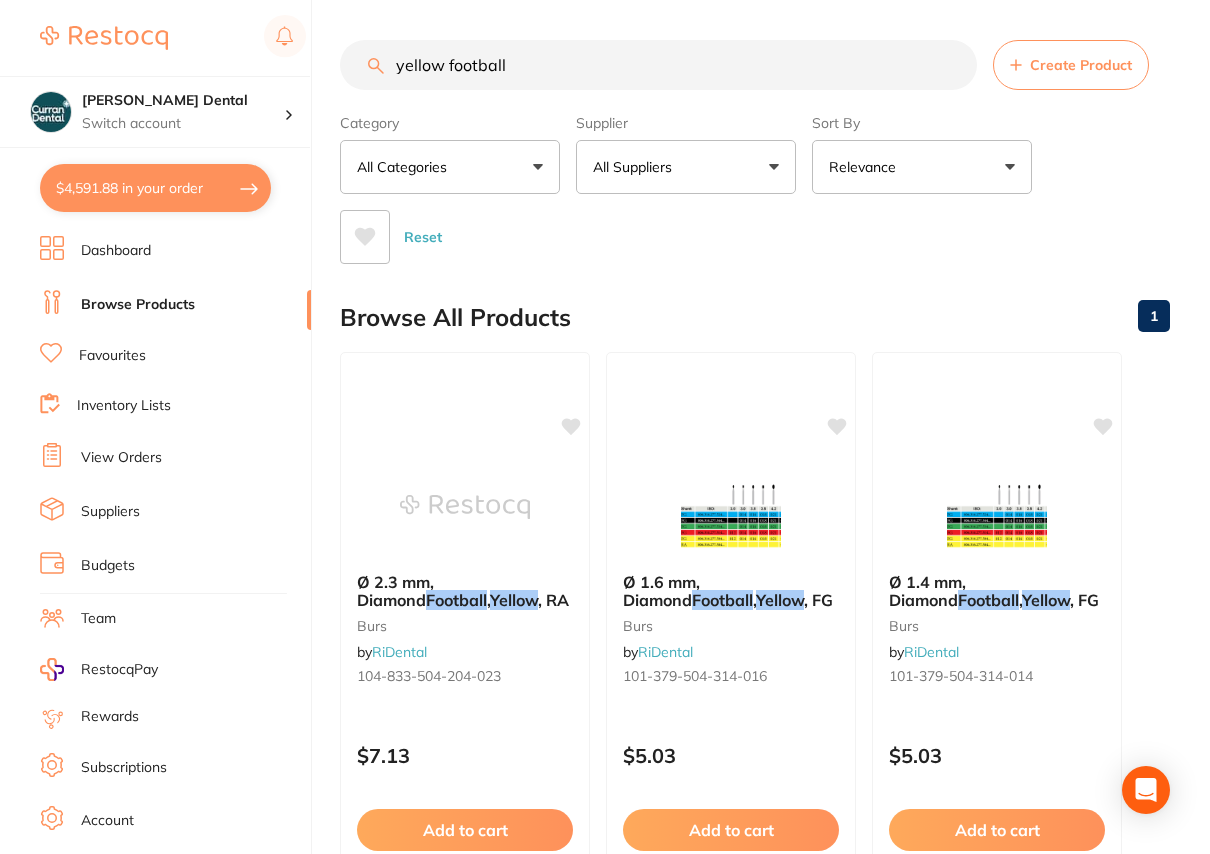click on "yellow football" at bounding box center [658, 65] 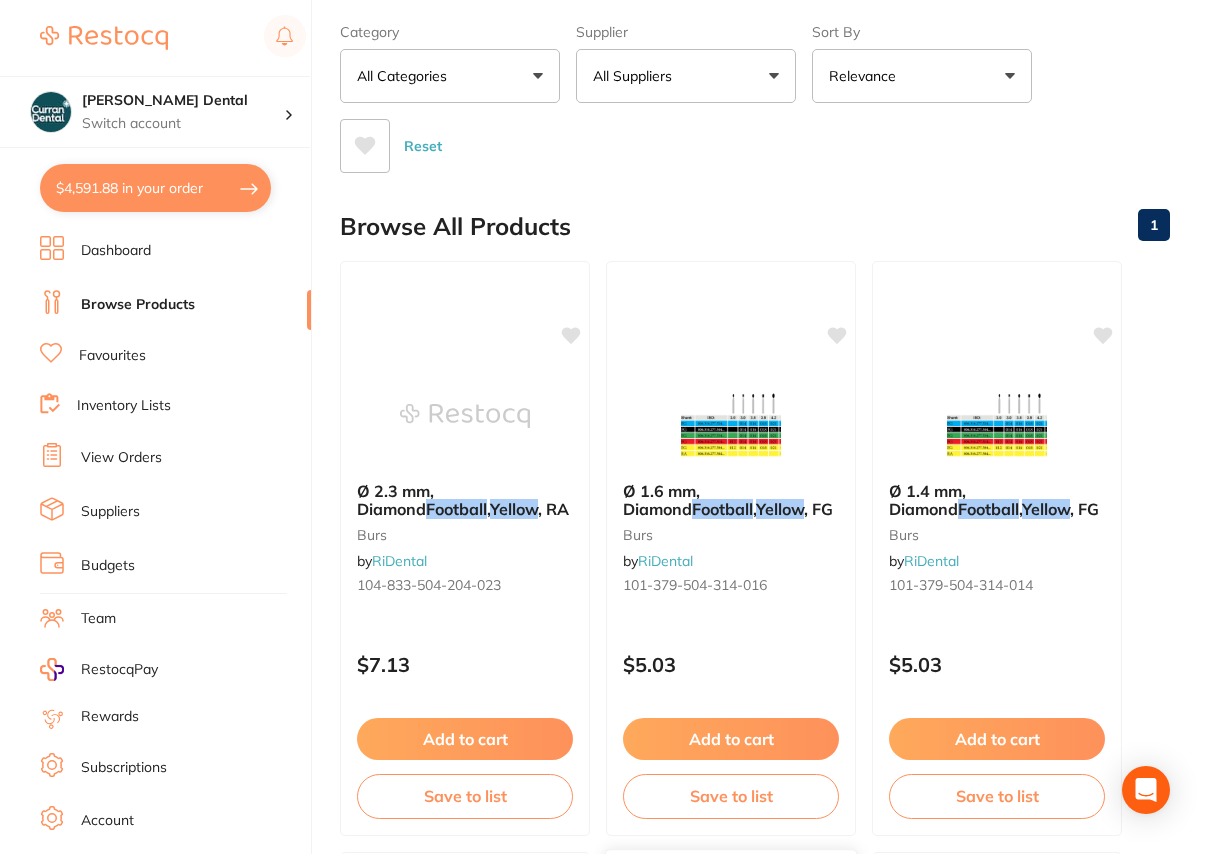 scroll, scrollTop: 0, scrollLeft: 0, axis: both 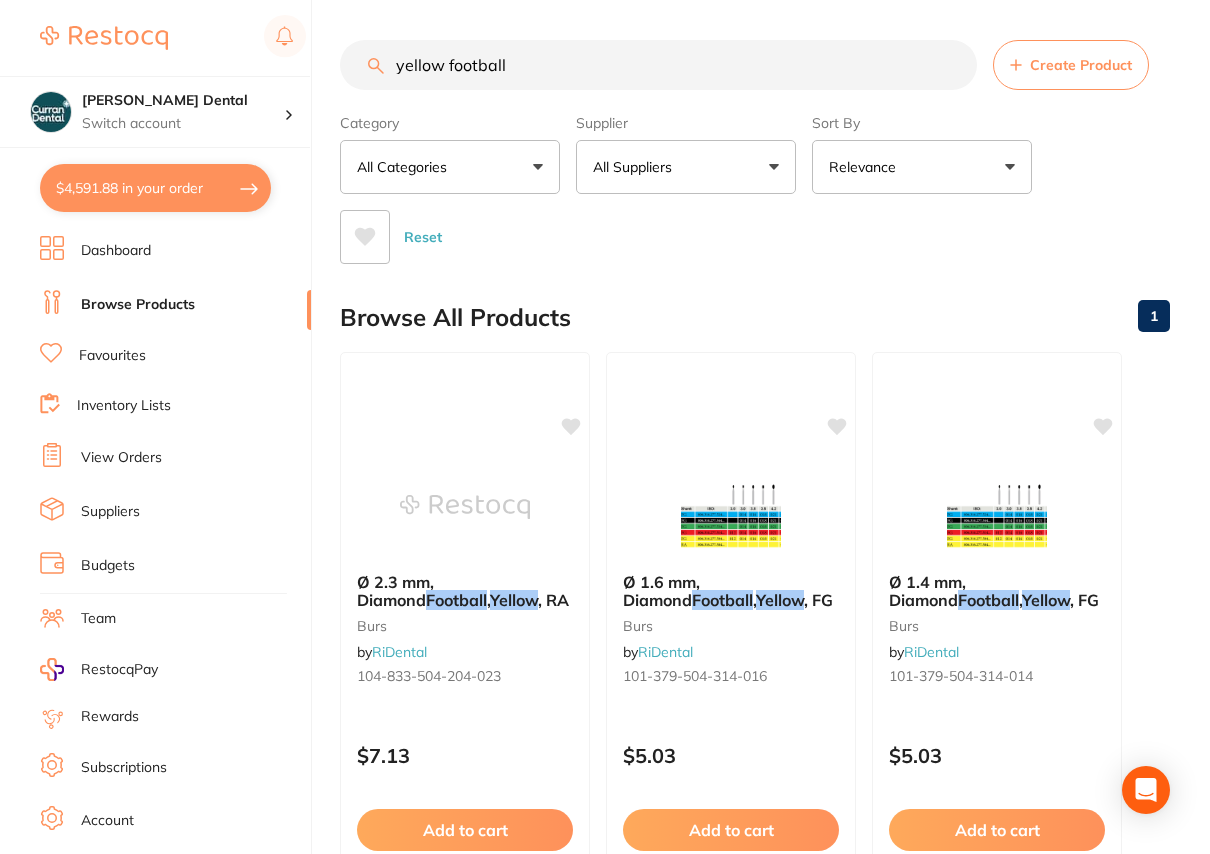type on "yellow football" 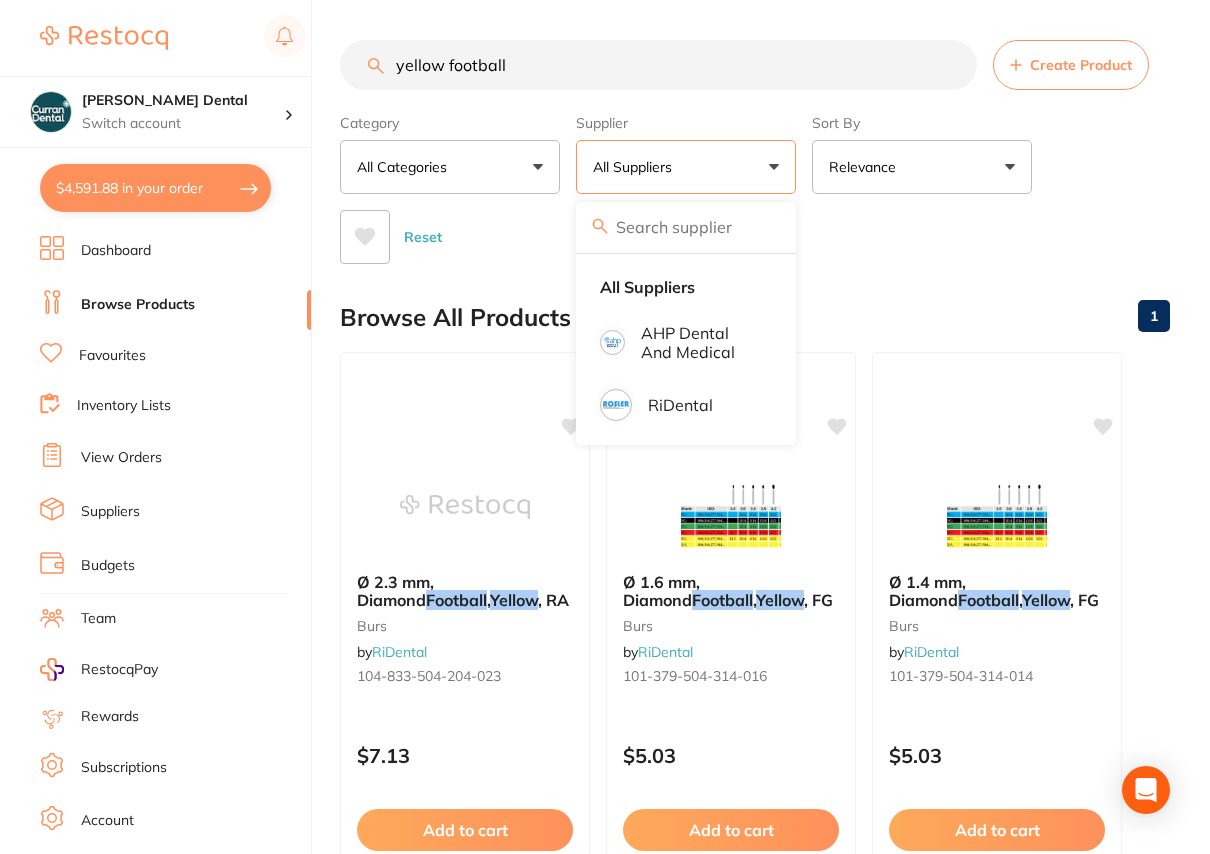 drag, startPoint x: 517, startPoint y: 61, endPoint x: 210, endPoint y: 58, distance: 307.01465 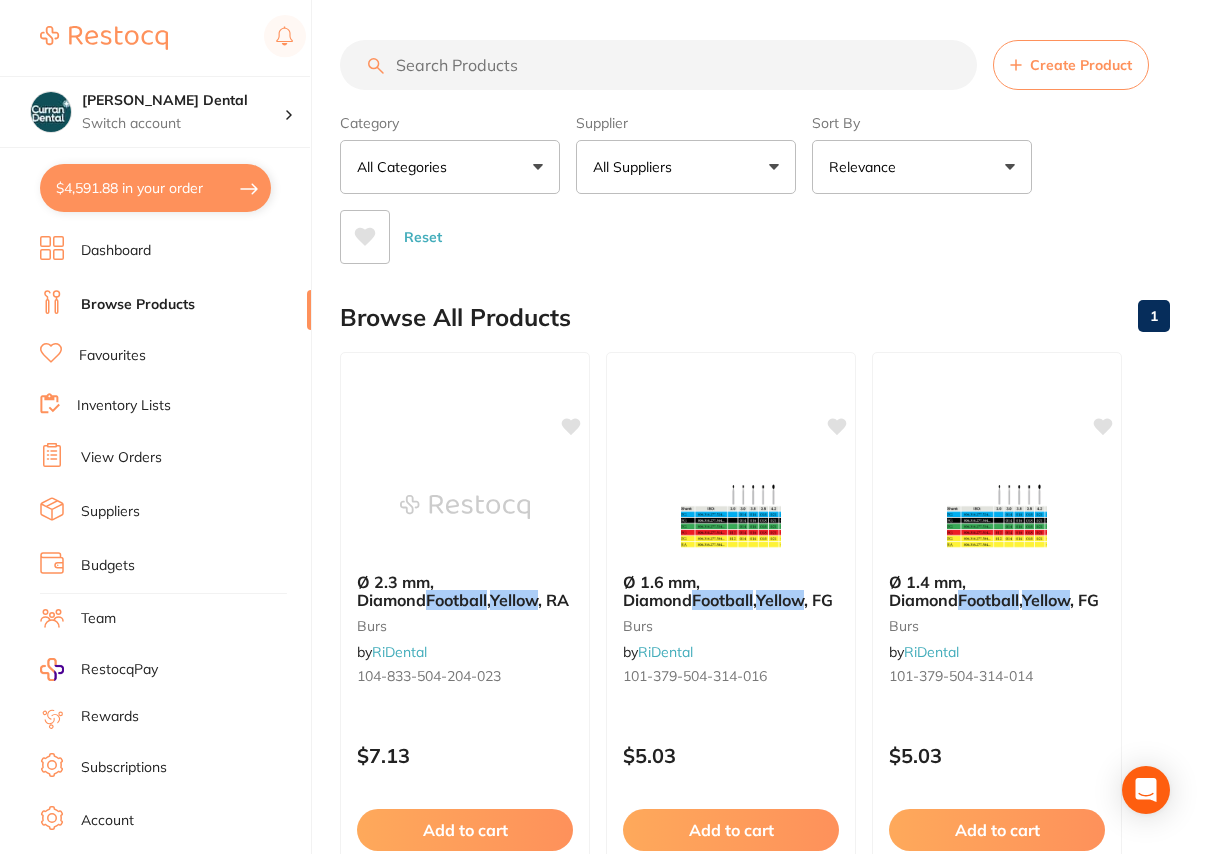 click on "All Suppliers" at bounding box center [686, 167] 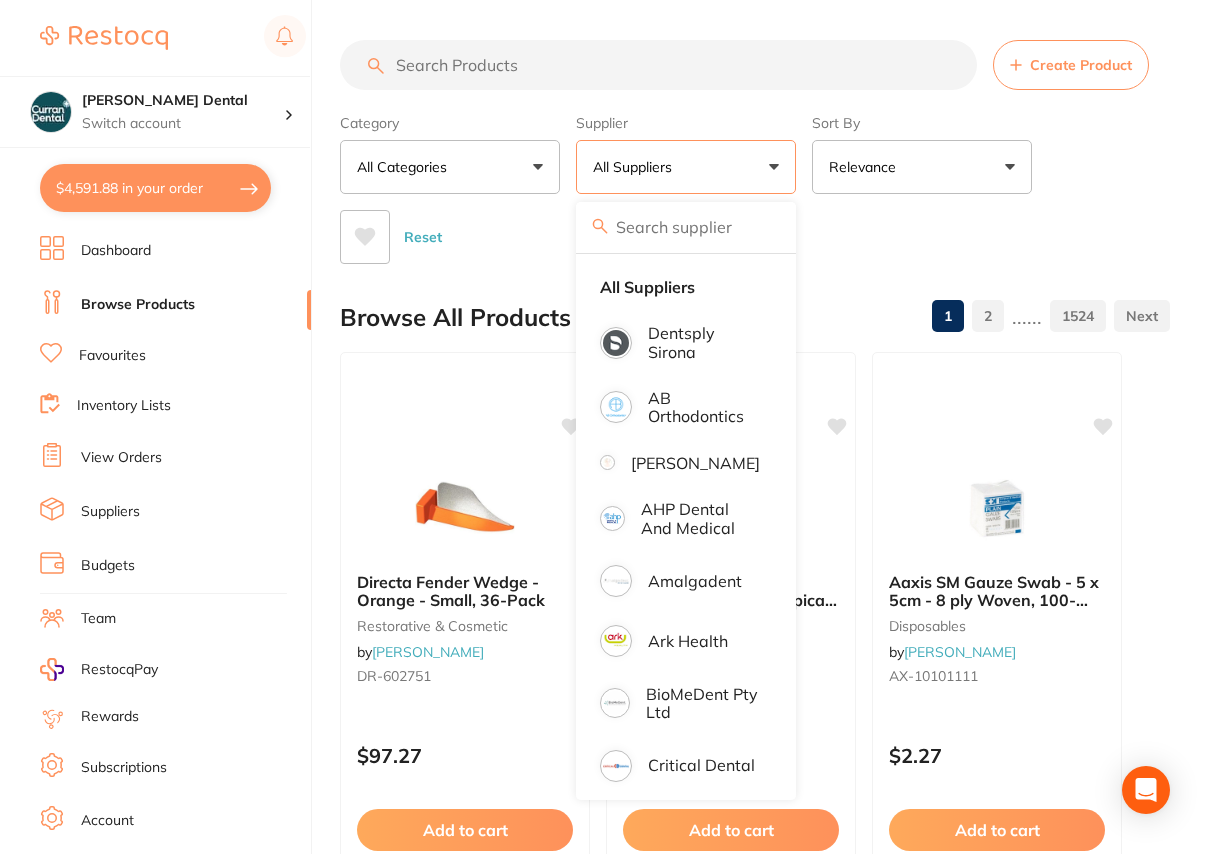 click on "All Suppliers" at bounding box center [686, 167] 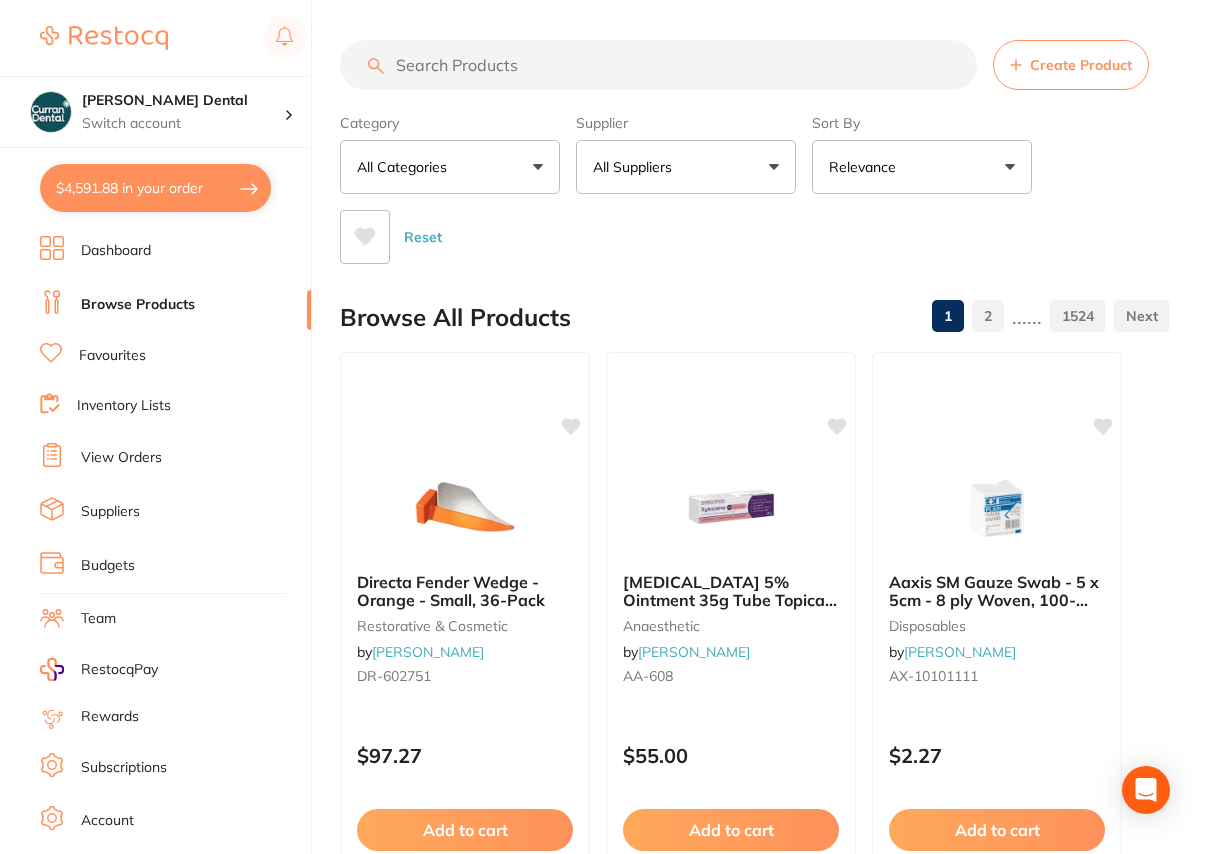 click on "All Suppliers" at bounding box center (686, 167) 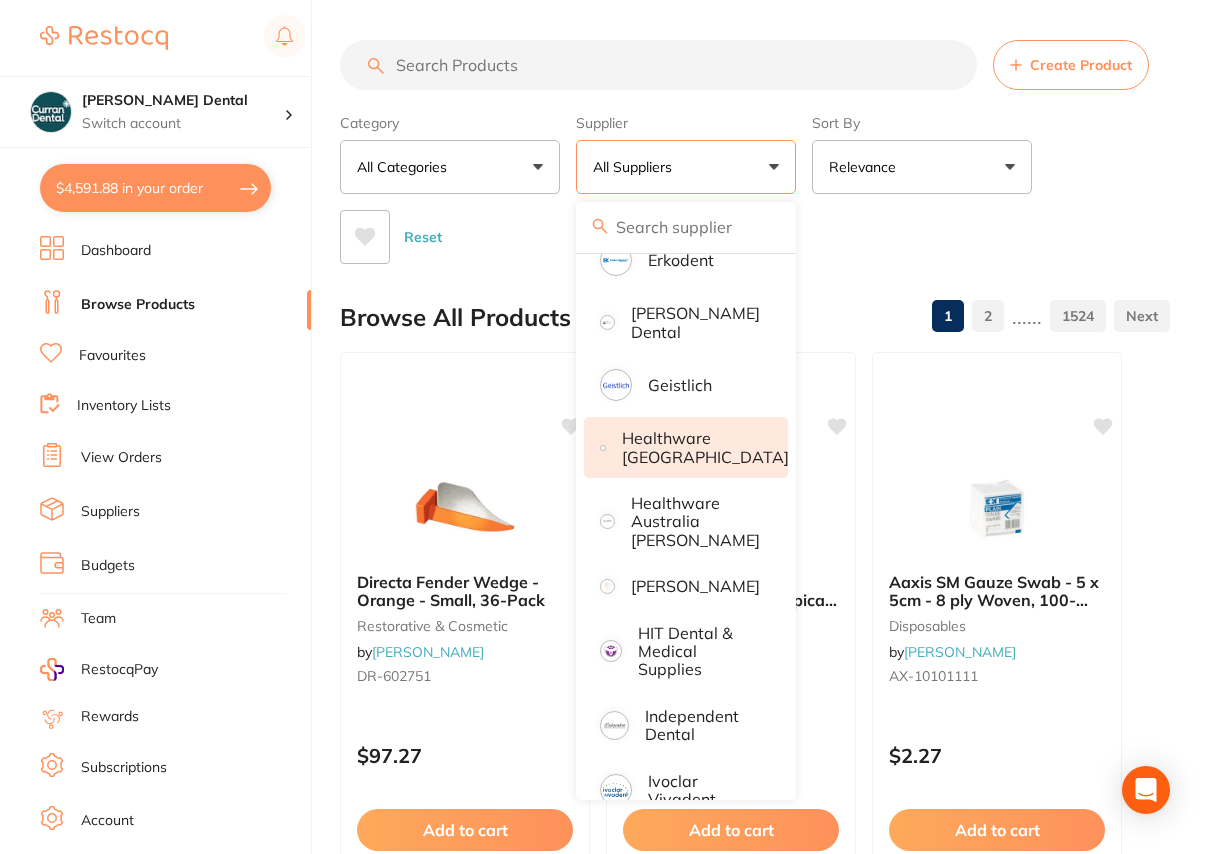 scroll, scrollTop: 818, scrollLeft: 0, axis: vertical 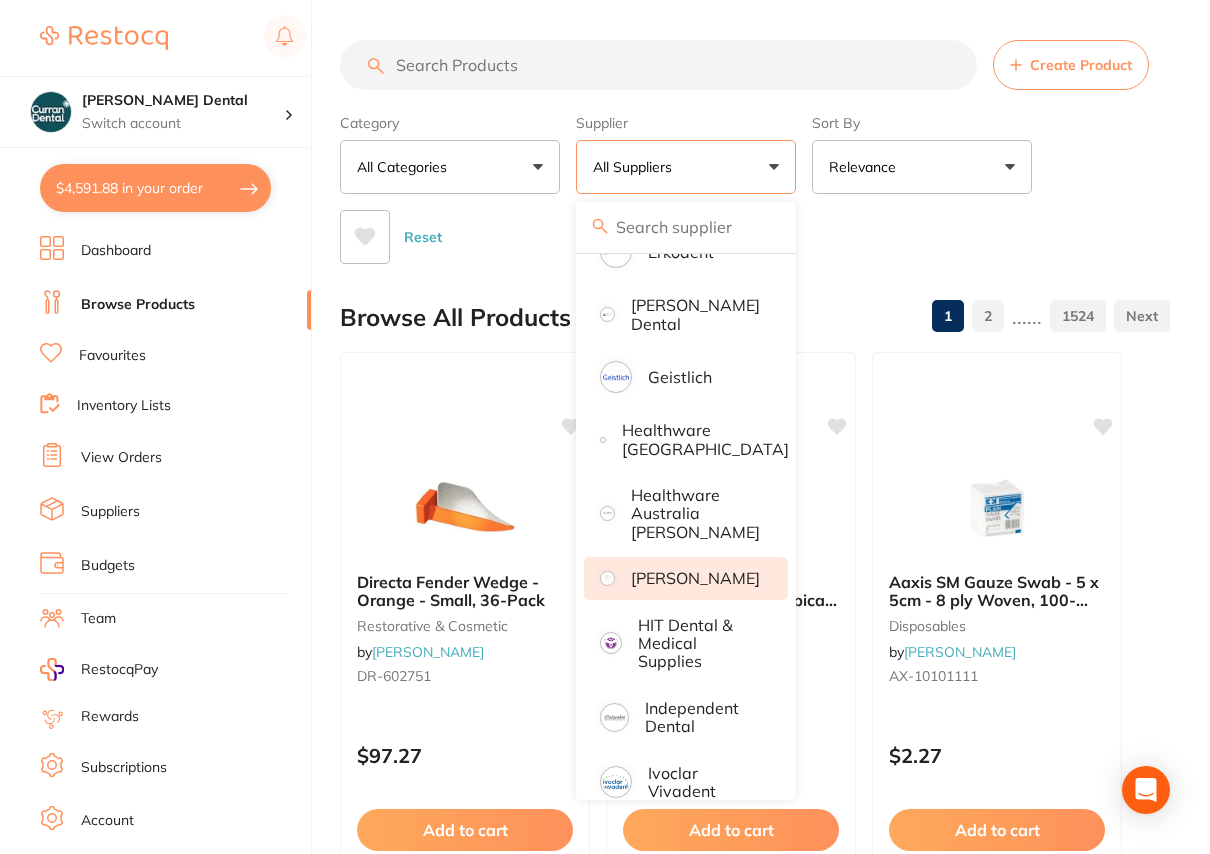 click on "[PERSON_NAME]" at bounding box center (695, 578) 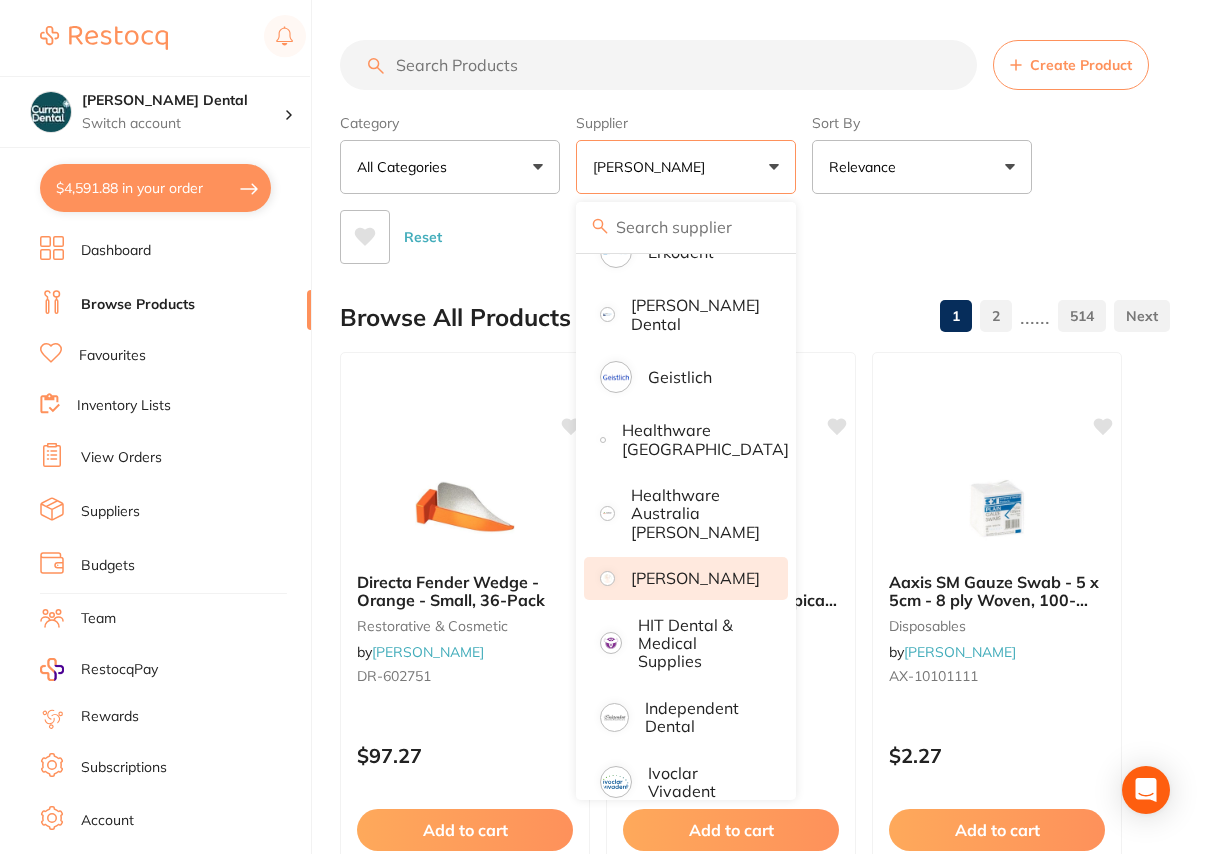 click on "[PERSON_NAME]" at bounding box center [695, 578] 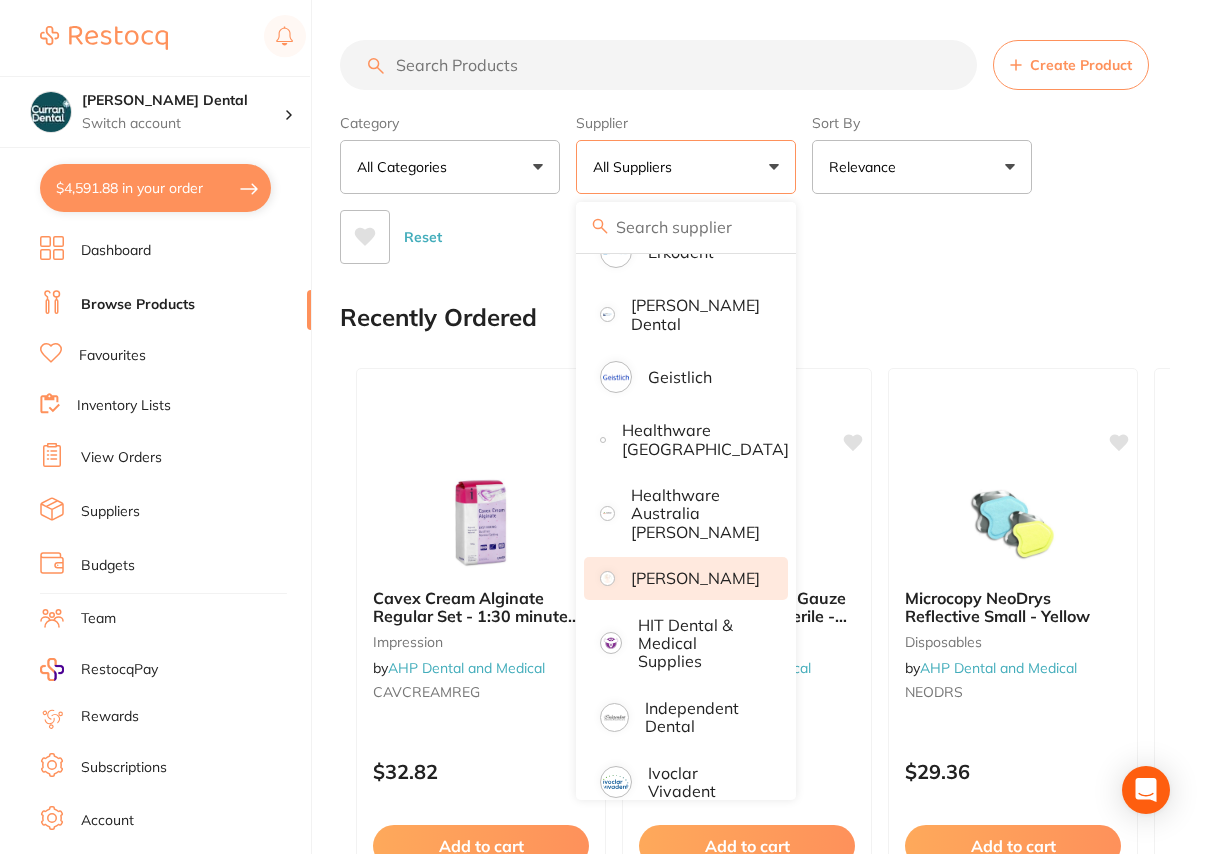 click on "[PERSON_NAME]" at bounding box center (695, 578) 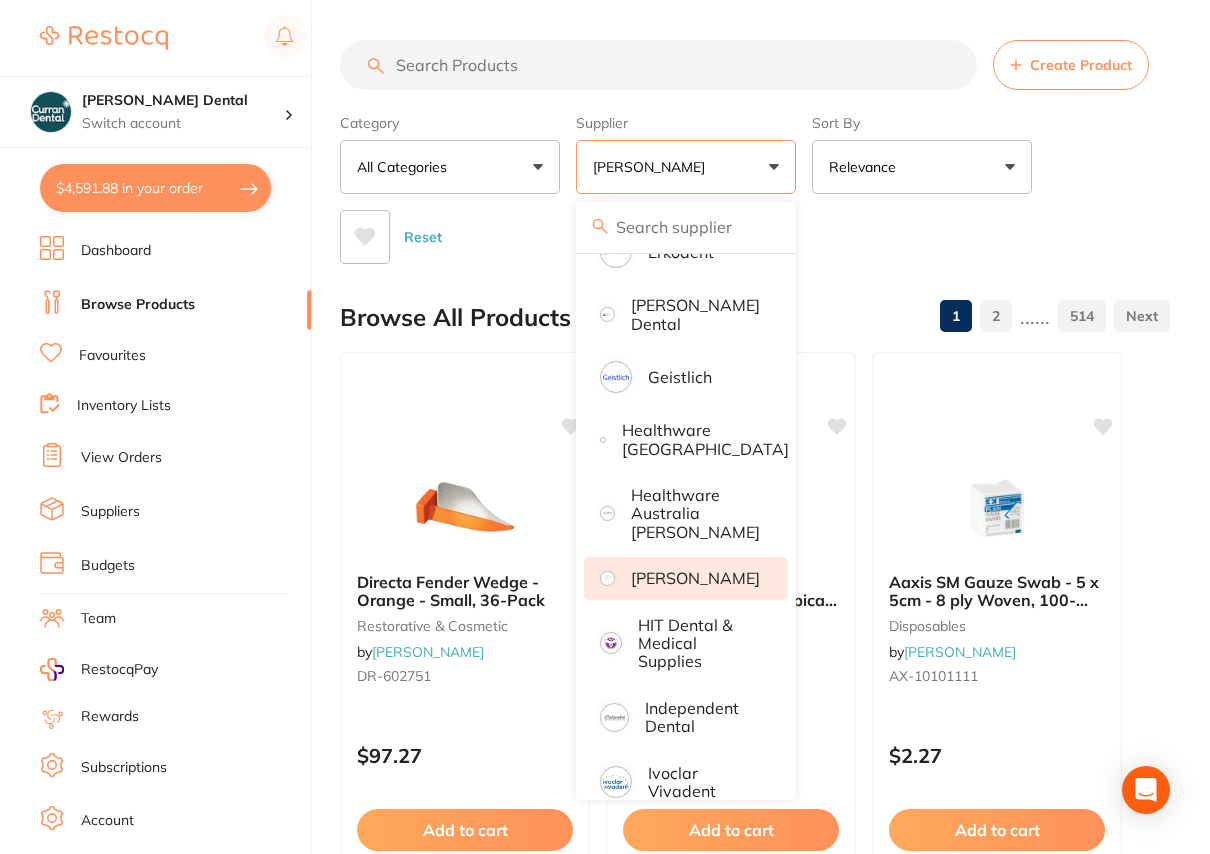 click on "[PERSON_NAME]" at bounding box center [695, 578] 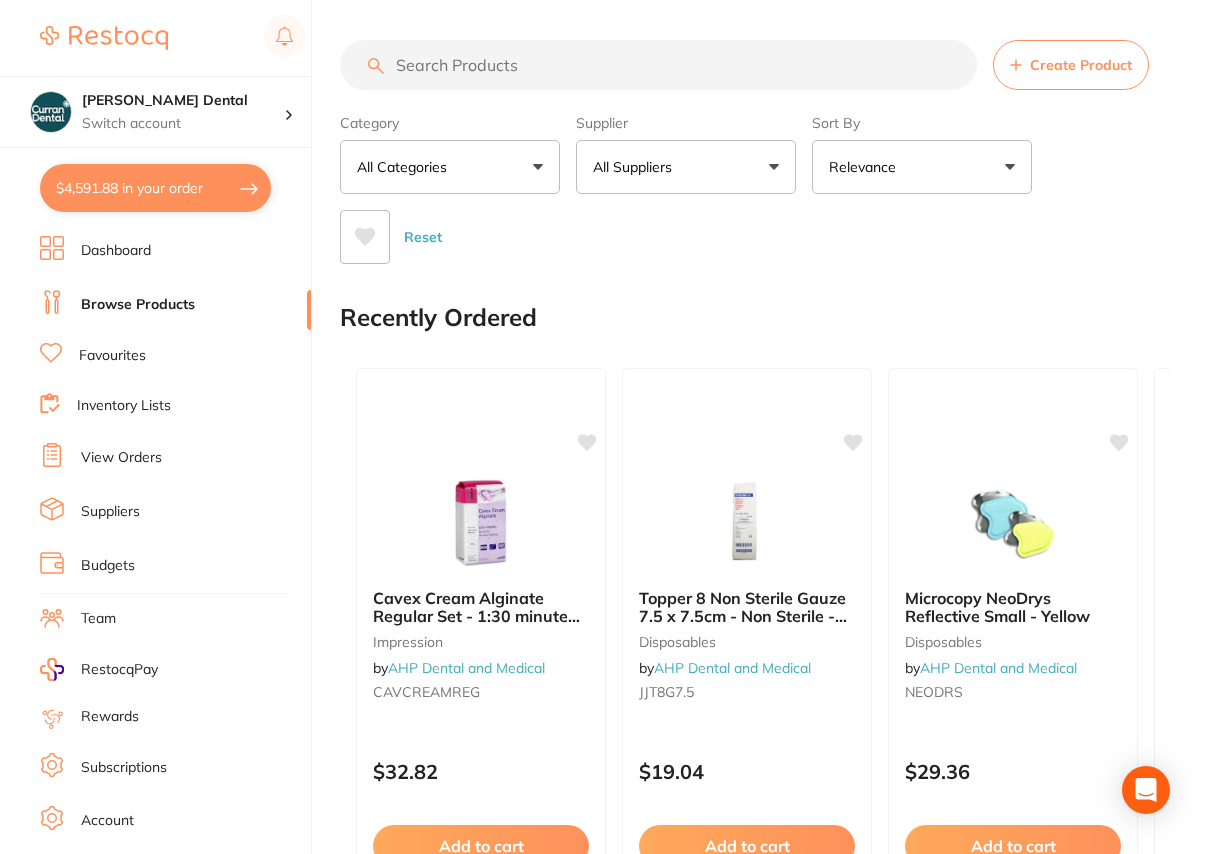 click on "All Suppliers" at bounding box center (686, 167) 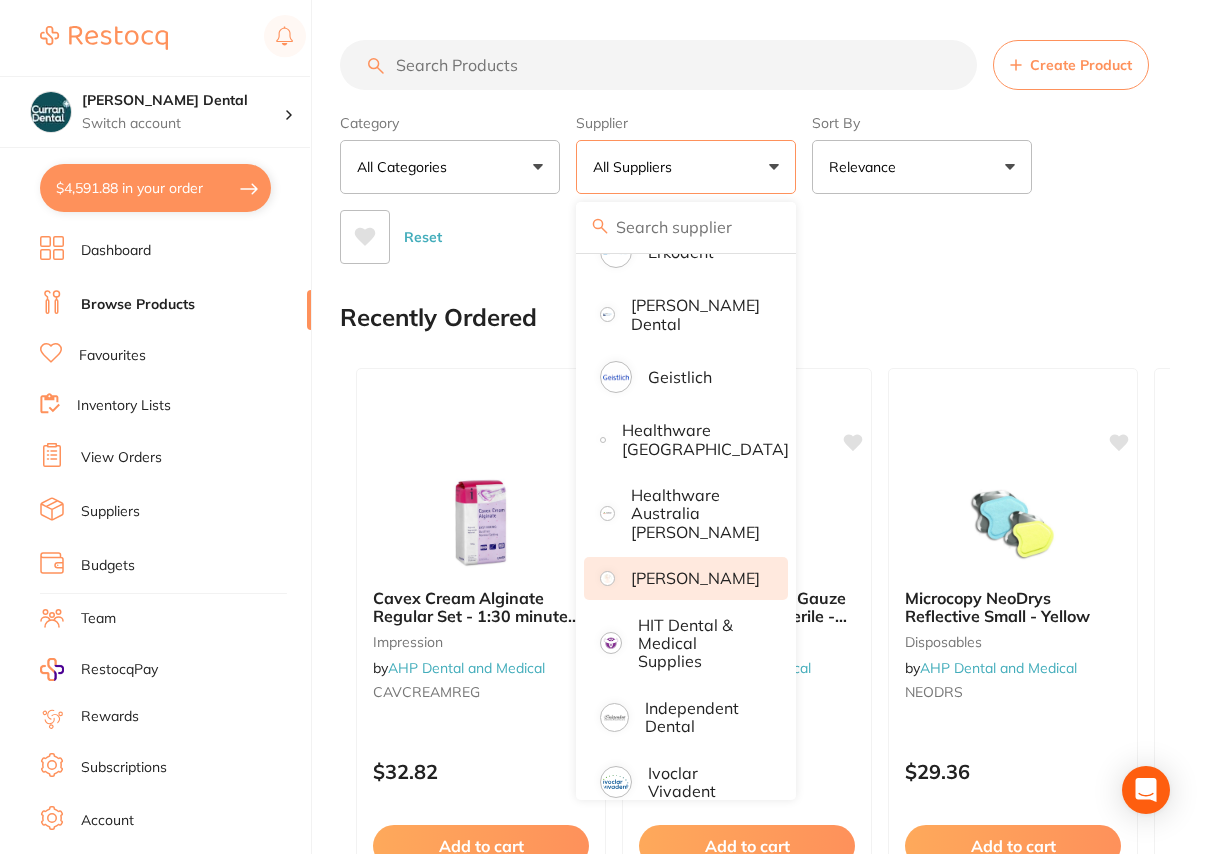 click on "[PERSON_NAME]" at bounding box center (695, 578) 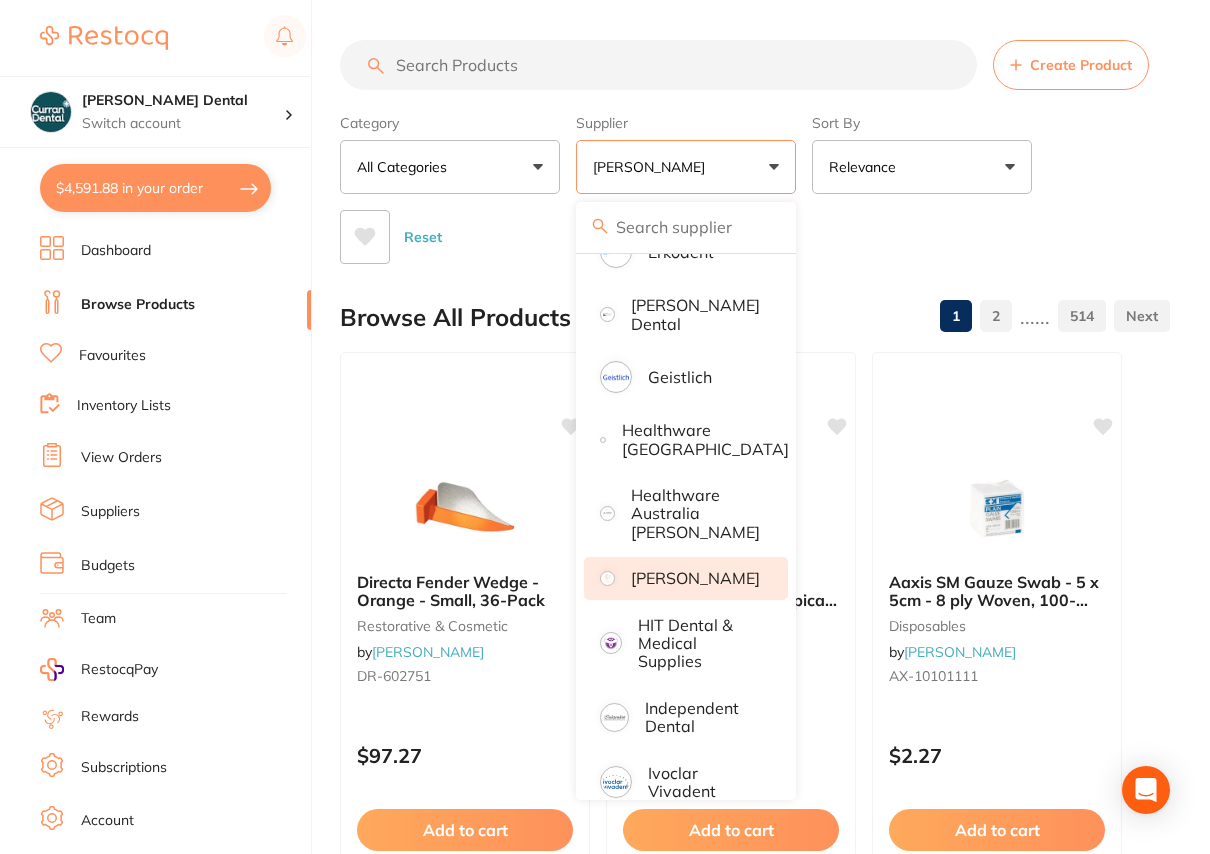 click at bounding box center [658, 65] 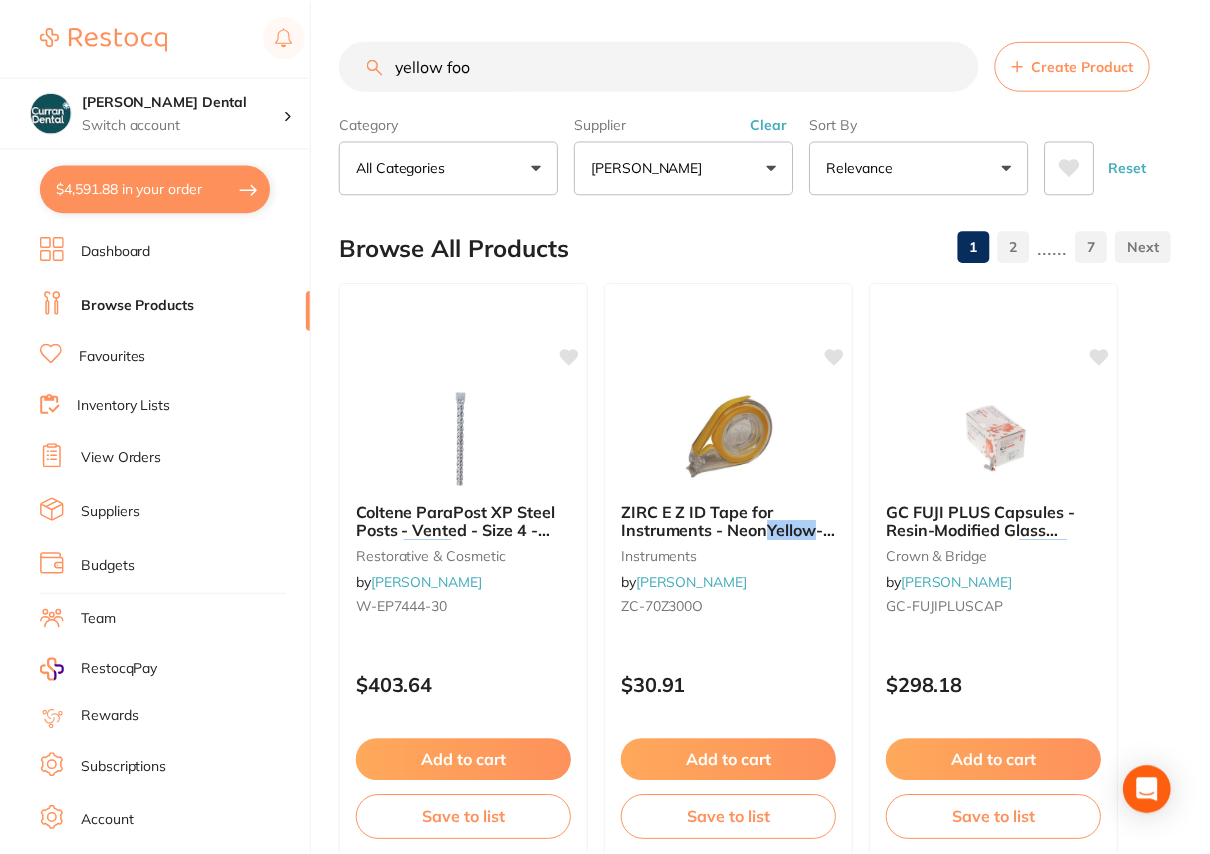 scroll, scrollTop: 0, scrollLeft: 0, axis: both 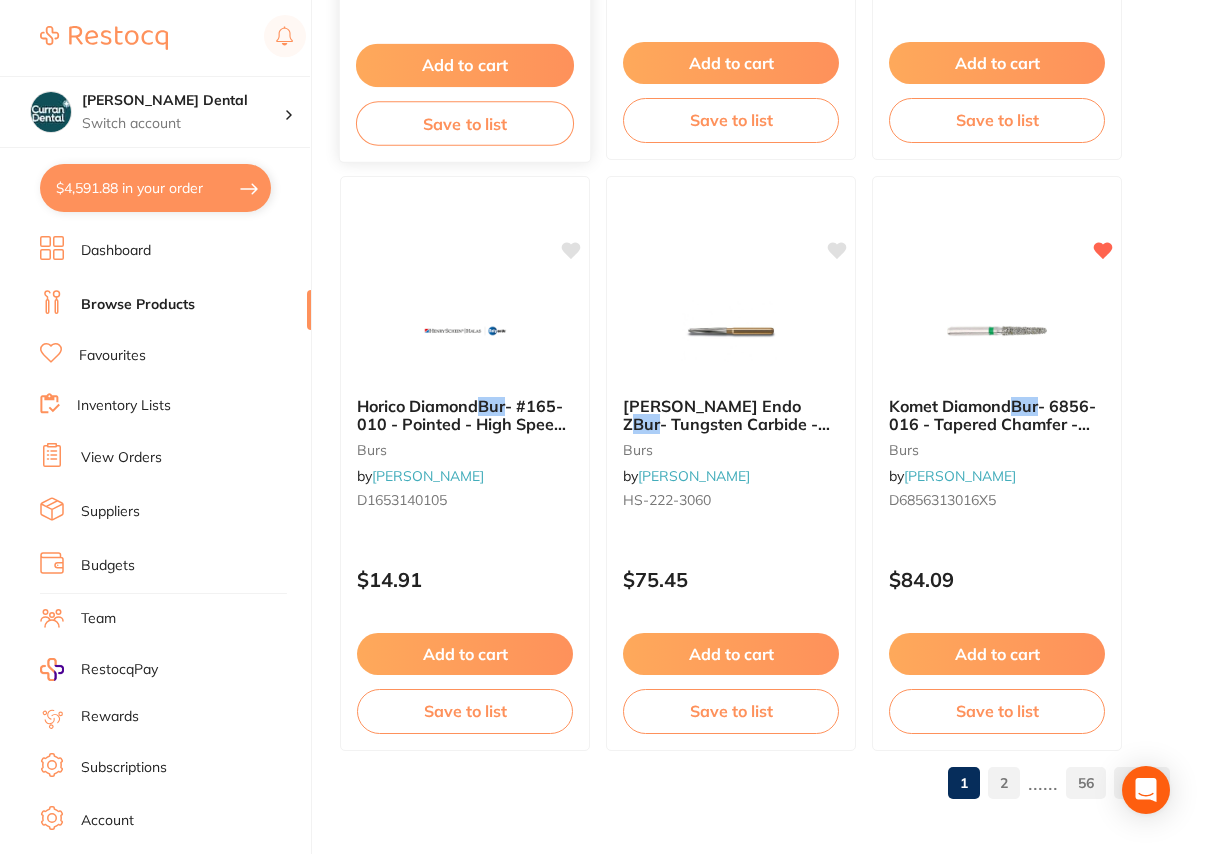 type on "yellow football bur" 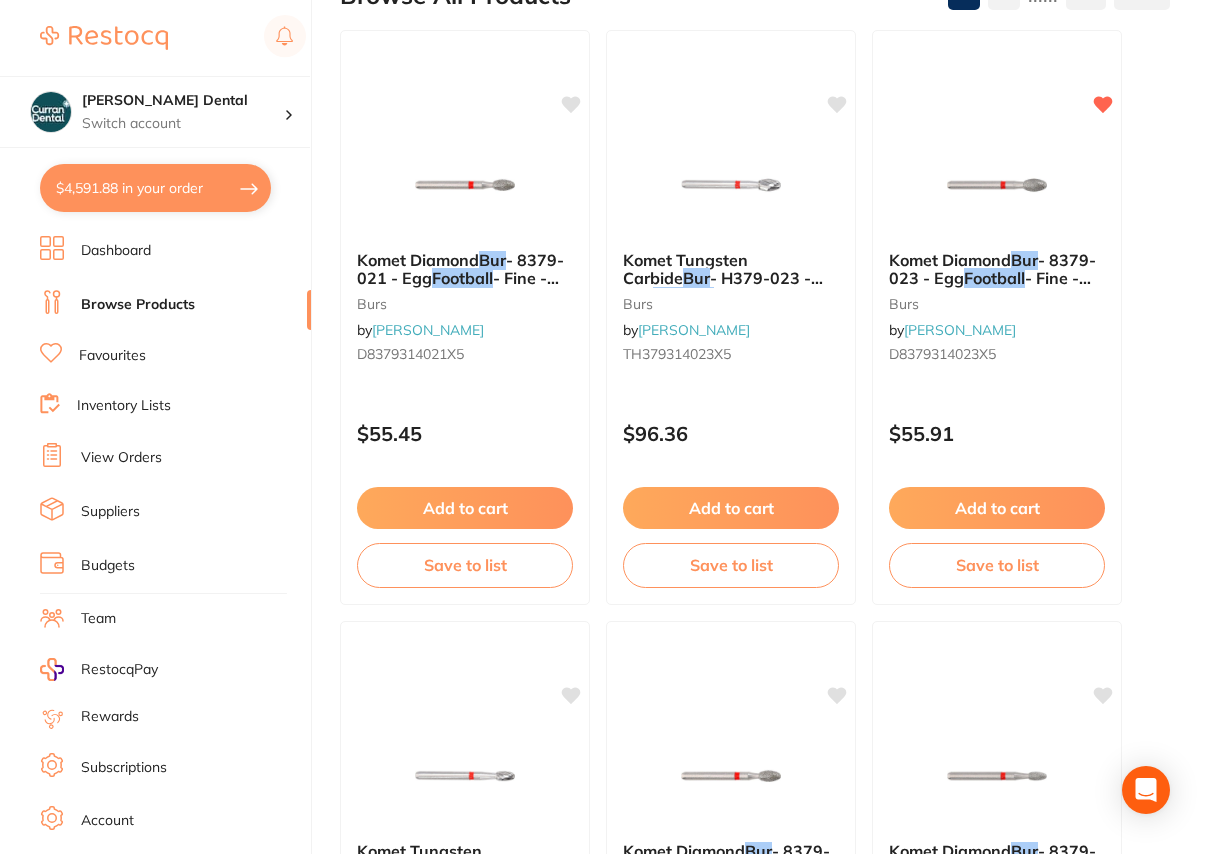 scroll, scrollTop: 0, scrollLeft: 0, axis: both 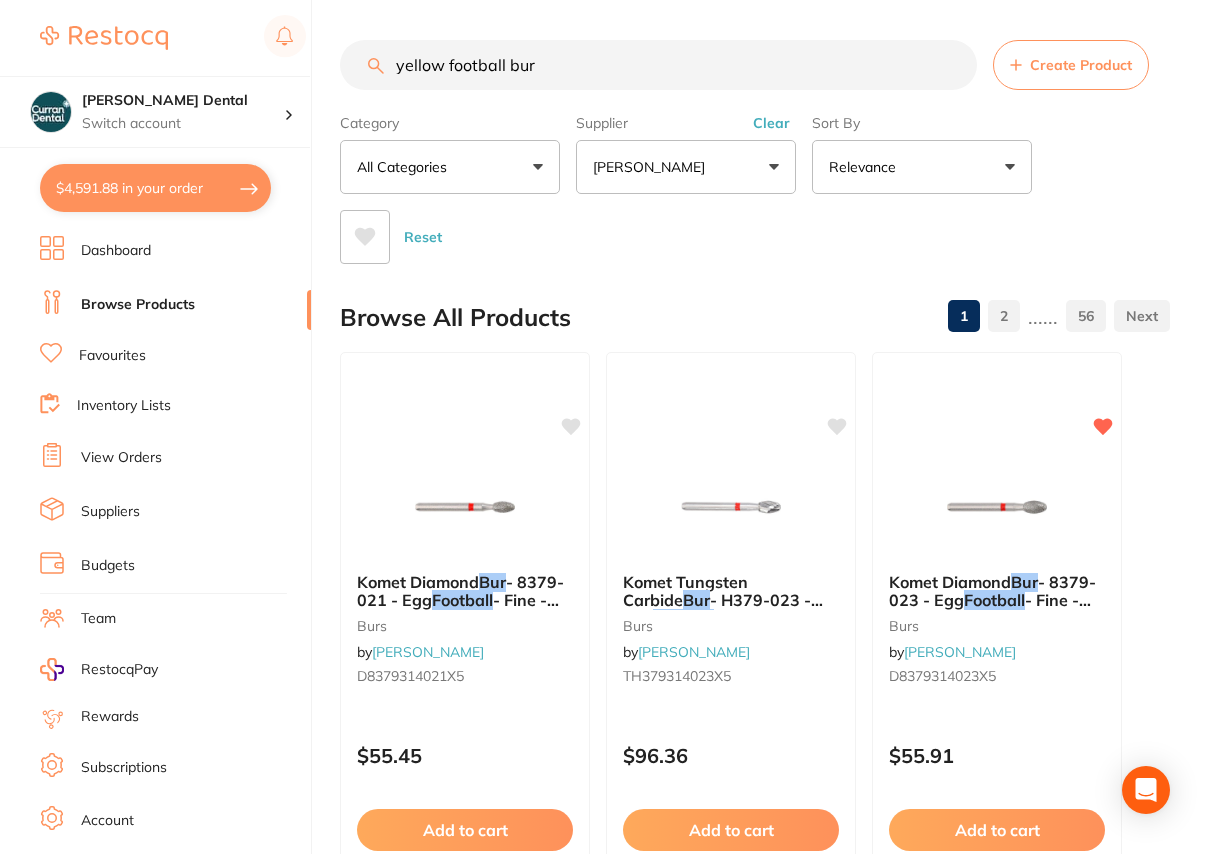 drag, startPoint x: 584, startPoint y: 73, endPoint x: 350, endPoint y: 77, distance: 234.03418 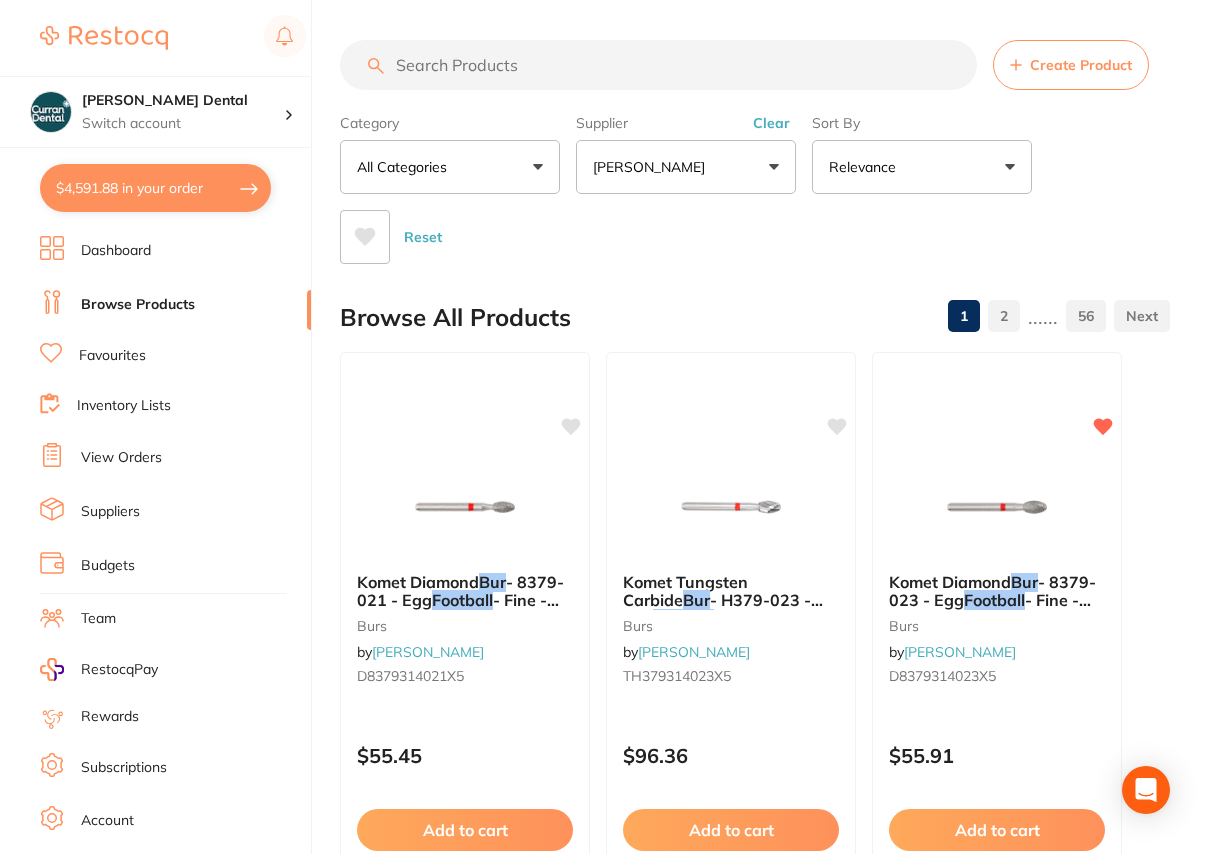 scroll, scrollTop: 0, scrollLeft: 0, axis: both 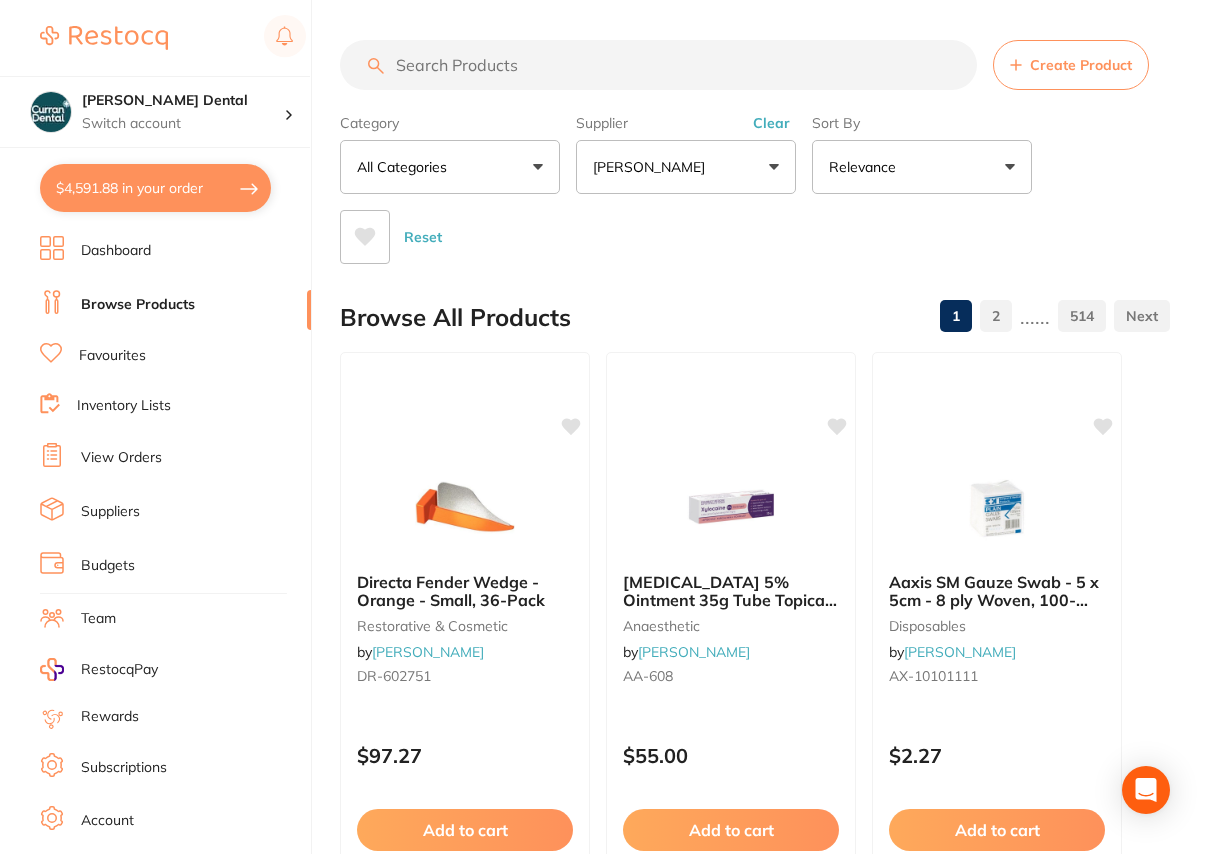 paste on "Komet Diamond Bur - 379EF-023 - Occlusal Reduction - Extra Fine - High Speed, Friction Grip (FG), 5-Pack" 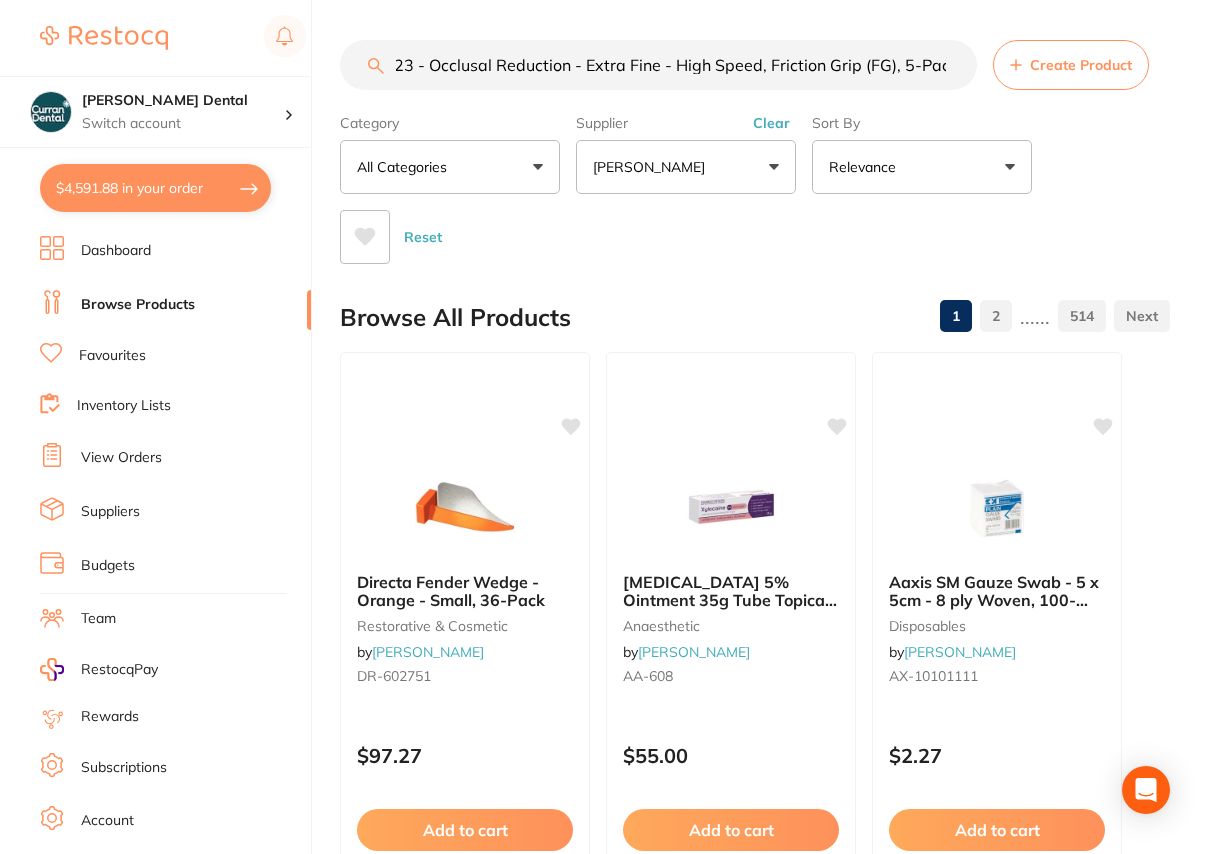 scroll, scrollTop: 0, scrollLeft: 229, axis: horizontal 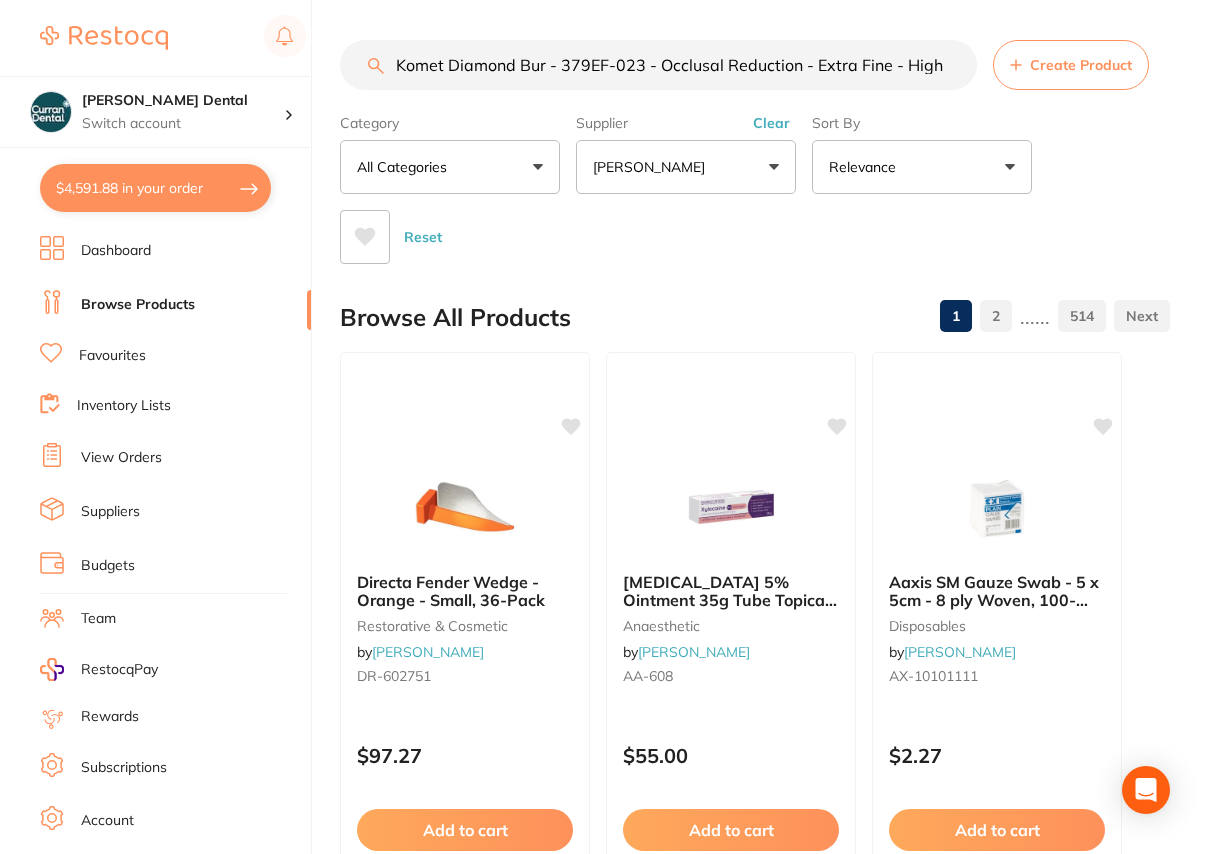 click on "Komet Diamond Bur - 379EF-023 - Occlusal Reduction - Extra Fine - High Speed, Friction Grip (FG), 5-Pack" at bounding box center (658, 65) 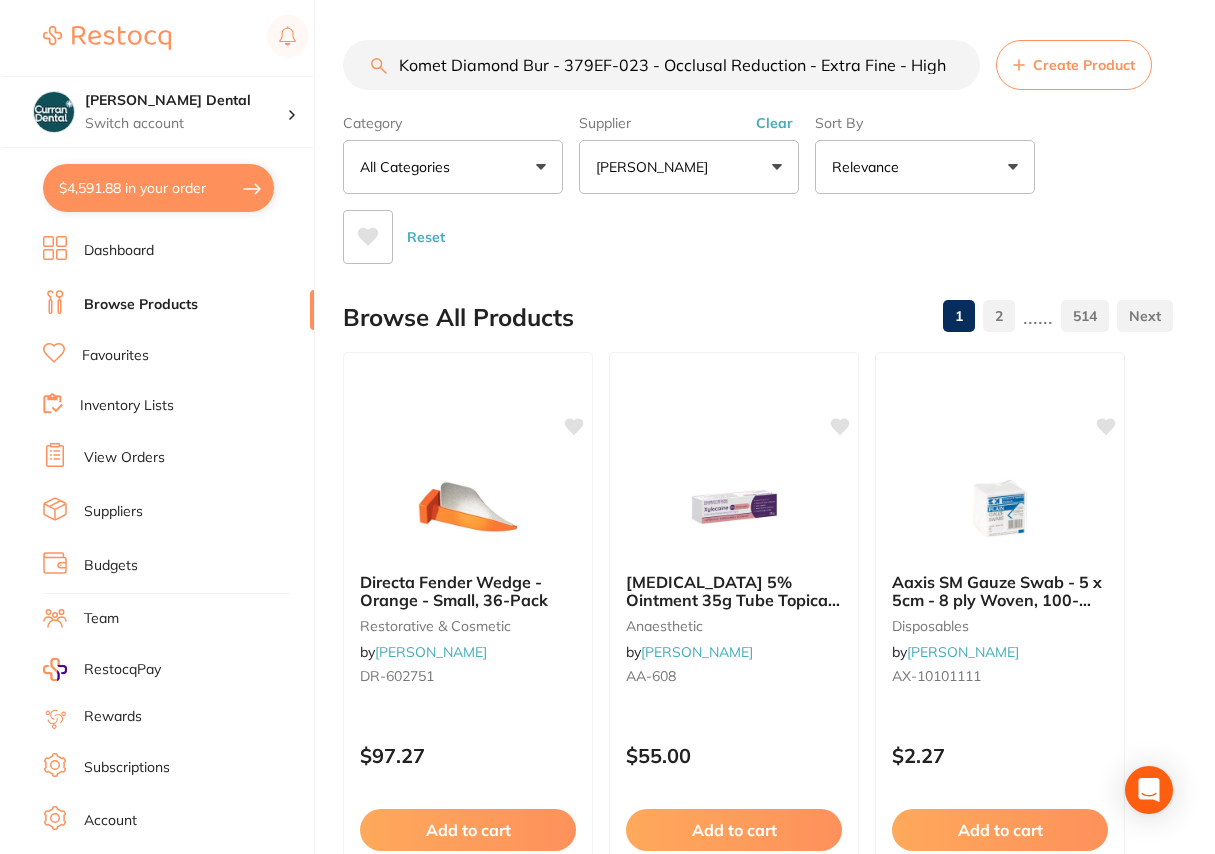 scroll, scrollTop: 0, scrollLeft: 0, axis: both 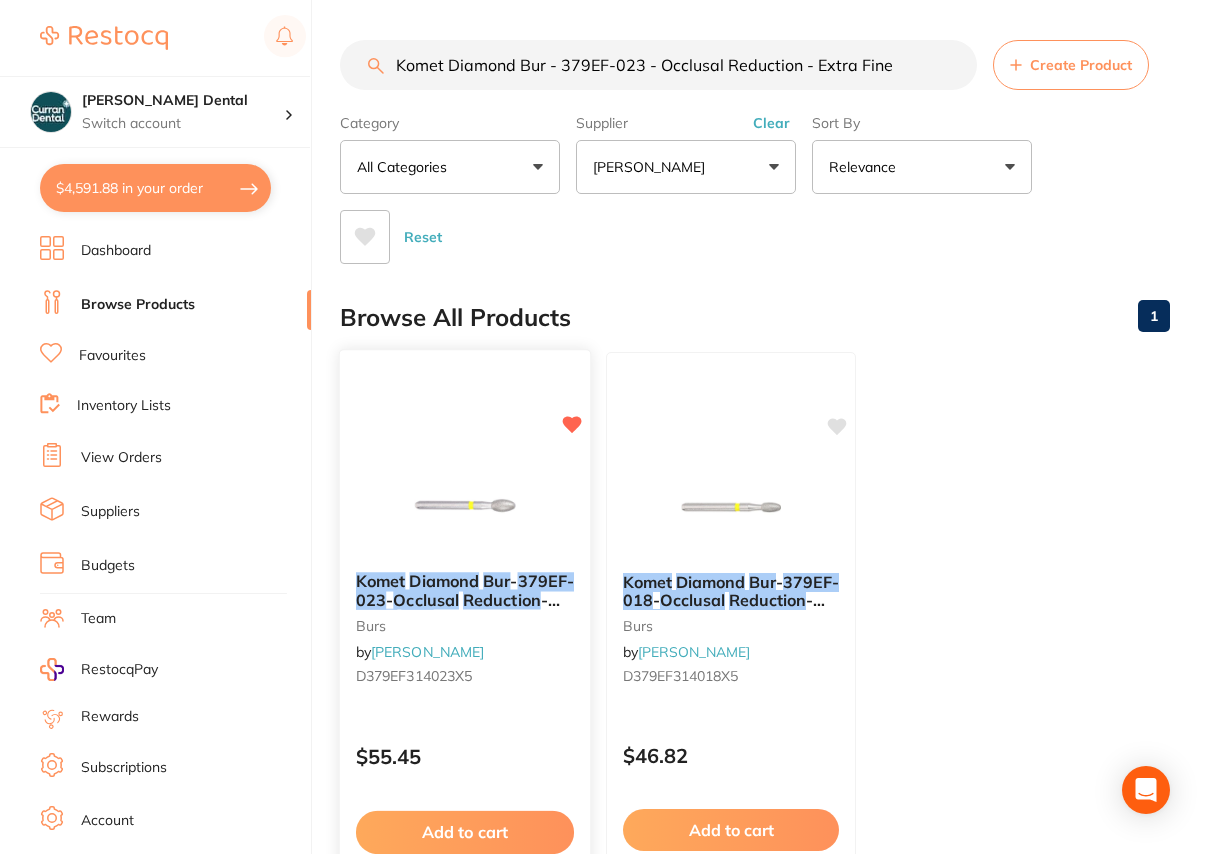 type on "Komet Diamond Bur - 379EF-023 - Occlusal Reduction - Extra Fine" 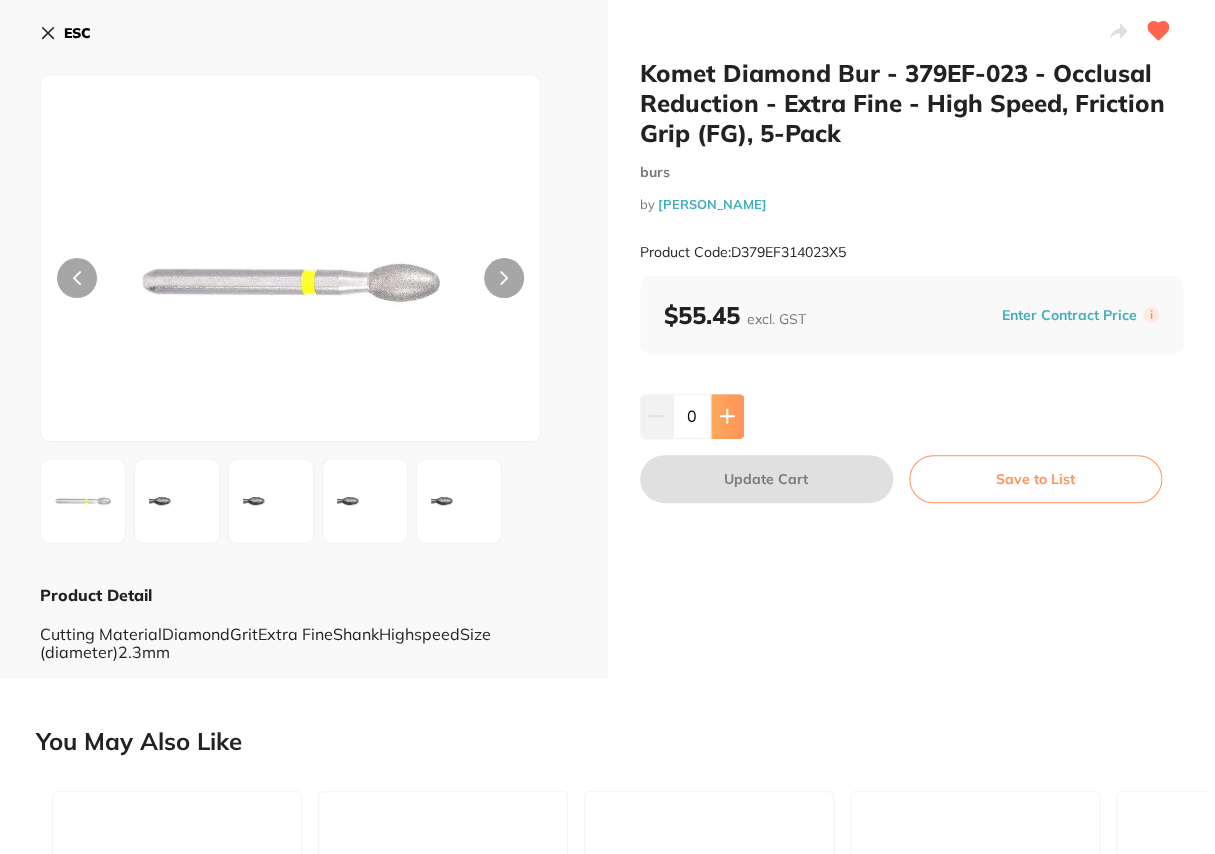 click at bounding box center [727, 416] 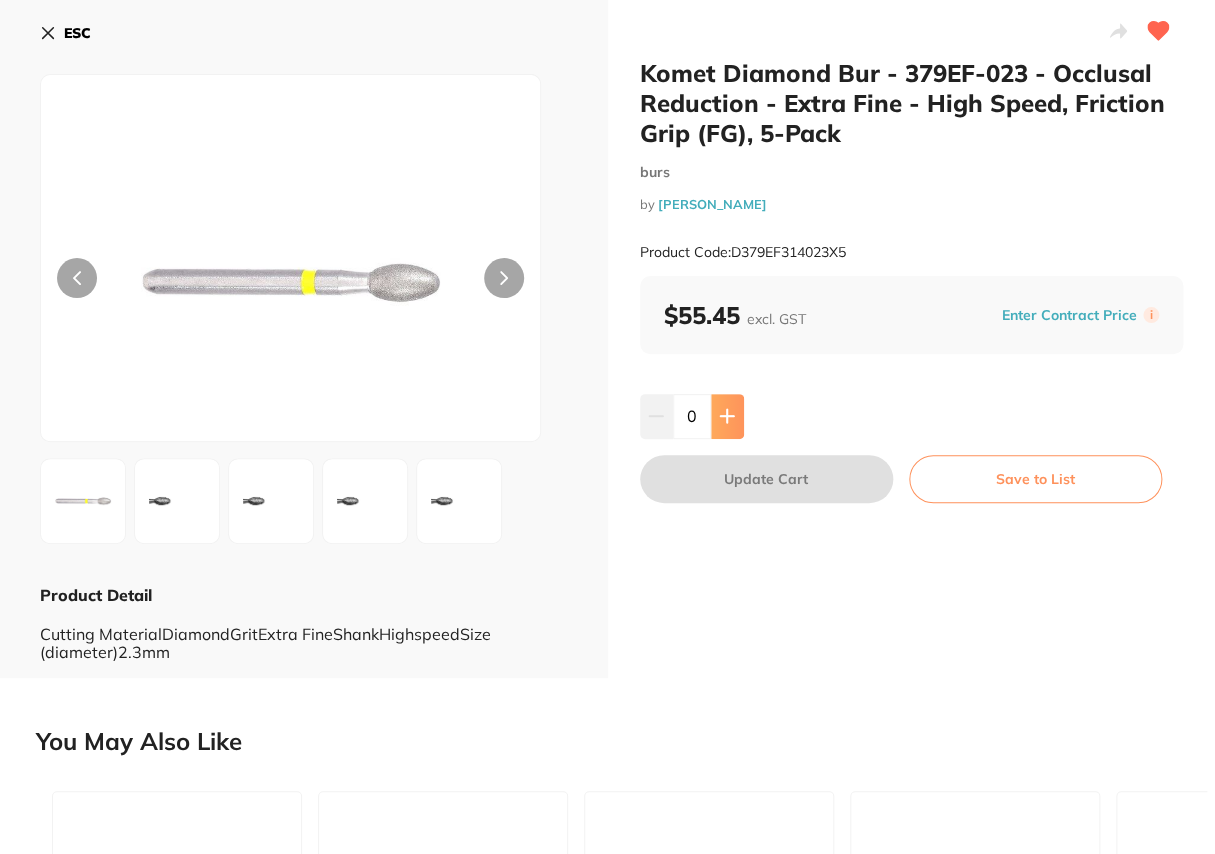 type on "1" 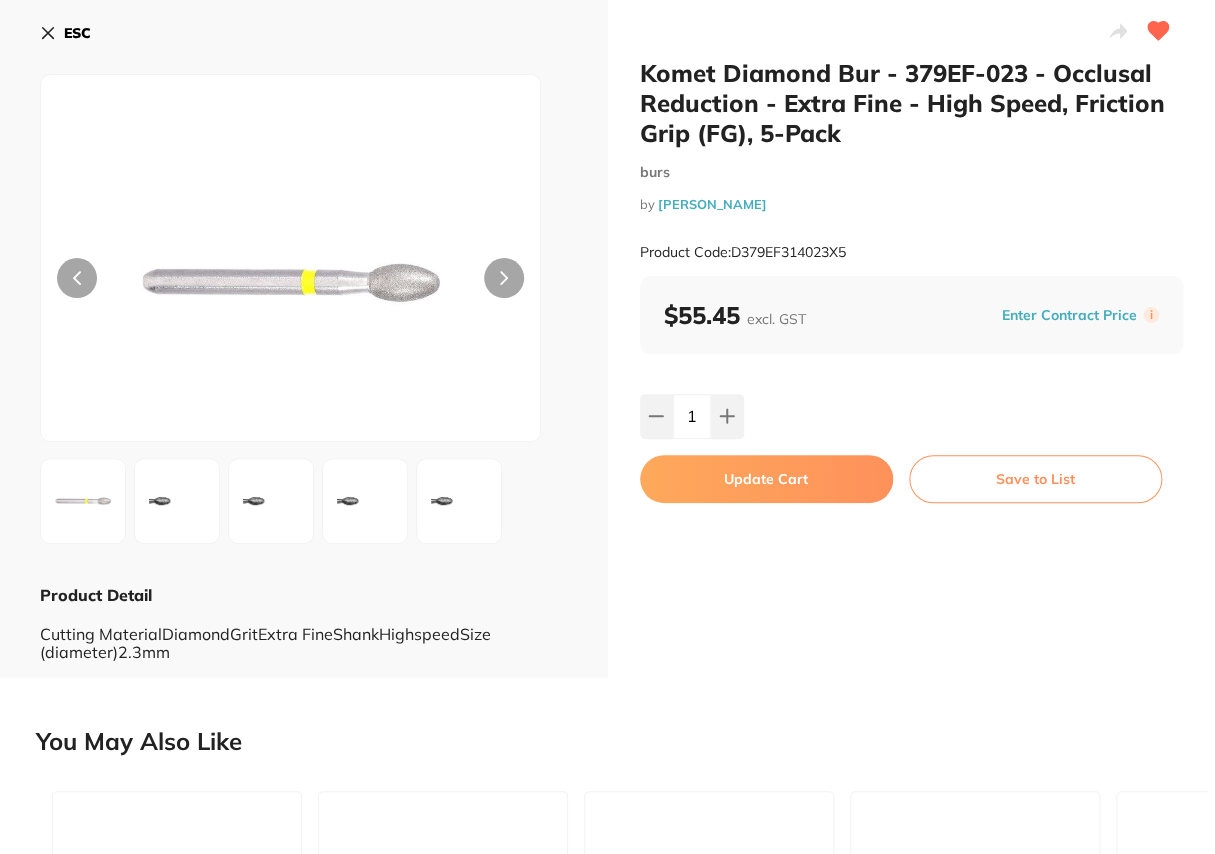 click on "Update Cart" at bounding box center (766, 479) 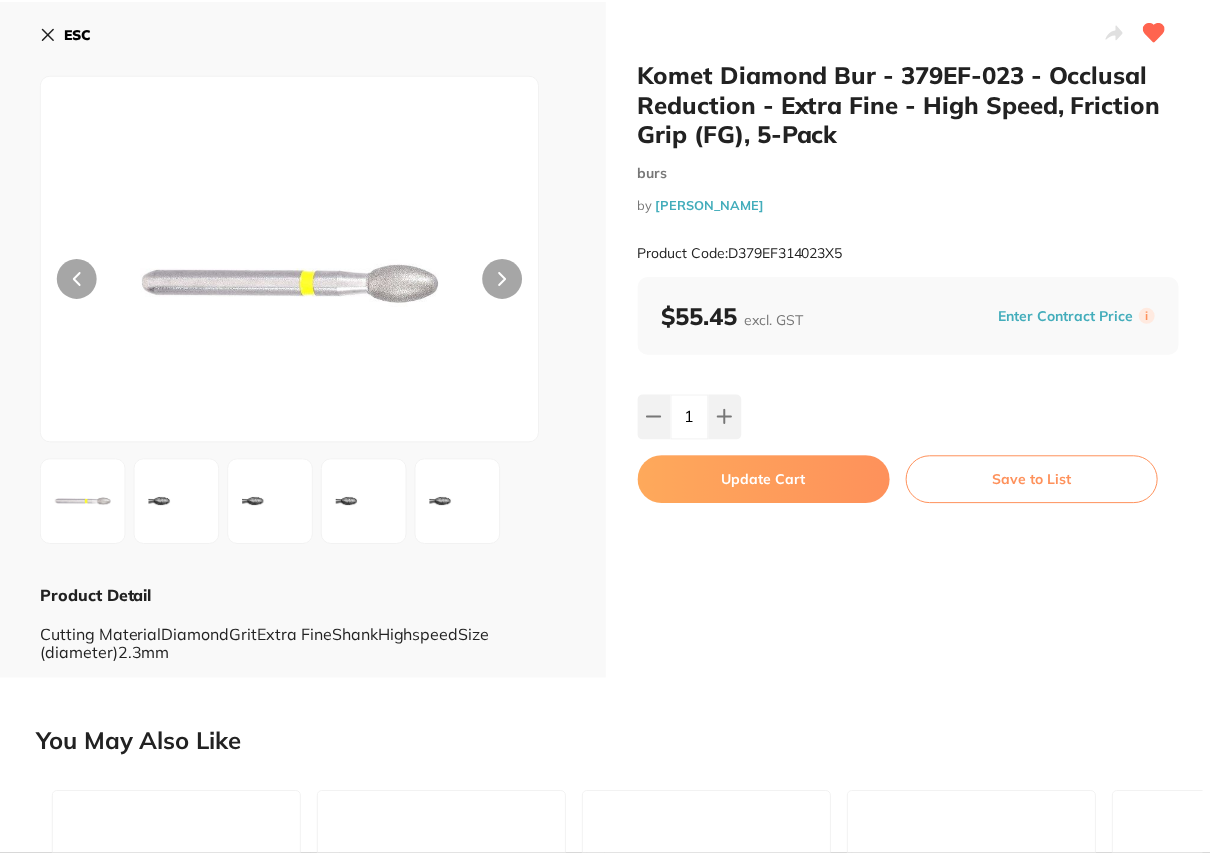 scroll, scrollTop: 4, scrollLeft: 0, axis: vertical 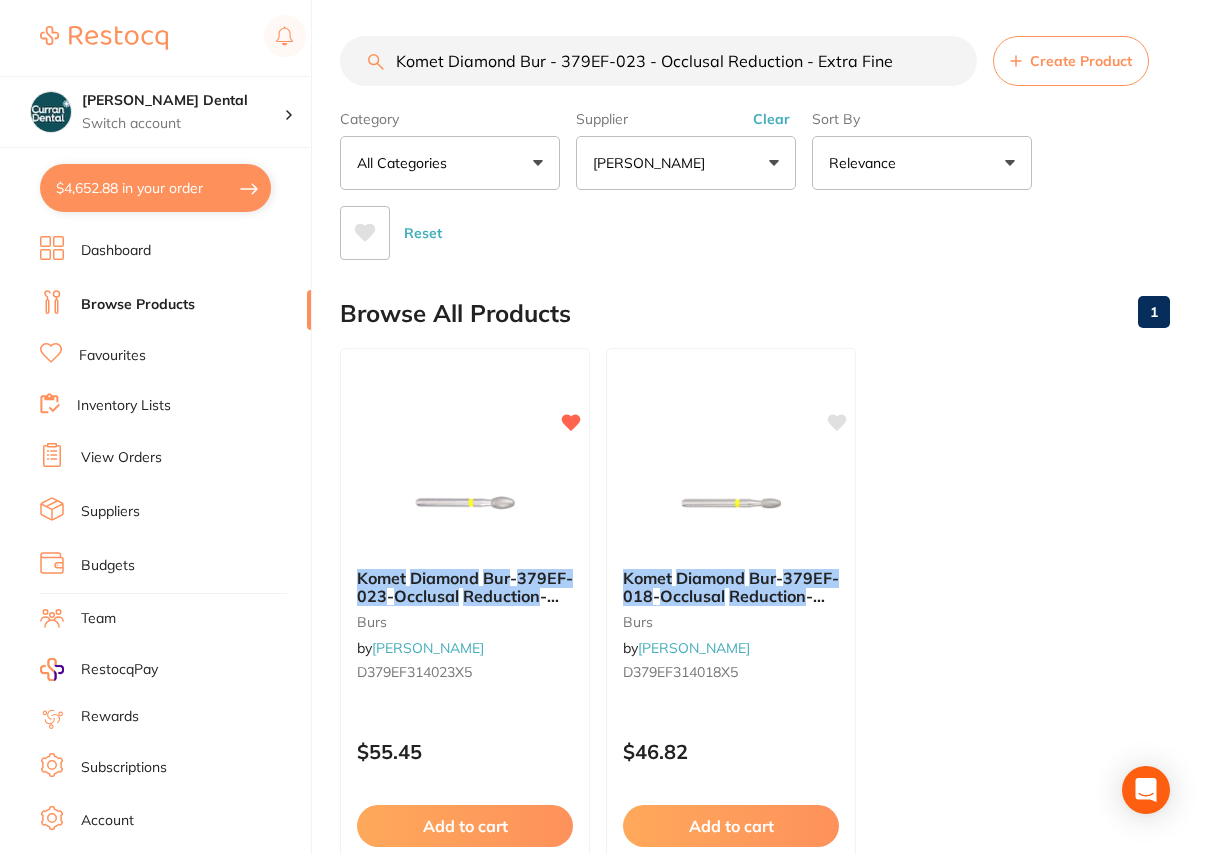 click on "Clear" at bounding box center [771, 119] 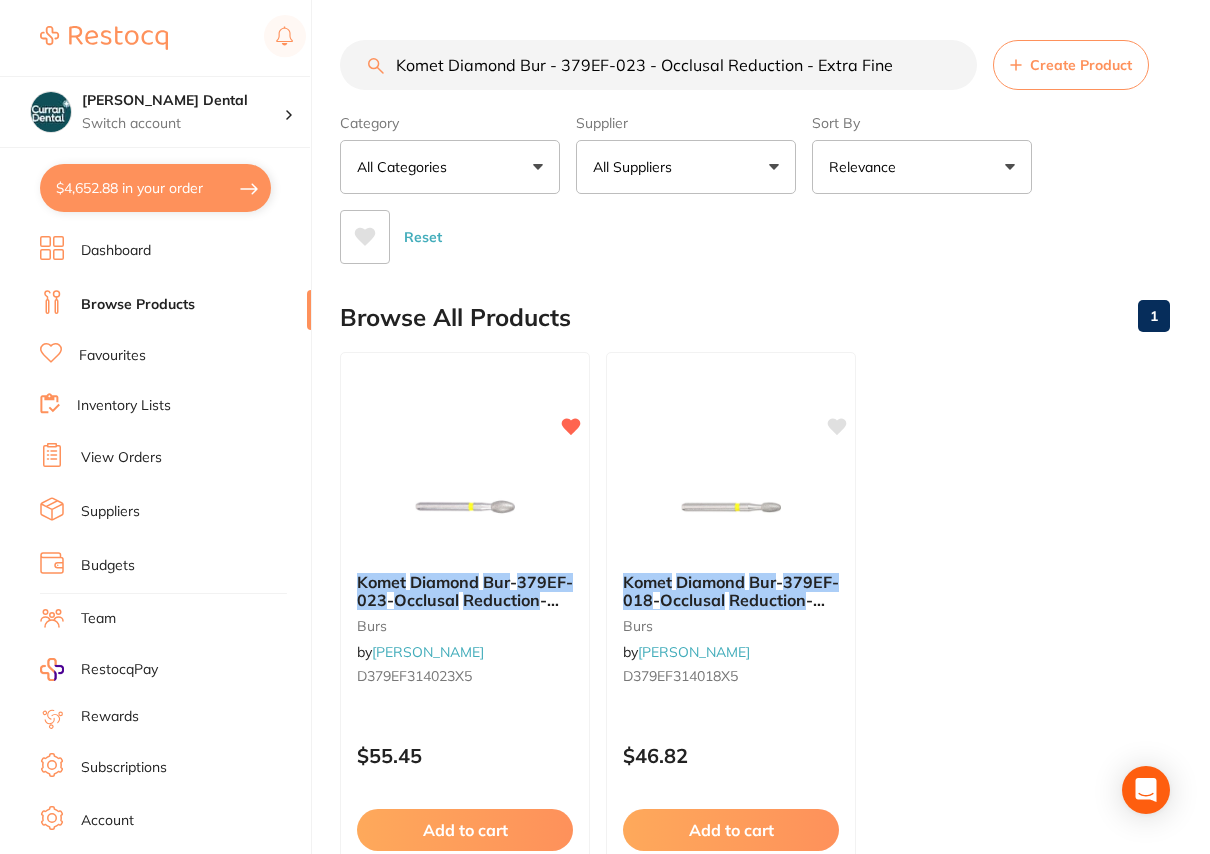 scroll, scrollTop: 0, scrollLeft: 0, axis: both 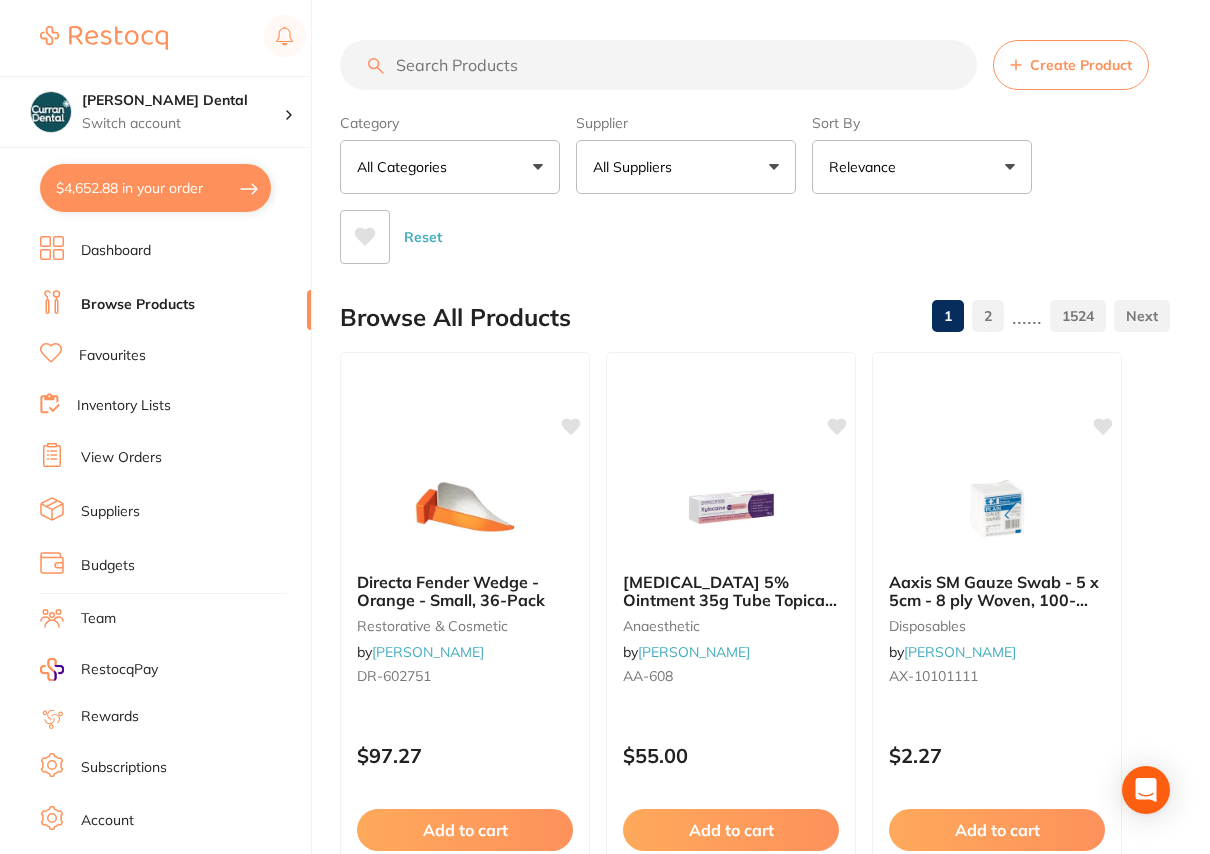 click at bounding box center [658, 65] 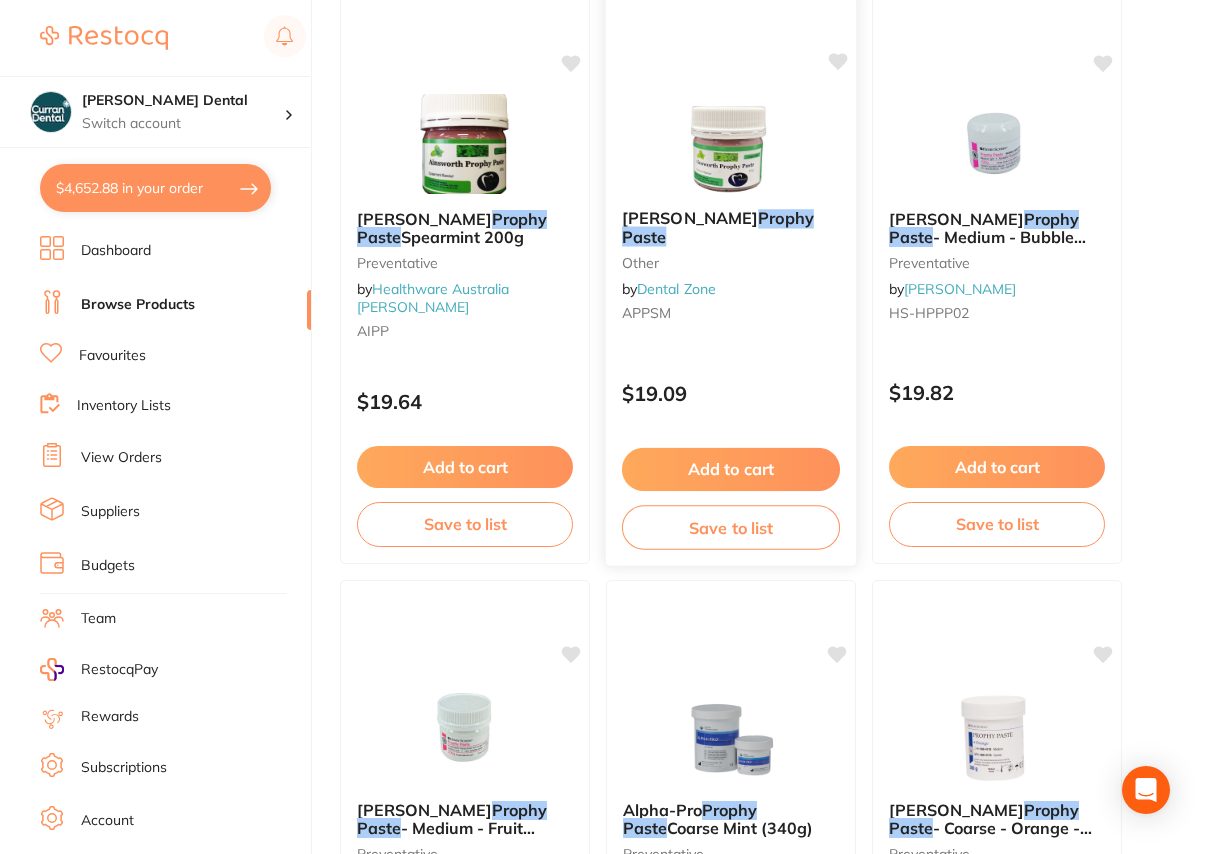 scroll, scrollTop: 0, scrollLeft: 0, axis: both 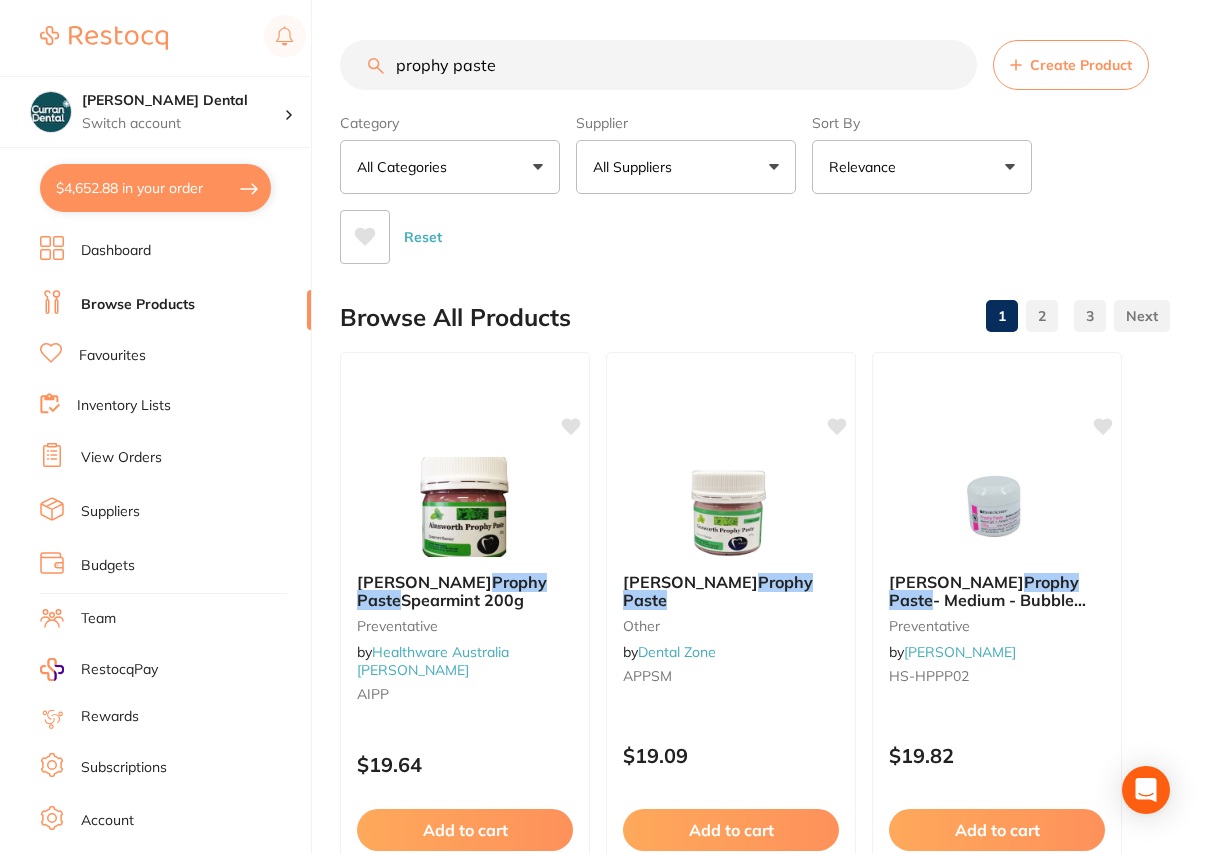 type on "prophy paste" 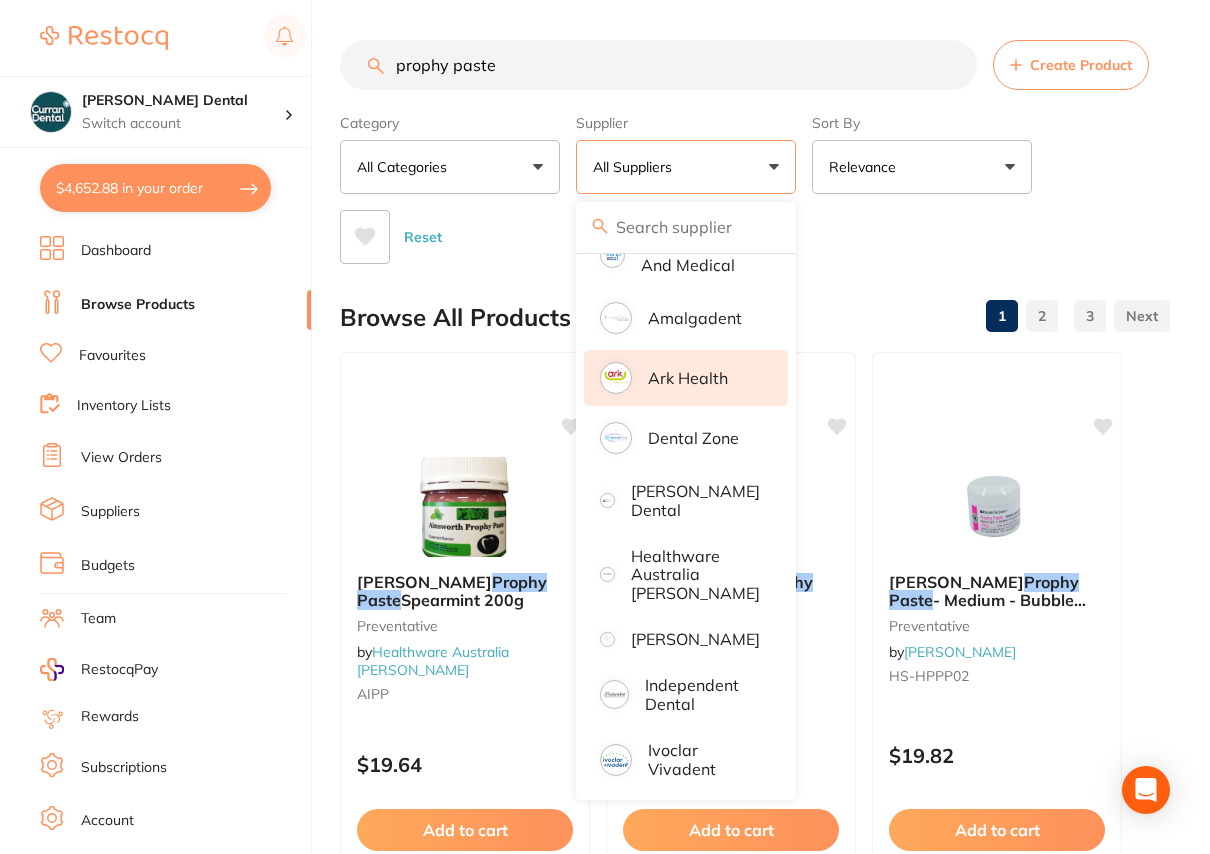 scroll, scrollTop: 0, scrollLeft: 0, axis: both 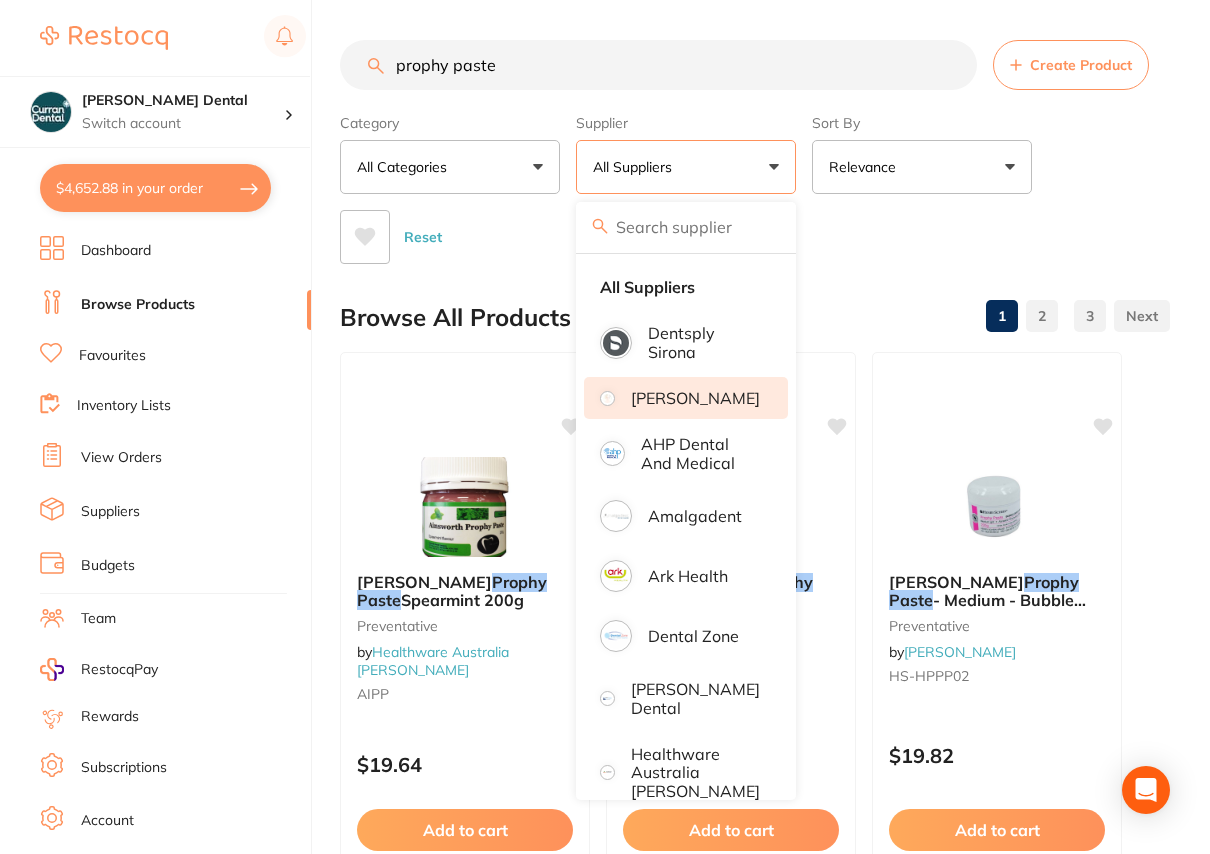 click on "[PERSON_NAME]" at bounding box center [695, 398] 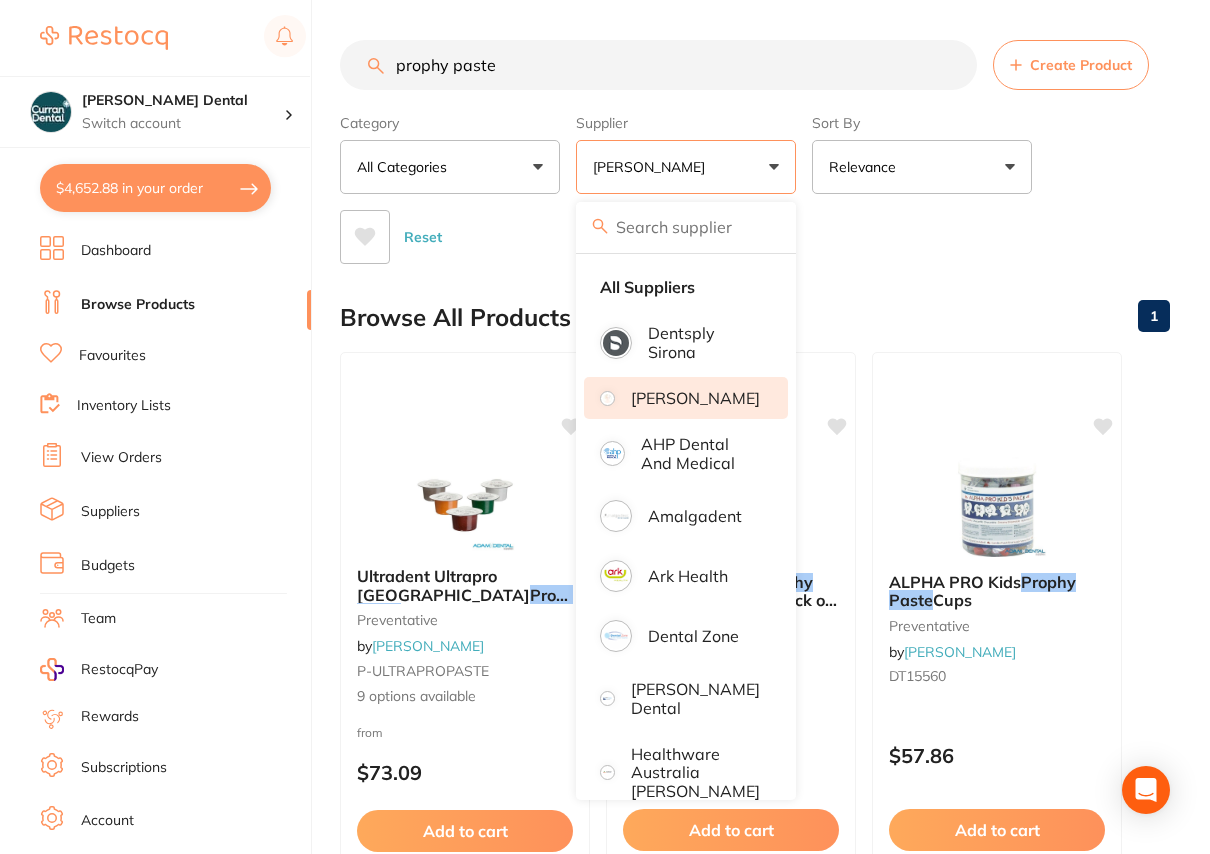click on "[PERSON_NAME]" at bounding box center (695, 398) 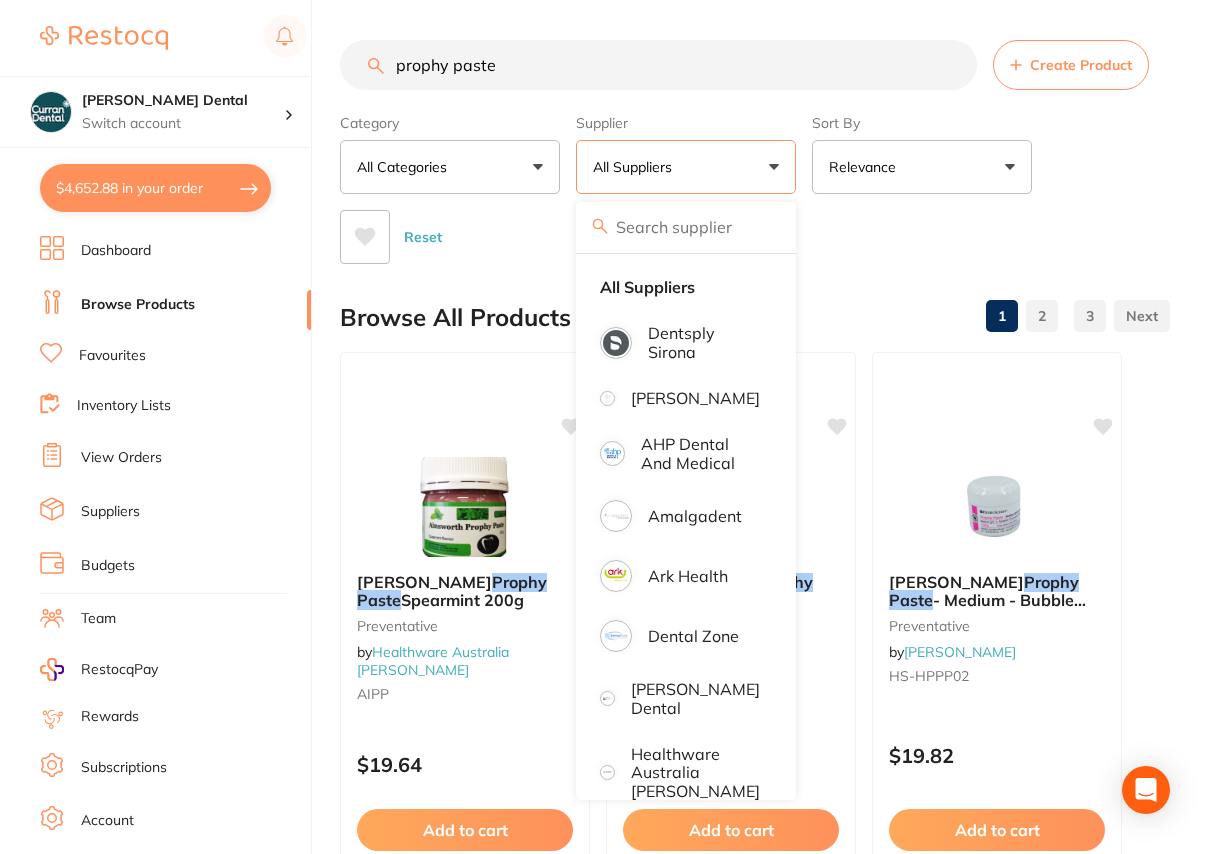 click on "prophy paste         Create Product Category All Categories All Categories finishing & polishing impression other preventative Clear Category   false    All Categories Category All Categories finishing & polishing impression other preventative Supplier All Suppliers All Suppliers Dentsply [PERSON_NAME] Dental AHP Dental and Medical Amalgadent Ark Health Dental Zone [PERSON_NAME] Dental Healthware [GEOGRAPHIC_DATA] [PERSON_NAME] [PERSON_NAME] Independent Dental Ivoclar Vivadent Leepac Medical and Dental Matrixdental Orien dental Clear Supplier   true    All Suppliers Supplier Dentsply [PERSON_NAME] Dental AHP Dental and Medical Amalgadent Ark Health Dental Zone [PERSON_NAME] Dental Healthware [GEOGRAPHIC_DATA] [PERSON_NAME] [PERSON_NAME] Independent Dental Ivoclar Vivadent Leepac Medical and Dental Matrixdental Orien dental Sort By Relevance Highest Price Lowest Price On Sale Relevance Clear Sort By   false    Relevance Sort By Highest Price Lowest Price On Sale Relevance Reset Filters Reset Filter By Category All Categories All Categories other" at bounding box center (775, 5539) 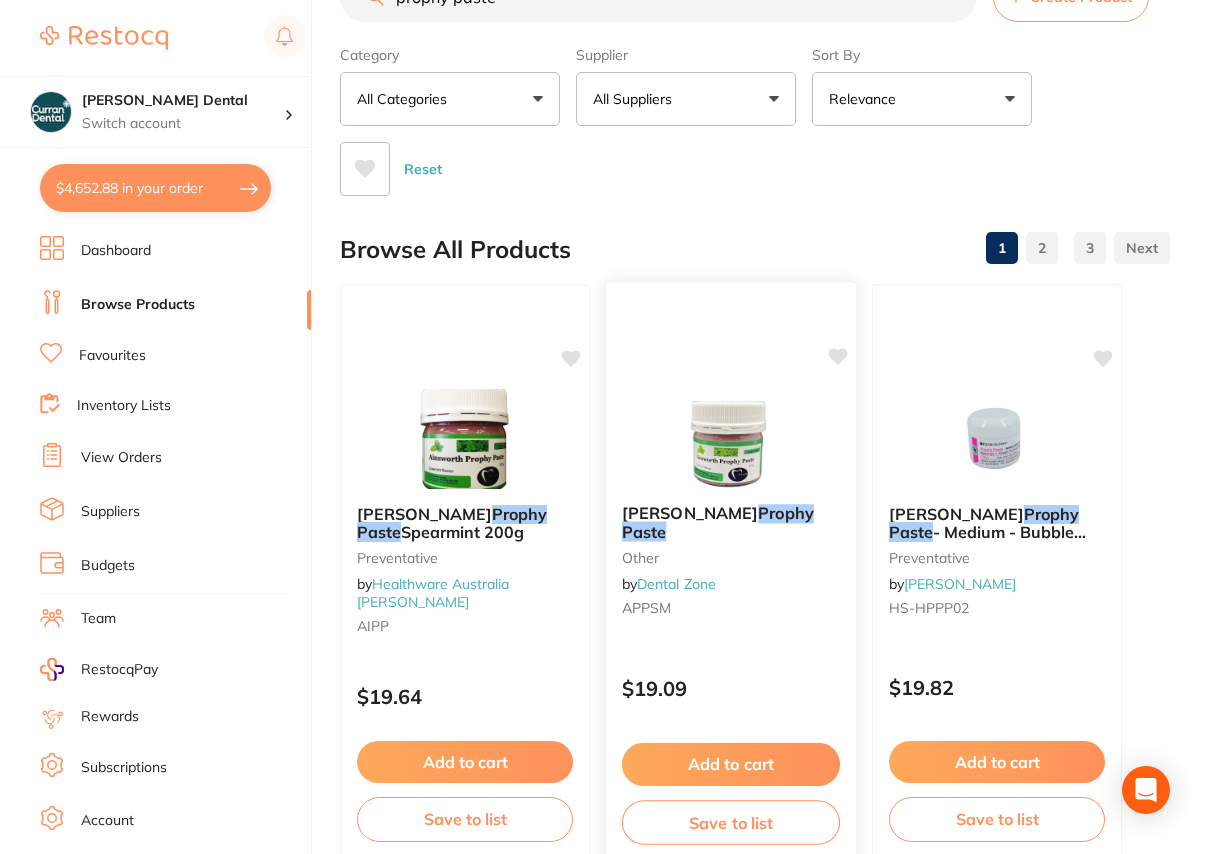 scroll, scrollTop: 0, scrollLeft: 0, axis: both 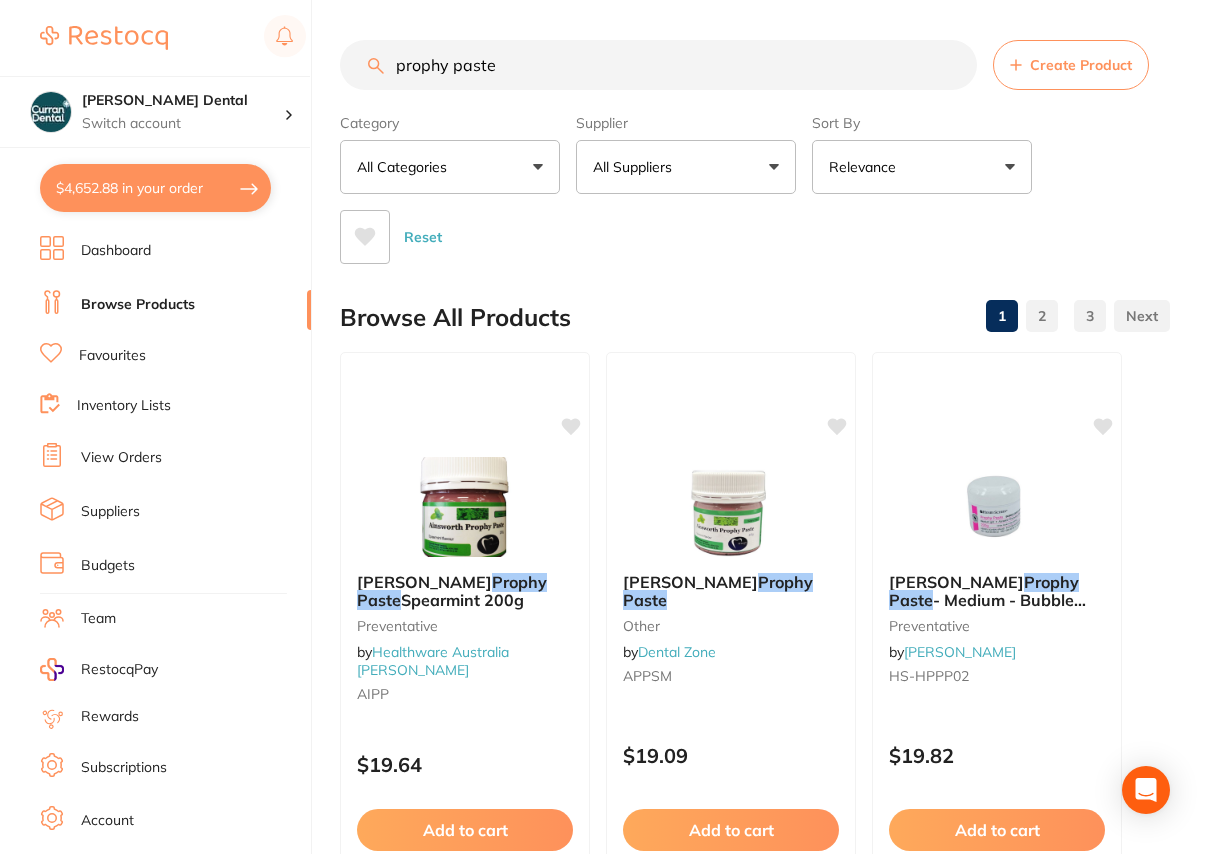 click on "All Suppliers" at bounding box center (686, 167) 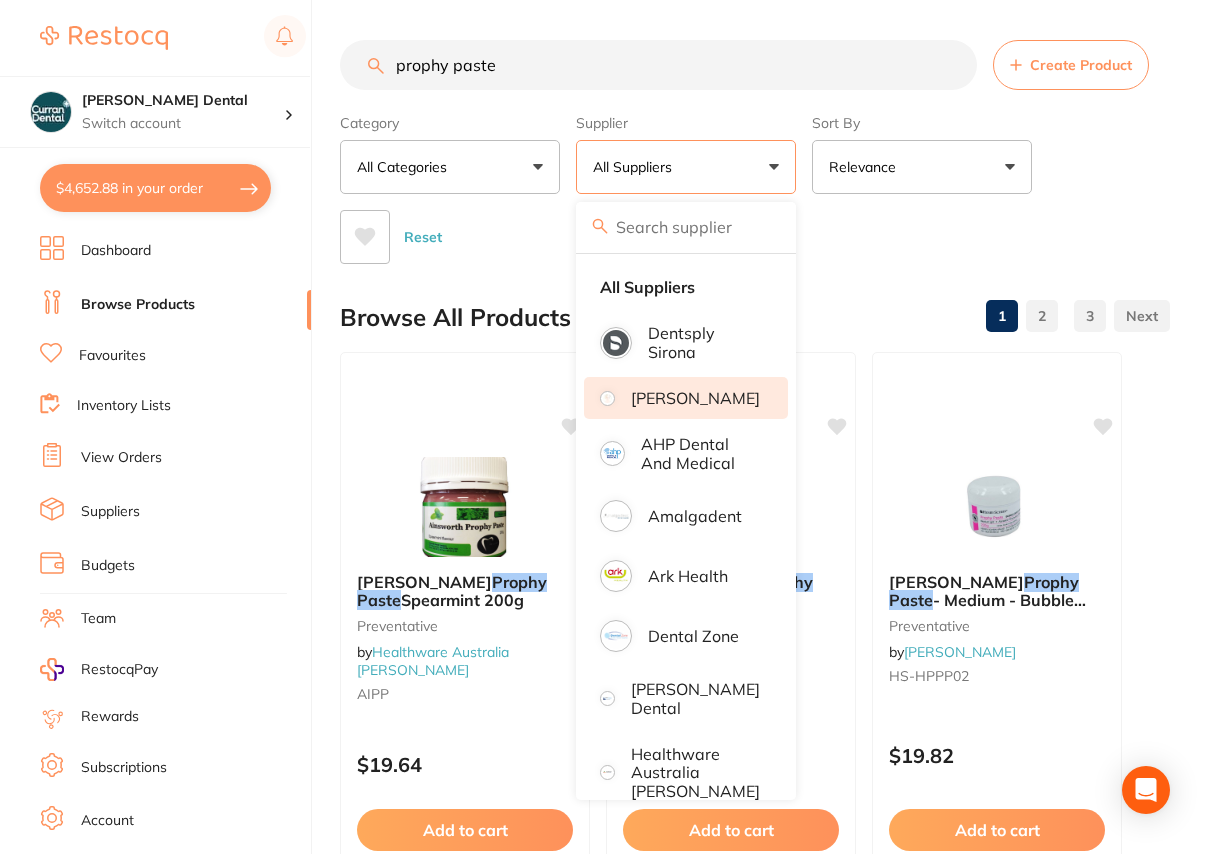 click on "[PERSON_NAME]" at bounding box center (695, 398) 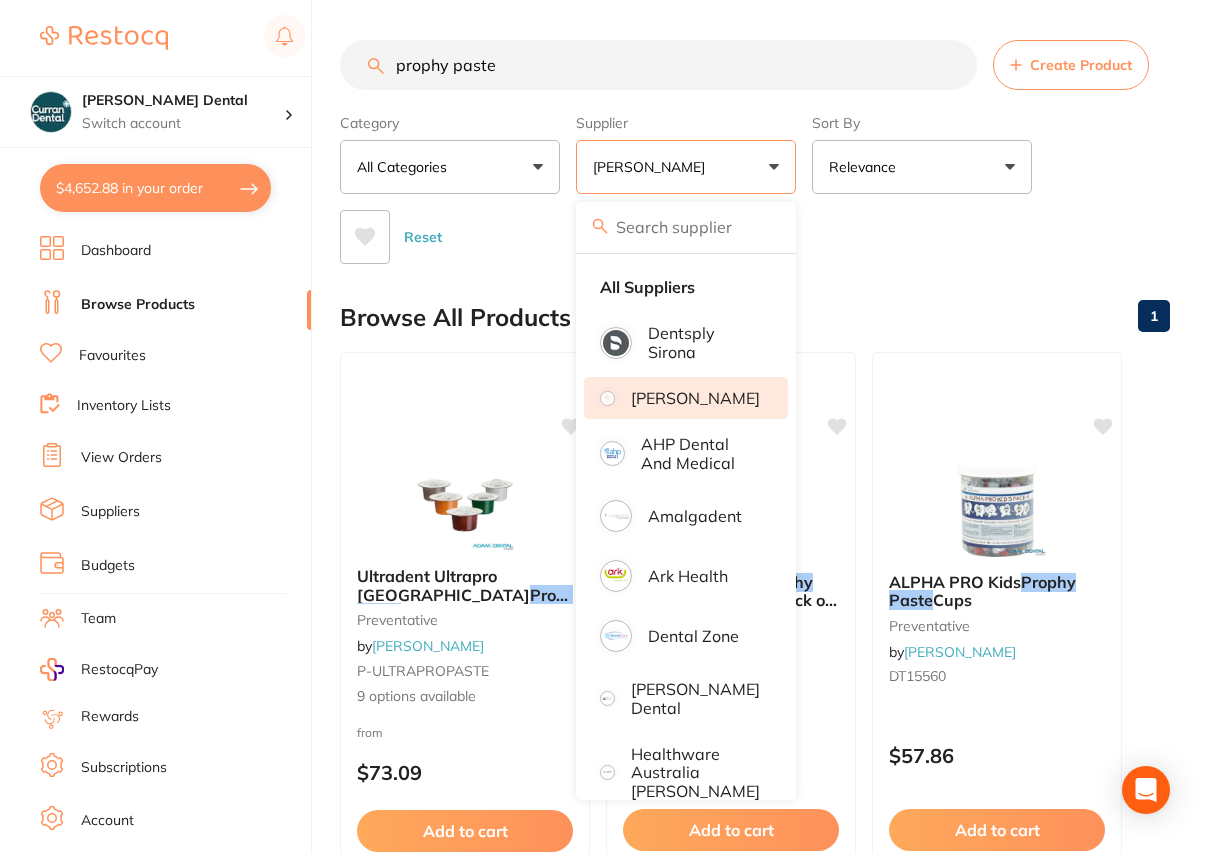 click on "Category All Categories All Categories preventative Clear Category   false    All Categories Category All Categories preventative Supplier [PERSON_NAME] Dental All Suppliers Dentsply [PERSON_NAME] Dental AHP Dental and Medical Amalgadent Ark Health Dental Zone [PERSON_NAME] Dental Healthware [GEOGRAPHIC_DATA] [PERSON_NAME] [PERSON_NAME] Independent Dental Ivoclar Vivadent Leepac Medical and Dental Matrixdental Orien dental Clear Supplier   true    [PERSON_NAME] Dental Supplier Dentsply [PERSON_NAME] Dental AHP Dental and Medical Amalgadent Ark Health Dental Zone [PERSON_NAME] Dental Healthware [GEOGRAPHIC_DATA] [PERSON_NAME] [PERSON_NAME] Independent Dental Ivoclar Vivadent Leepac Medical and Dental Matrixdental Orien dental Sort By Relevance Highest Price Lowest Price On Sale Relevance Clear Sort By   false    Relevance Sort By Highest Price Lowest Price On Sale Relevance Reset" at bounding box center (755, 185) 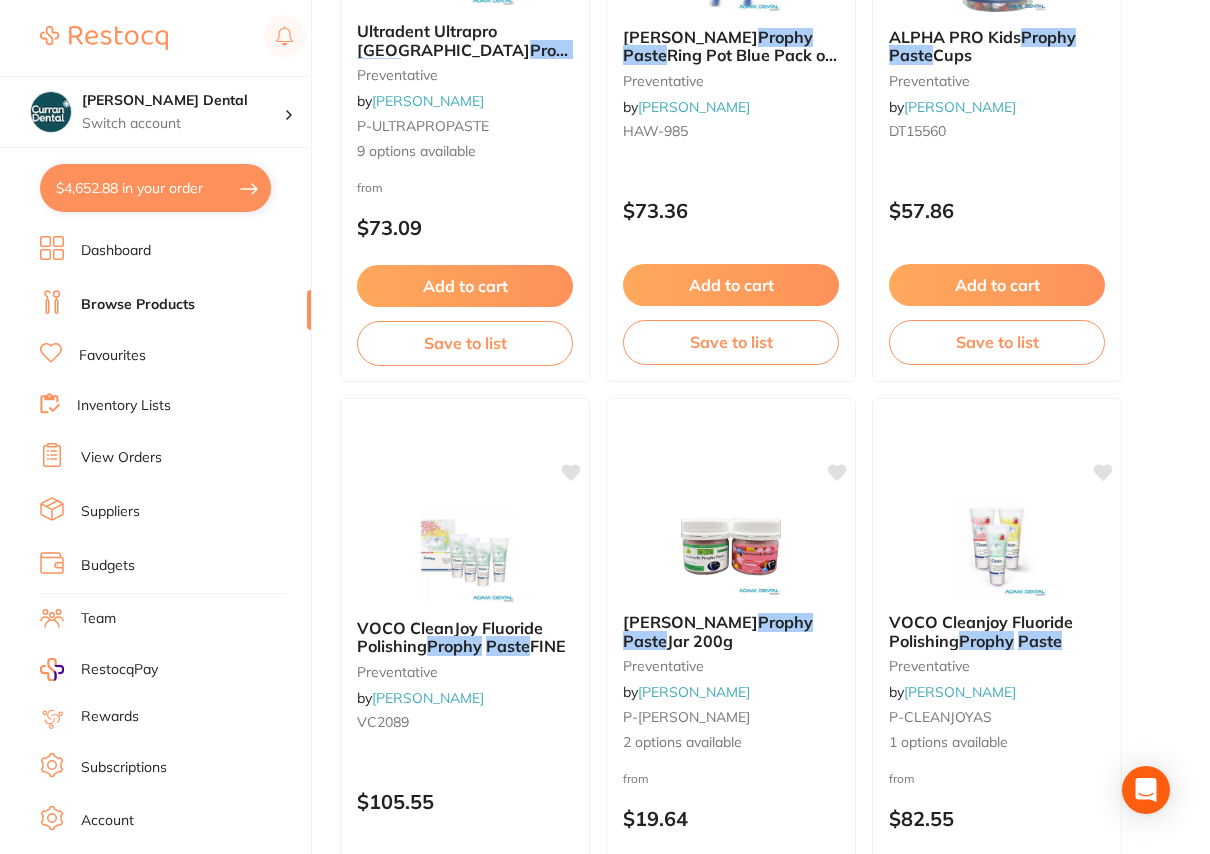 scroll, scrollTop: 727, scrollLeft: 0, axis: vertical 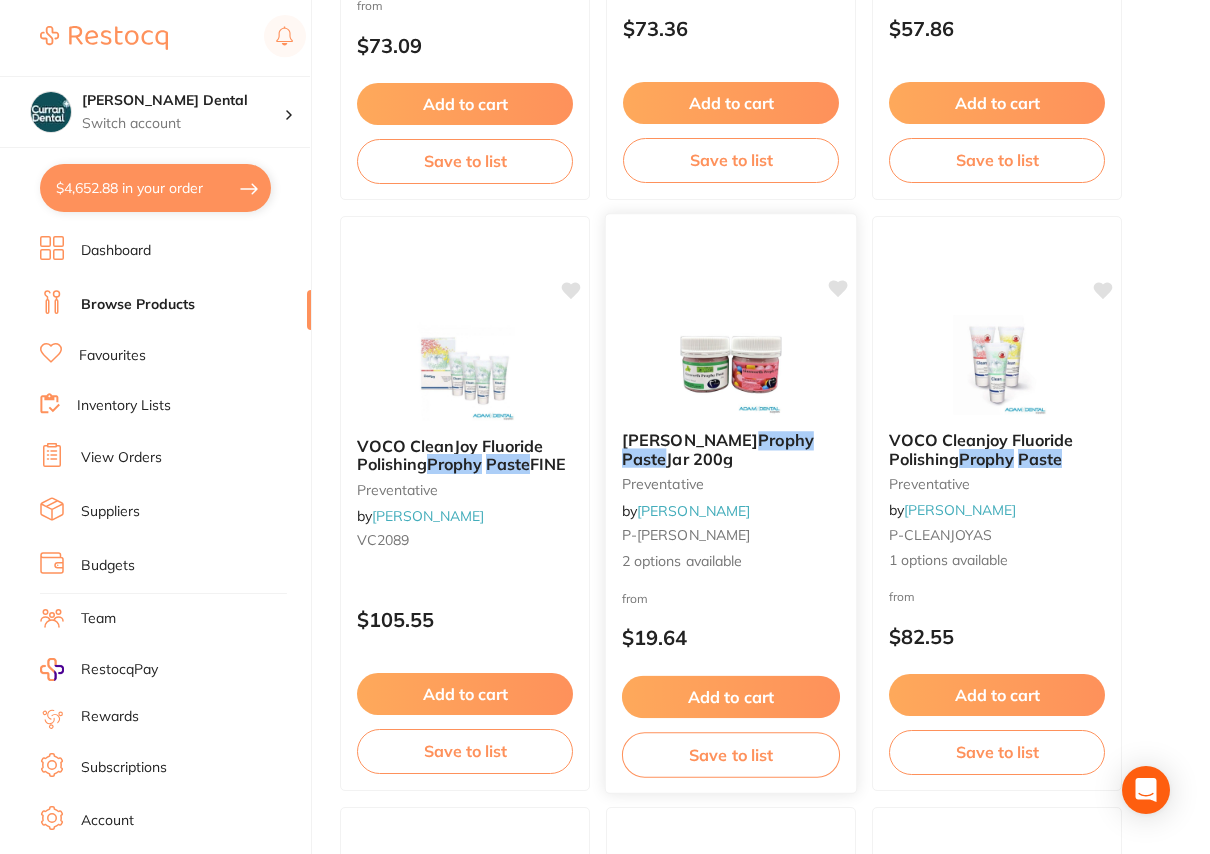 click on "[PERSON_NAME]" at bounding box center (690, 440) 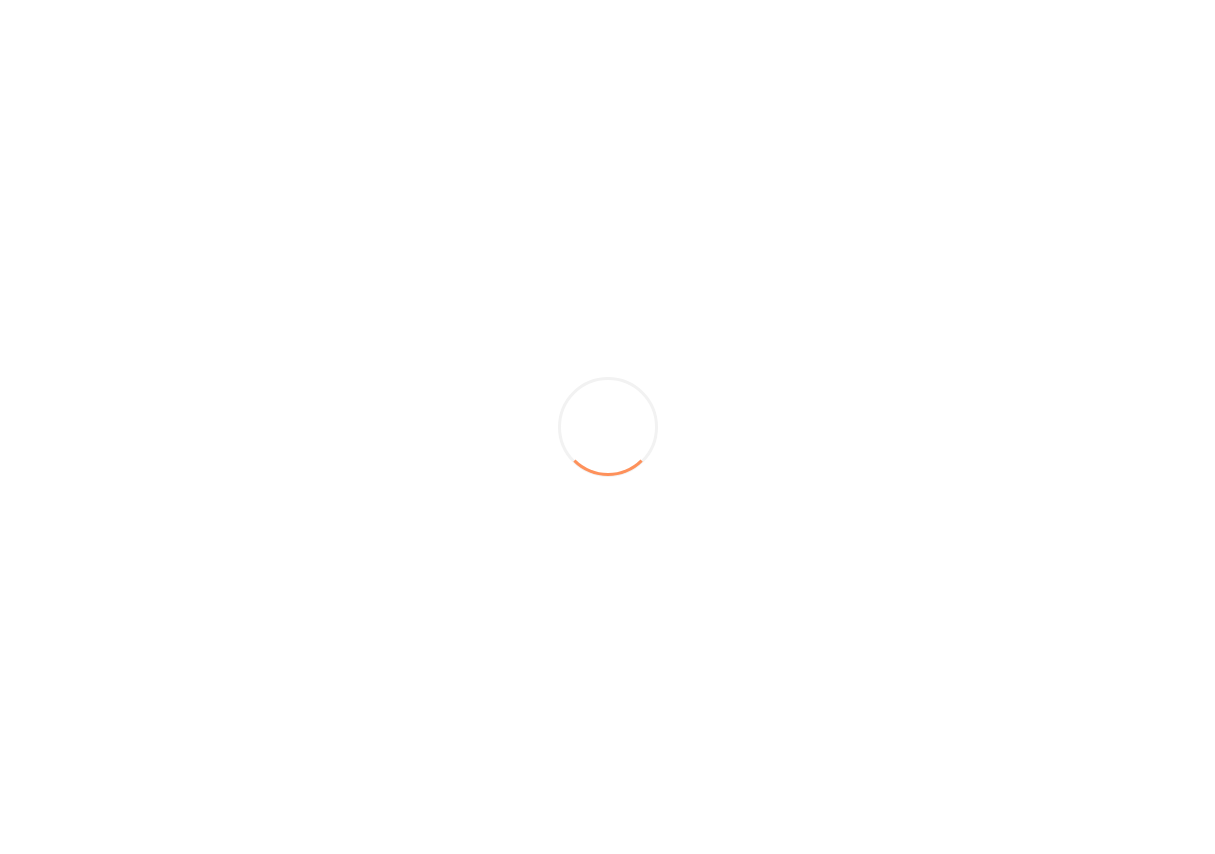 scroll, scrollTop: 0, scrollLeft: 0, axis: both 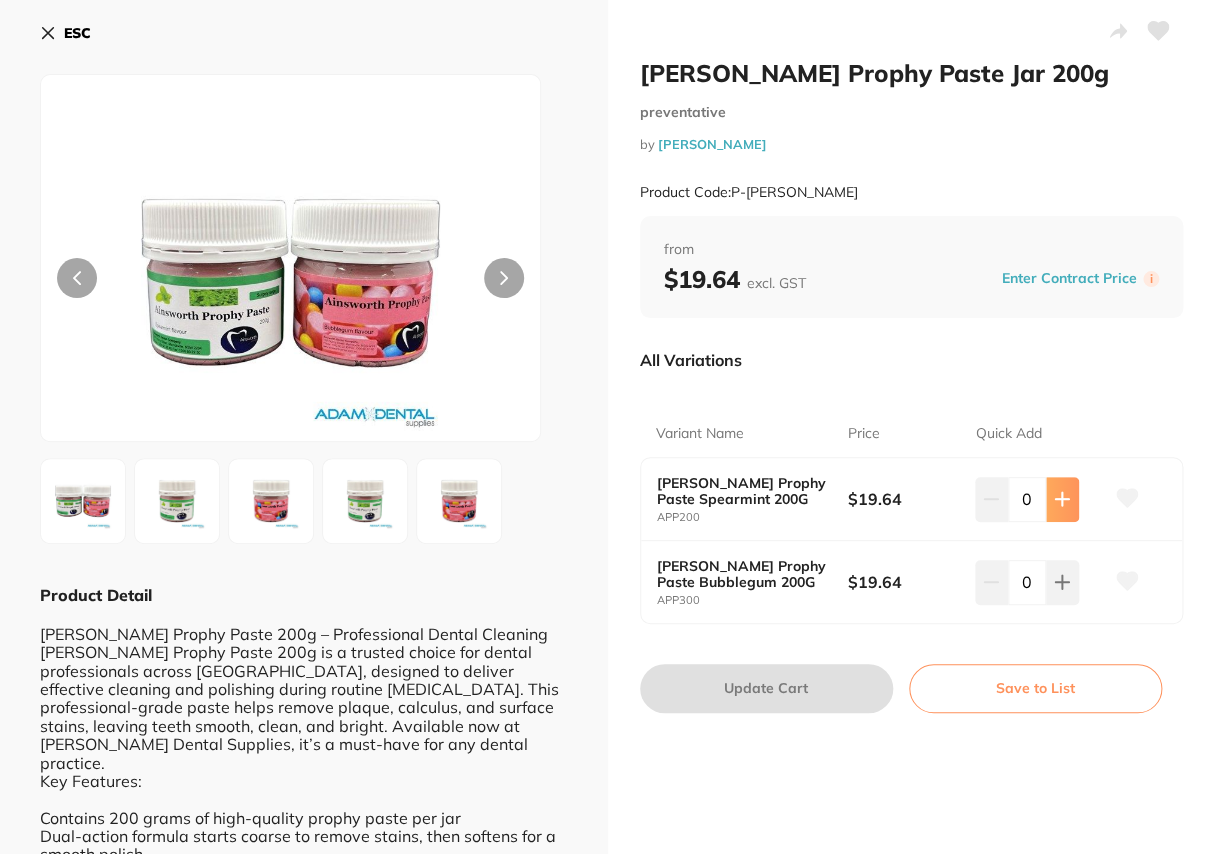 click 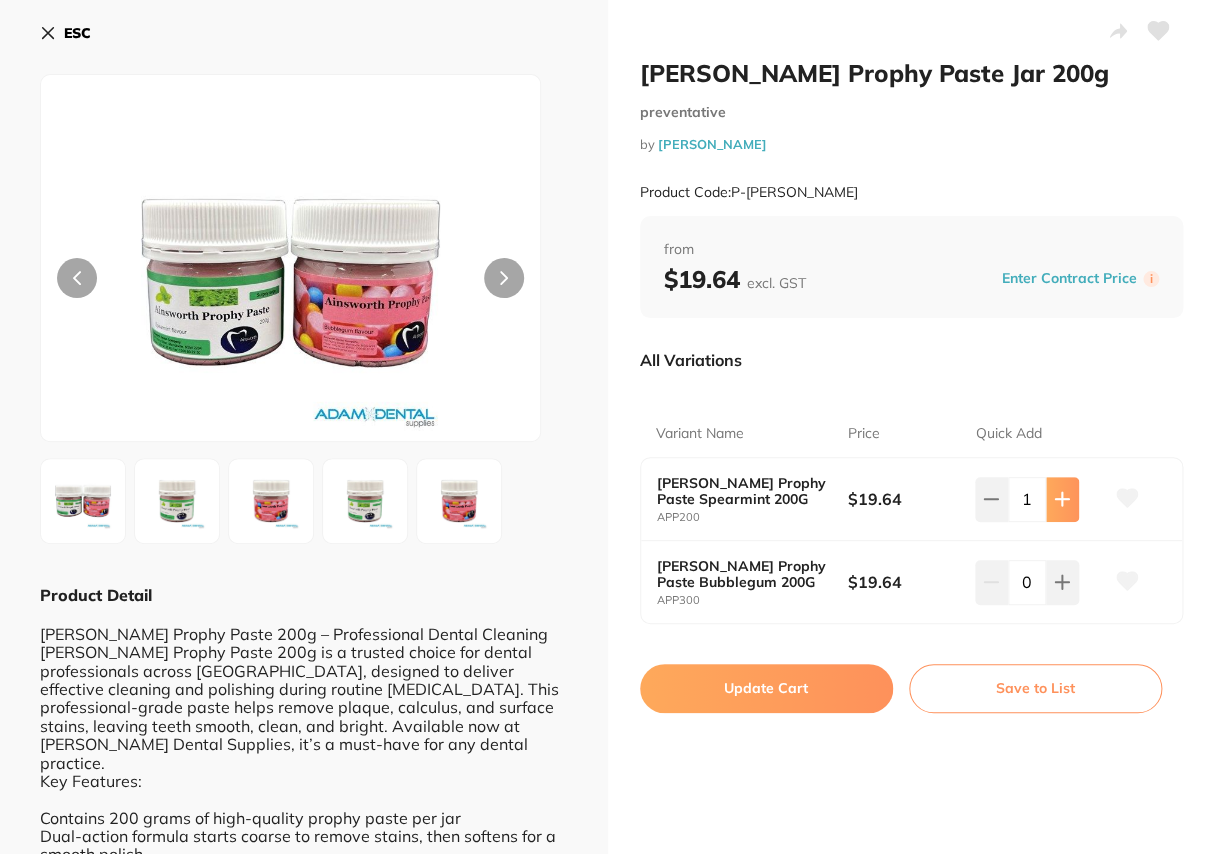 click 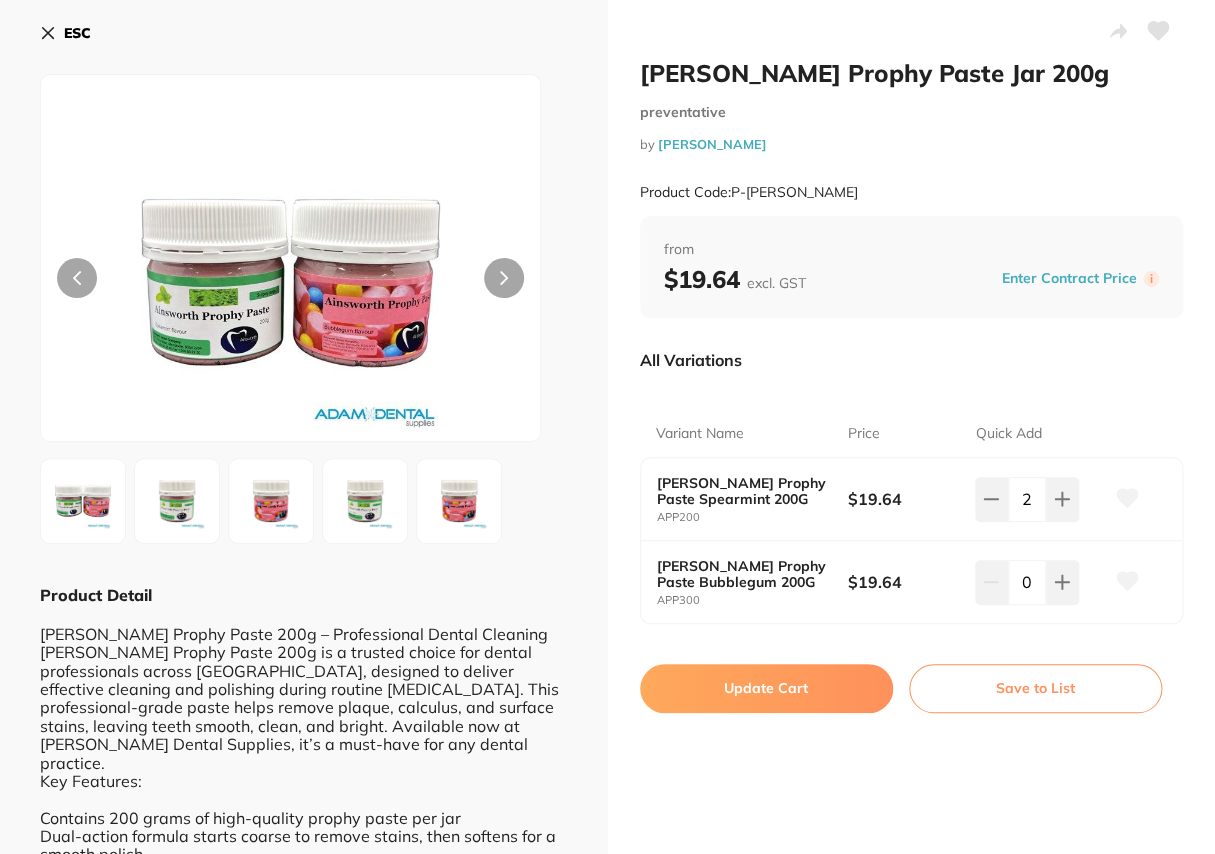 click 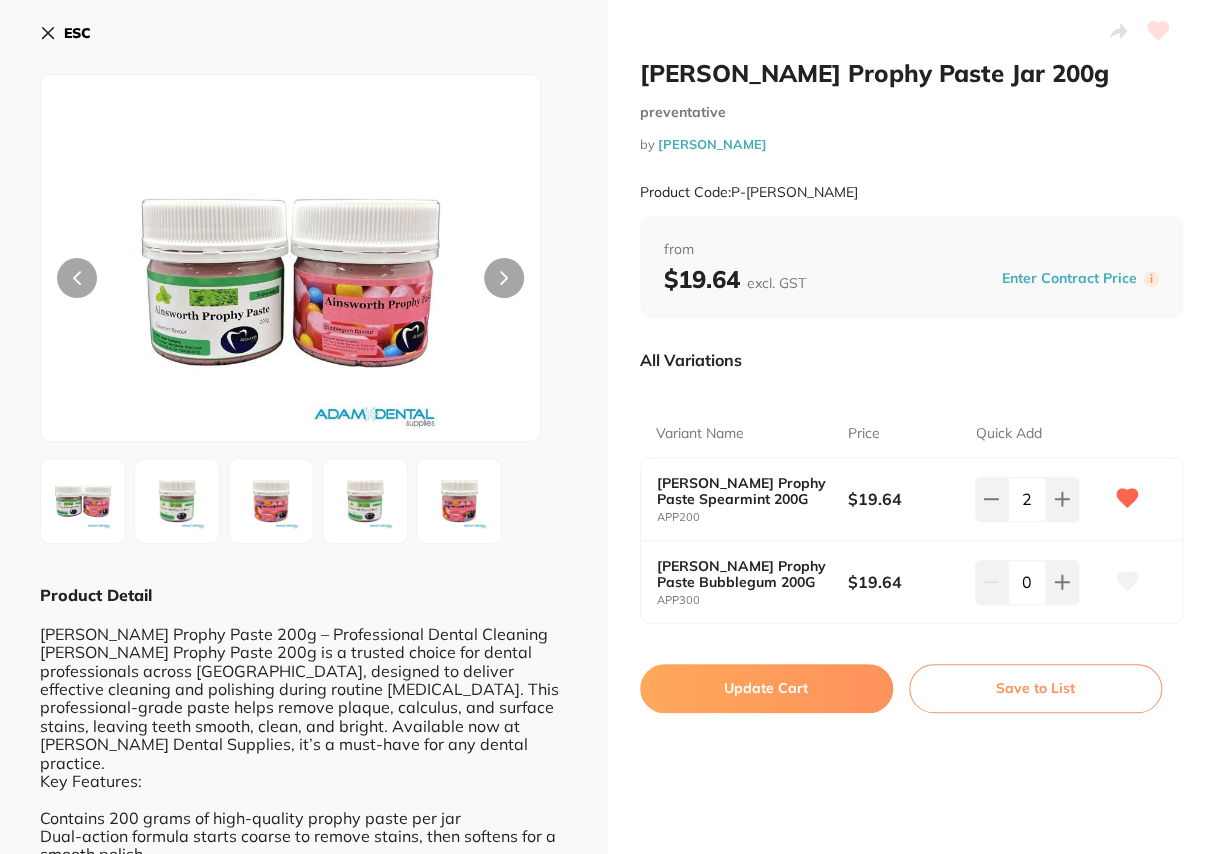 click on "Update Cart" at bounding box center [766, 688] 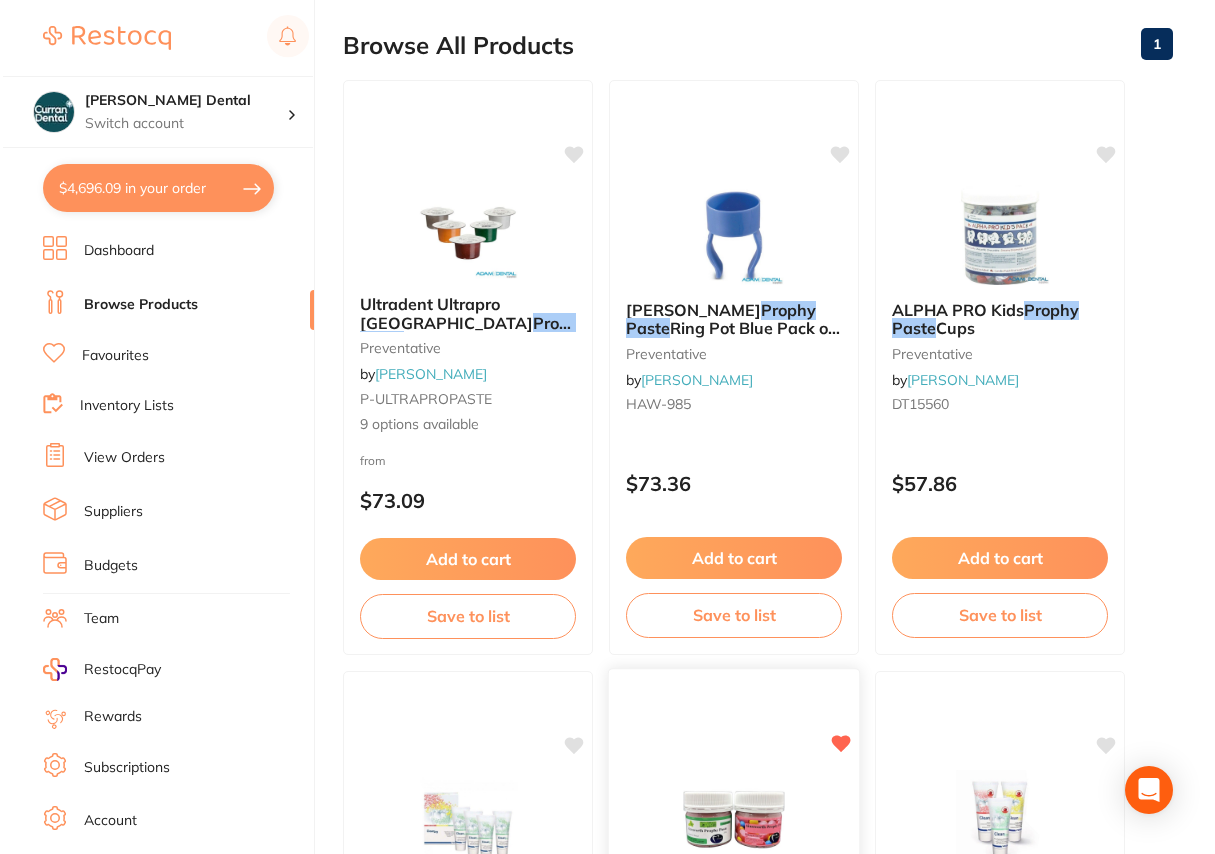 scroll, scrollTop: 0, scrollLeft: 0, axis: both 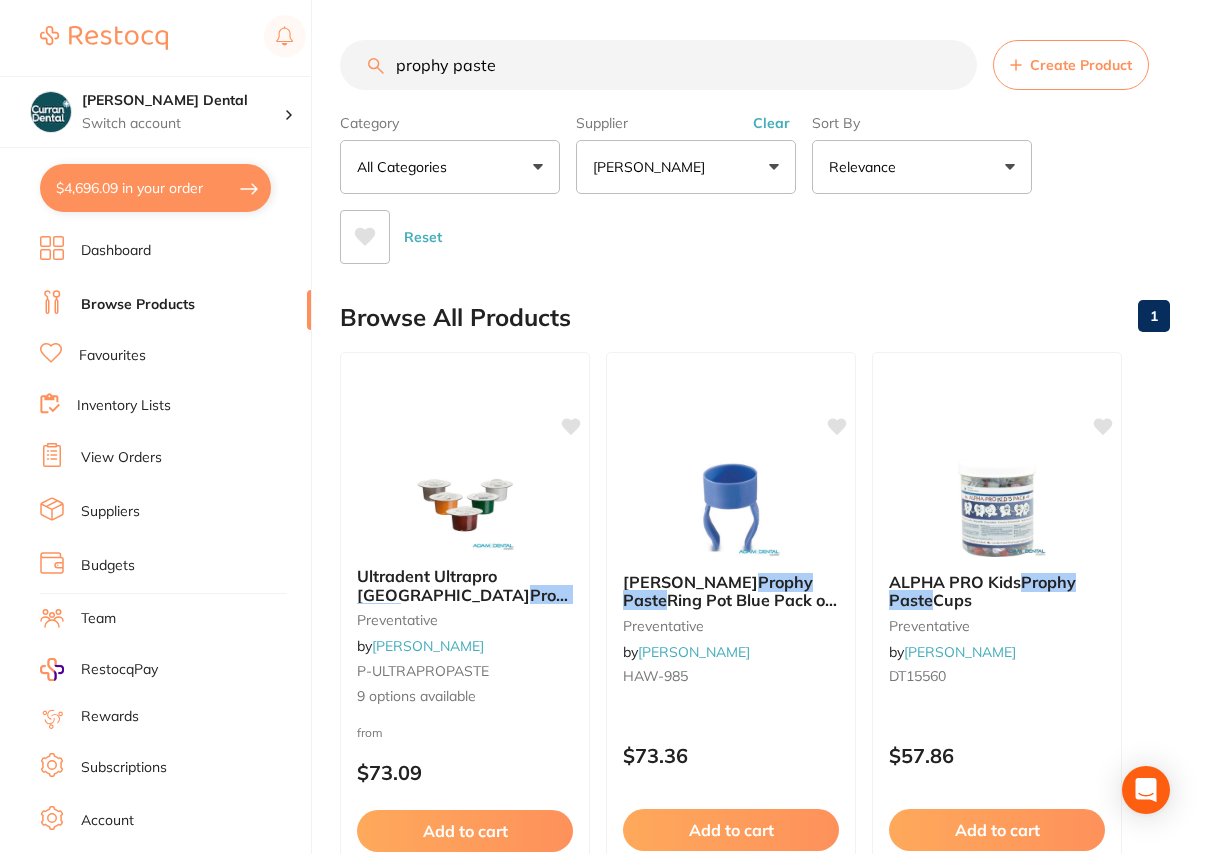 click on "Clear" at bounding box center (771, 123) 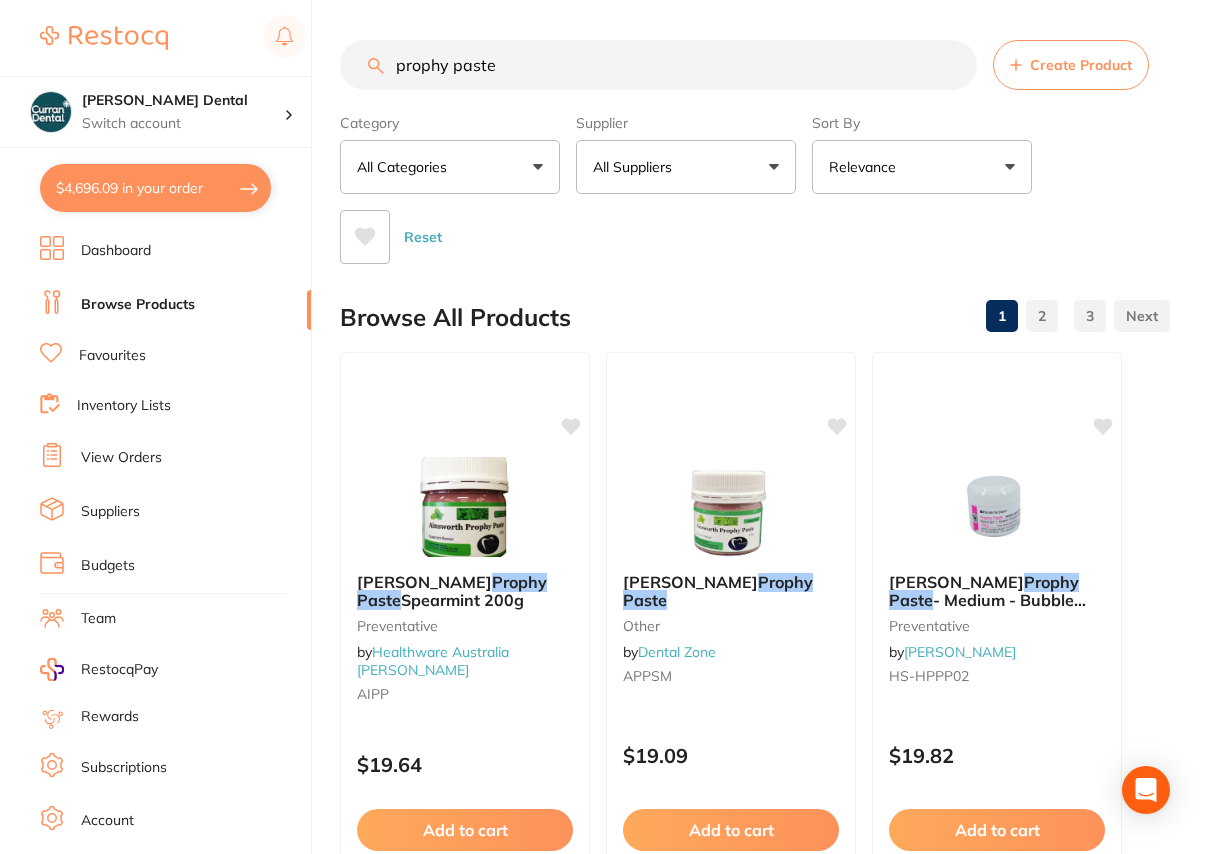 drag, startPoint x: 500, startPoint y: 58, endPoint x: 292, endPoint y: 71, distance: 208.40585 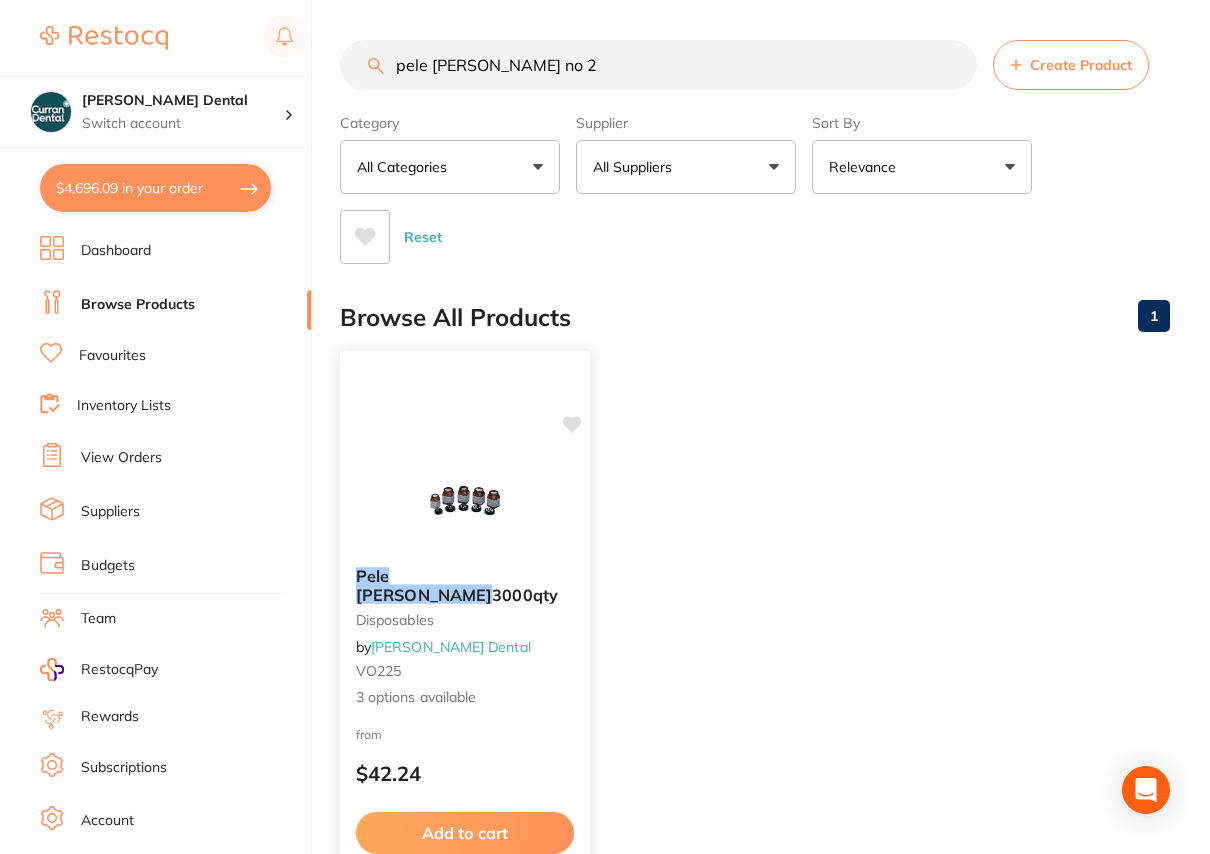 type on "pele [PERSON_NAME] no 2" 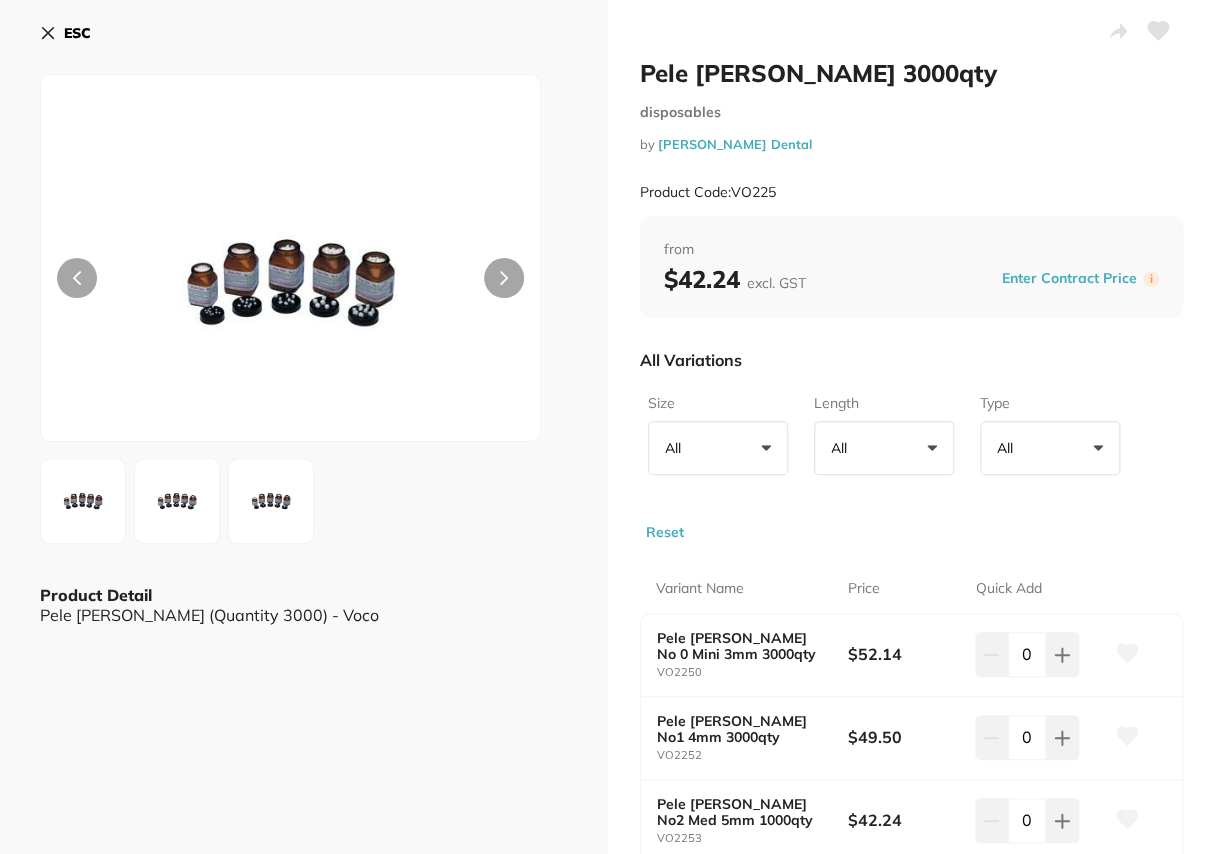click at bounding box center [290, 283] 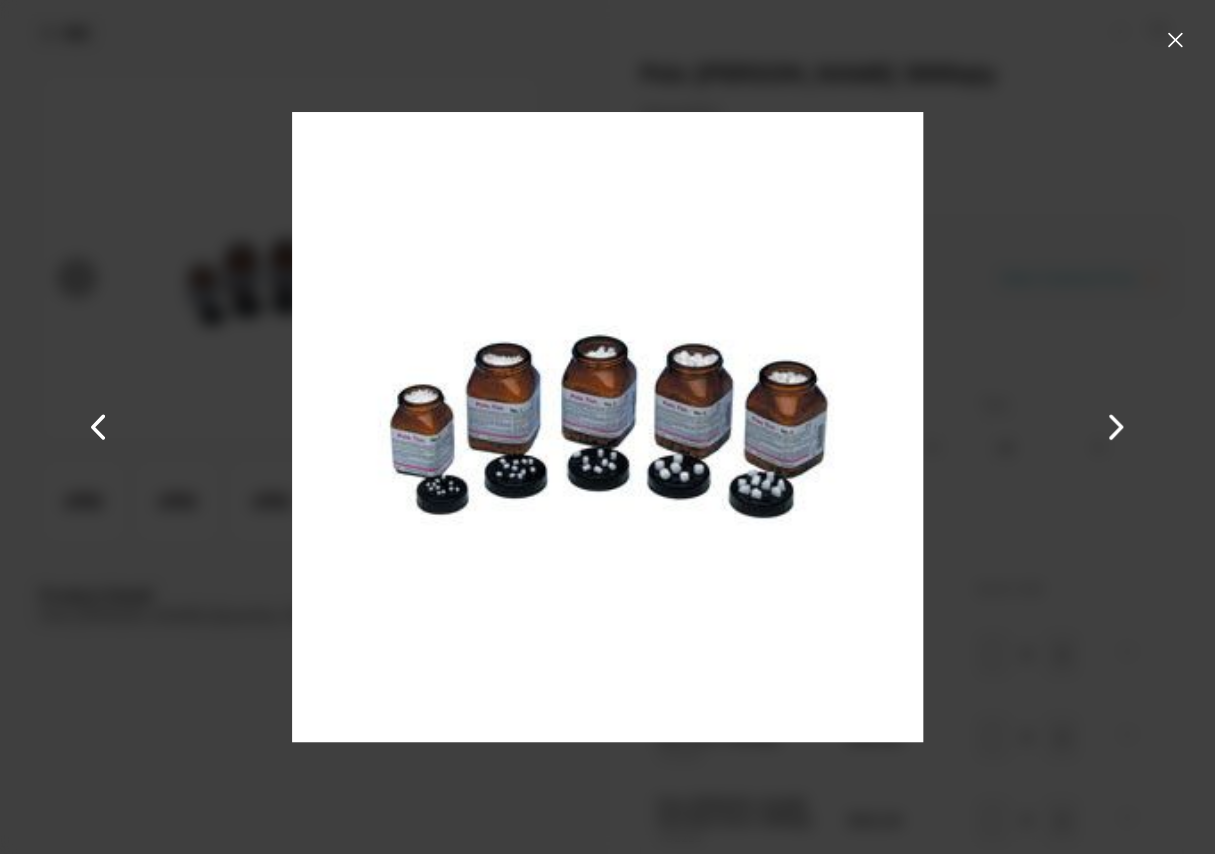 click at bounding box center [1175, 40] 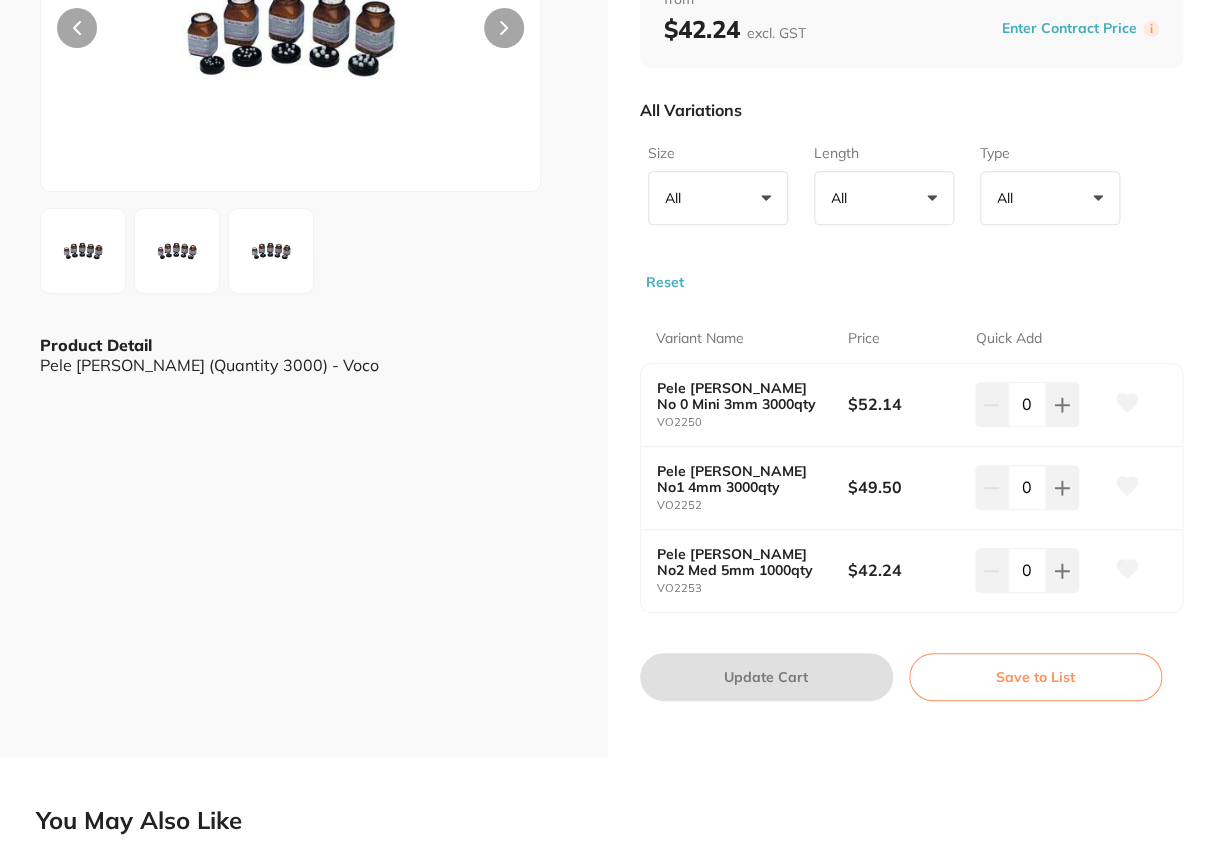 scroll, scrollTop: 272, scrollLeft: 0, axis: vertical 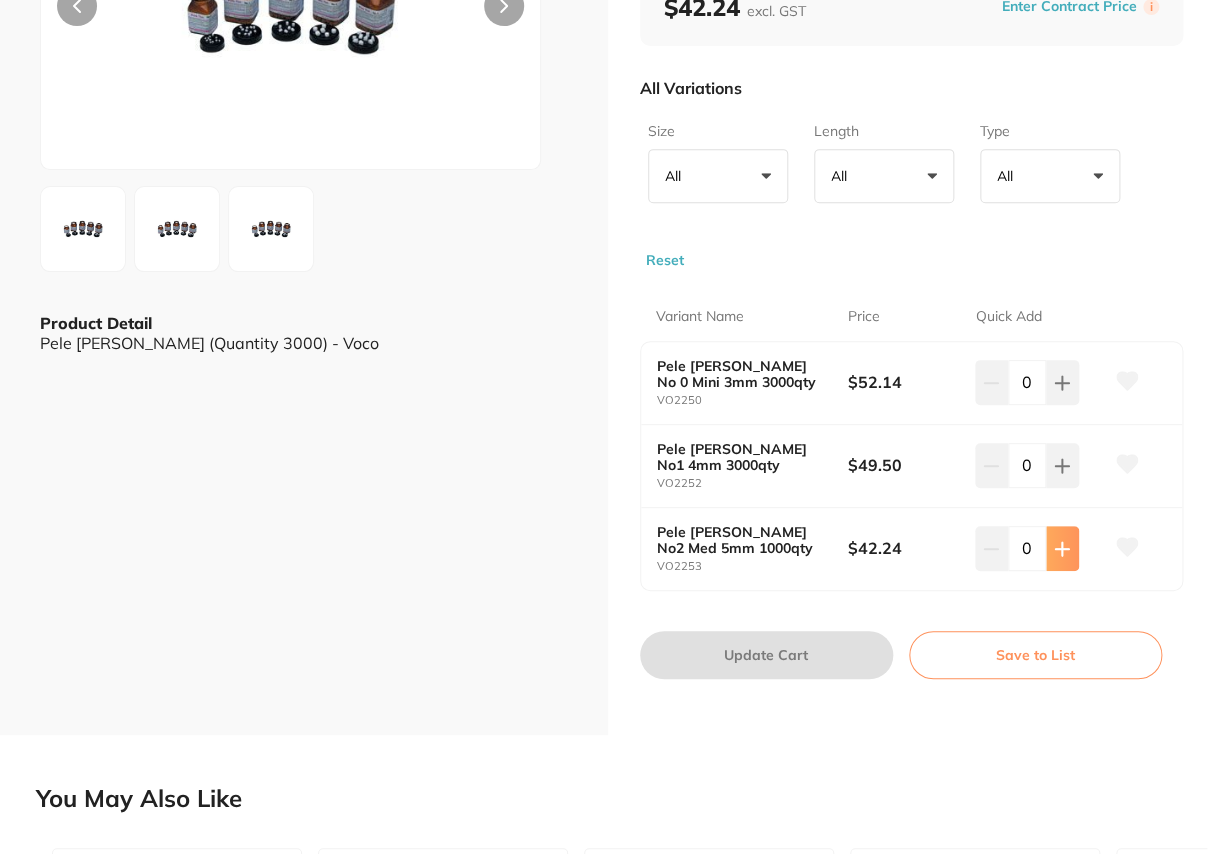 click 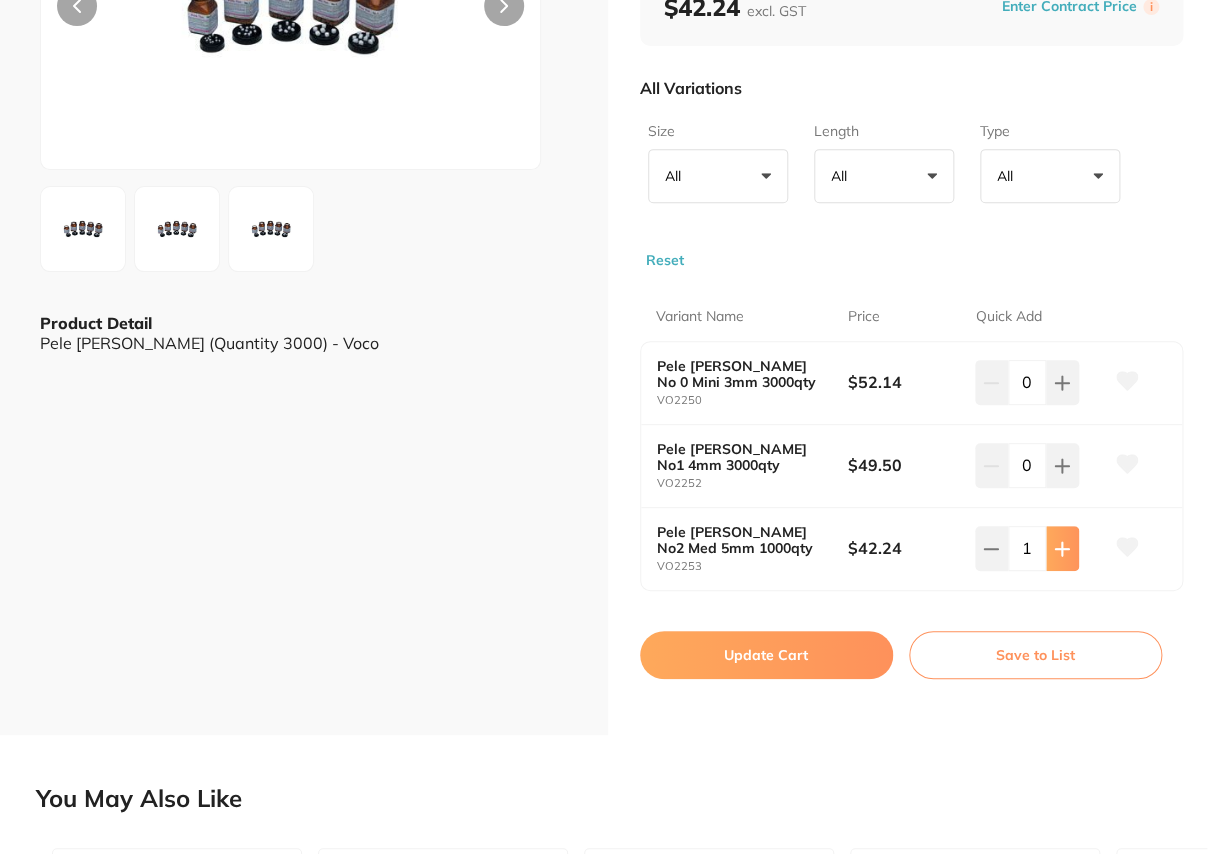 type on "1" 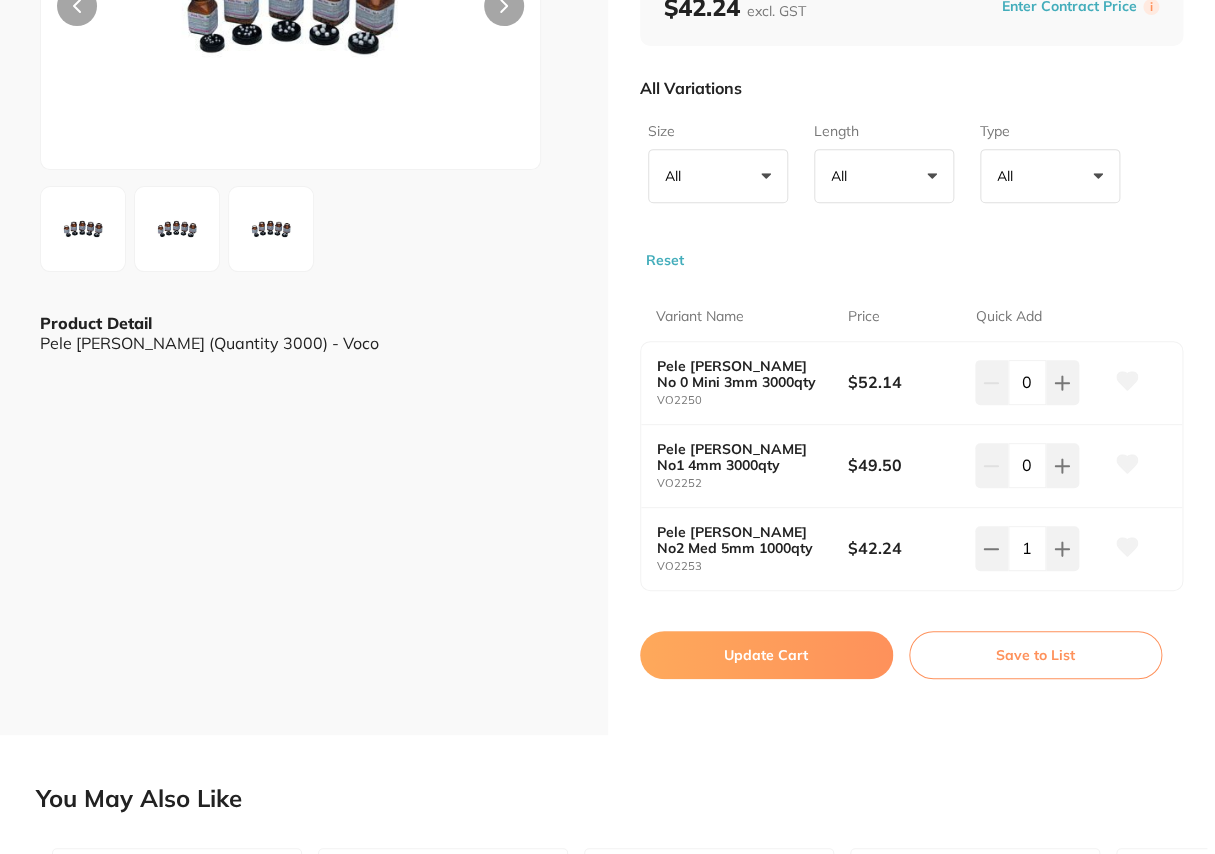 drag, startPoint x: 1118, startPoint y: 540, endPoint x: 810, endPoint y: 638, distance: 323.2151 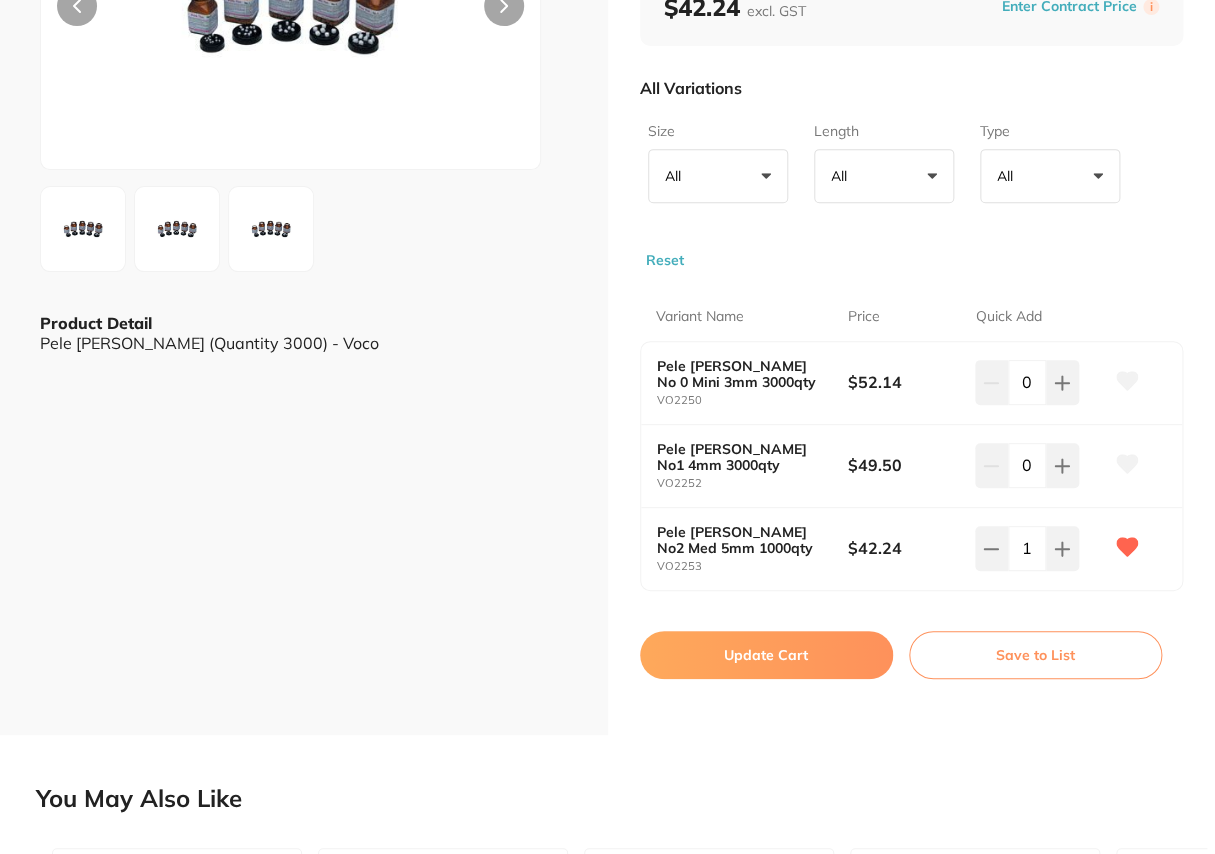 drag, startPoint x: 805, startPoint y: 643, endPoint x: 760, endPoint y: 520, distance: 130.97328 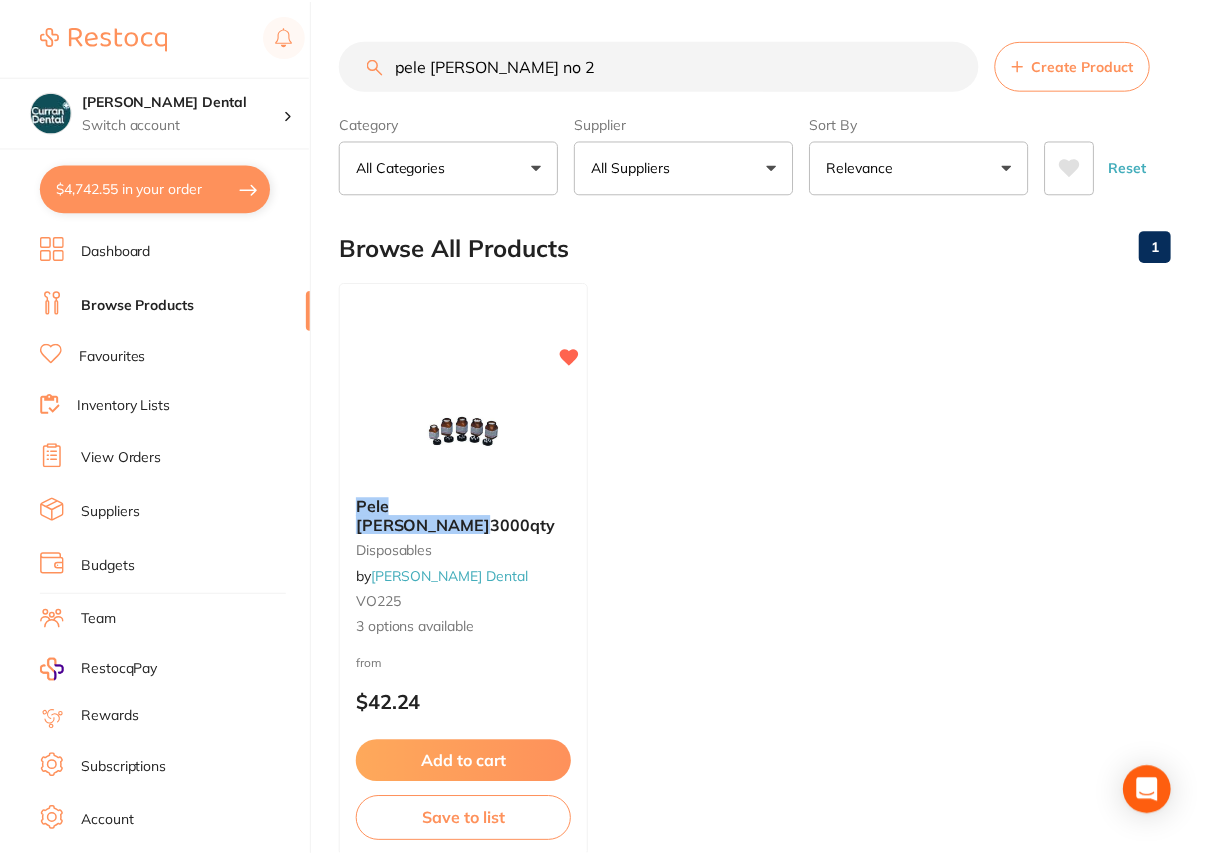 scroll, scrollTop: 7, scrollLeft: 0, axis: vertical 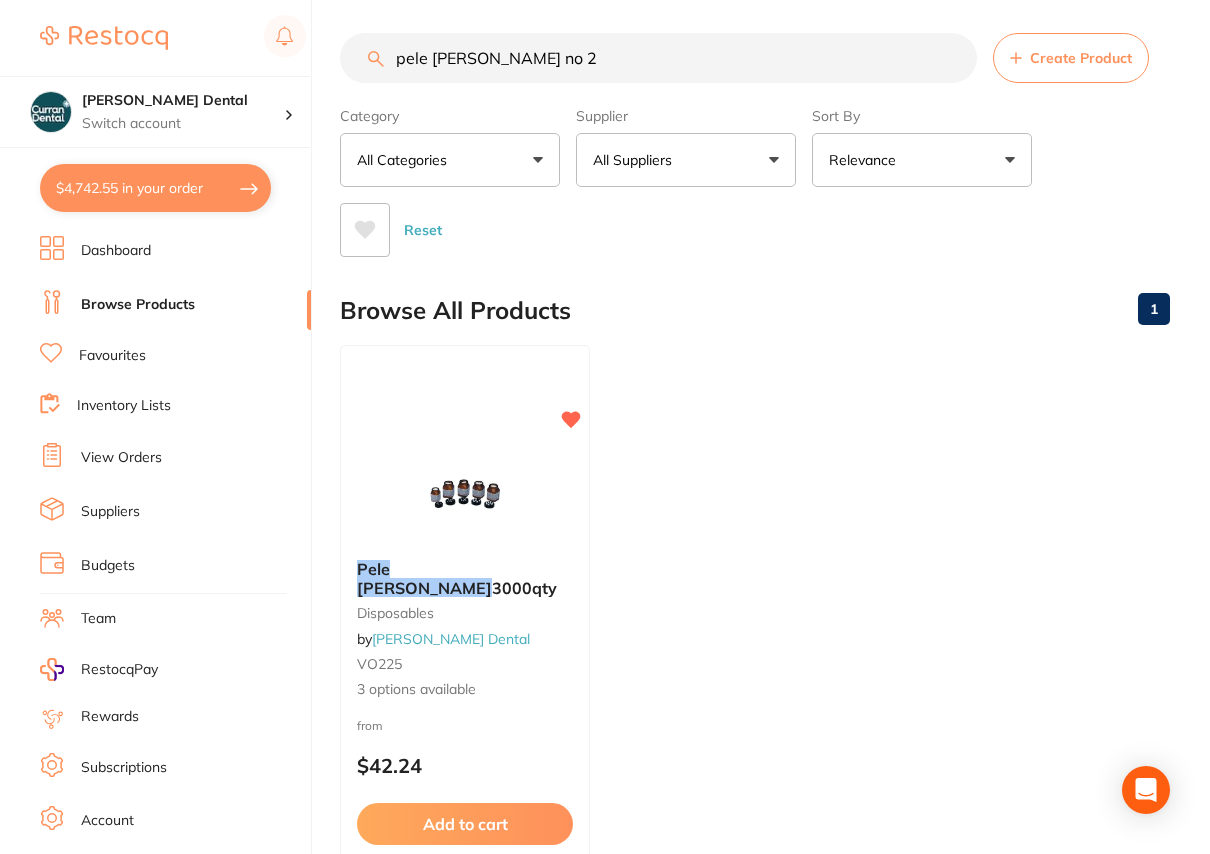 drag, startPoint x: 517, startPoint y: 64, endPoint x: 307, endPoint y: 49, distance: 210.53503 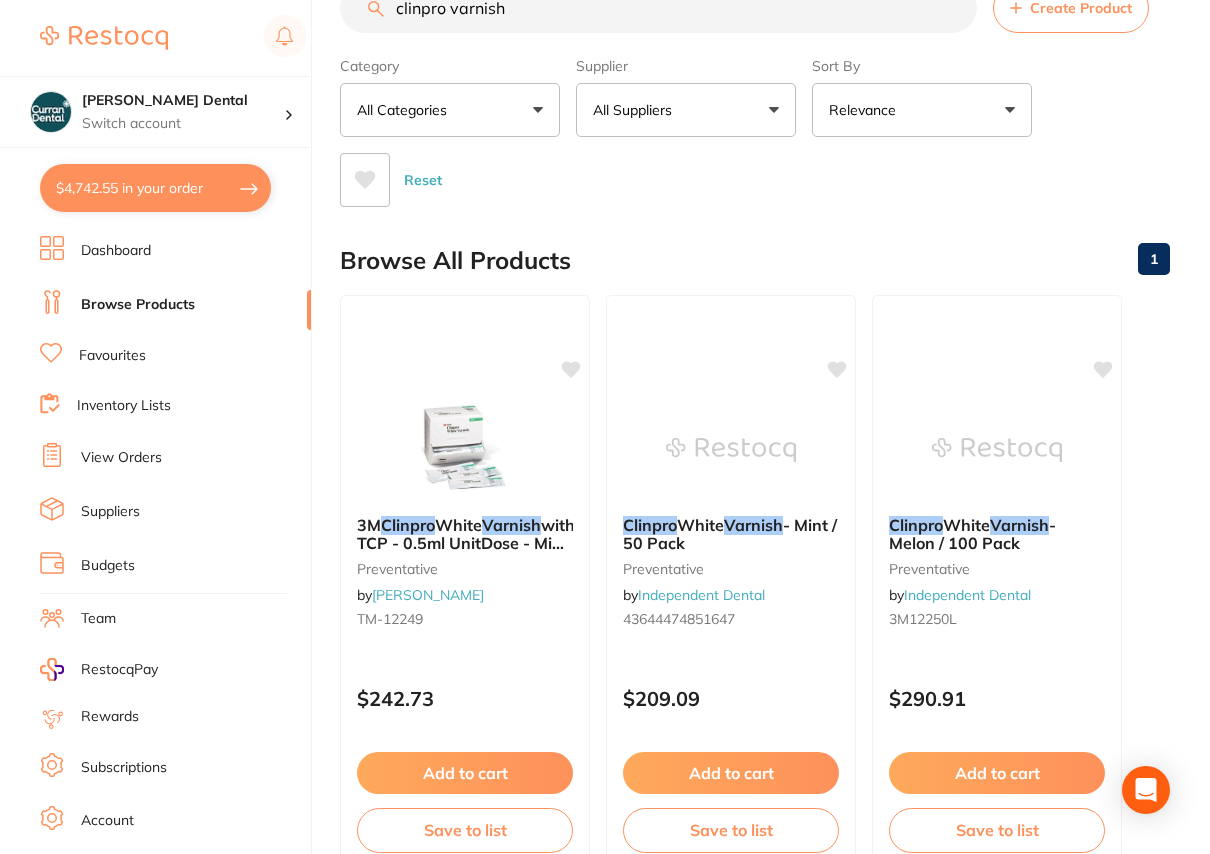 scroll, scrollTop: 0, scrollLeft: 0, axis: both 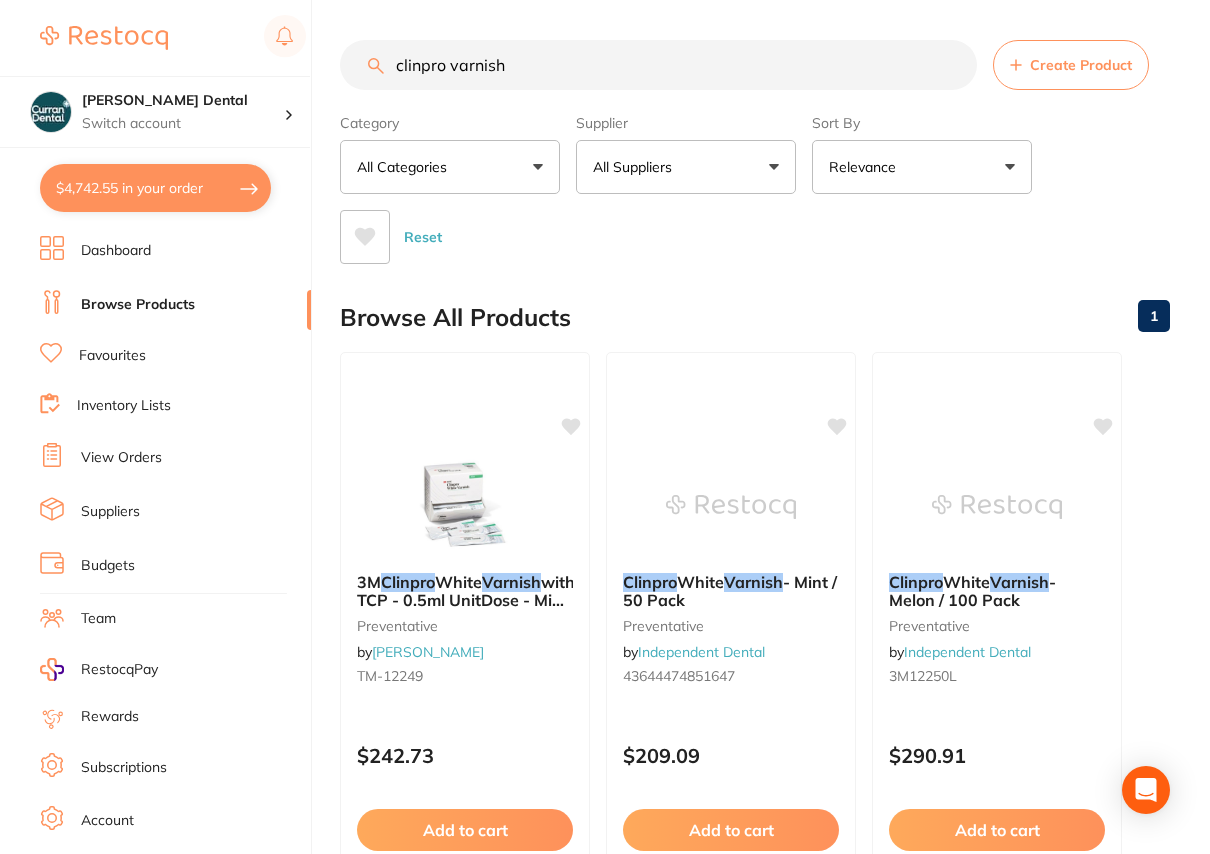 drag, startPoint x: 519, startPoint y: 75, endPoint x: 453, endPoint y: 63, distance: 67.08204 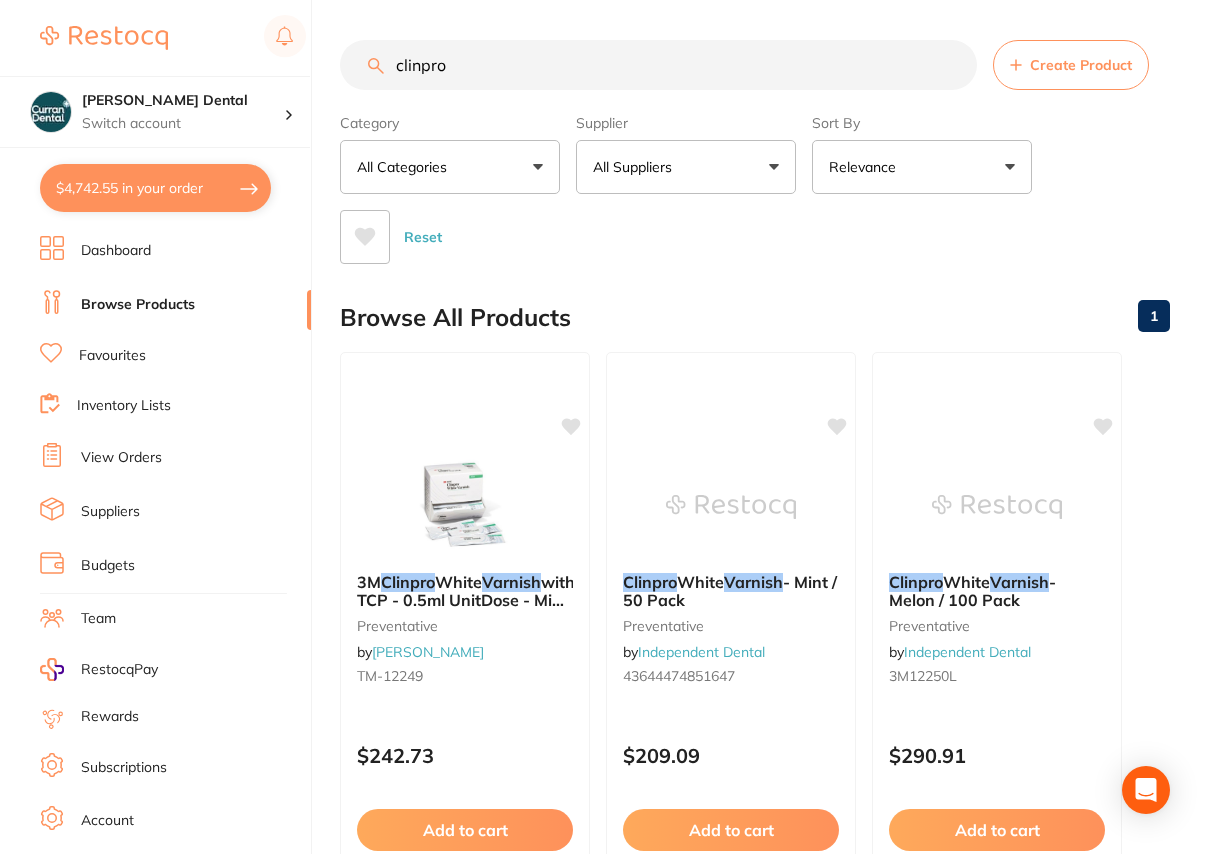 type on "clinpro" 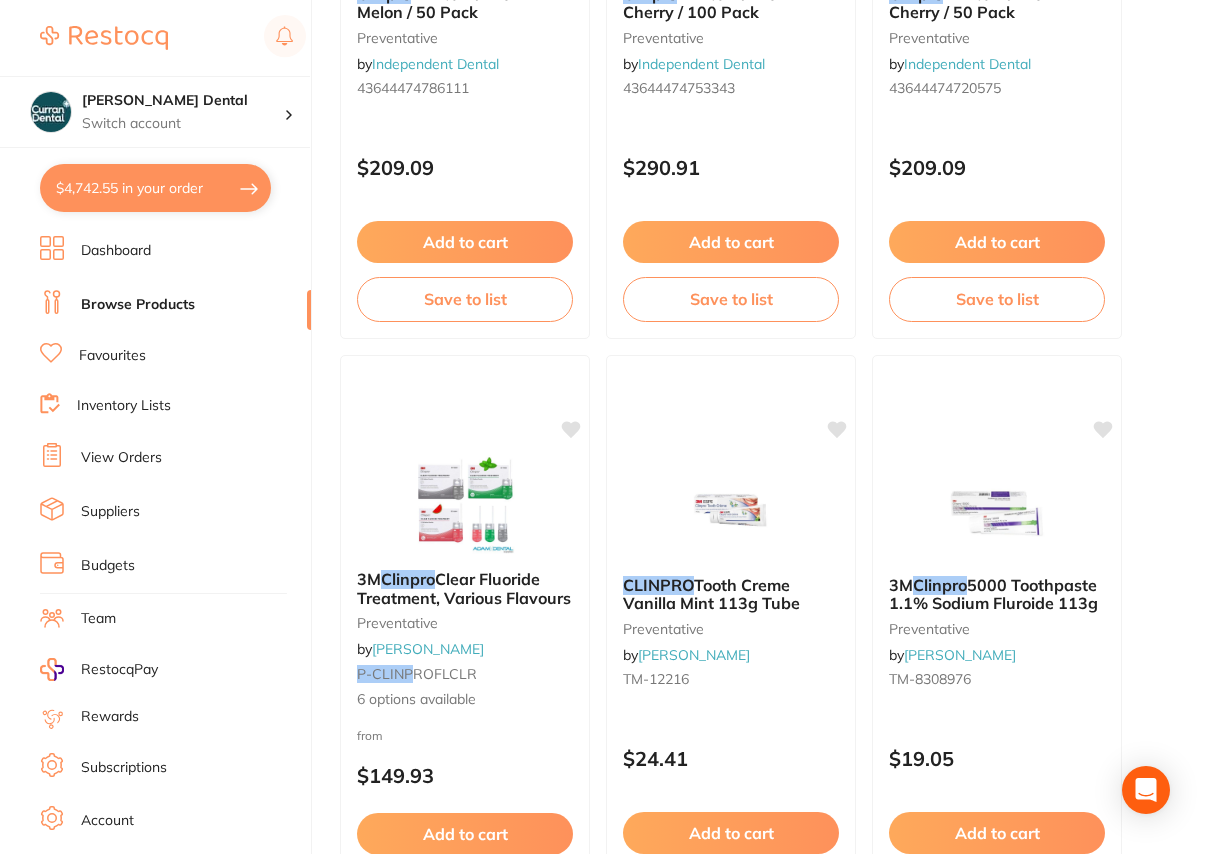 scroll, scrollTop: 2363, scrollLeft: 0, axis: vertical 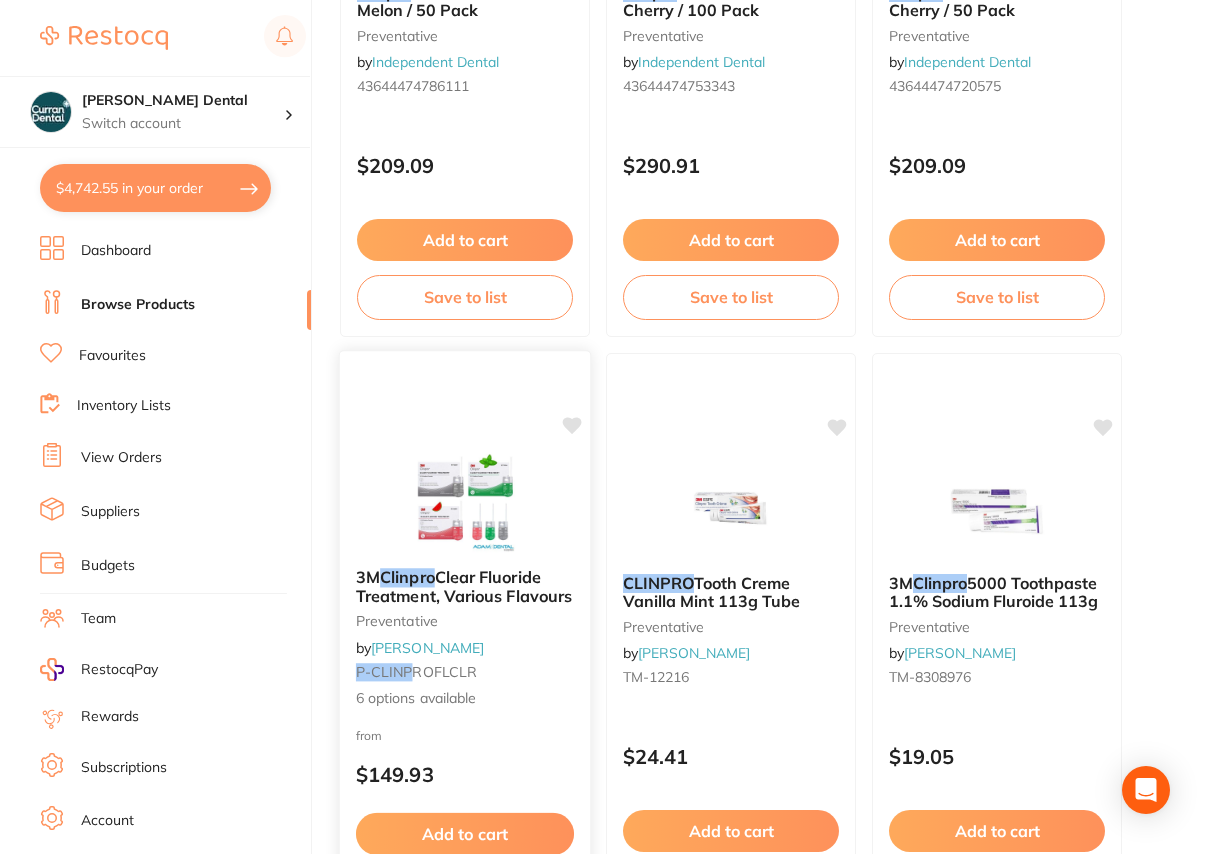 click on "Clear Fluoride Treatment, Various Flavours" at bounding box center (464, 586) 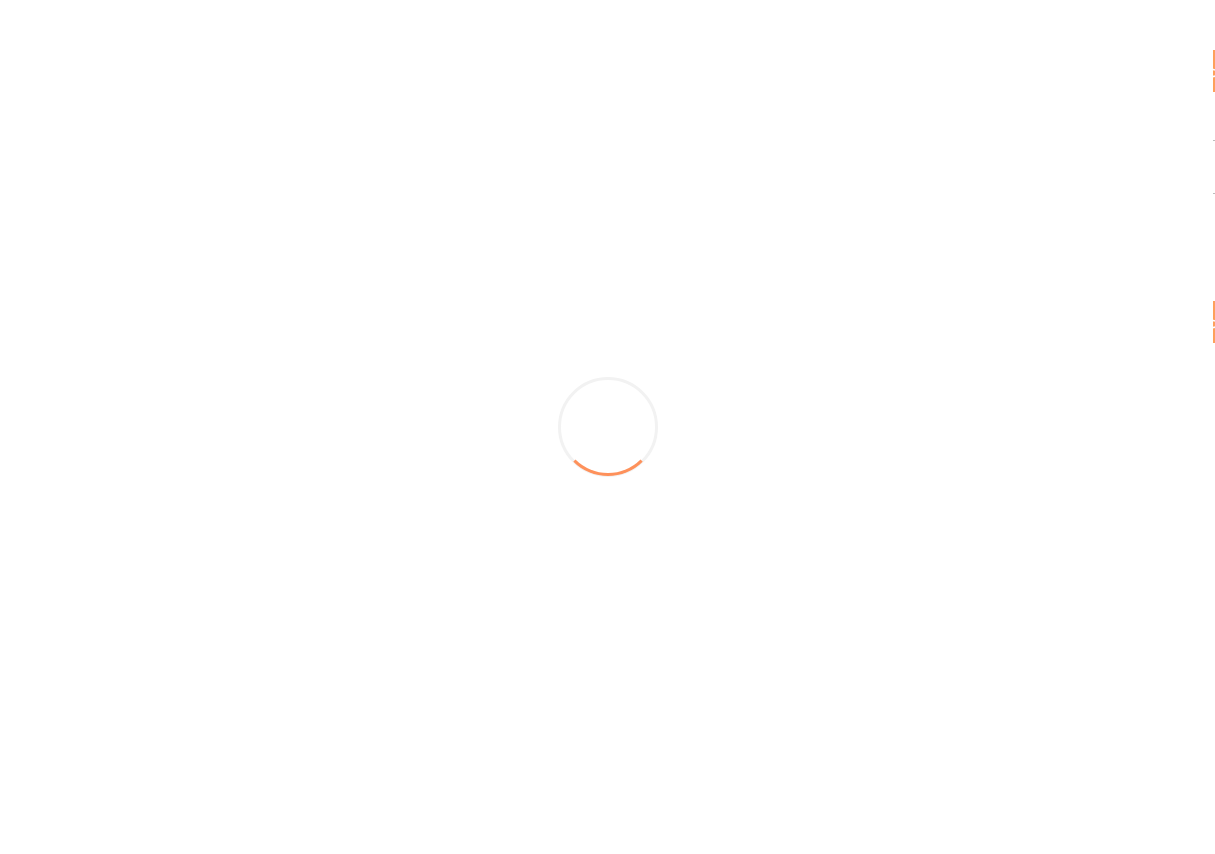 scroll, scrollTop: 0, scrollLeft: 0, axis: both 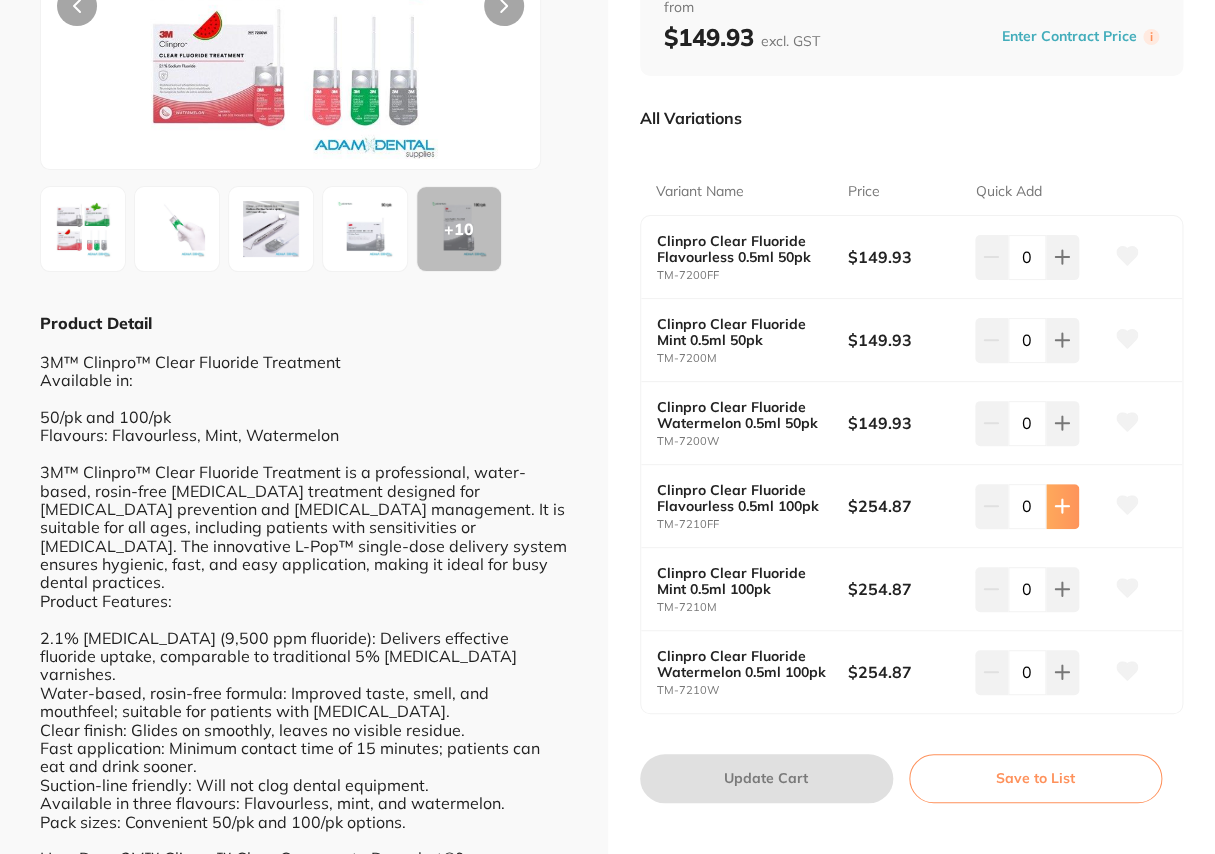 click 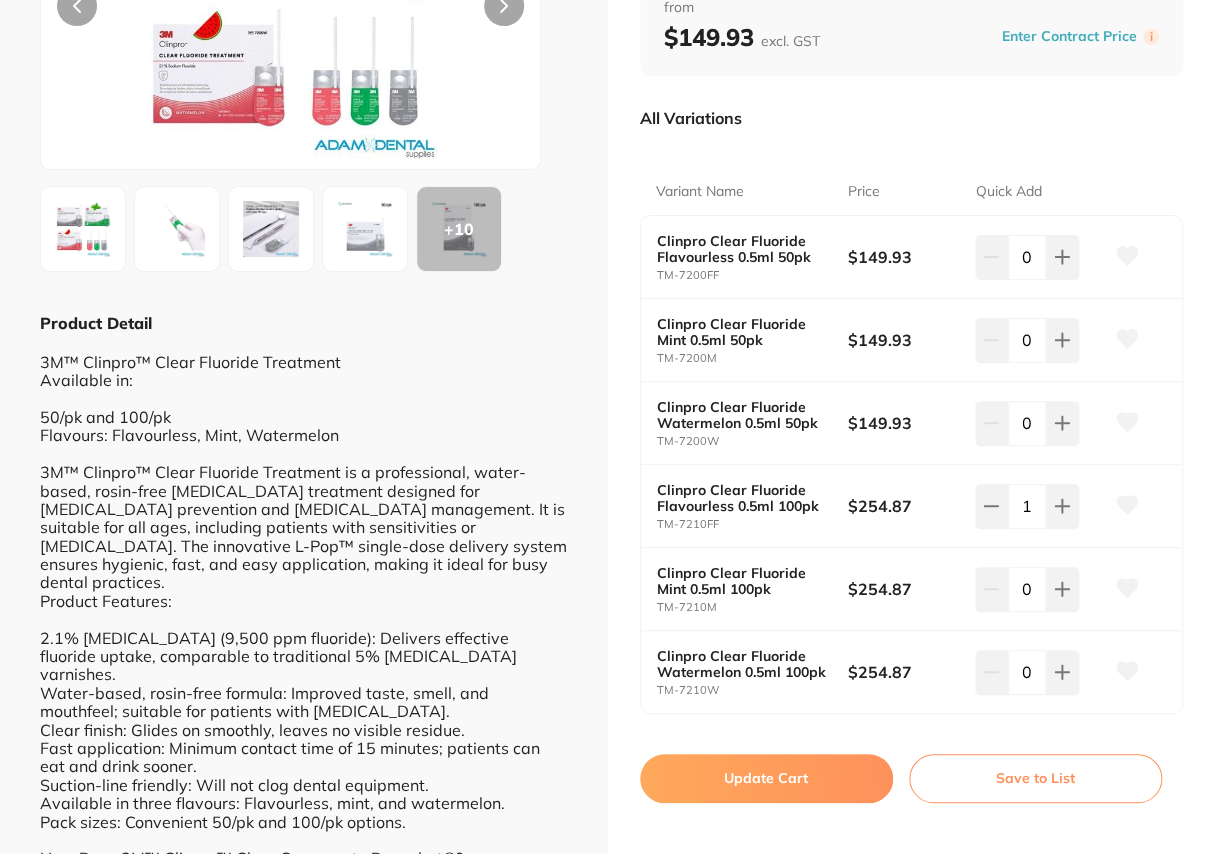 click on "Update Cart" at bounding box center (766, 778) 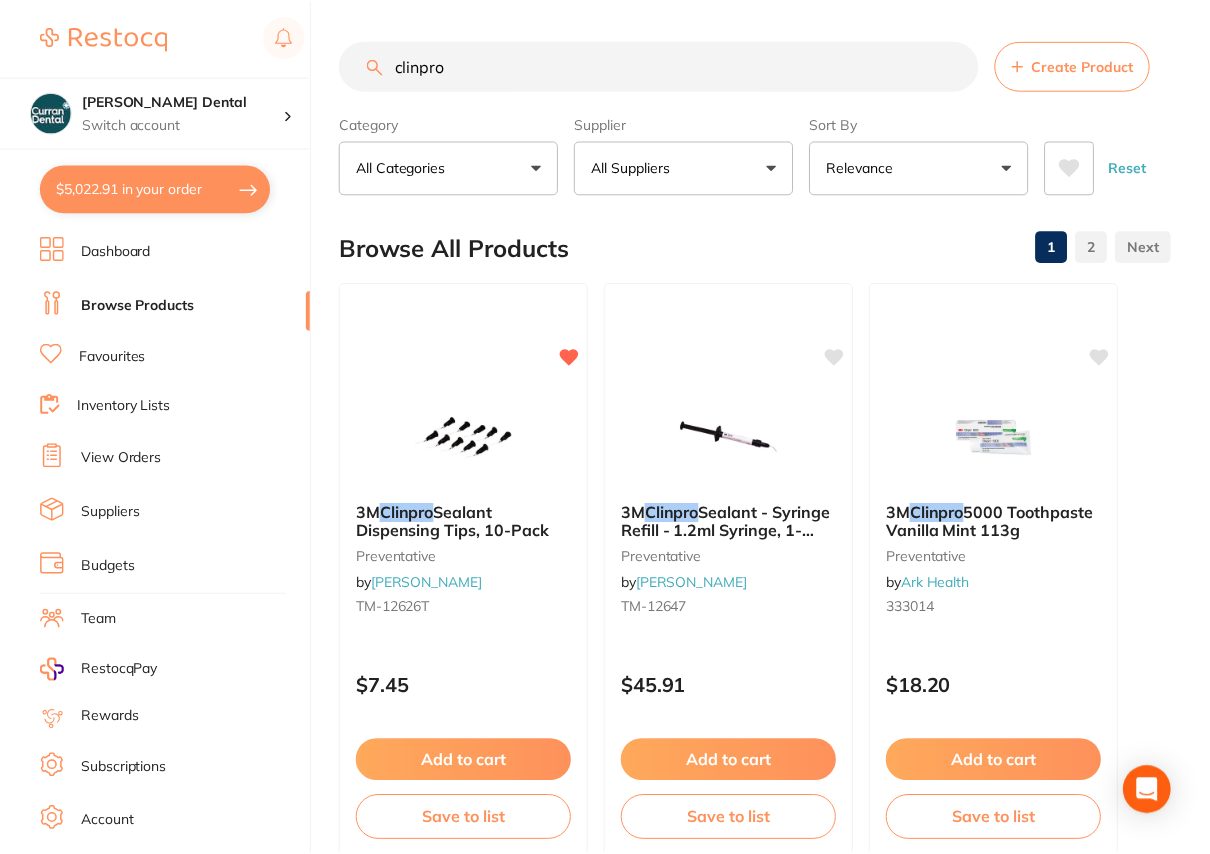 scroll, scrollTop: 2363, scrollLeft: 0, axis: vertical 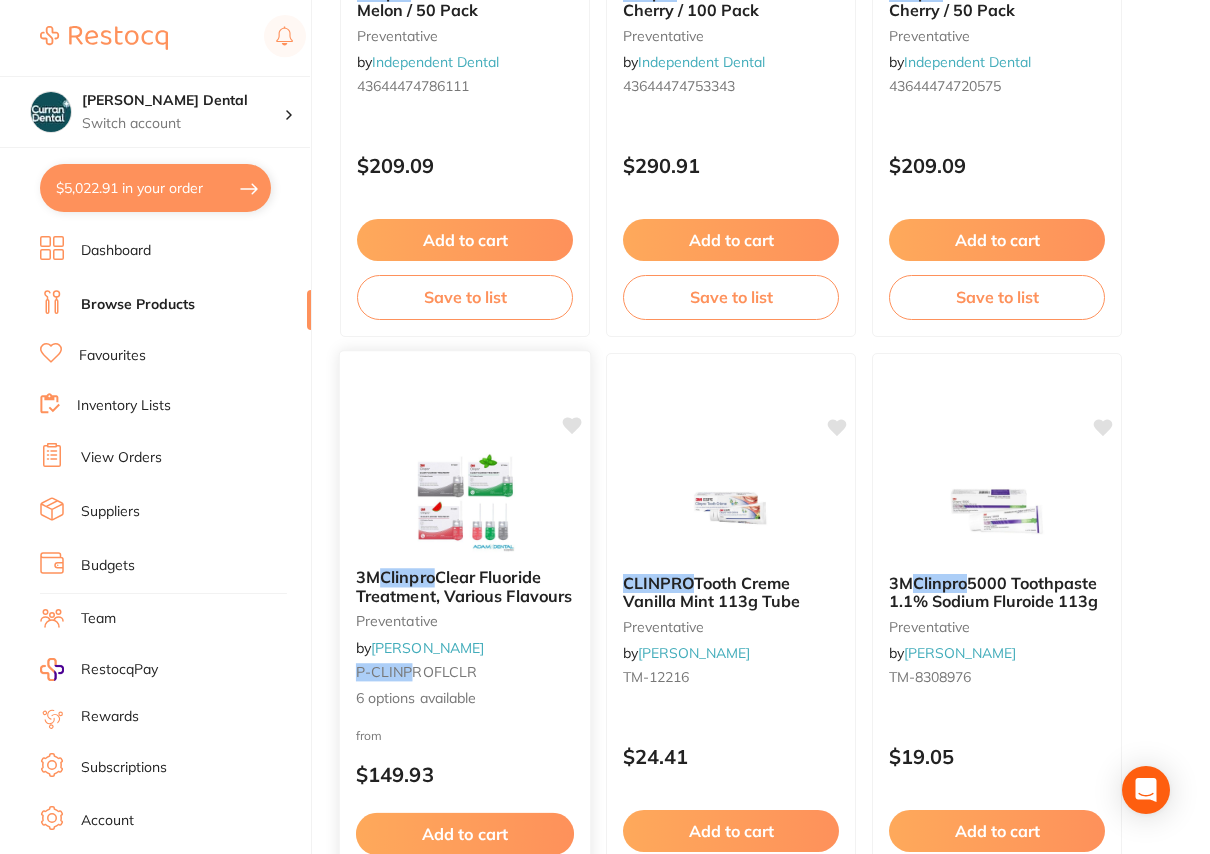 click 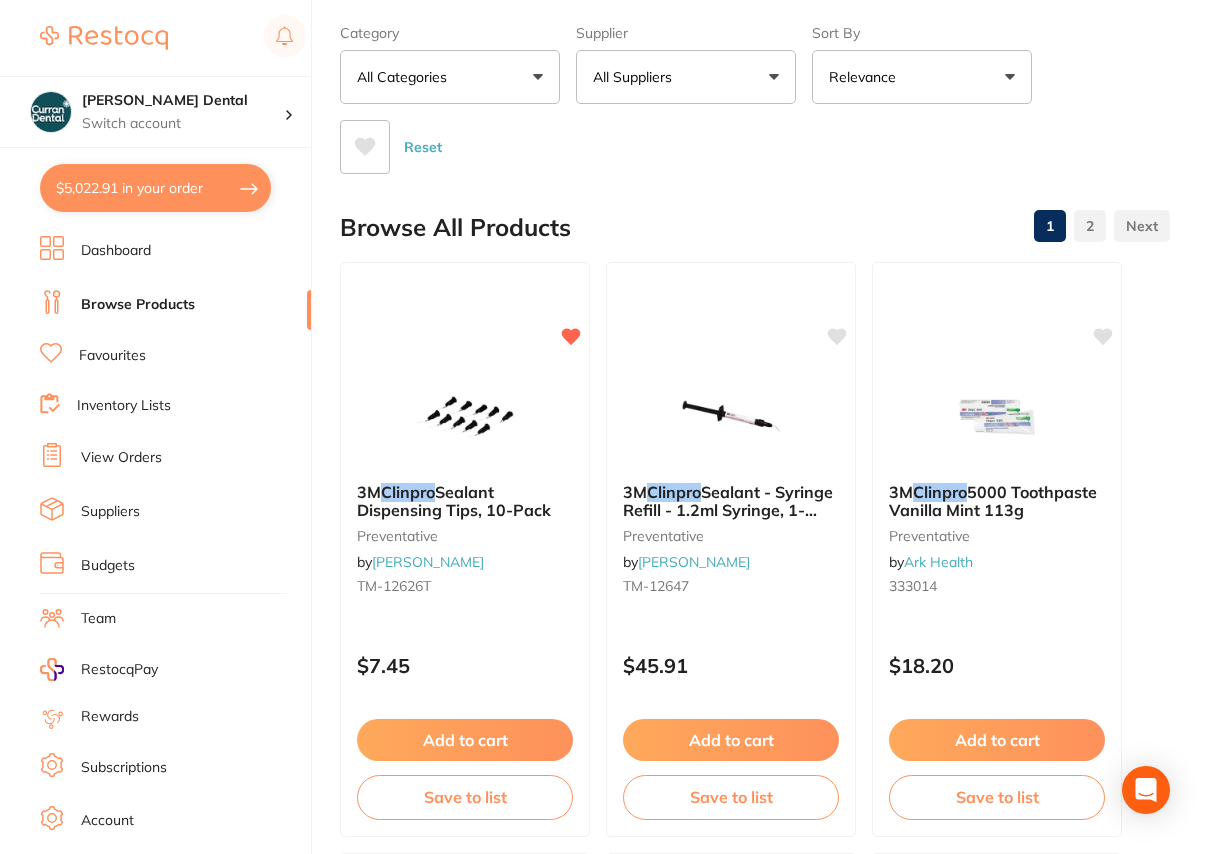 scroll, scrollTop: 0, scrollLeft: 0, axis: both 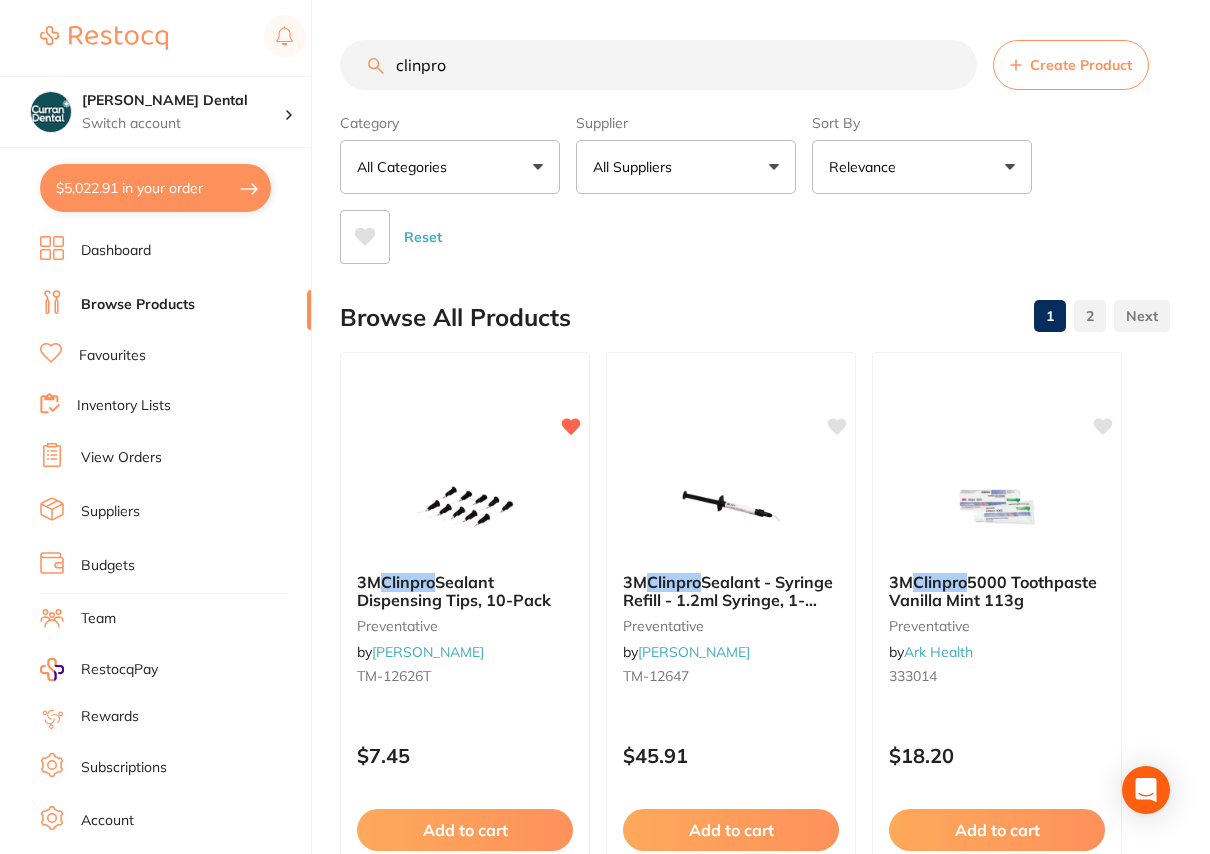 drag, startPoint x: 450, startPoint y: 62, endPoint x: 340, endPoint y: 73, distance: 110.54863 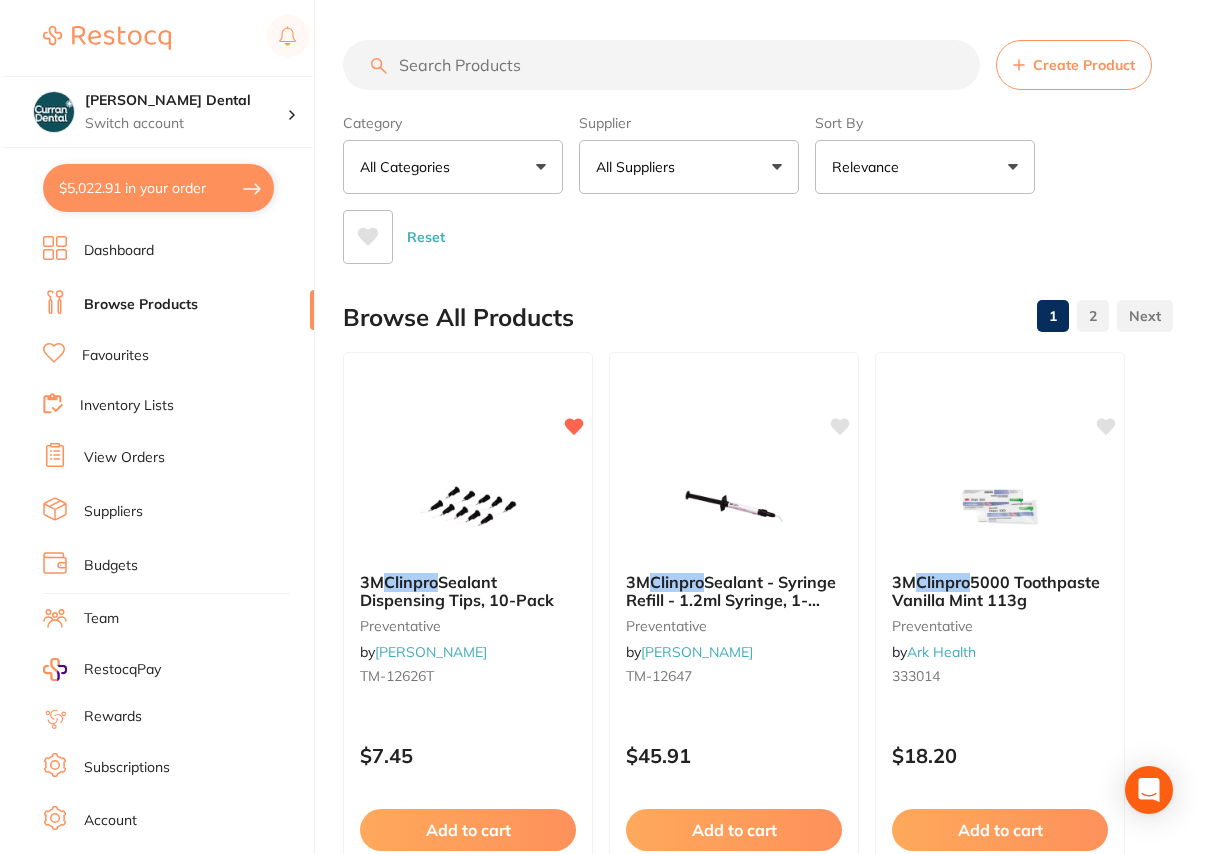 scroll, scrollTop: 0, scrollLeft: 0, axis: both 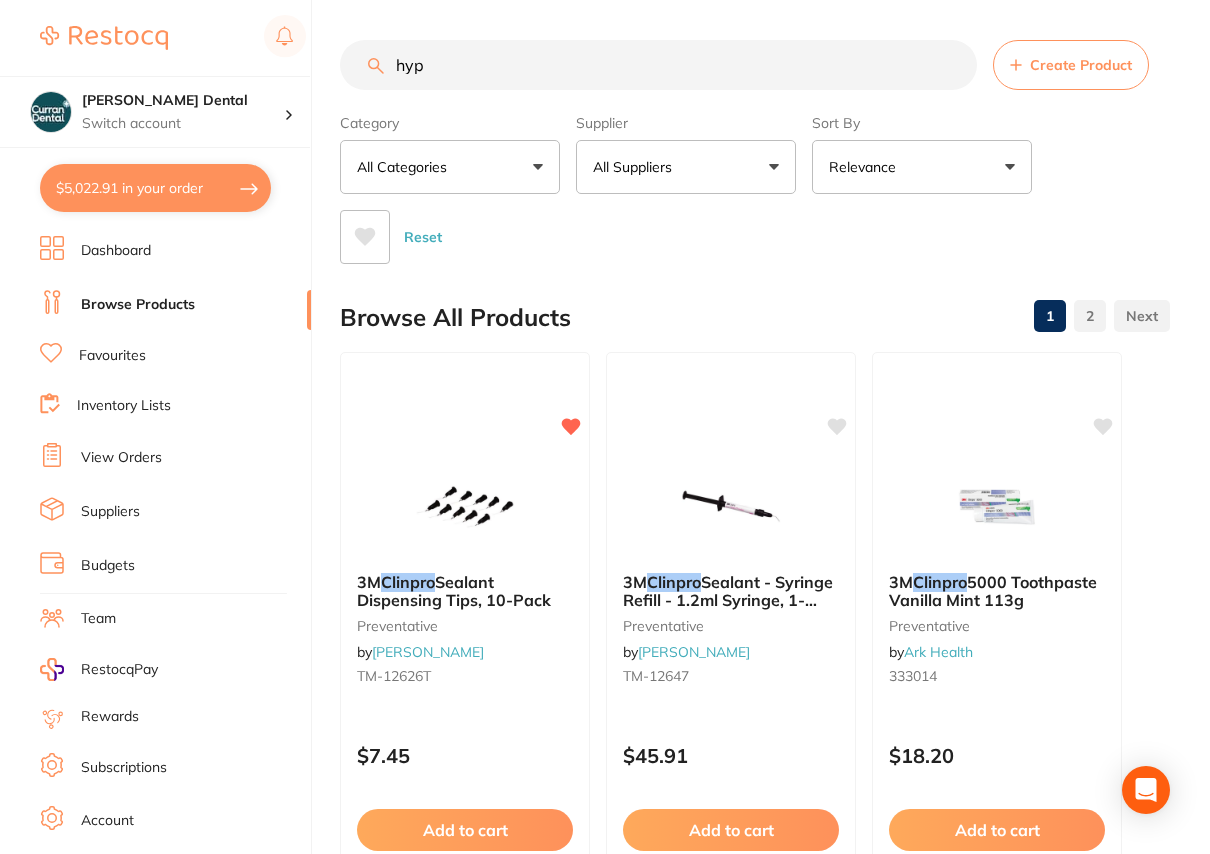 click on "hyp" at bounding box center [658, 65] 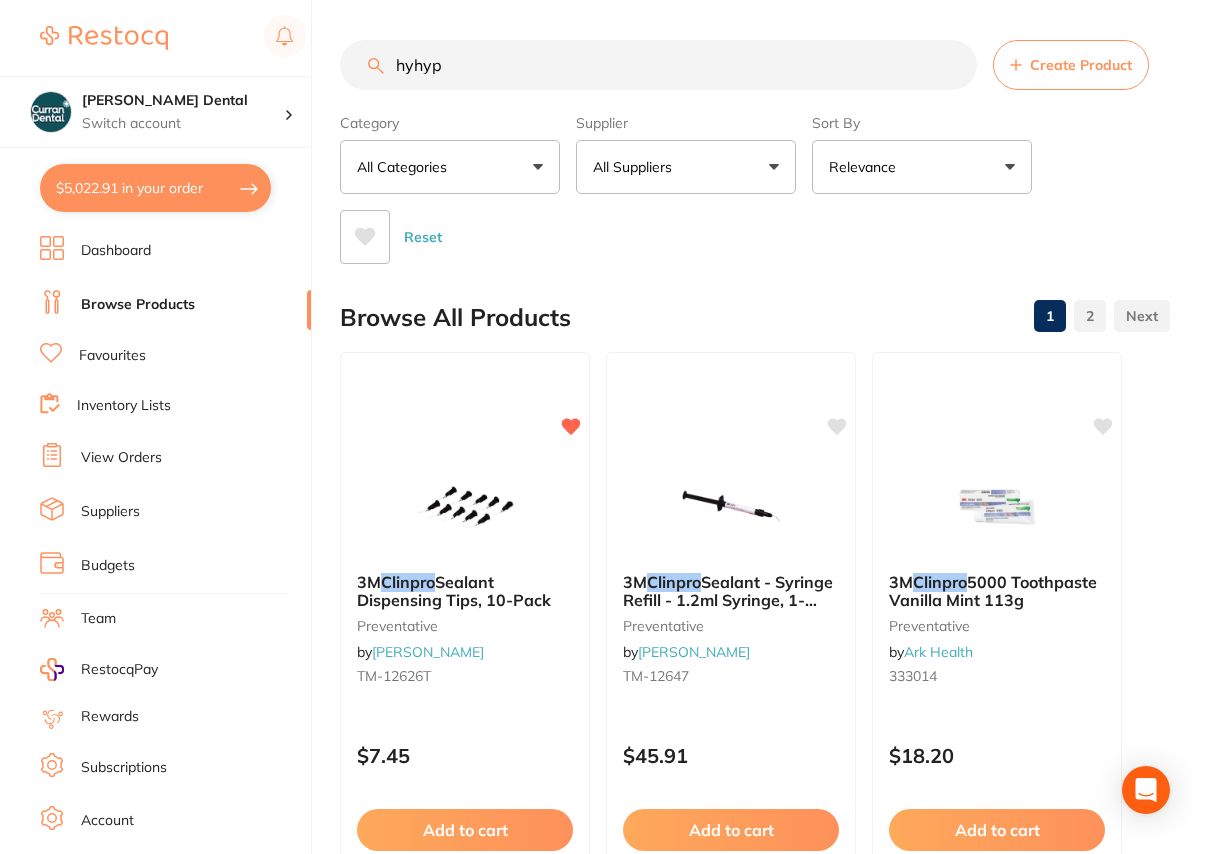 click on "hyhyp" at bounding box center [658, 65] 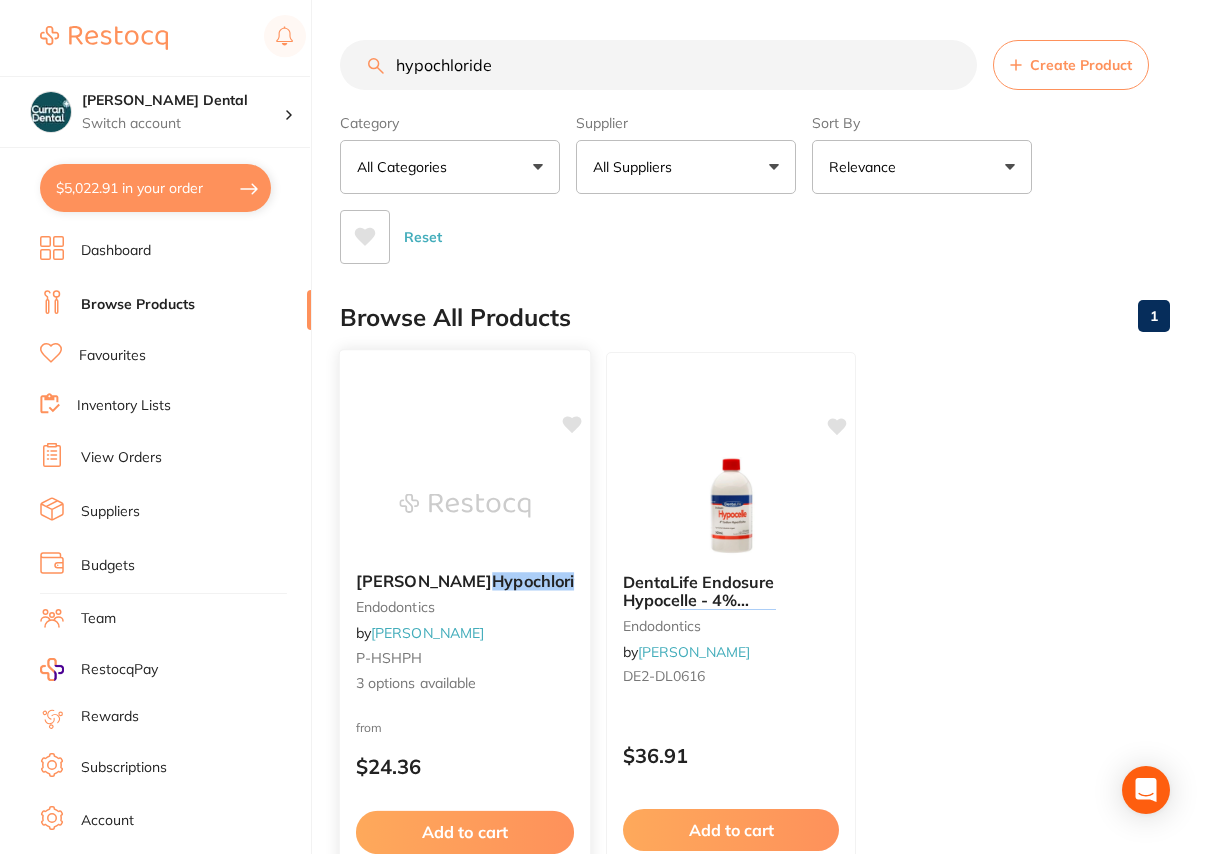 type on "hypochloride" 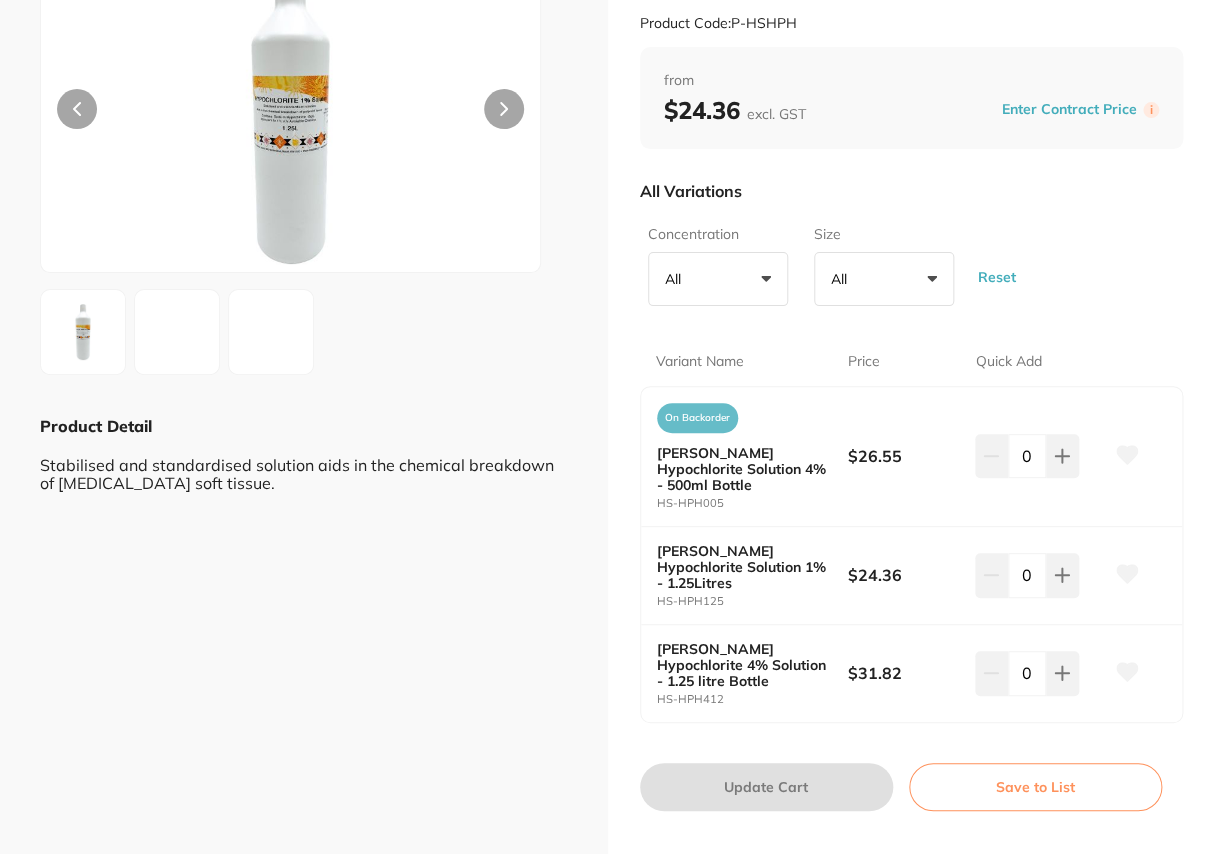 scroll, scrollTop: 181, scrollLeft: 0, axis: vertical 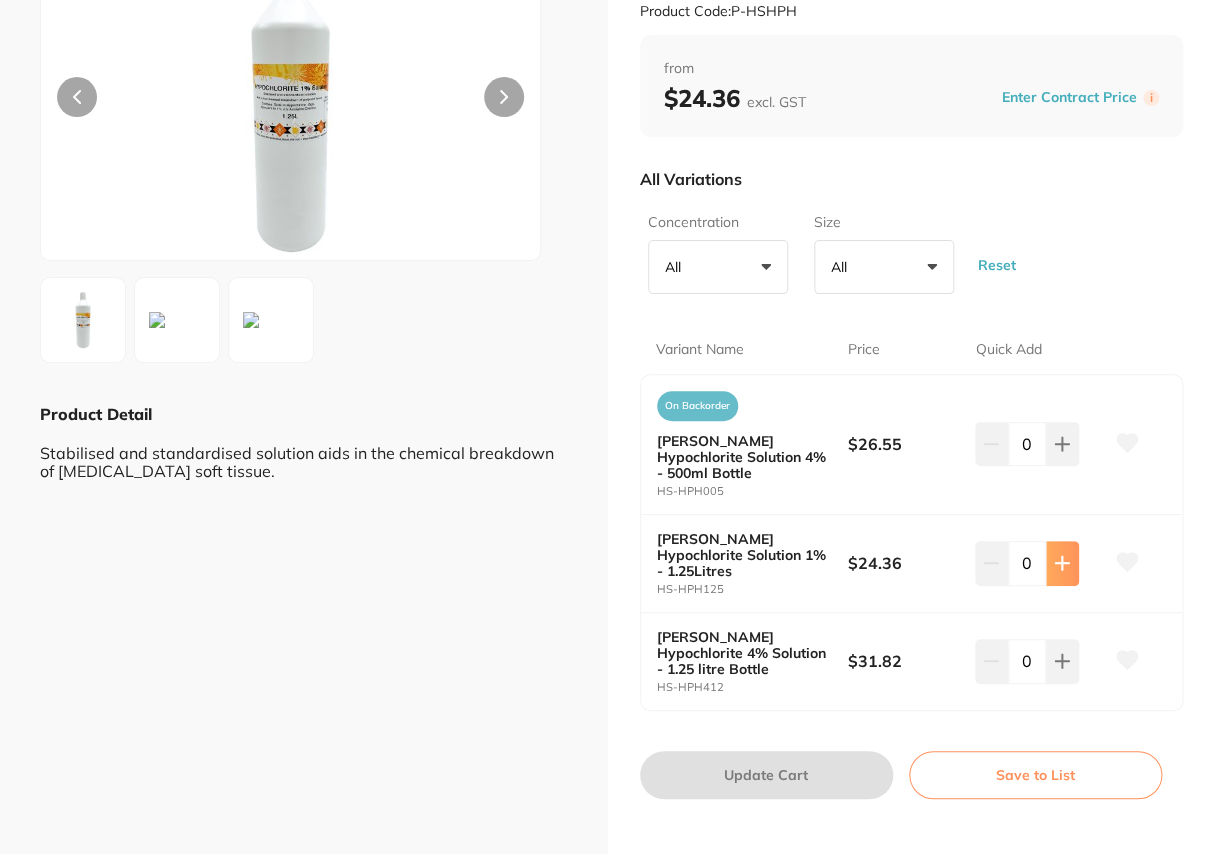 click 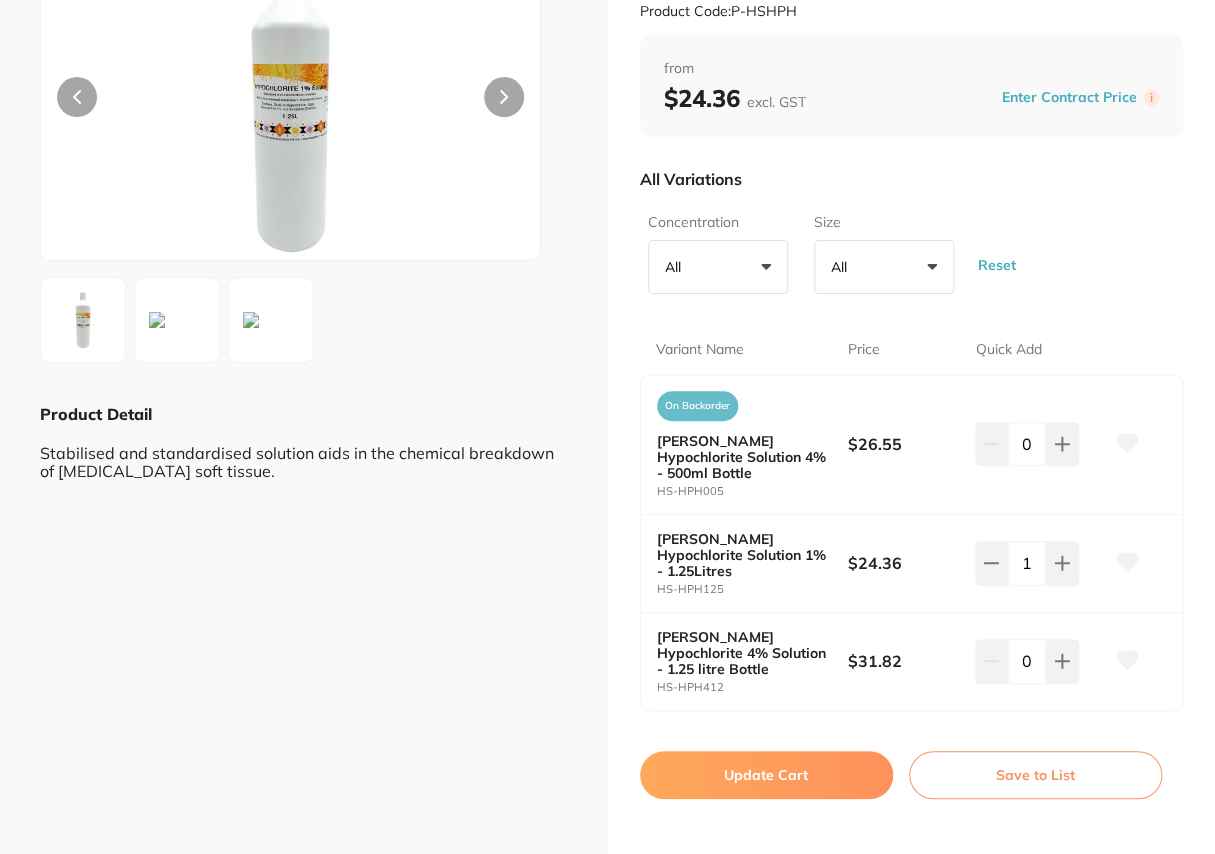 click 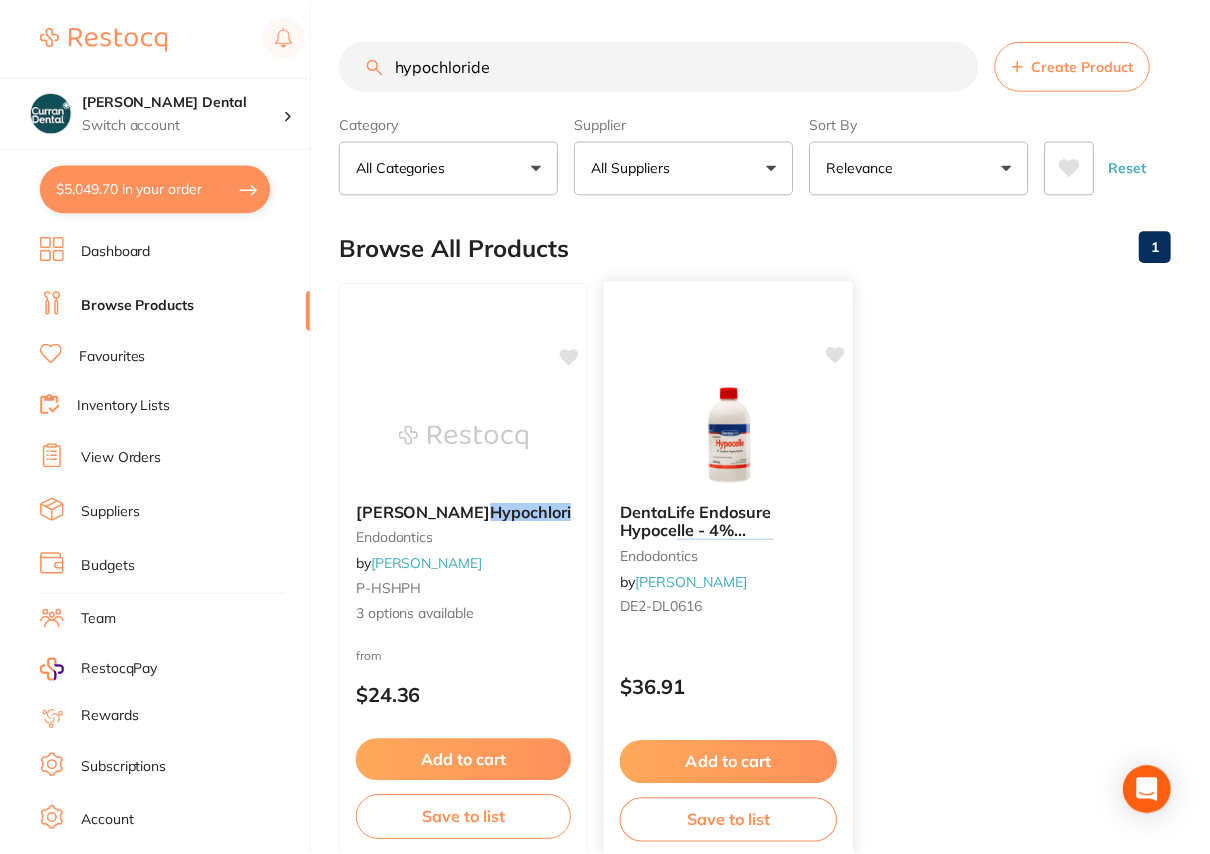 scroll, scrollTop: 0, scrollLeft: 0, axis: both 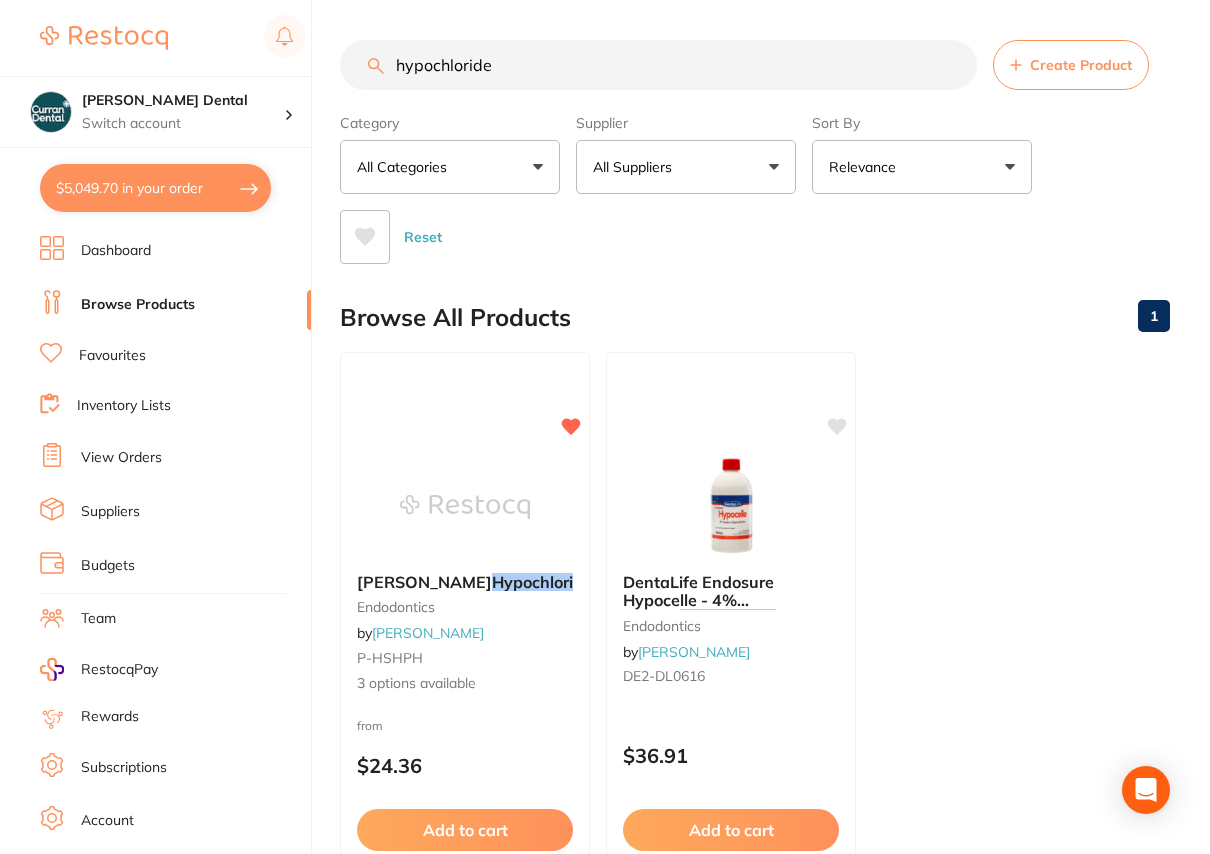 drag, startPoint x: 467, startPoint y: 62, endPoint x: 365, endPoint y: 62, distance: 102 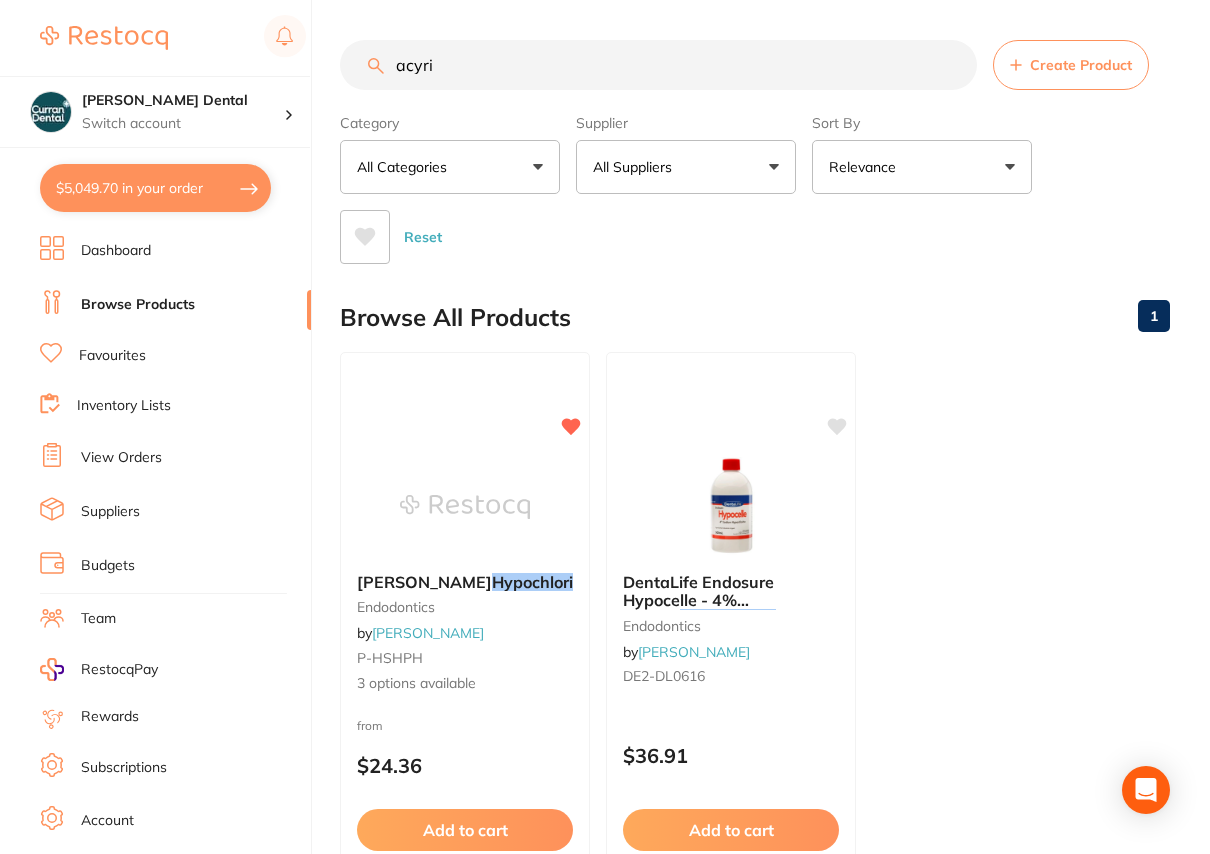 click on "acyri" at bounding box center (658, 65) 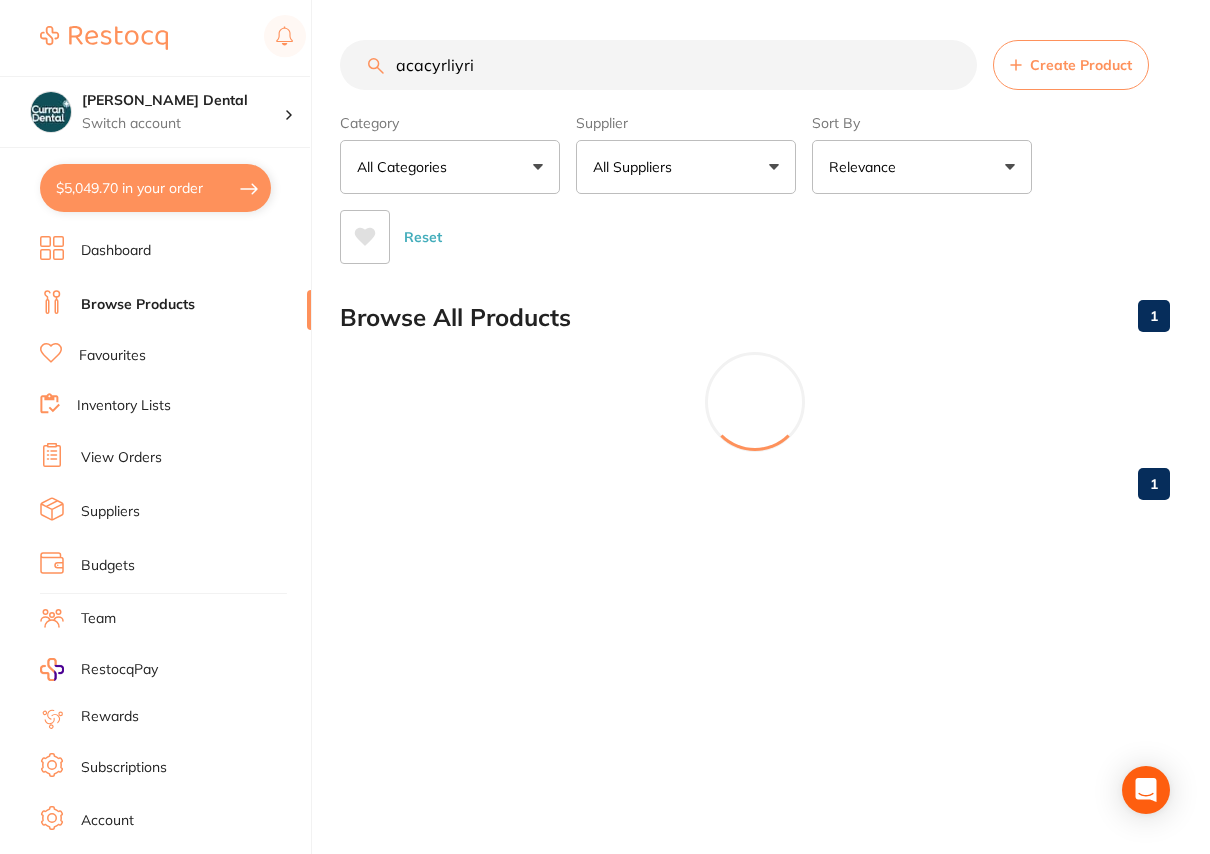 scroll, scrollTop: 0, scrollLeft: 0, axis: both 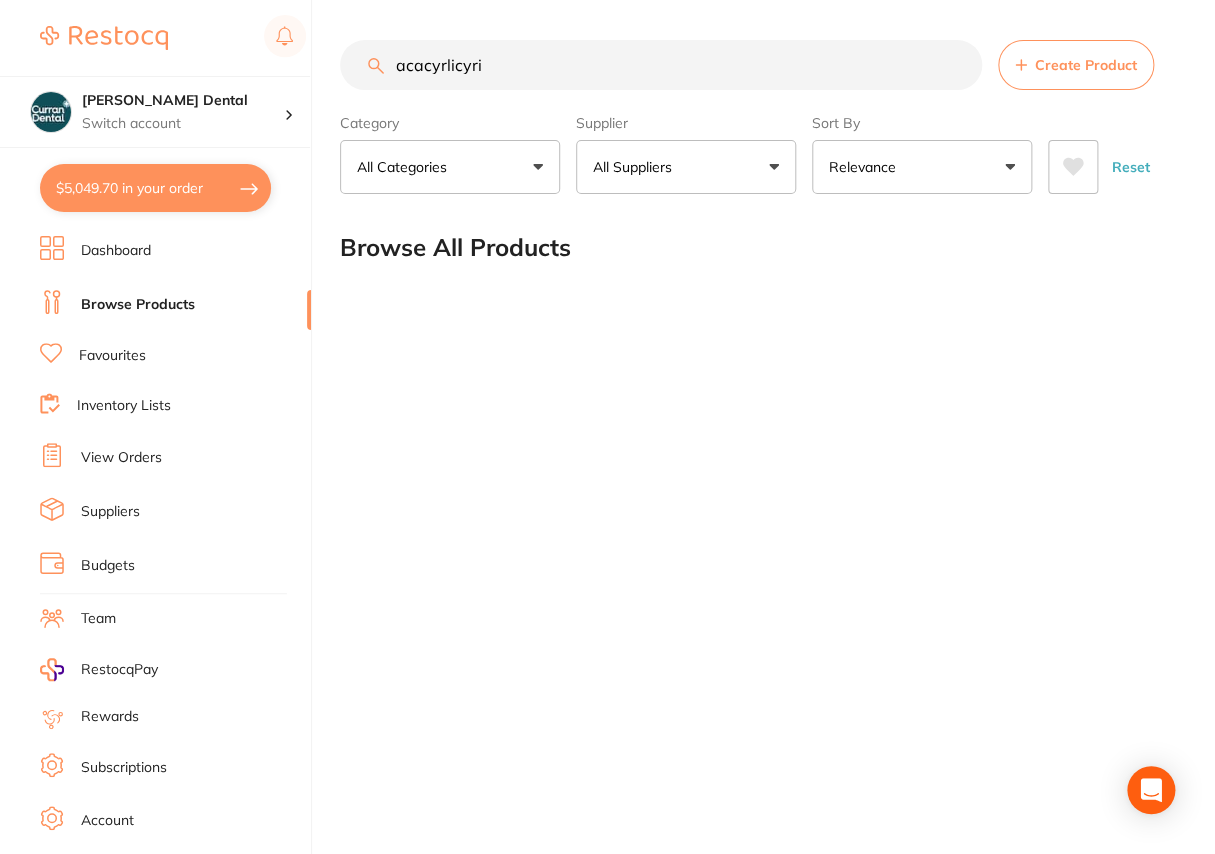drag, startPoint x: 493, startPoint y: 59, endPoint x: 363, endPoint y: 69, distance: 130.38405 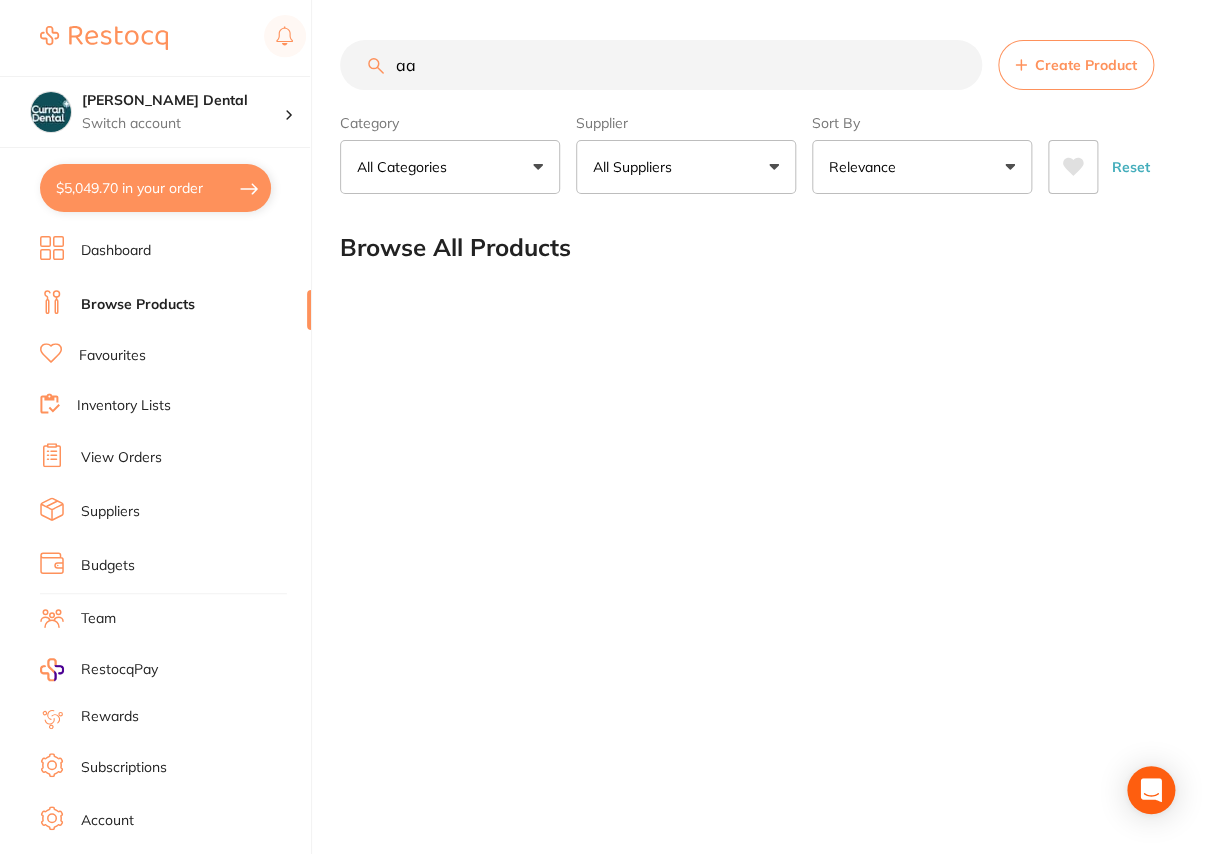 type on "a" 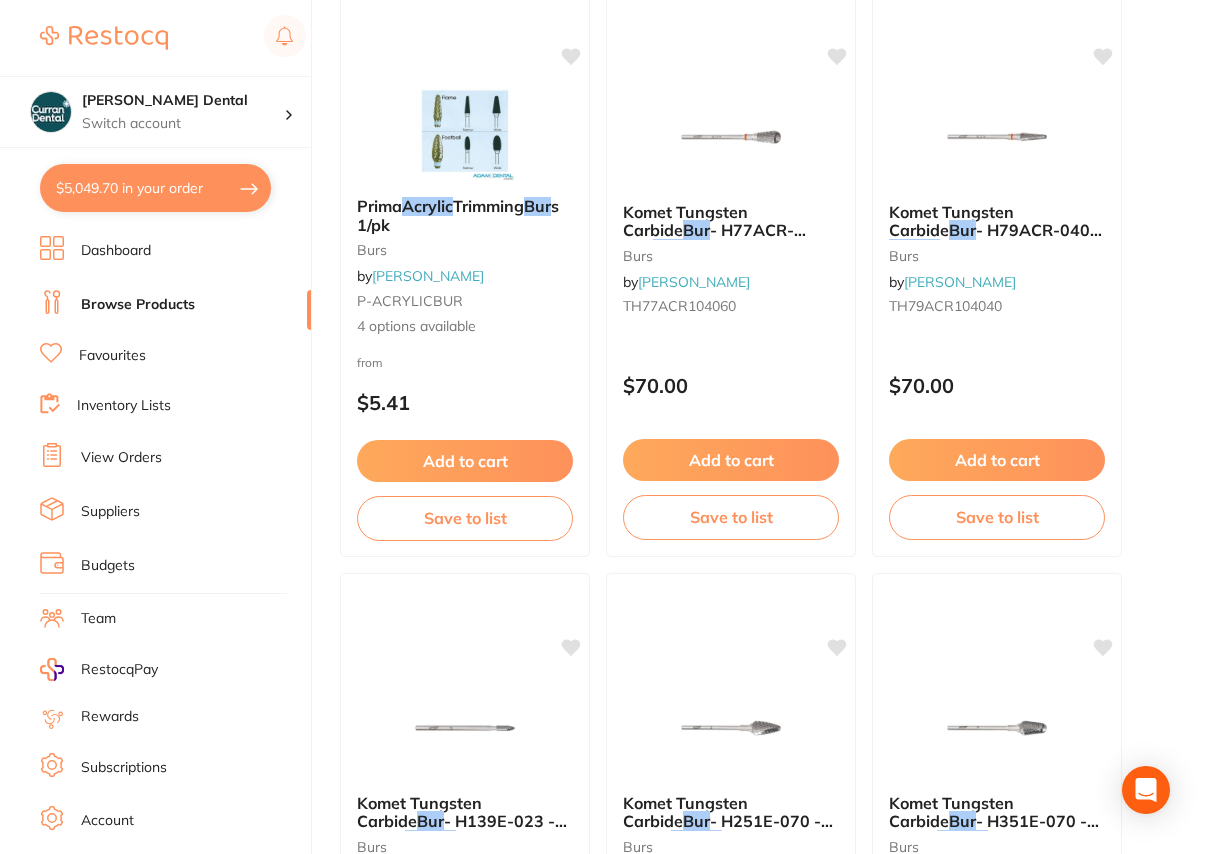 scroll, scrollTop: 636, scrollLeft: 0, axis: vertical 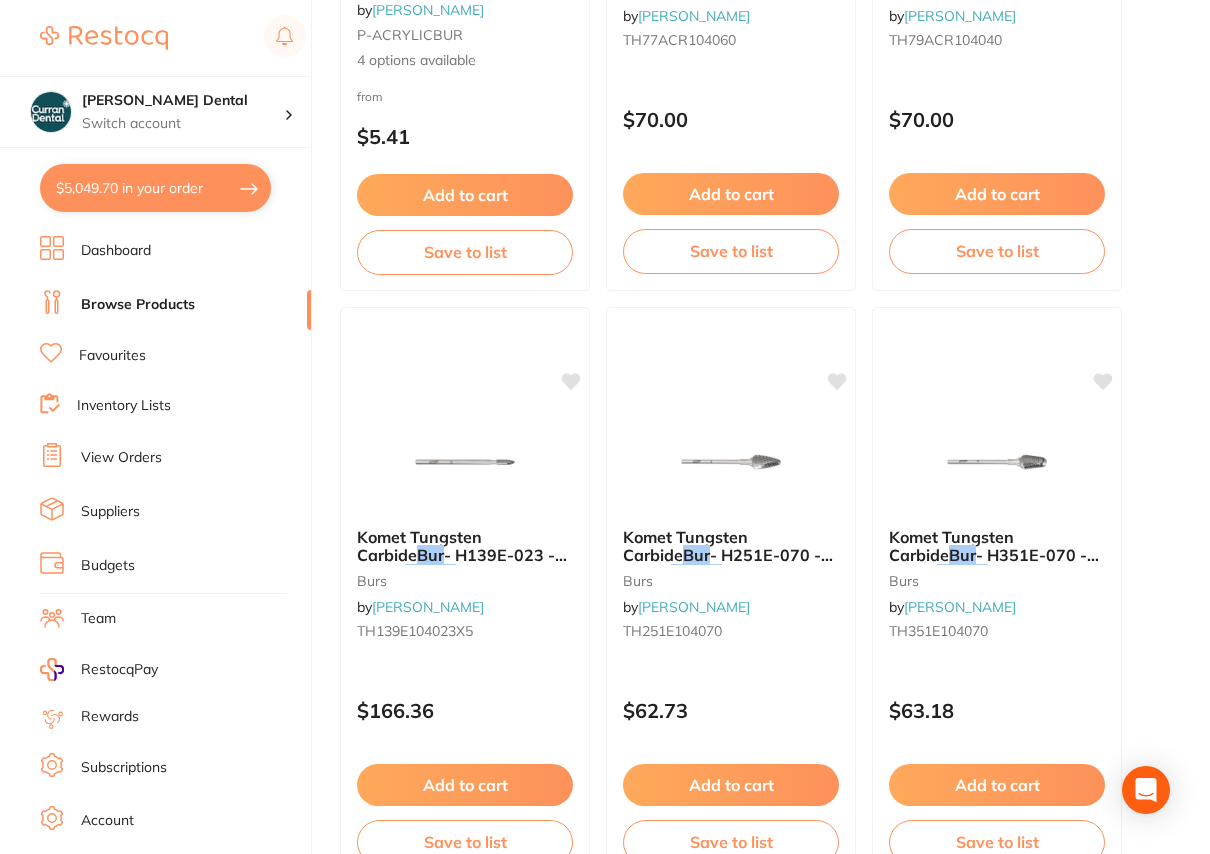 type on "acrylic bur" 